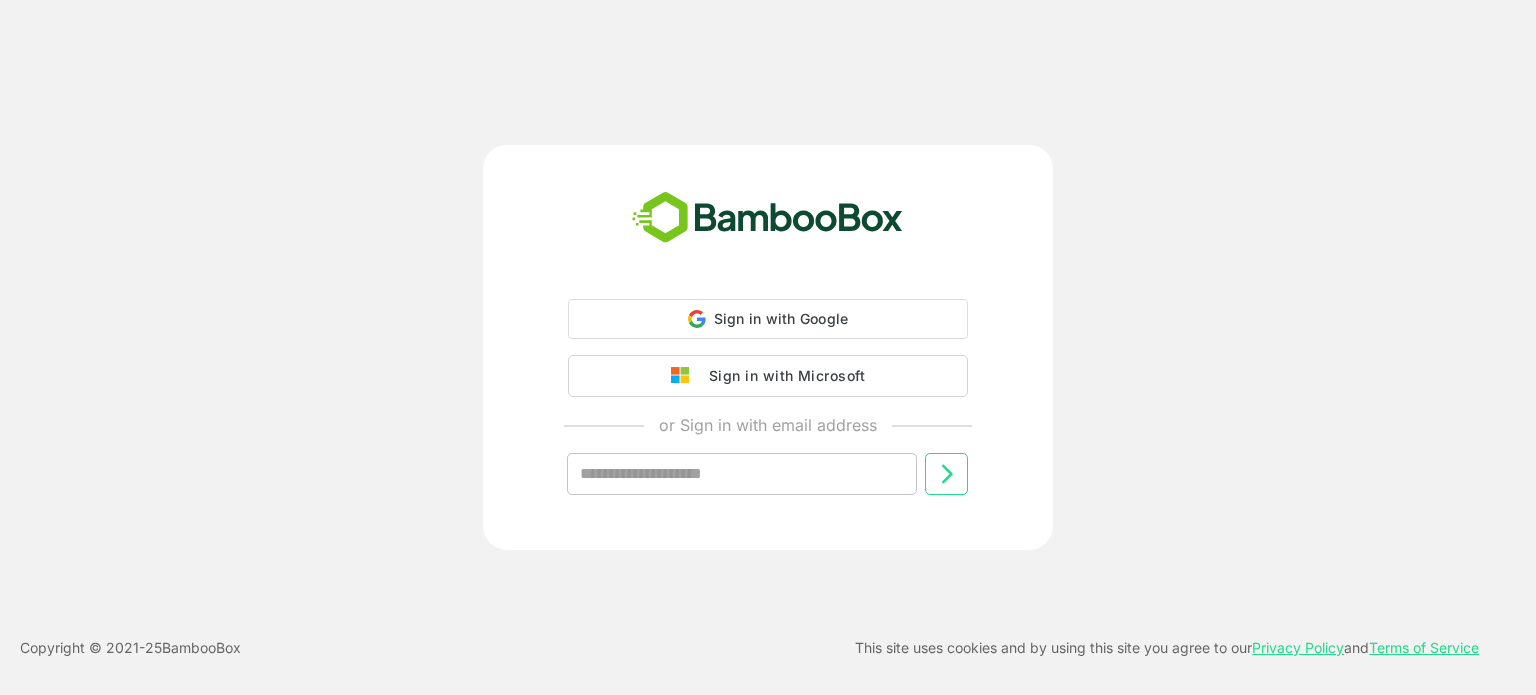 scroll, scrollTop: 0, scrollLeft: 0, axis: both 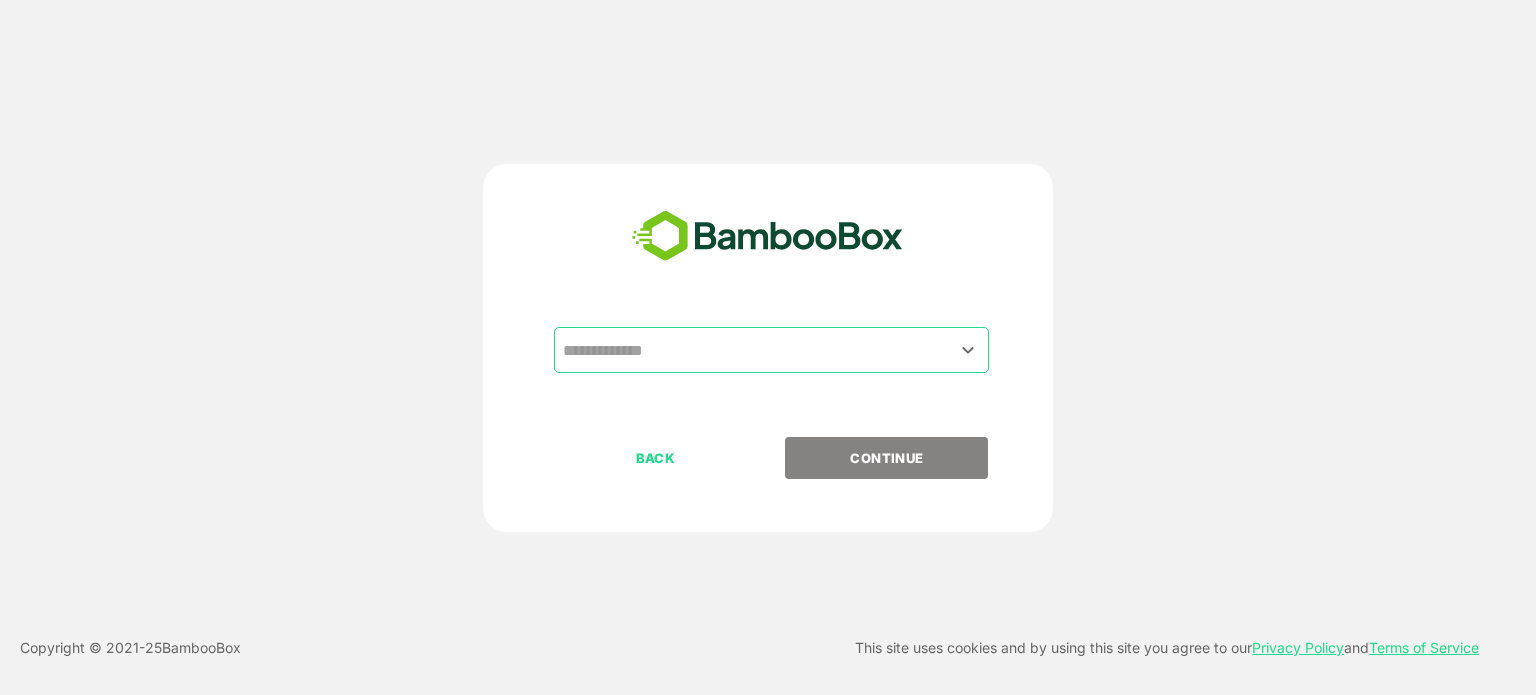 click at bounding box center [771, 350] 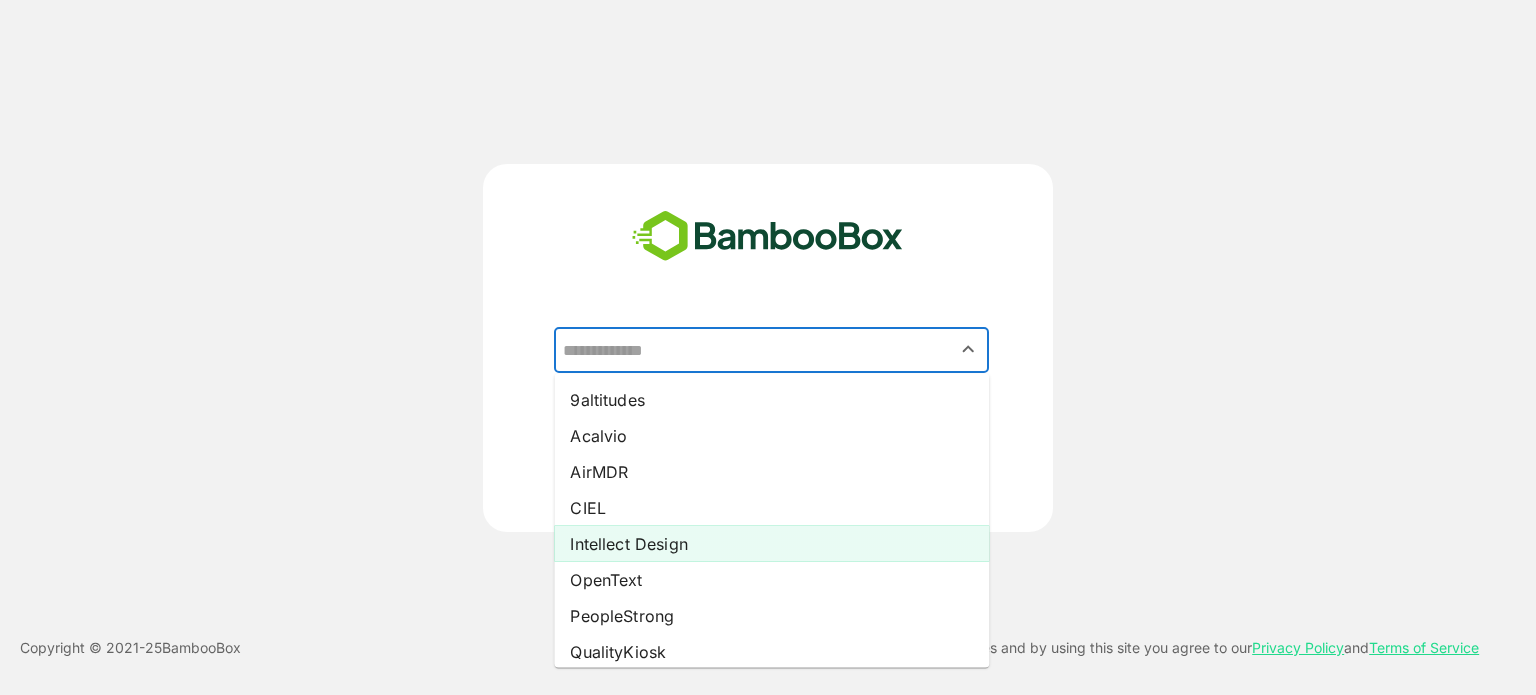 scroll, scrollTop: 14, scrollLeft: 0, axis: vertical 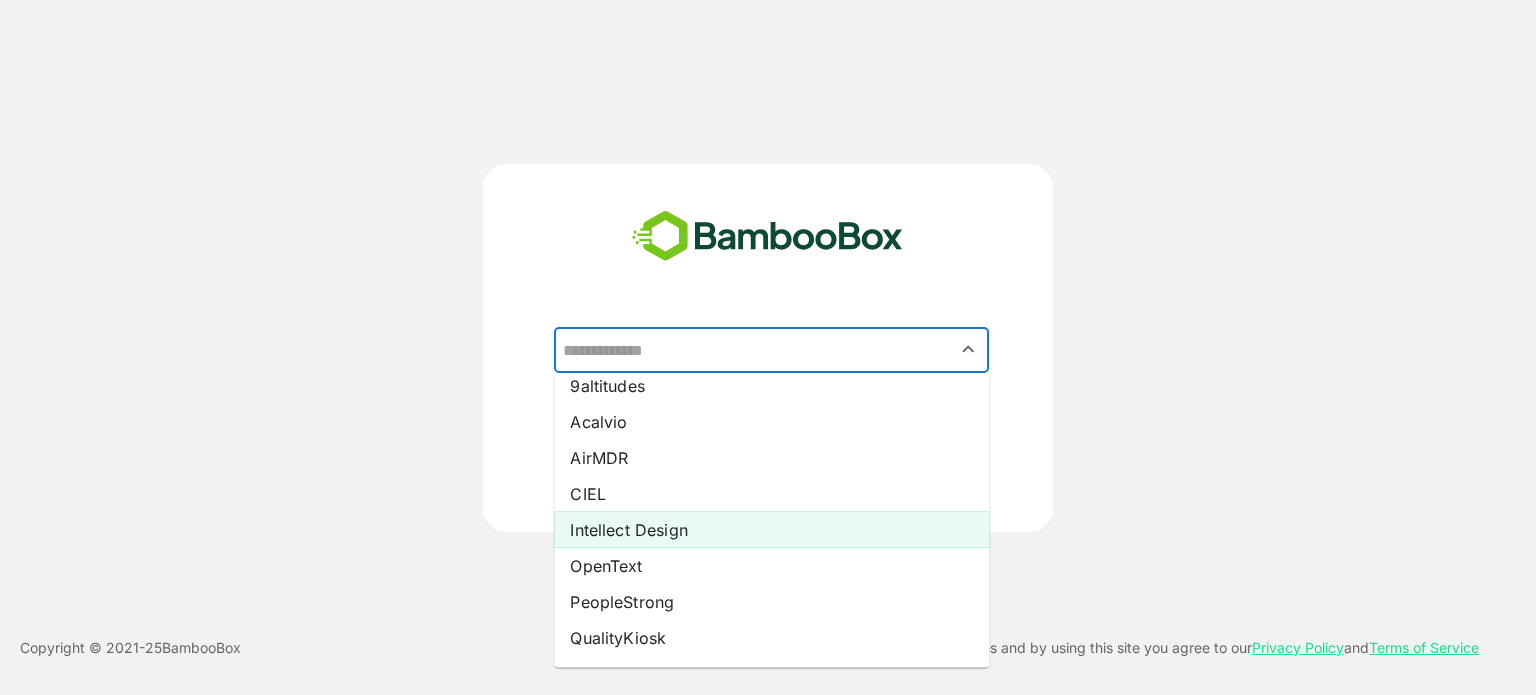 click on "Intellect Design" at bounding box center (771, 530) 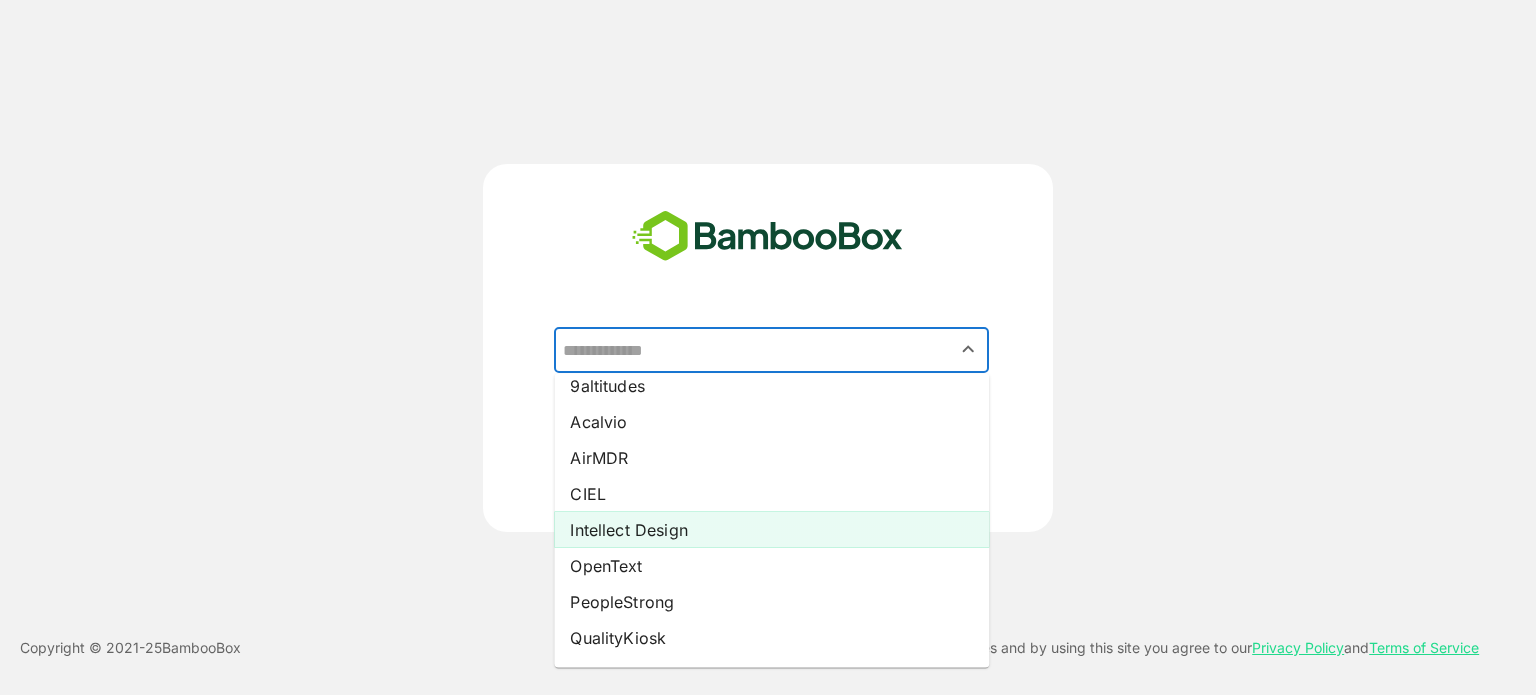 type on "**********" 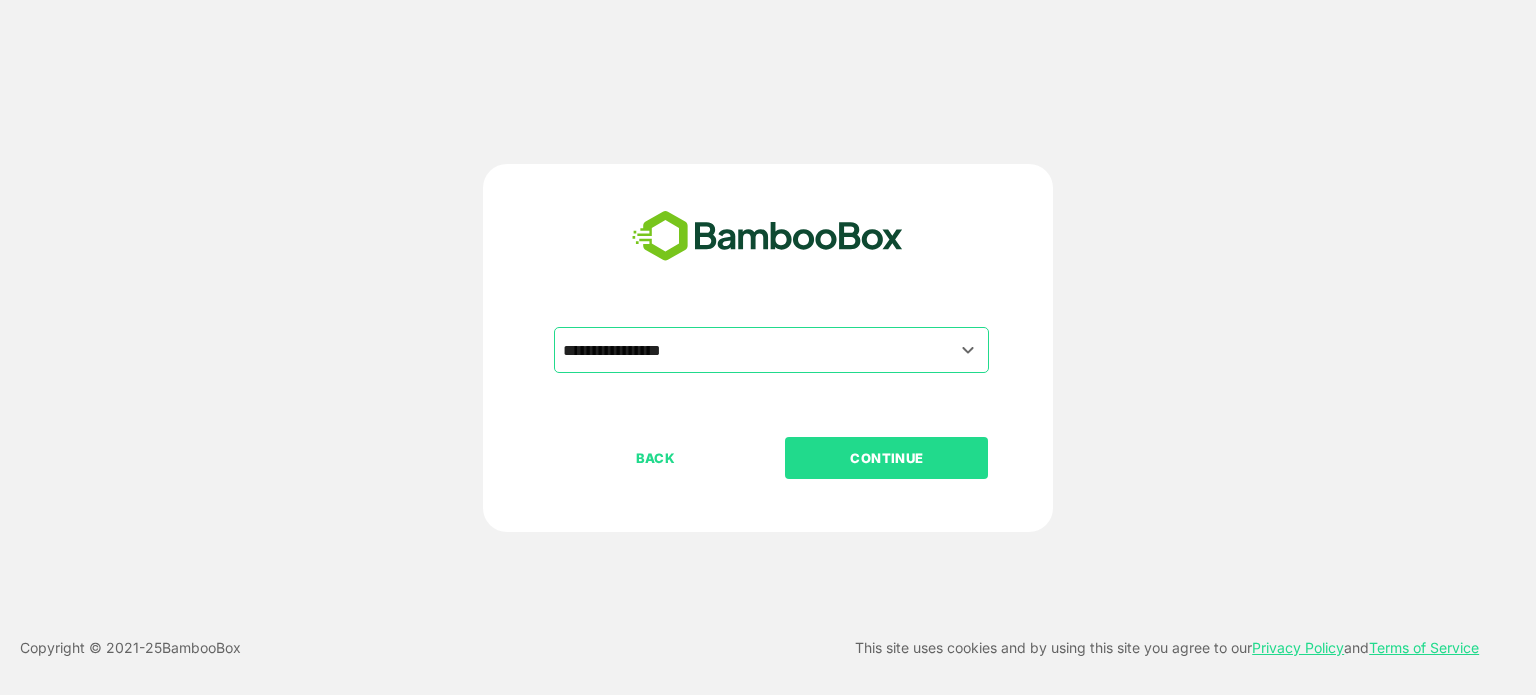 click on "CONTINUE" at bounding box center [887, 458] 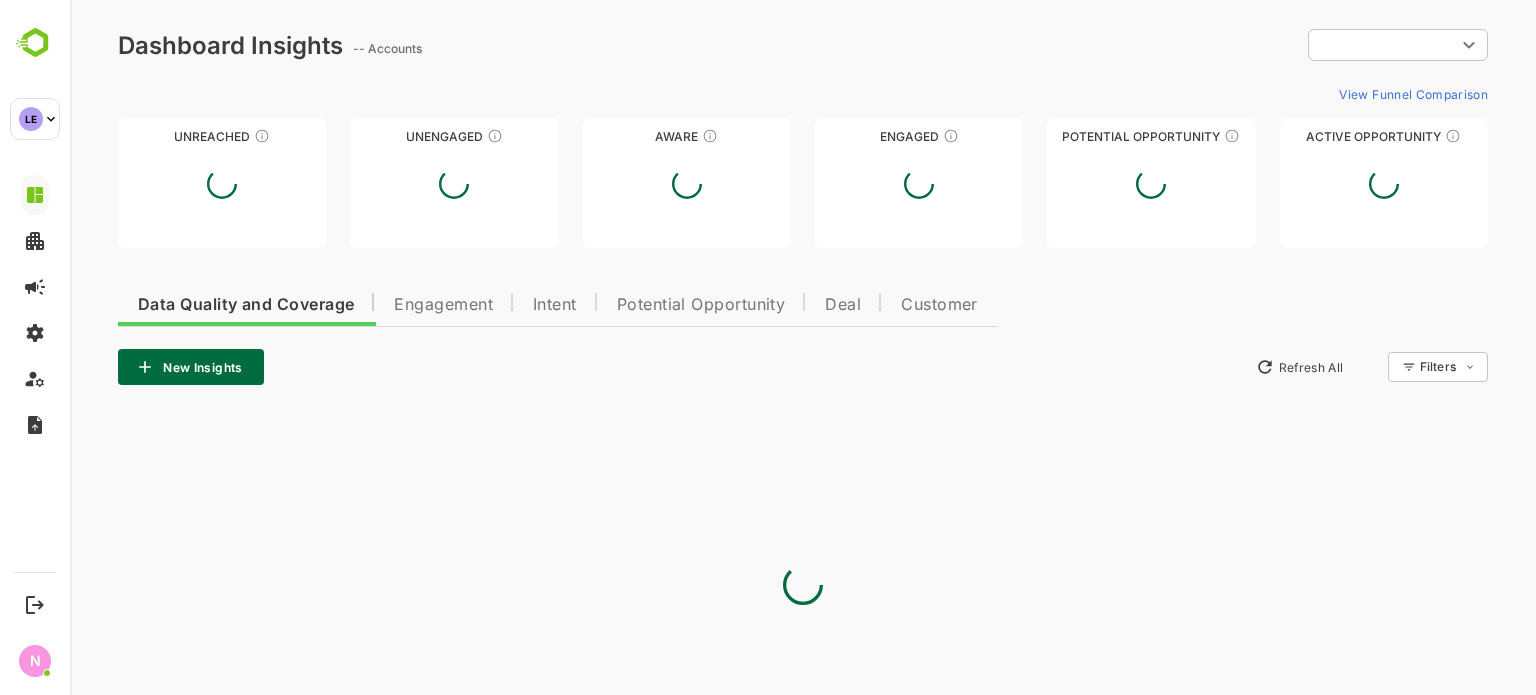 scroll, scrollTop: 0, scrollLeft: 0, axis: both 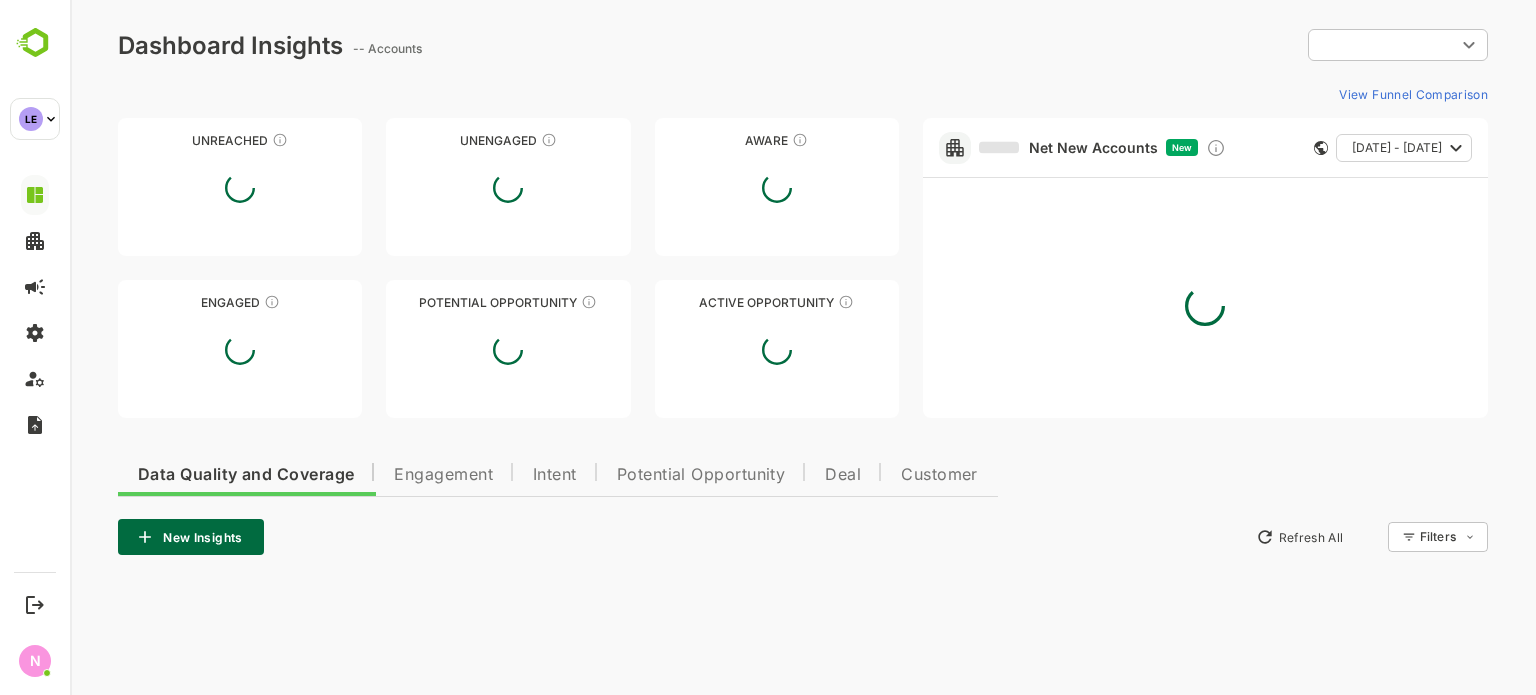 type on "**********" 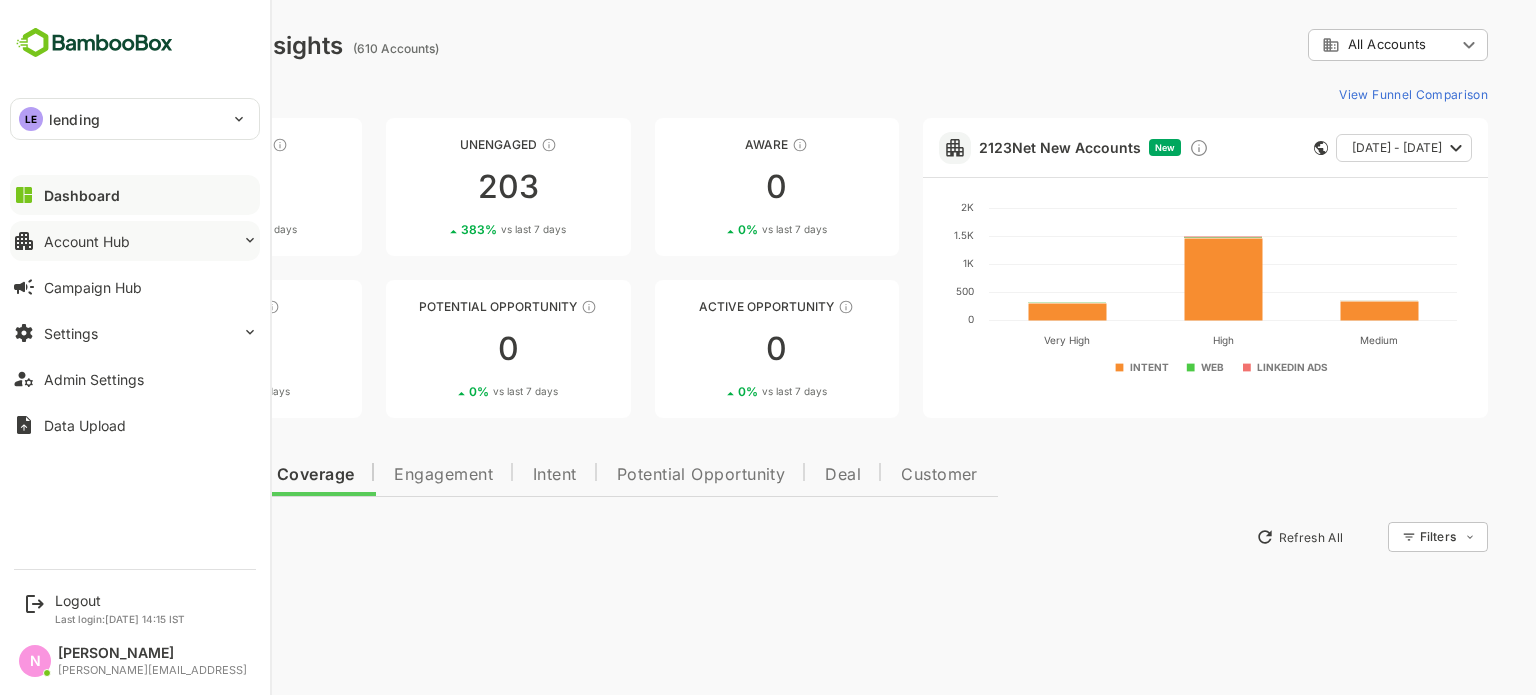 click on "Account Hub" at bounding box center [135, 241] 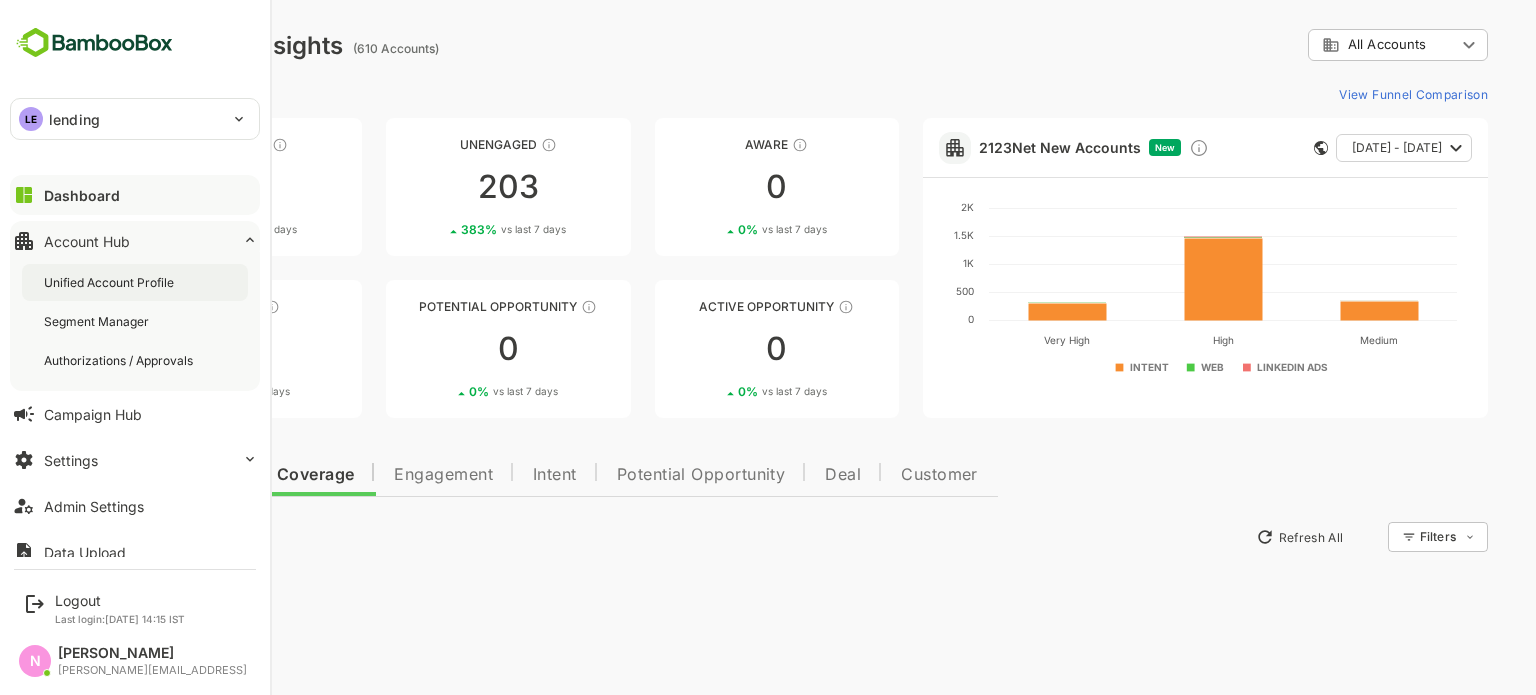 click on "Unified Account Profile" at bounding box center (135, 282) 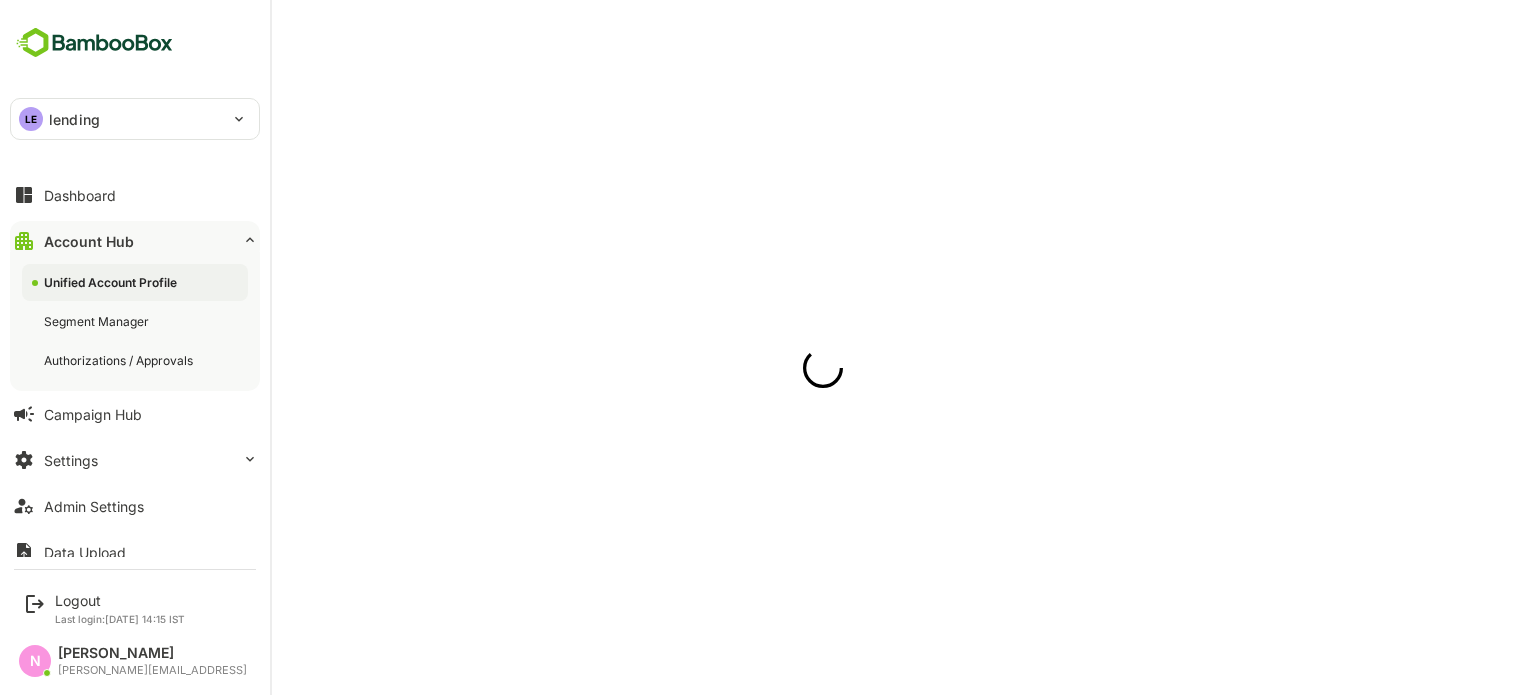 scroll, scrollTop: 0, scrollLeft: 0, axis: both 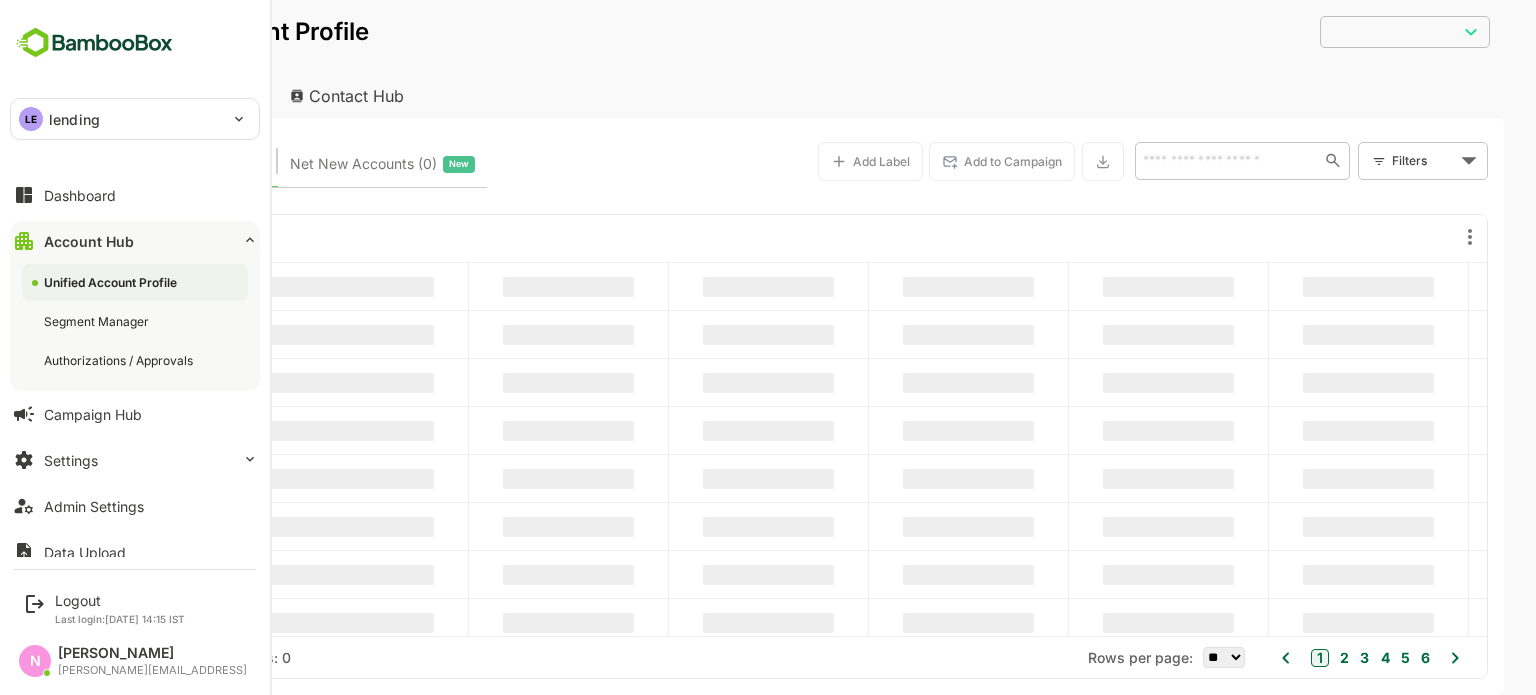 type on "**********" 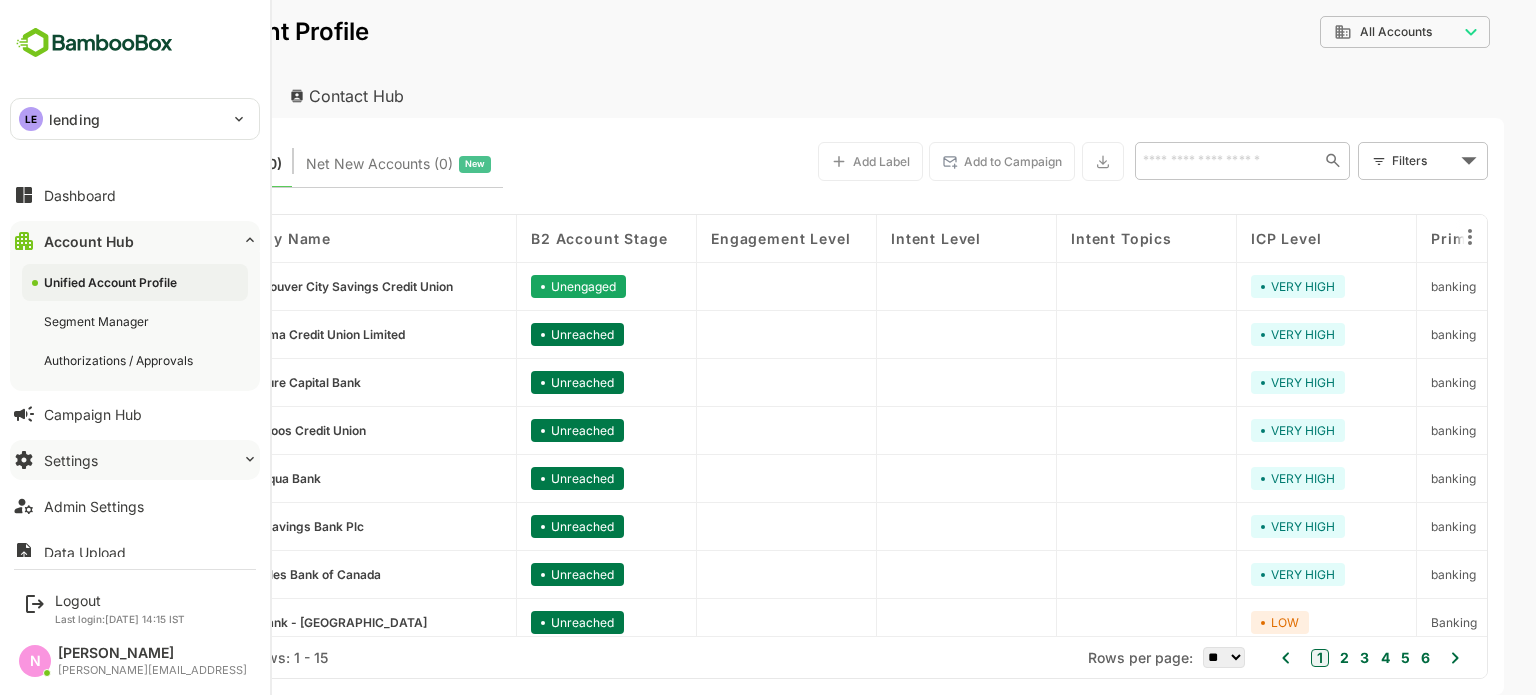 click on "Settings" at bounding box center [135, 460] 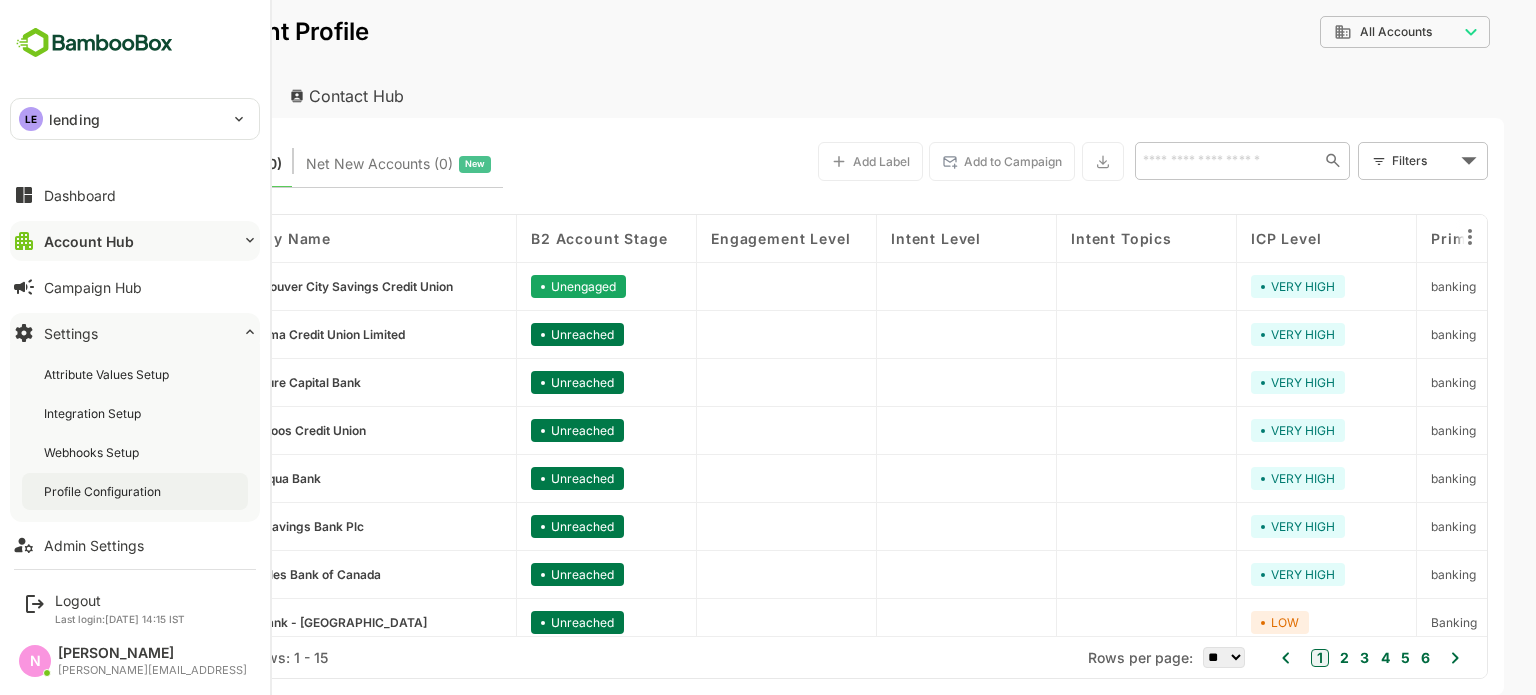 click on "Profile Configuration" at bounding box center (104, 491) 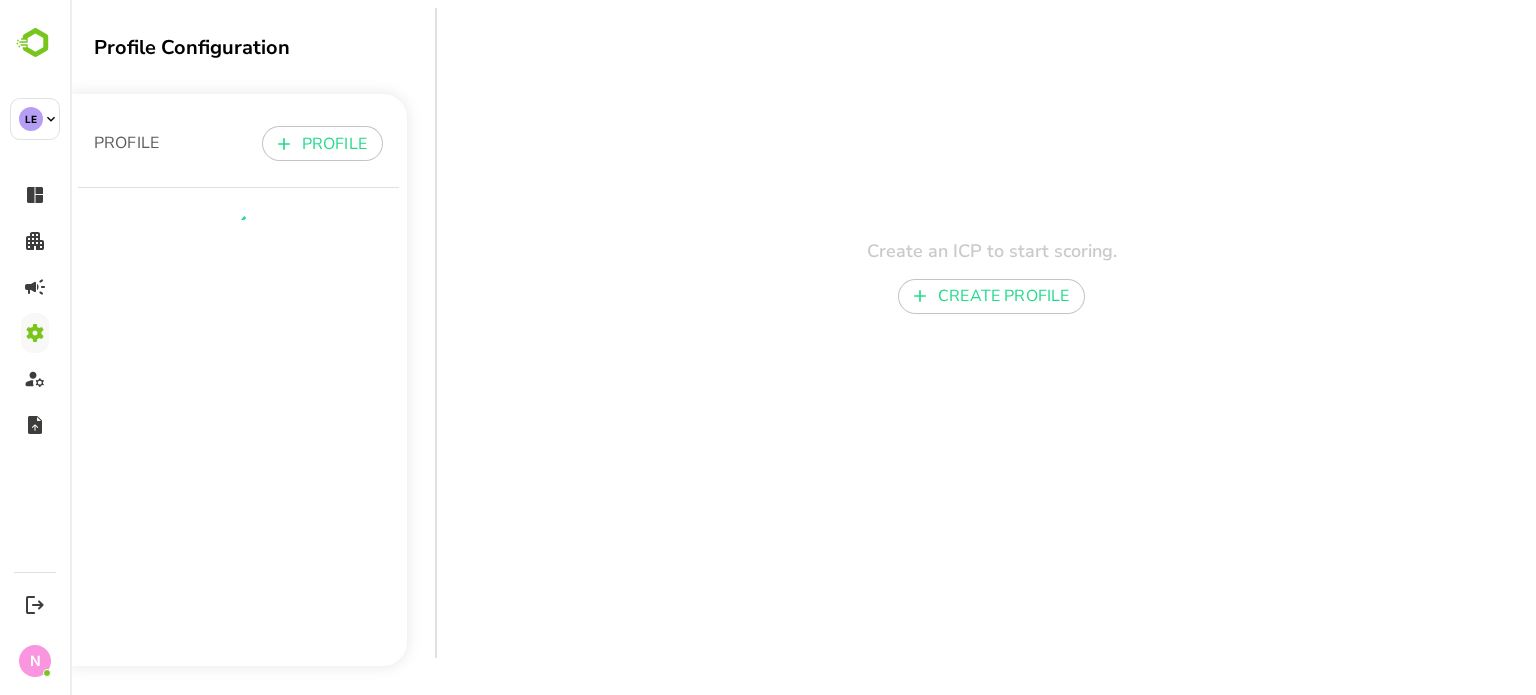 scroll, scrollTop: 0, scrollLeft: 0, axis: both 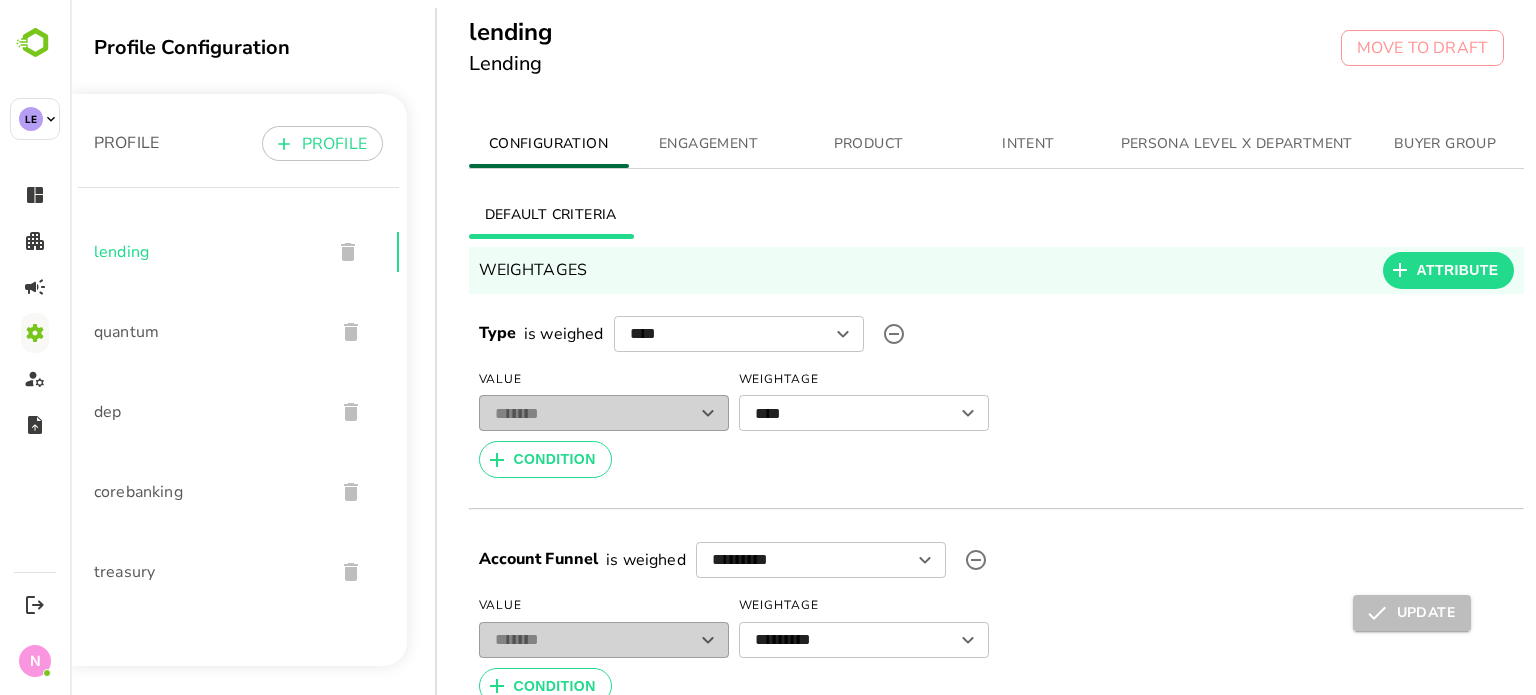 click on "lending" at bounding box center (205, 252) 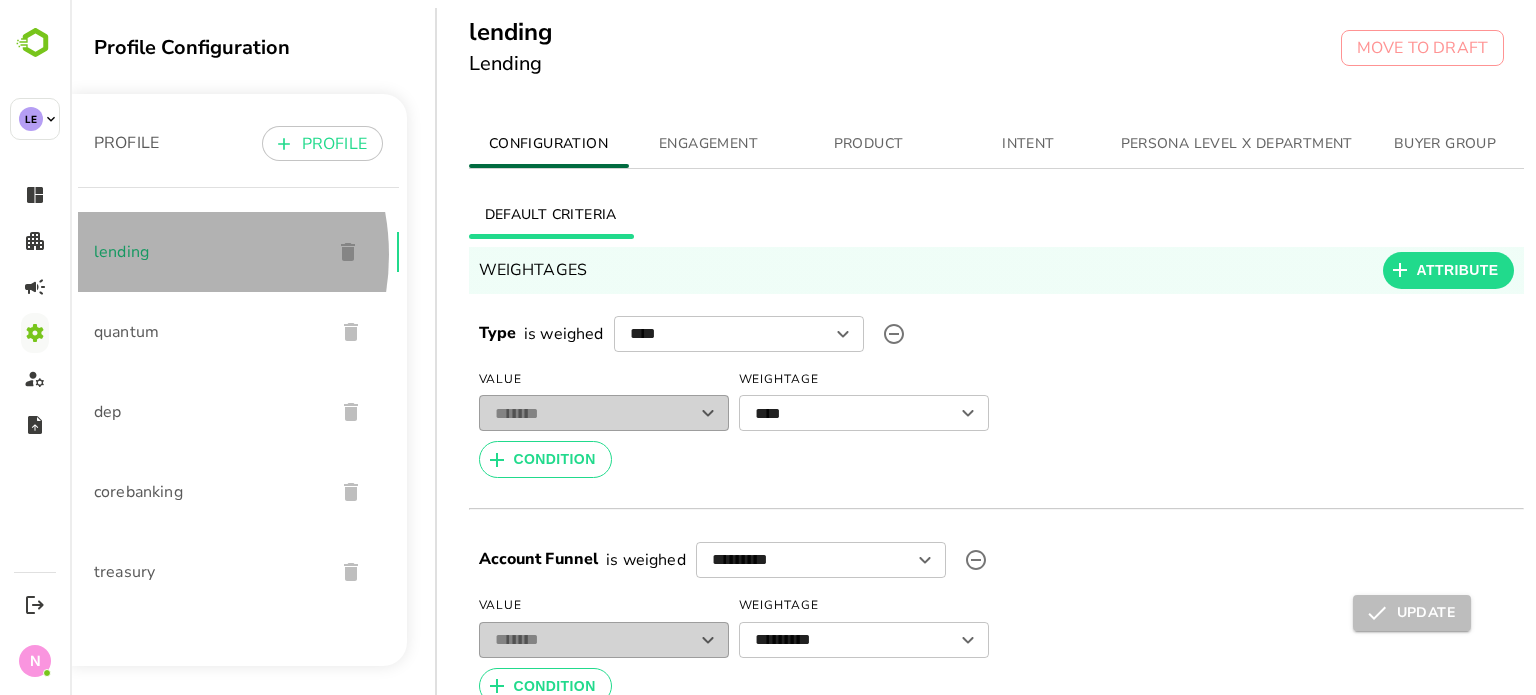 click on "lending" at bounding box center [205, 252] 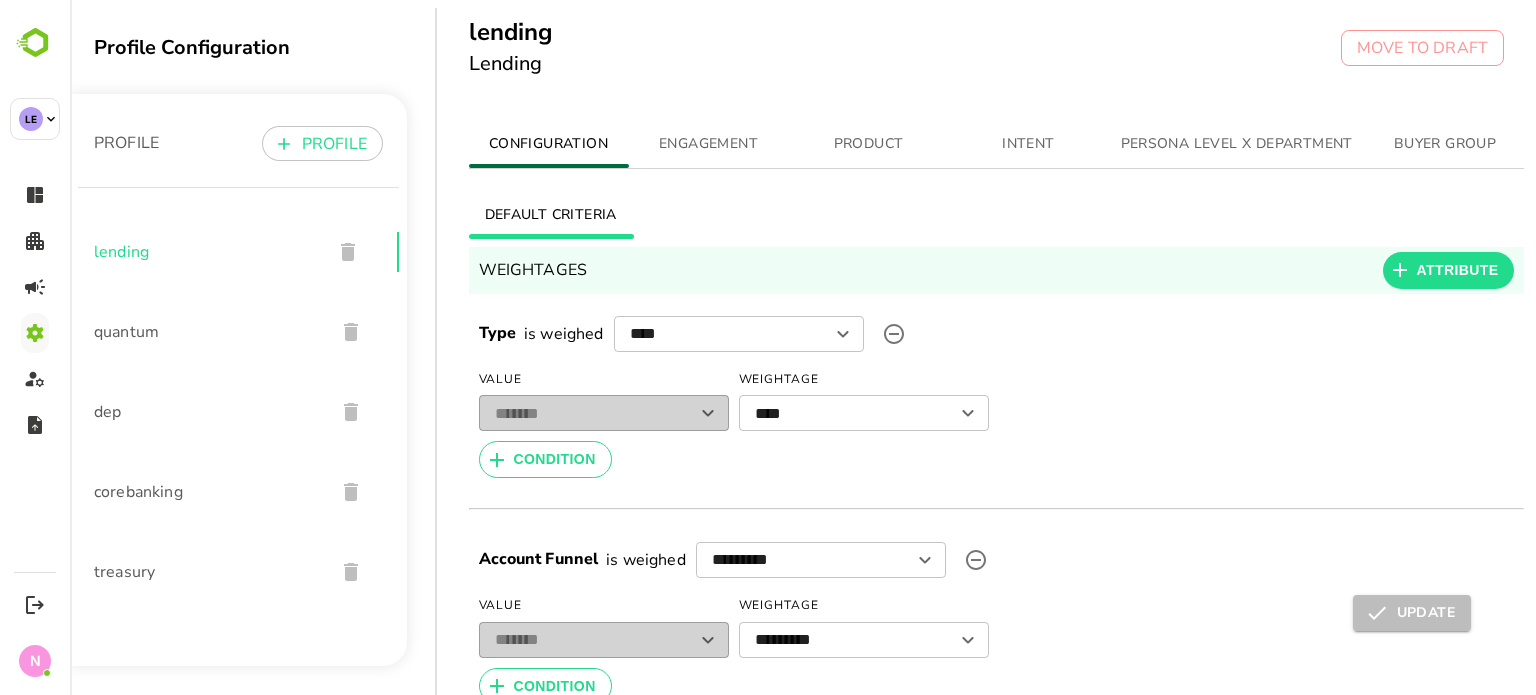 click on "ENGAGEMENT" at bounding box center (709, 144) 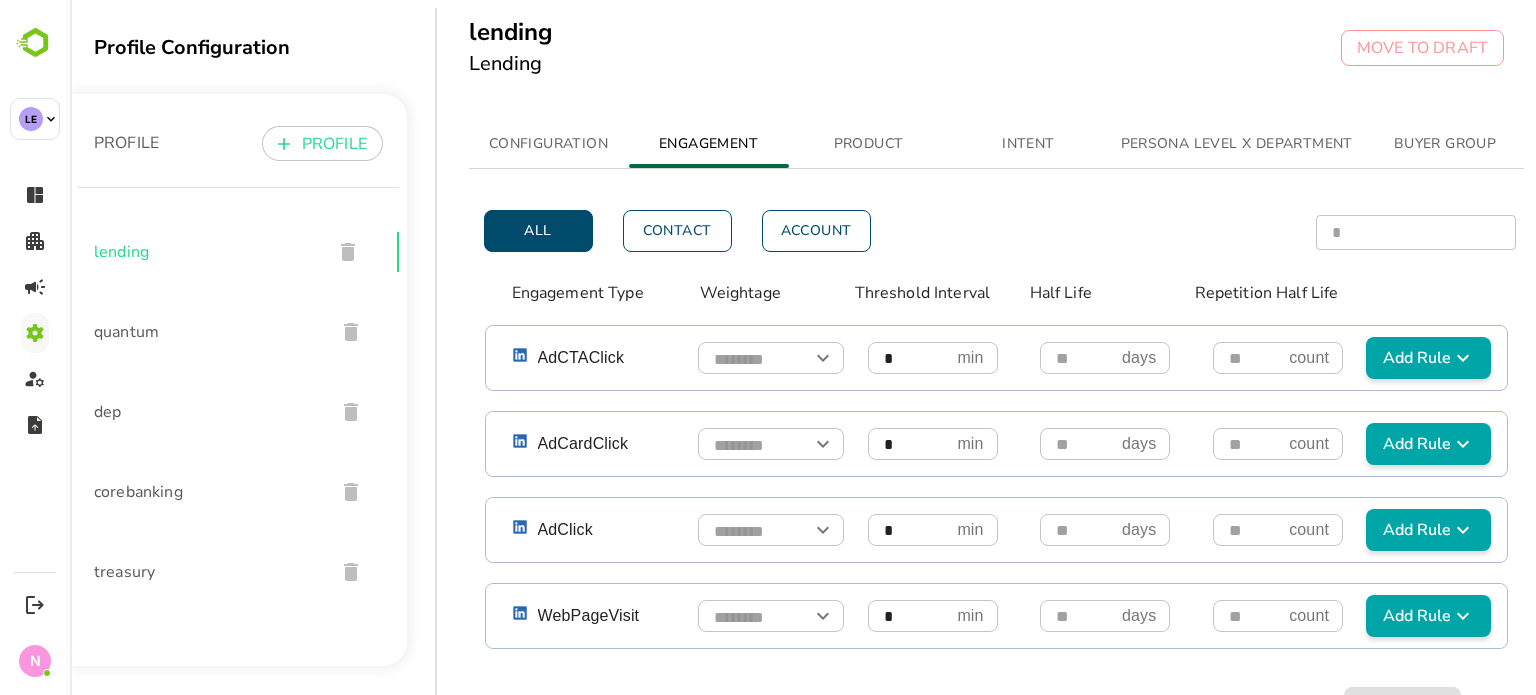 click at bounding box center [771, 359] 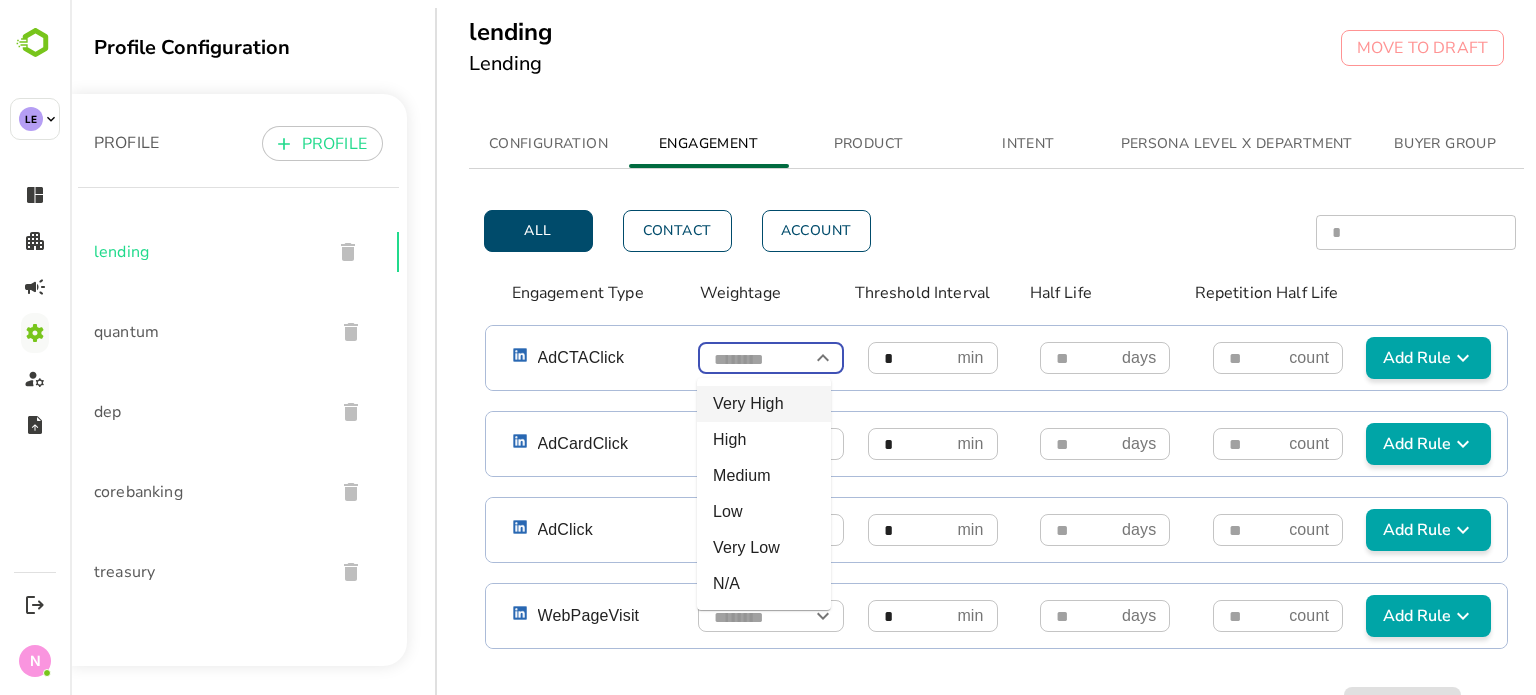 click on "Very High" at bounding box center (764, 404) 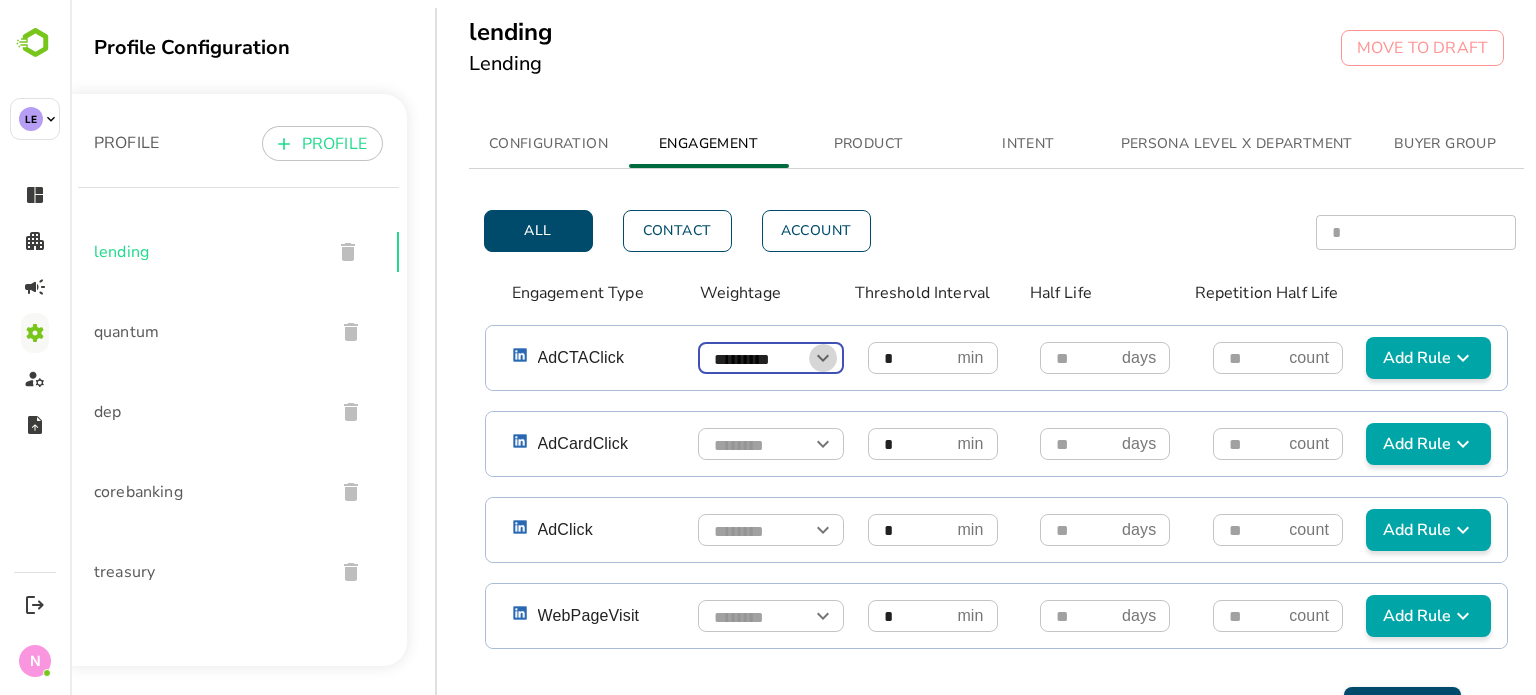 click 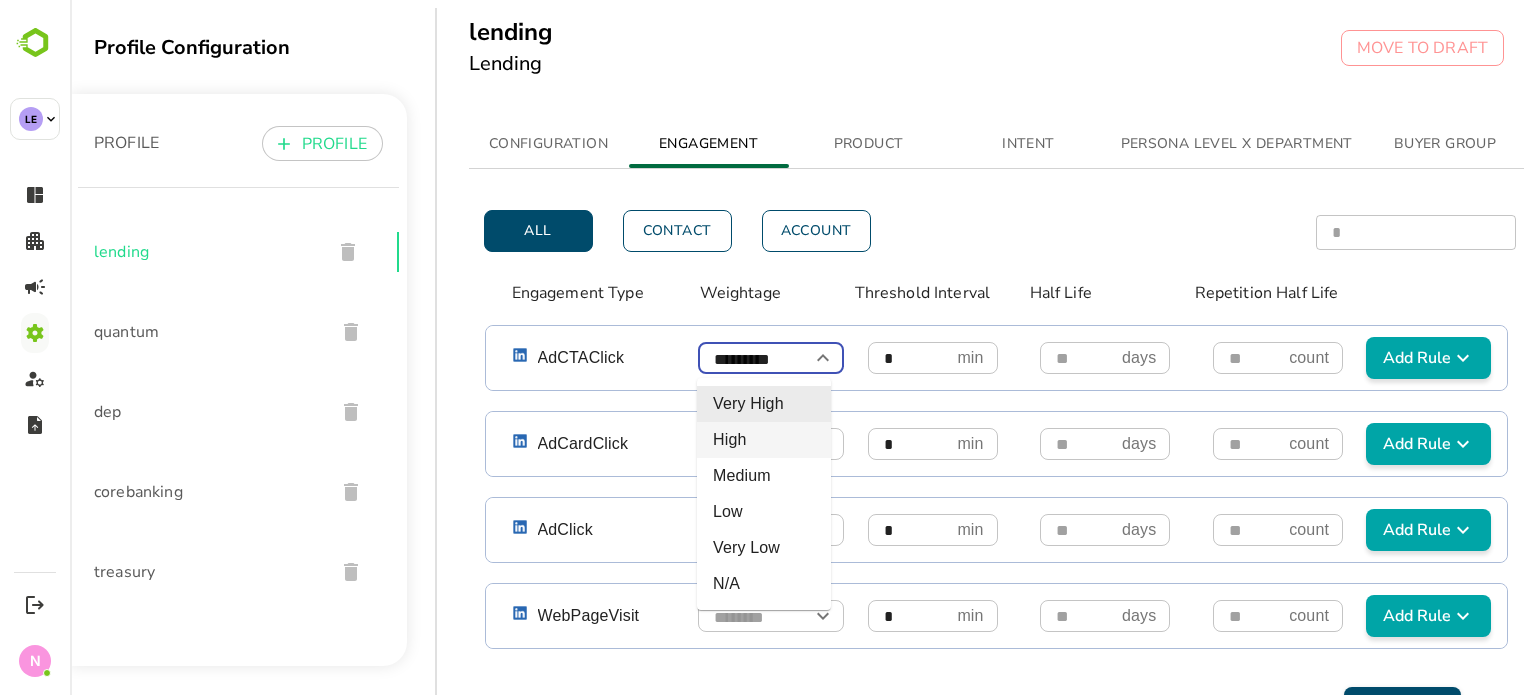 click on "High" at bounding box center (764, 440) 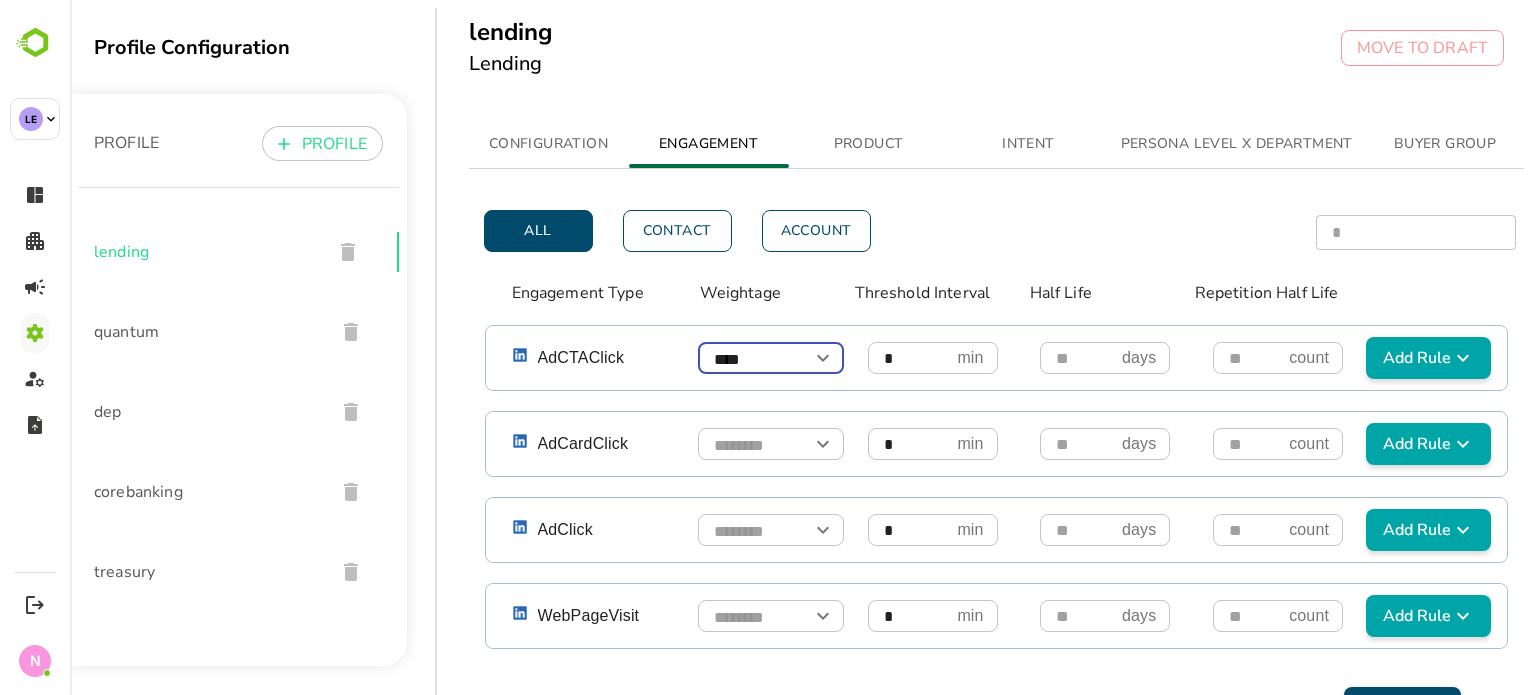 click on "*" at bounding box center [909, 358] 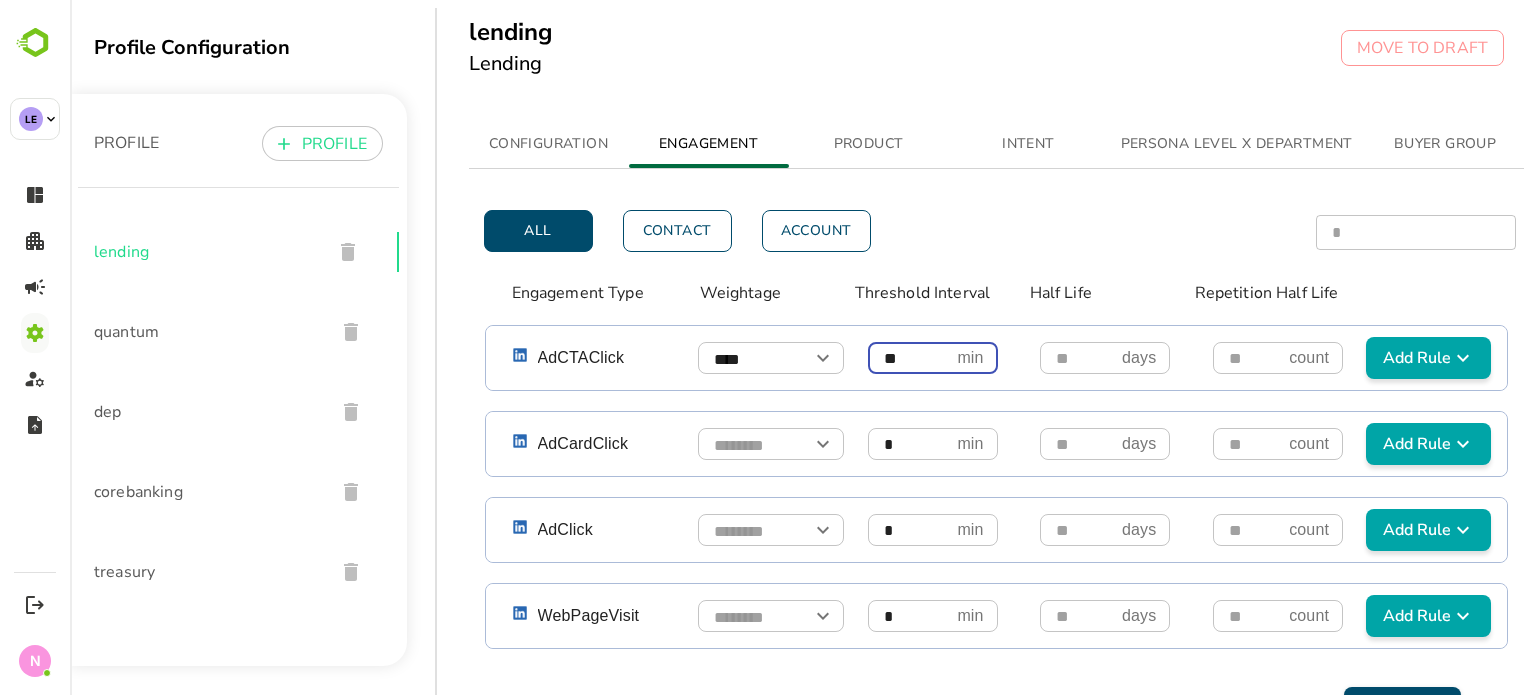 type on "**" 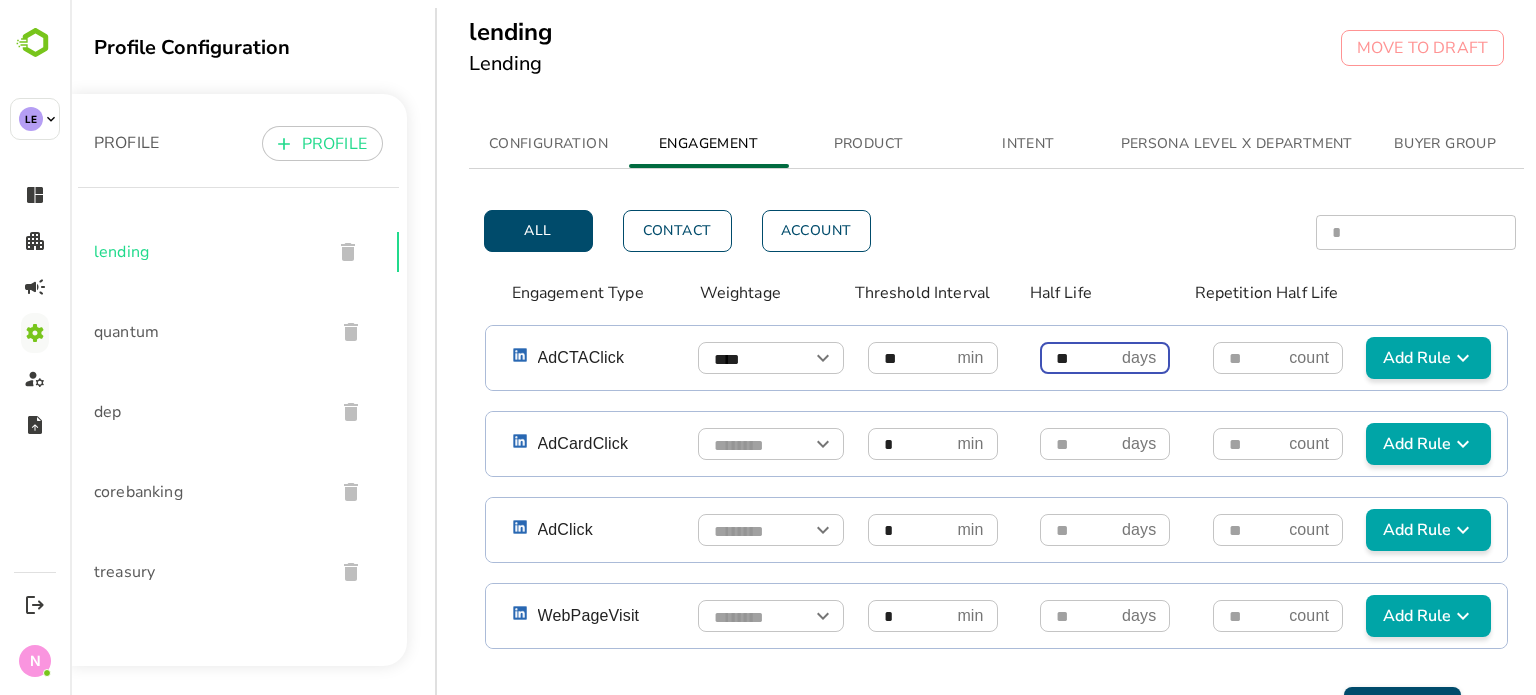 type on "**" 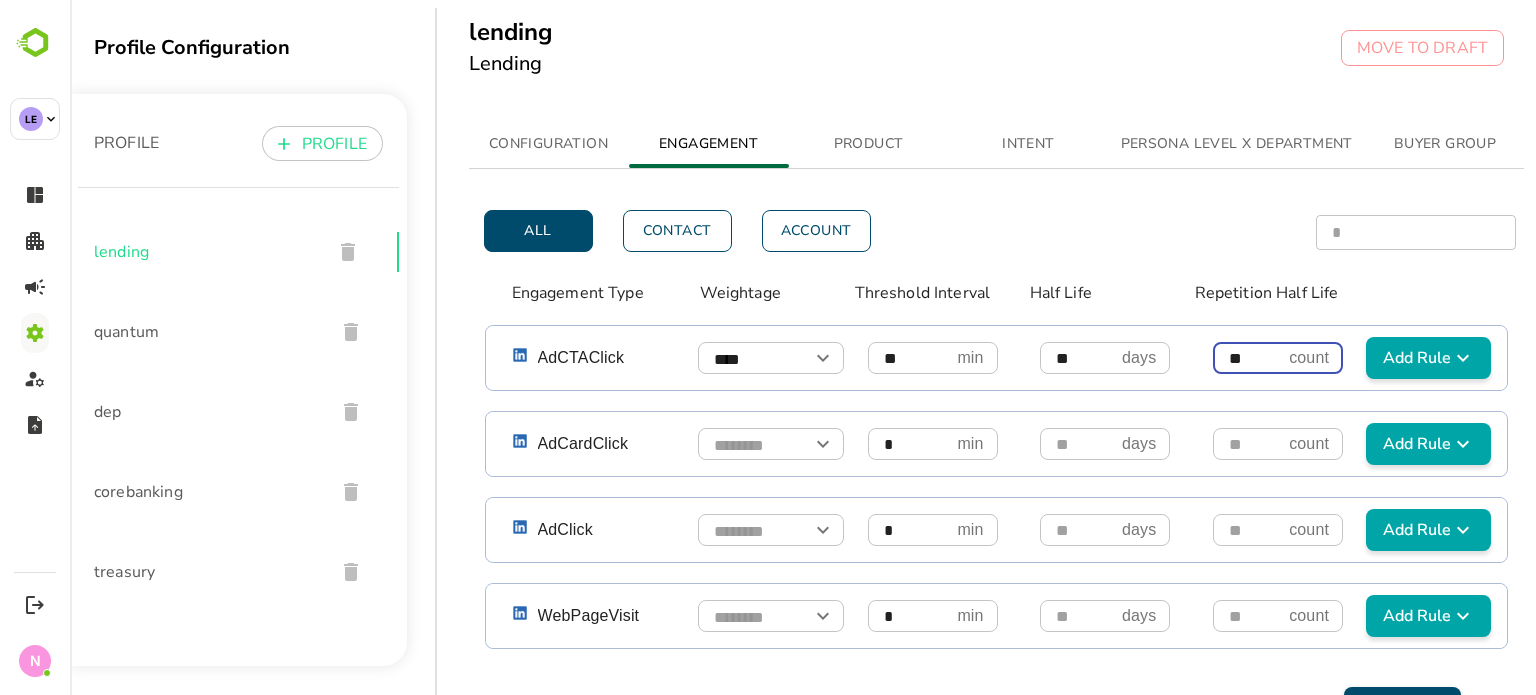 type on "**" 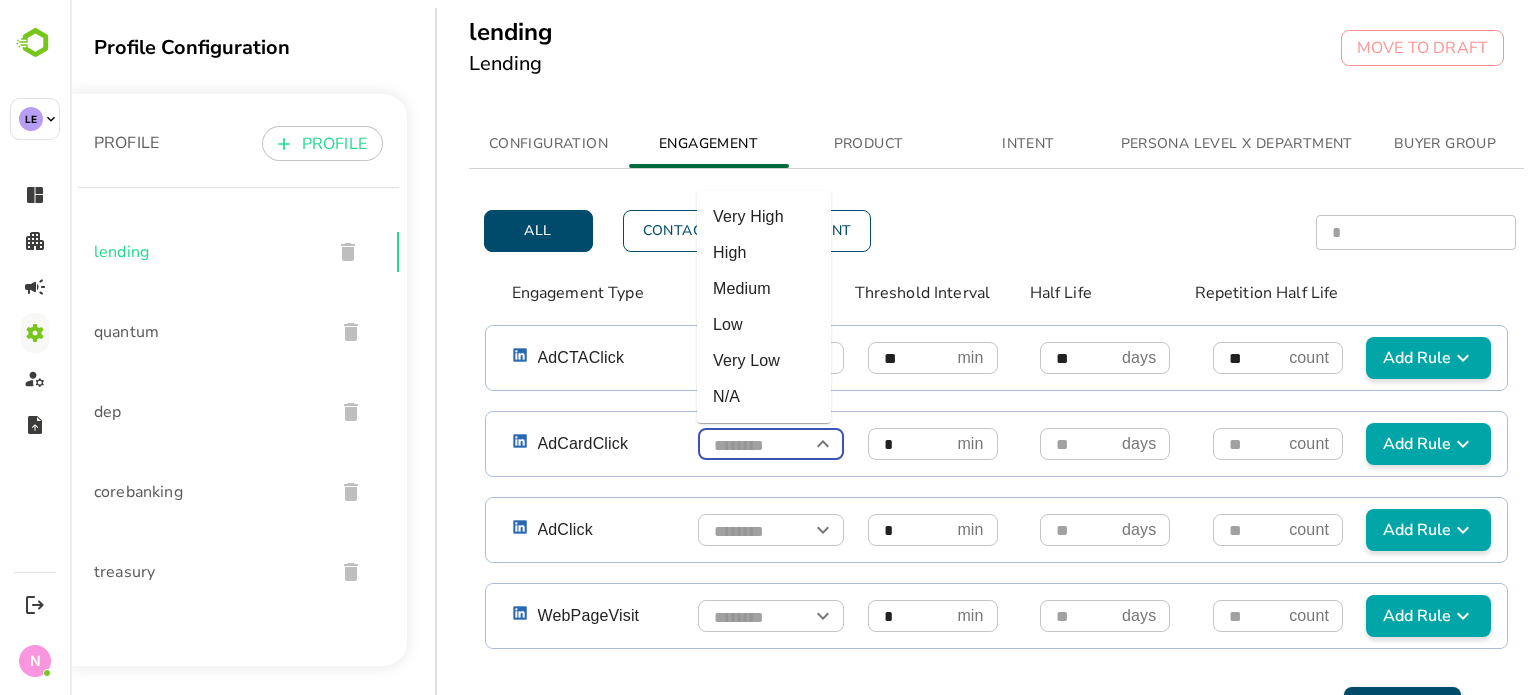click at bounding box center [771, 445] 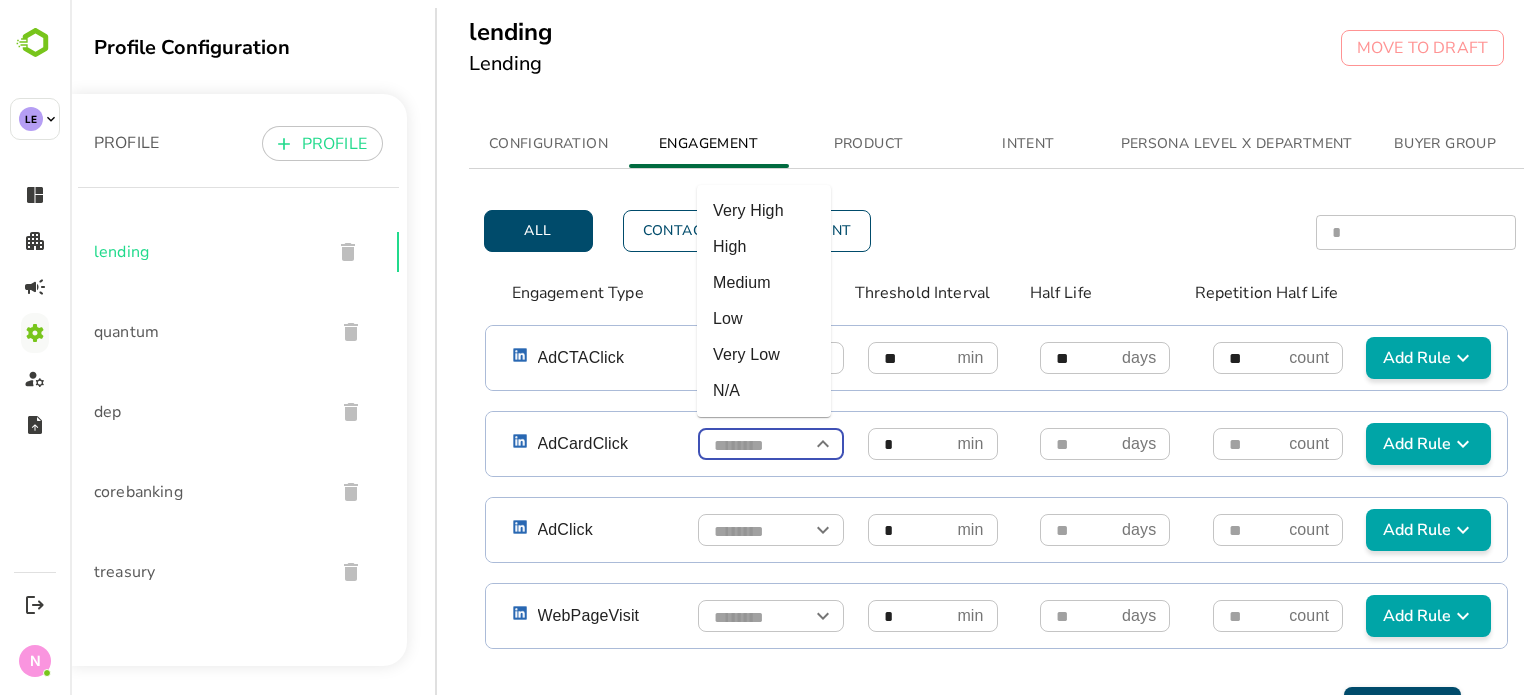 scroll, scrollTop: 10, scrollLeft: 0, axis: vertical 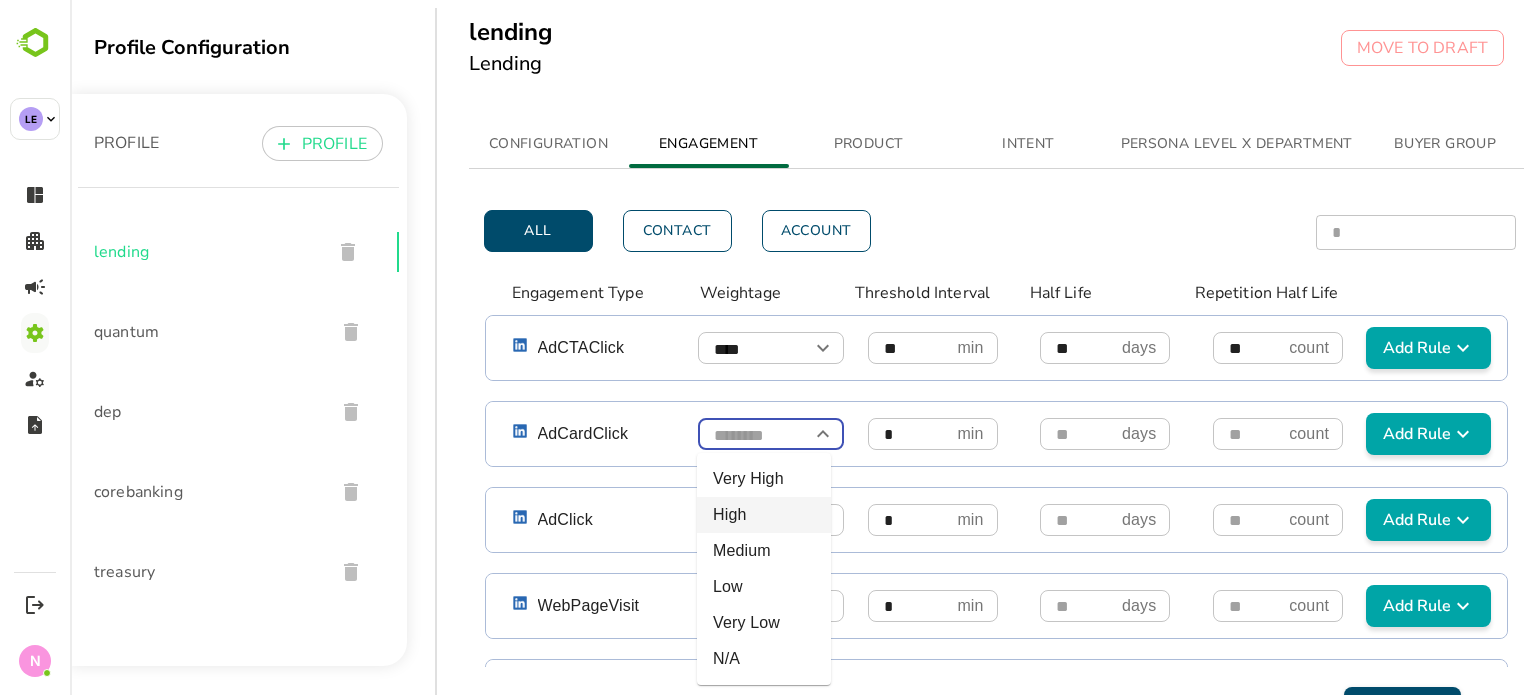 click on "High" at bounding box center (764, 515) 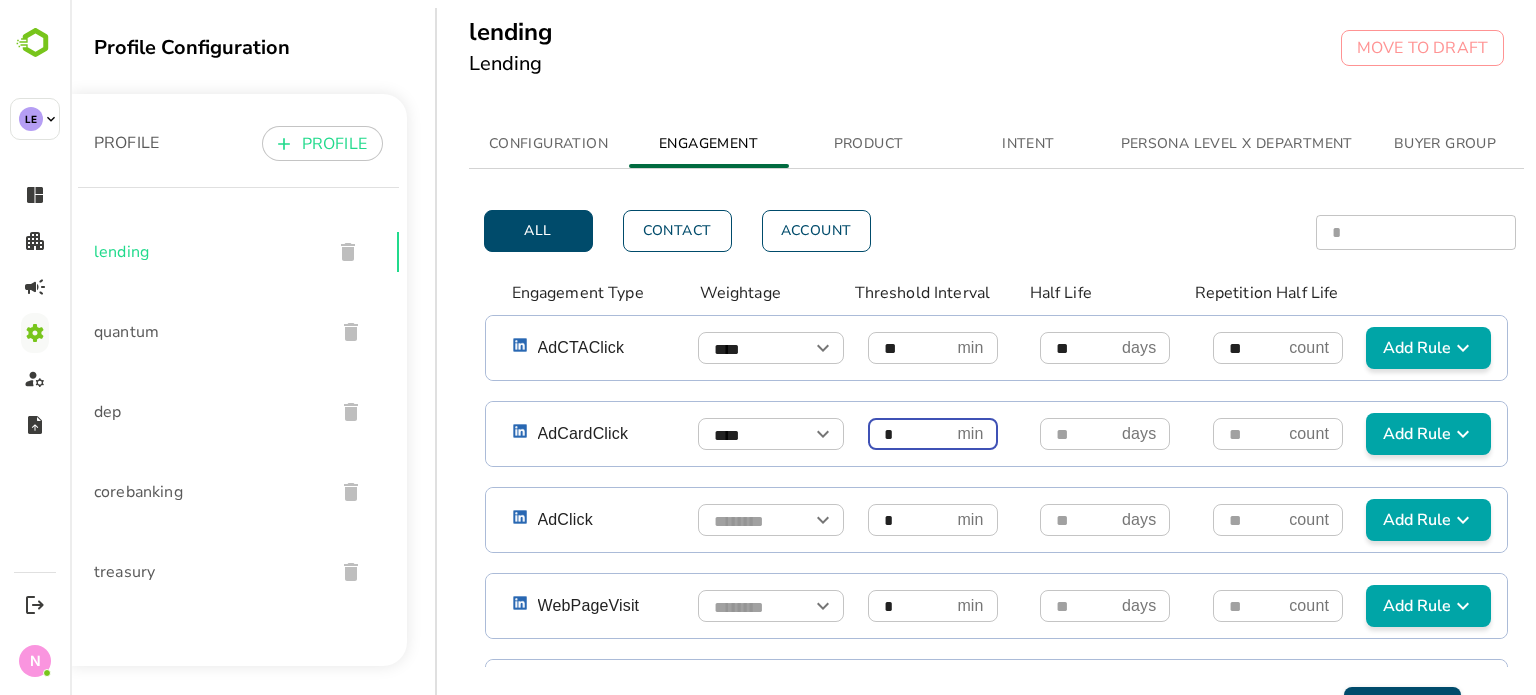 click on "*" at bounding box center (909, 434) 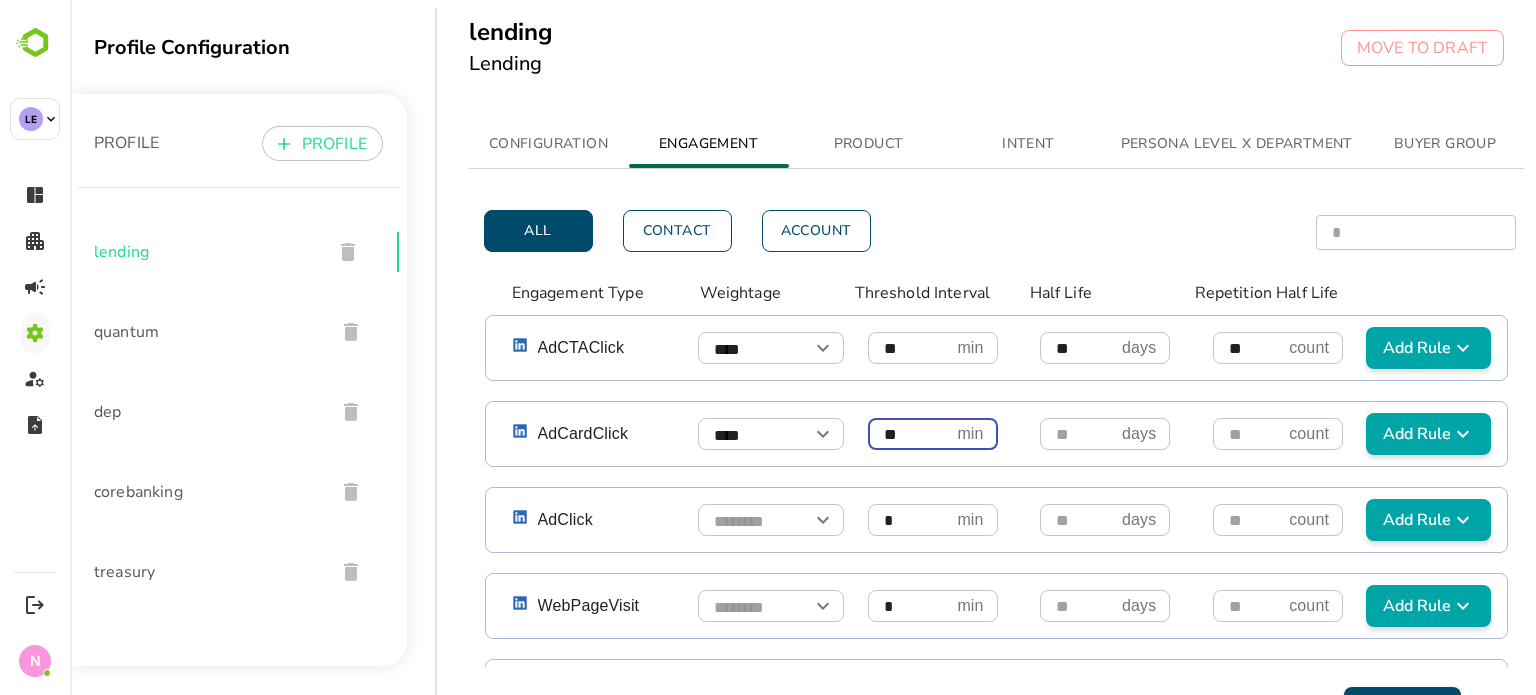 type on "**" 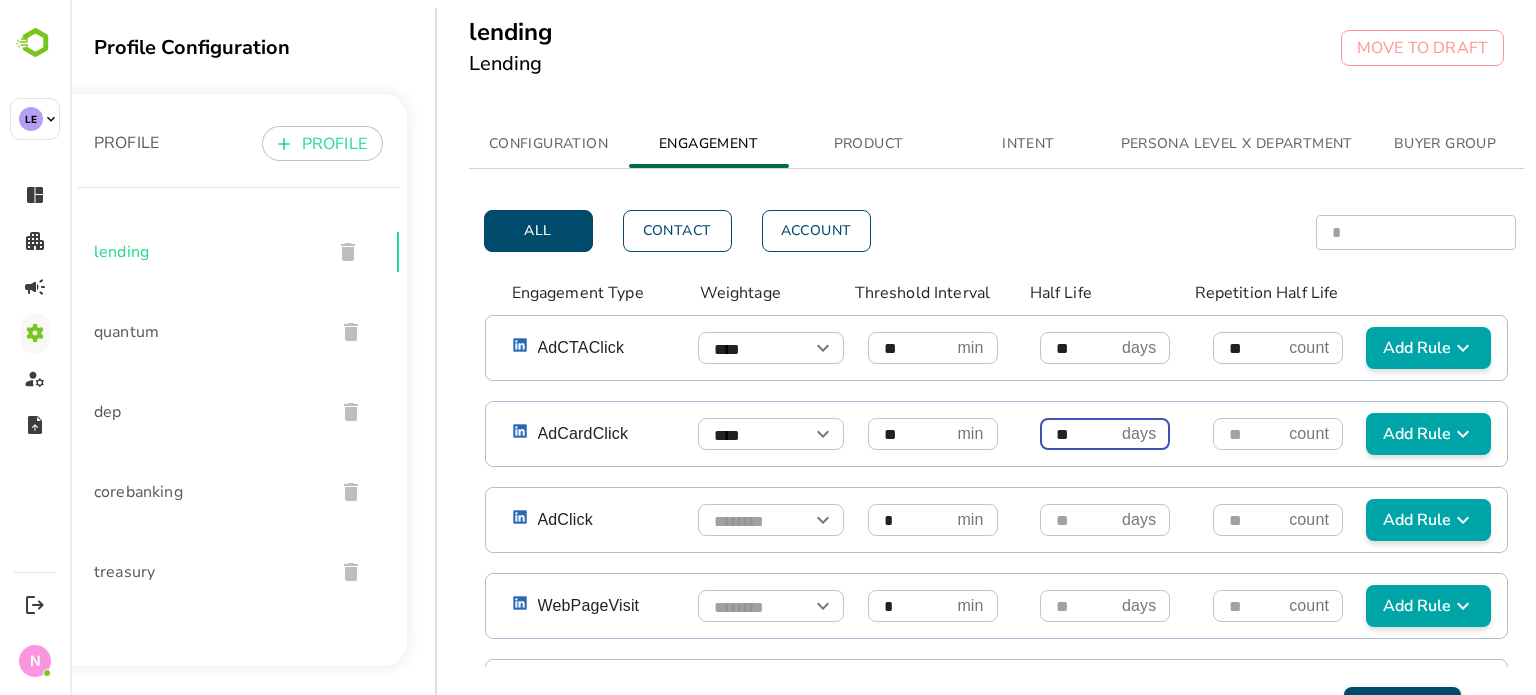 type on "**" 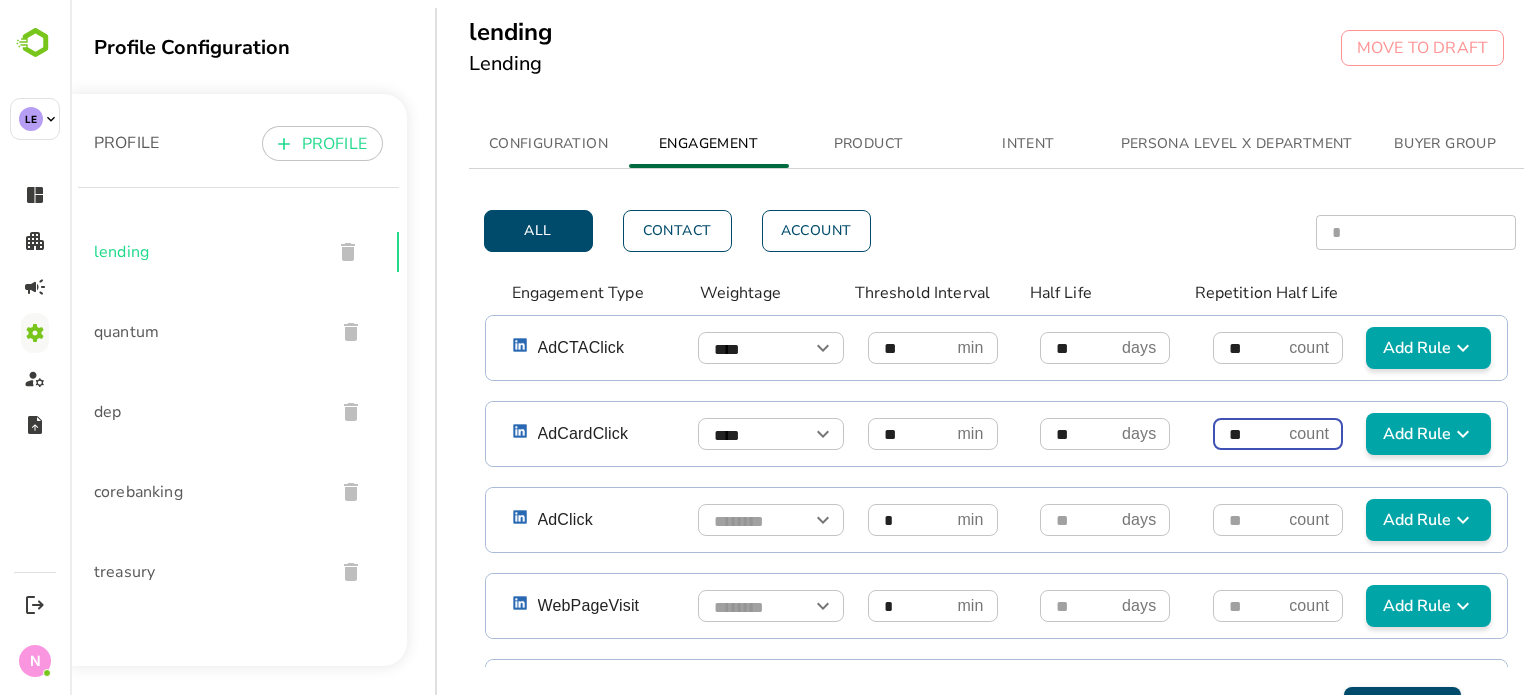 type on "**" 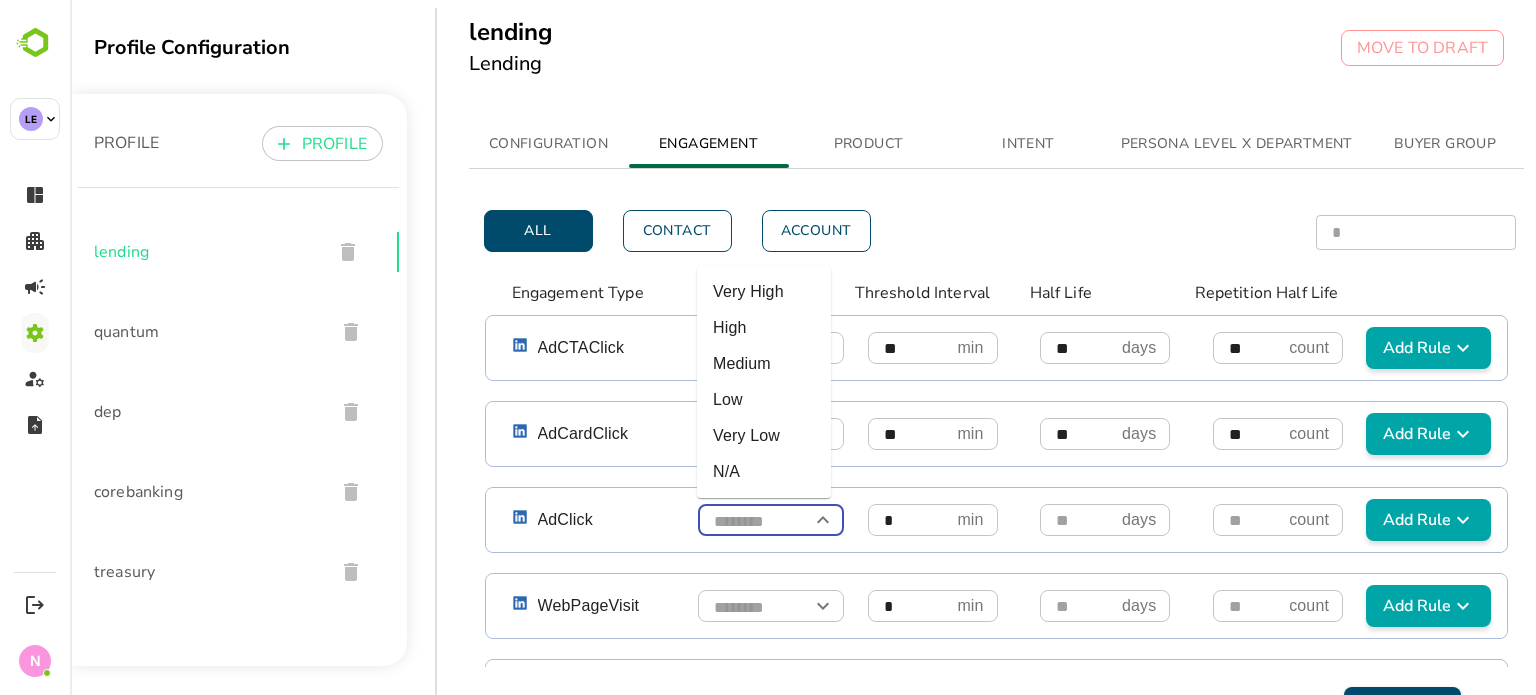click at bounding box center [771, 521] 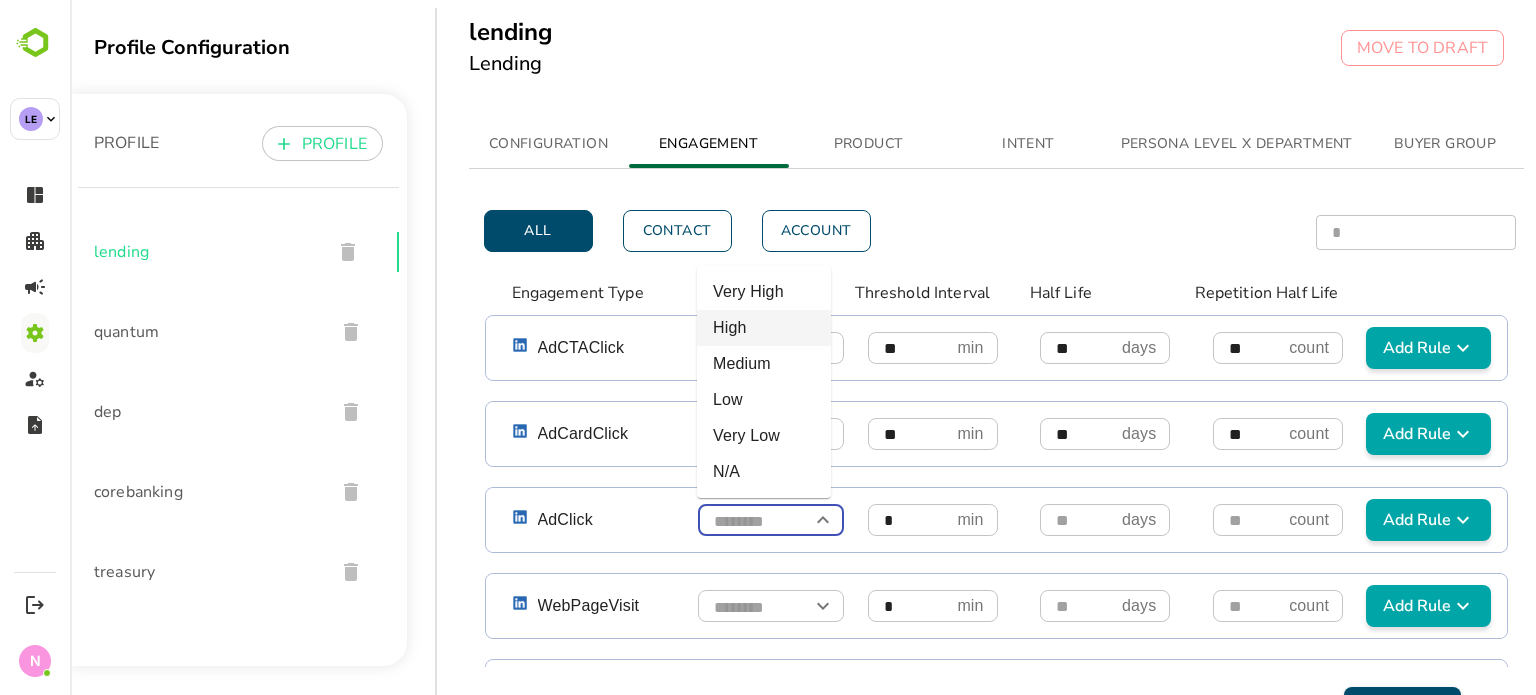 click on "High" at bounding box center [764, 328] 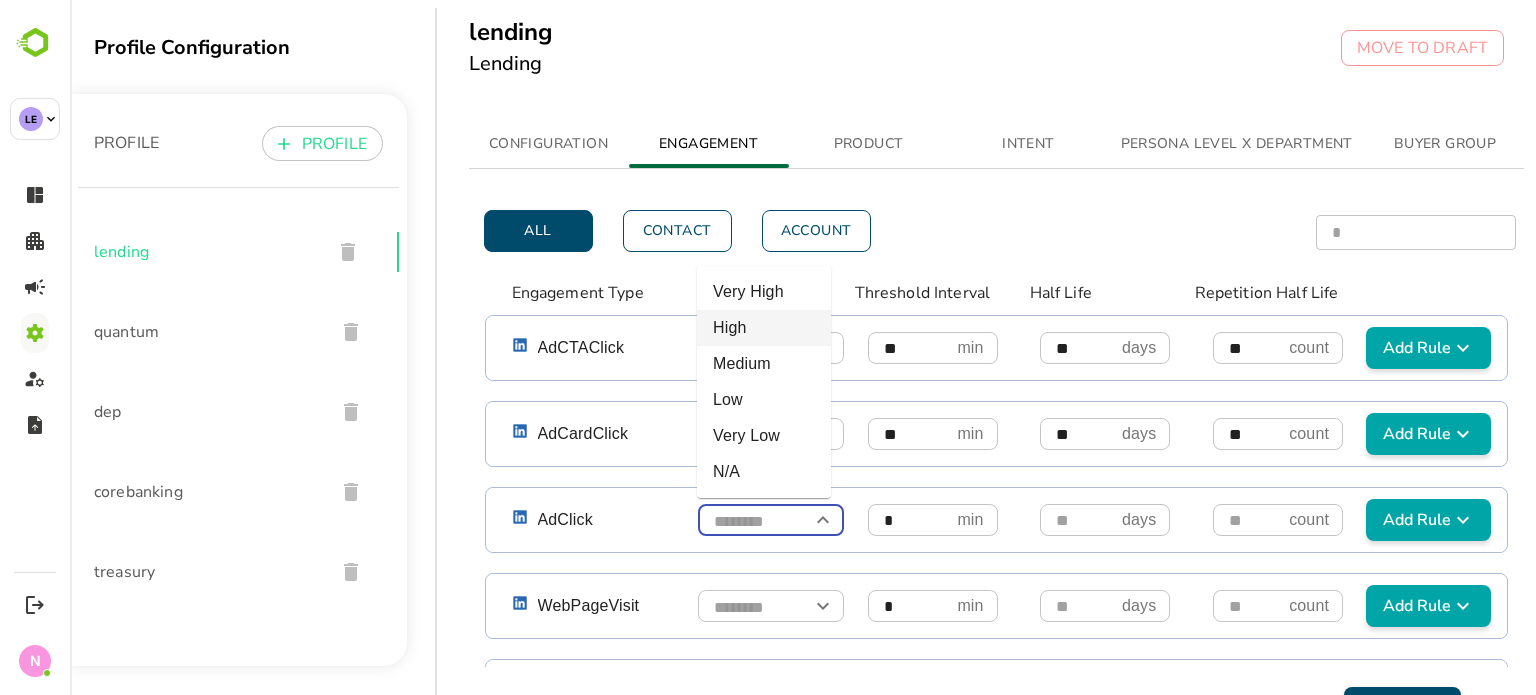 type on "****" 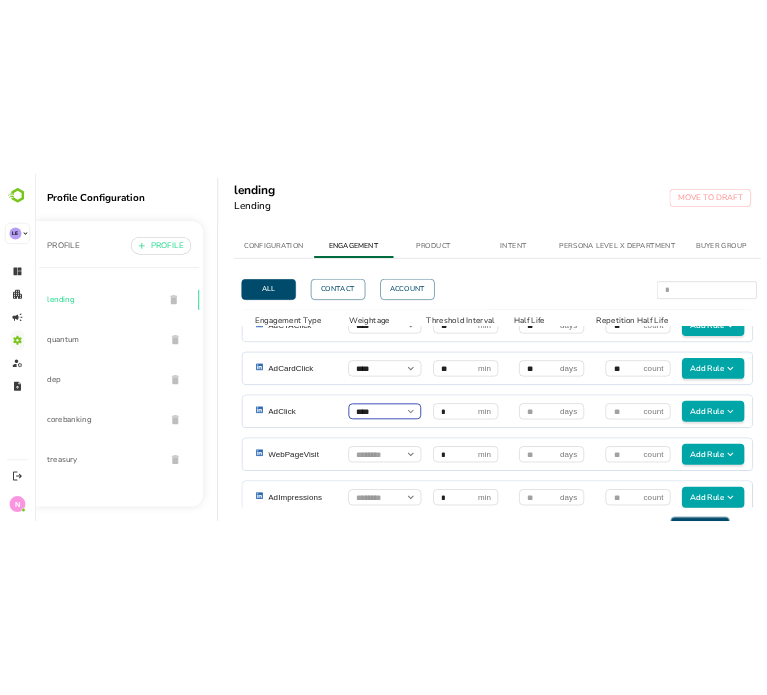 scroll, scrollTop: 124, scrollLeft: 0, axis: vertical 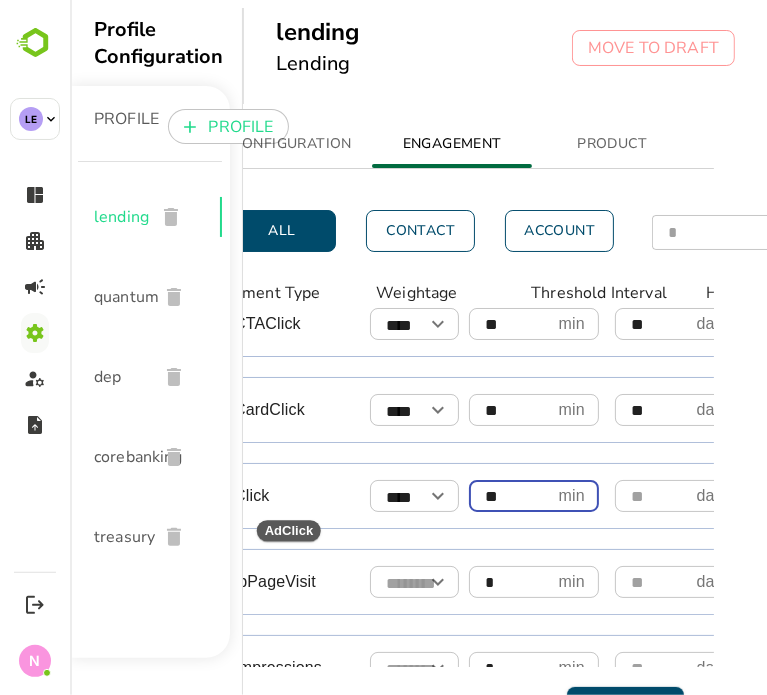type on "**" 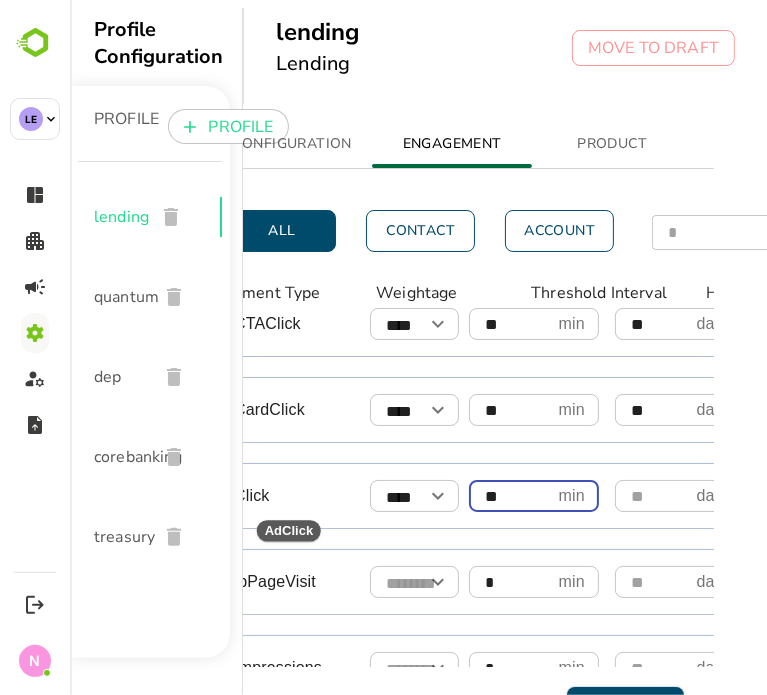 scroll, scrollTop: 34, scrollLeft: 71, axis: both 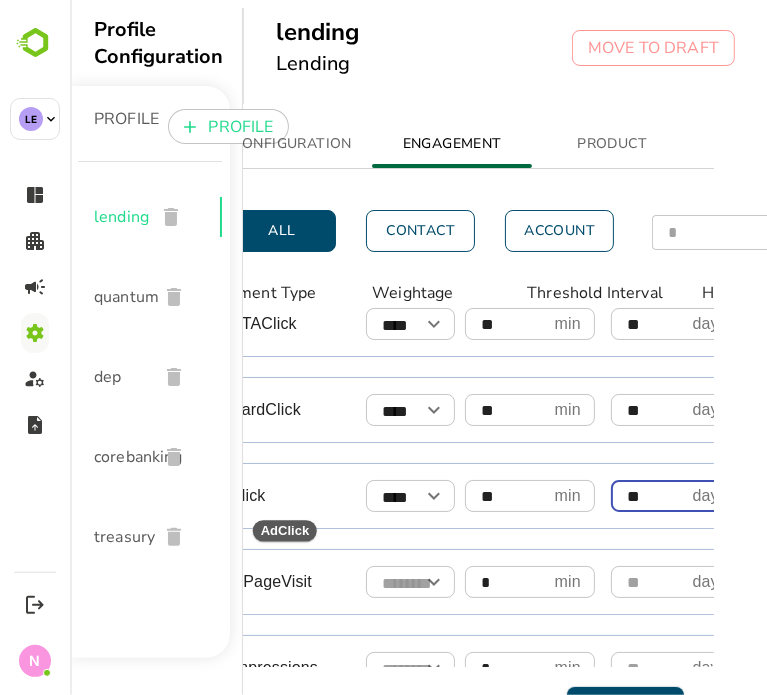 type on "**" 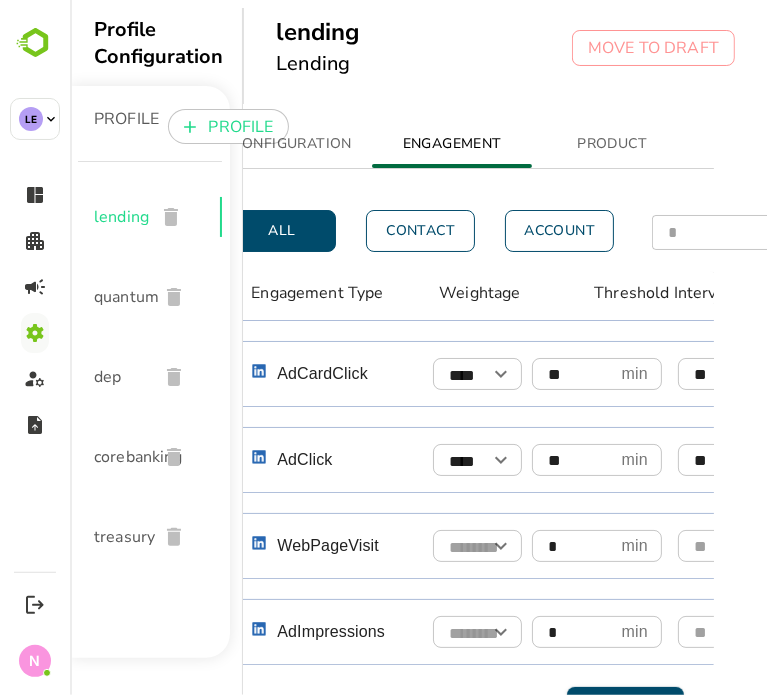 scroll, scrollTop: 70, scrollLeft: 0, axis: vertical 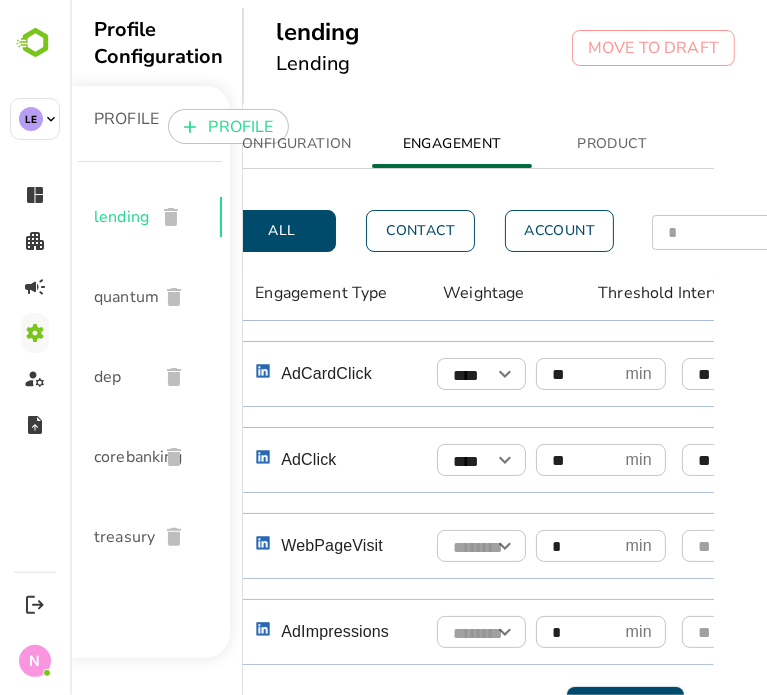 type on "**" 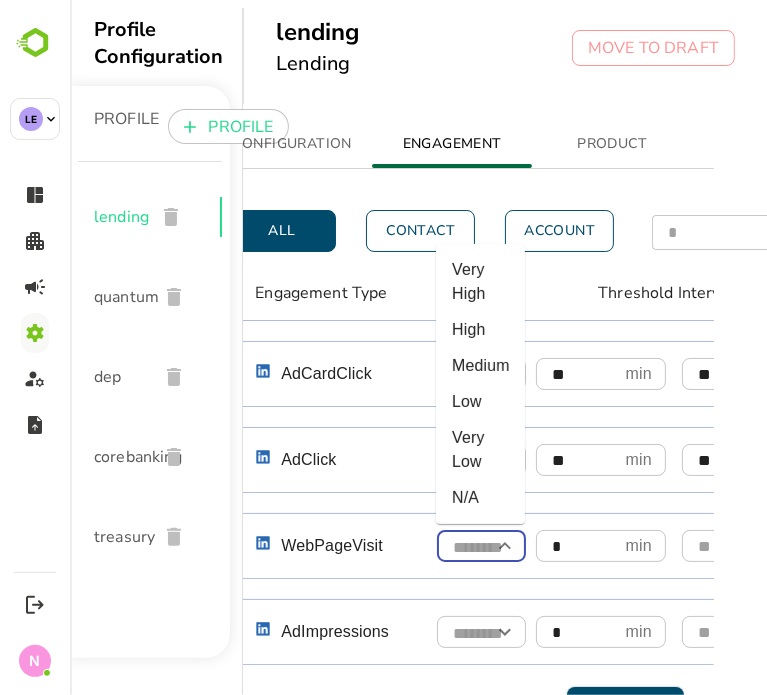 click at bounding box center [480, 547] 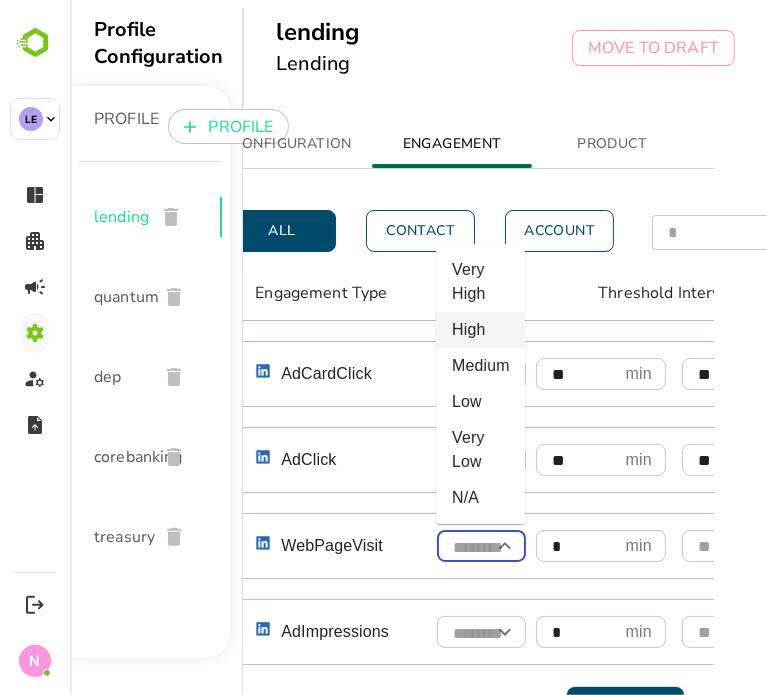 click on "High" at bounding box center [479, 330] 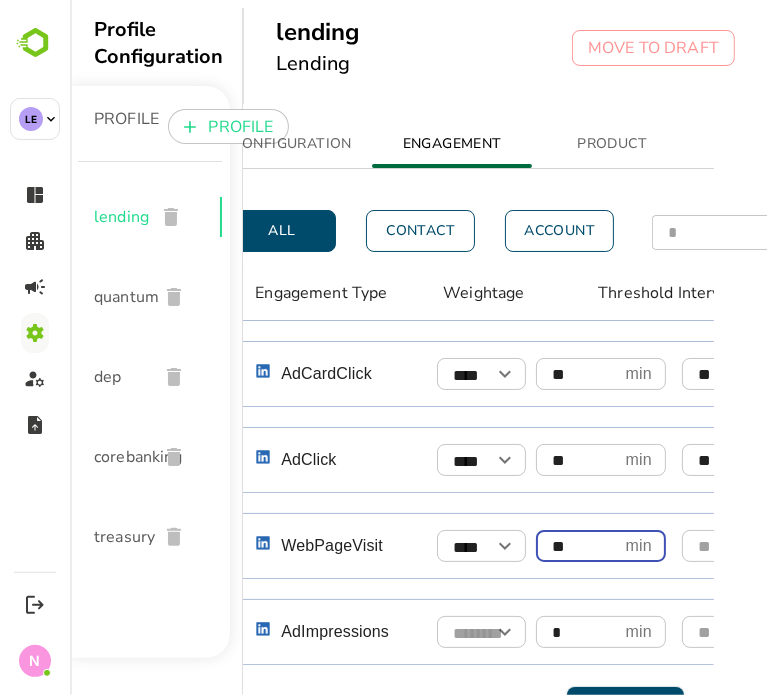 type on "**" 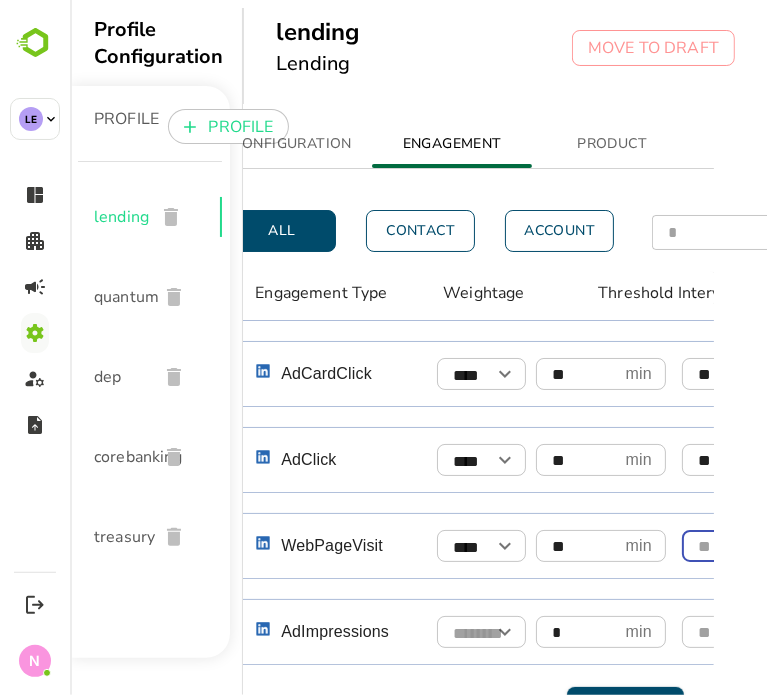 scroll, scrollTop: 70, scrollLeft: 71, axis: both 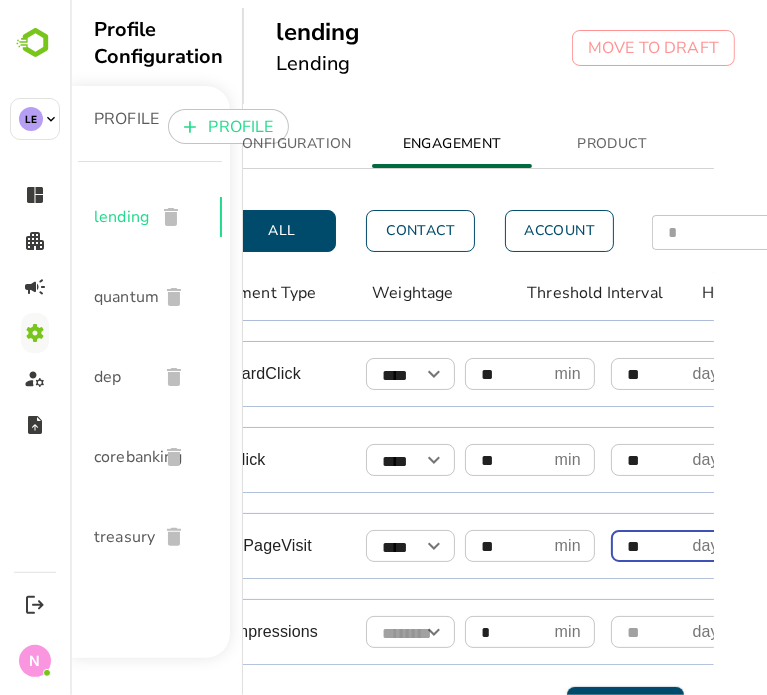 type on "**" 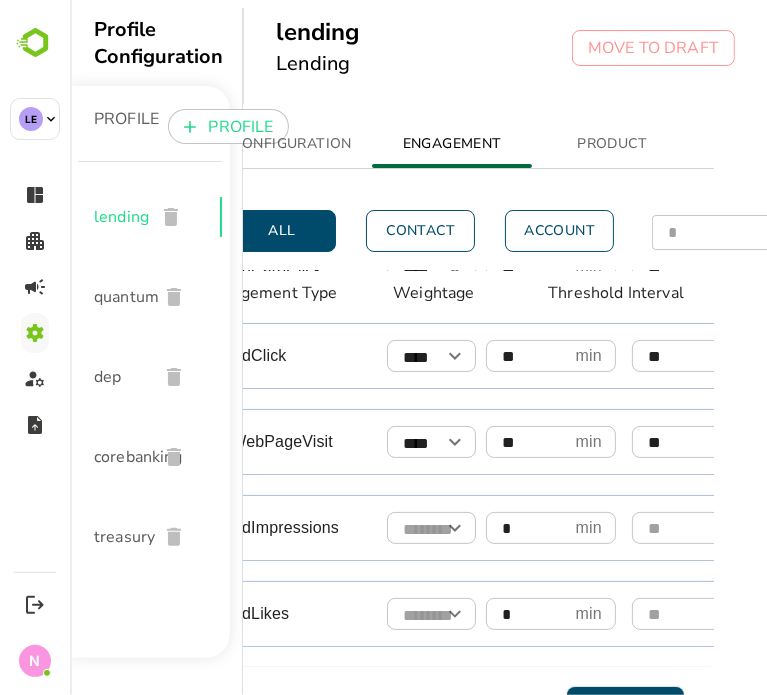 scroll, scrollTop: 174, scrollLeft: 0, axis: vertical 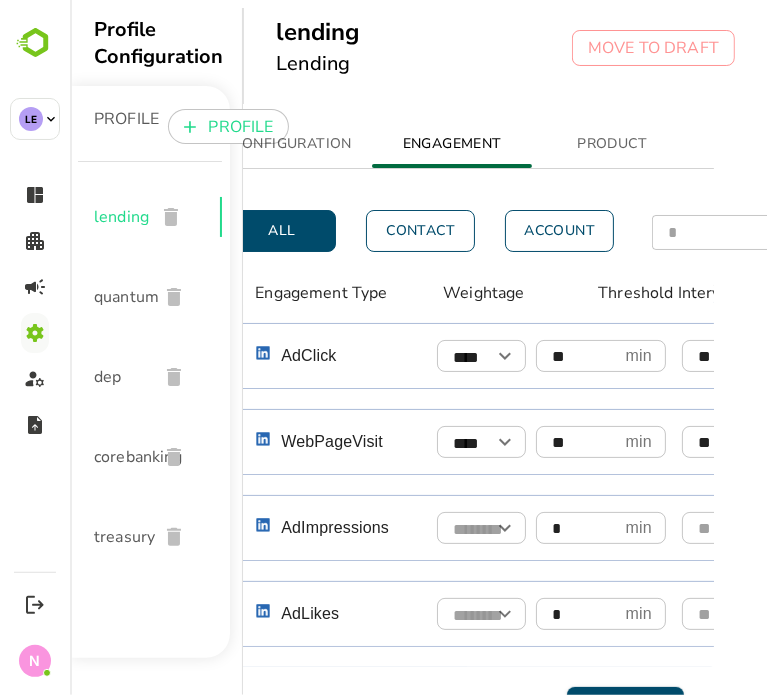 type on "**" 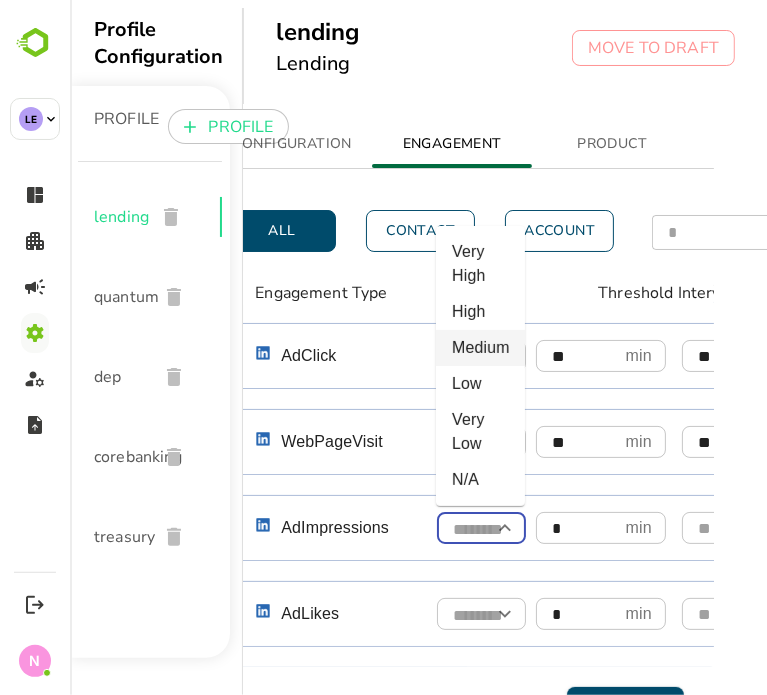 click on "Medium" at bounding box center [479, 348] 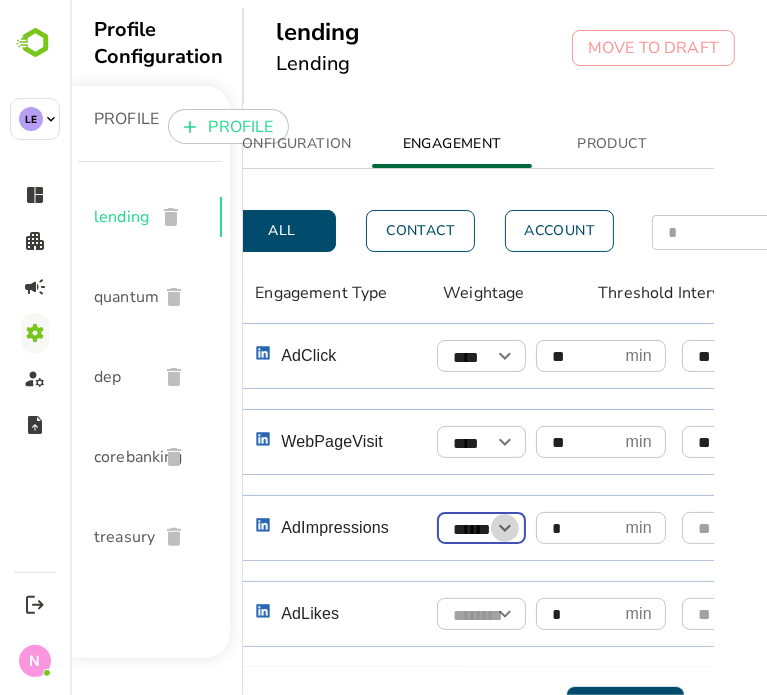 click 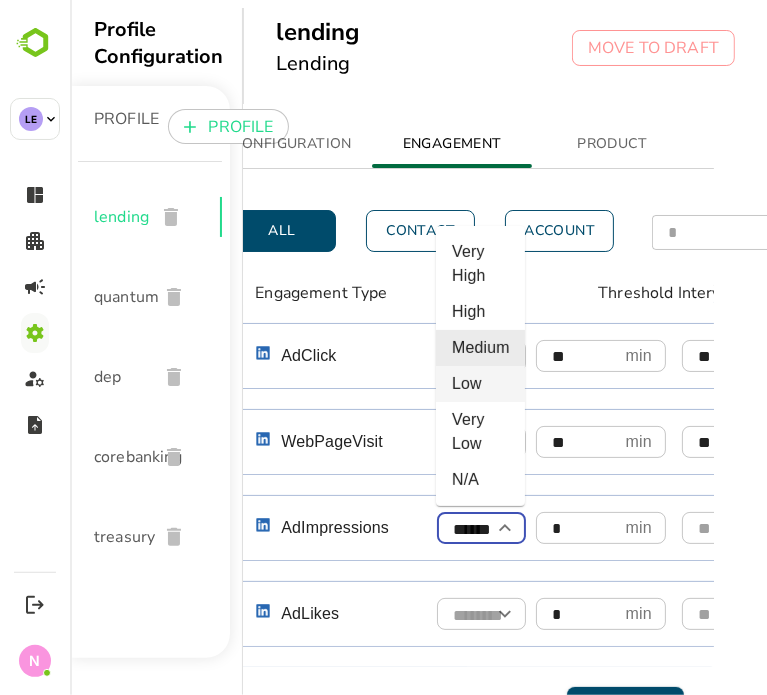 click on "Low" at bounding box center (479, 384) 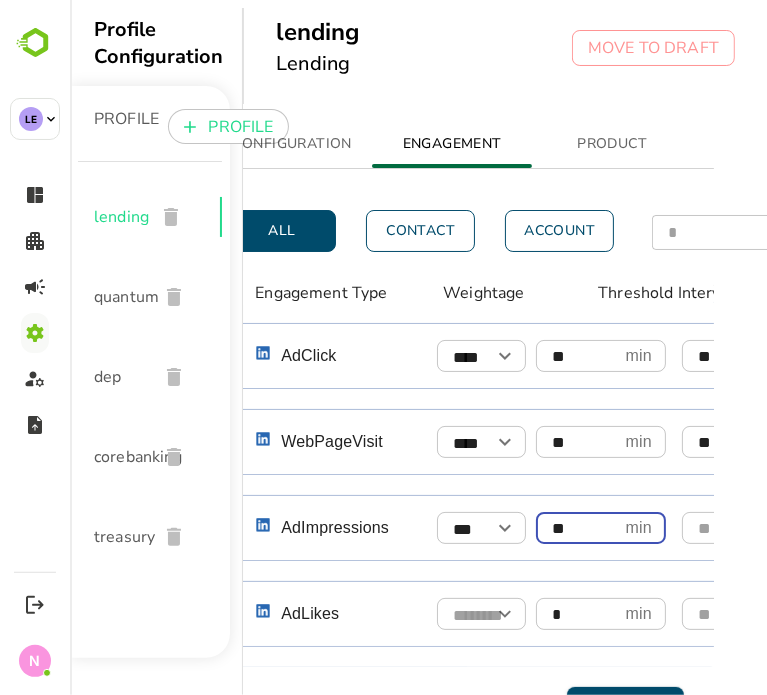 type on "**" 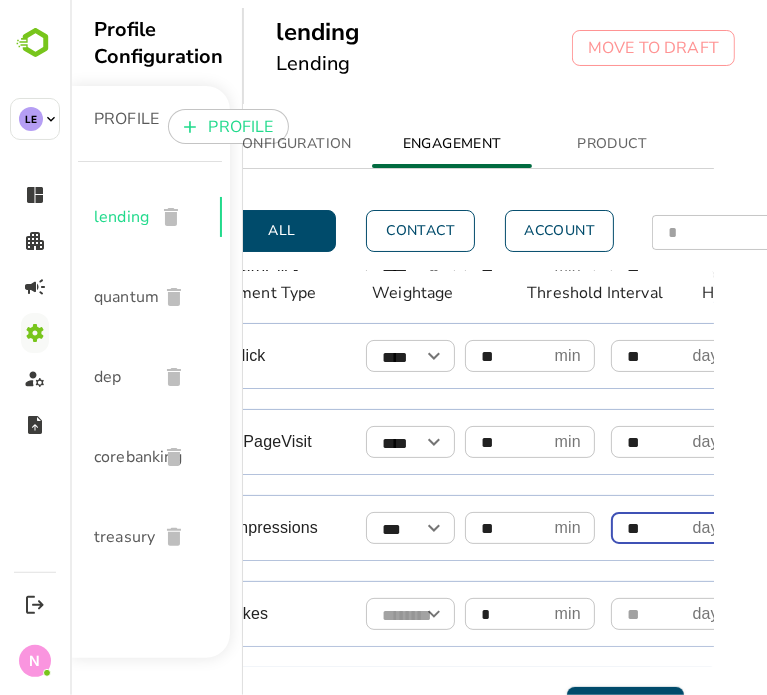 type on "**" 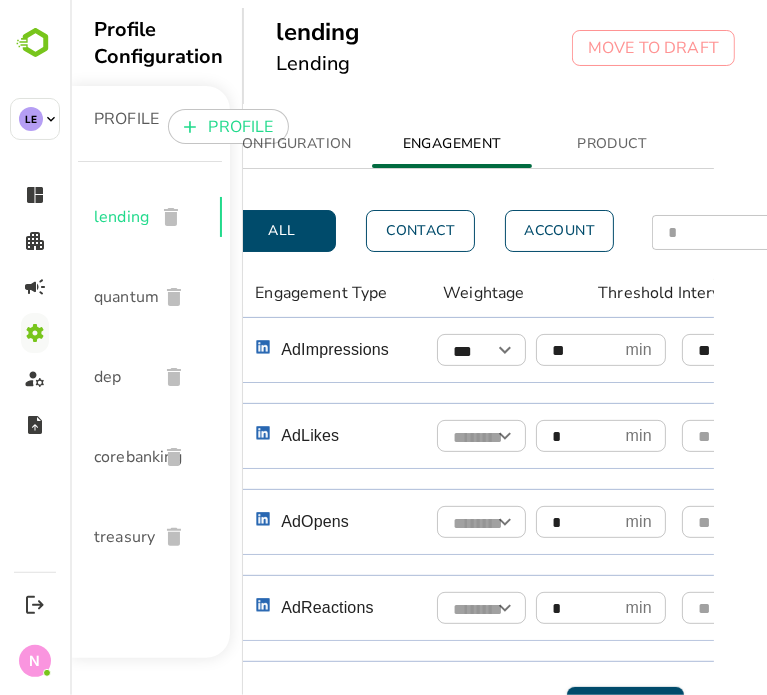 scroll, scrollTop: 354, scrollLeft: 0, axis: vertical 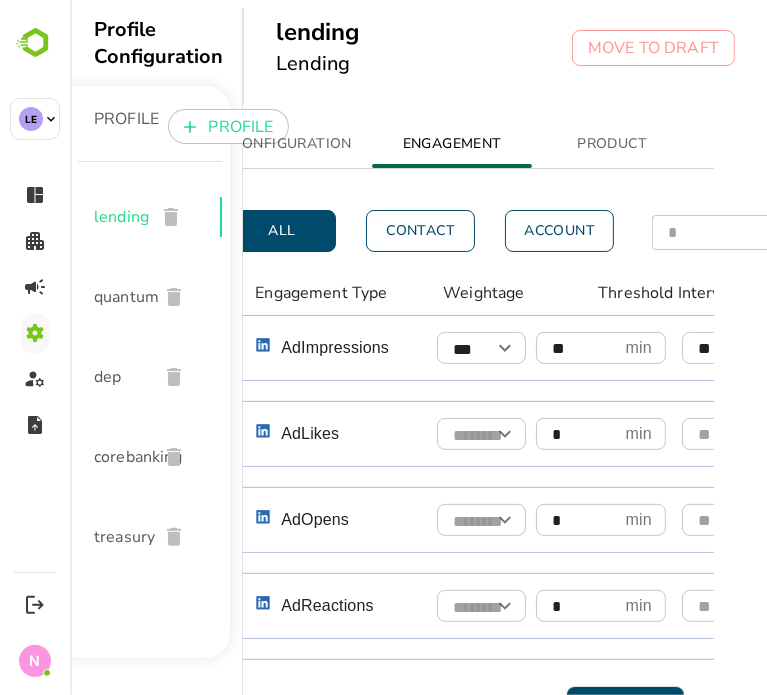 type on "**" 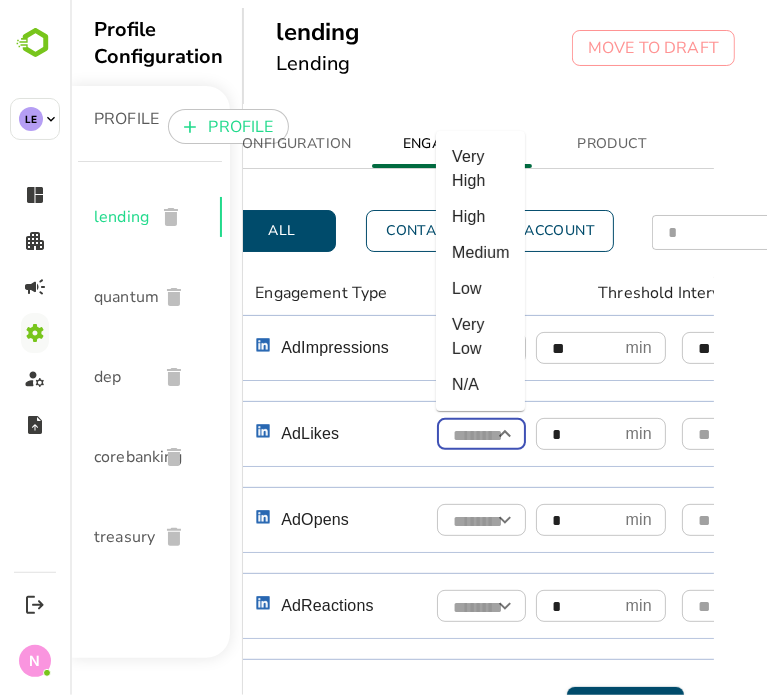 click at bounding box center [480, 435] 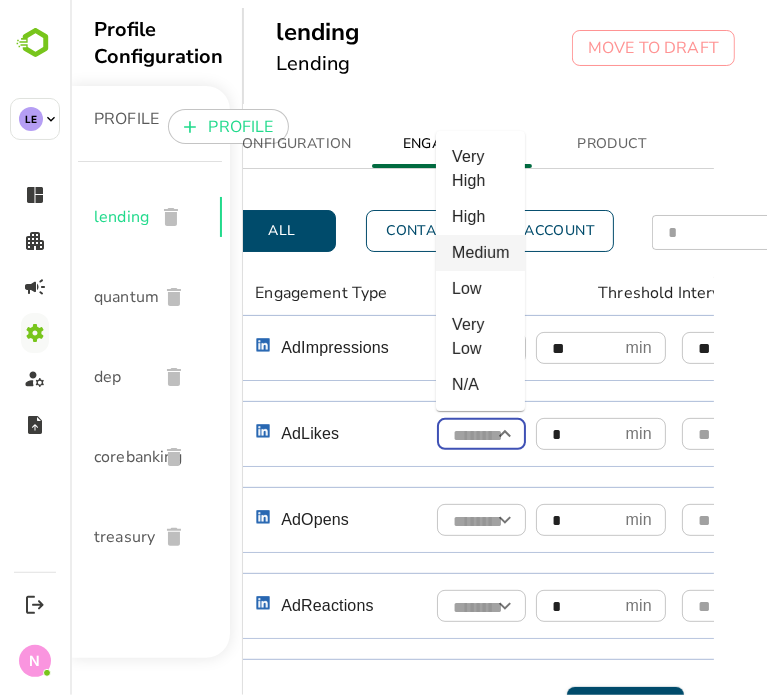 click on "Medium" at bounding box center [479, 253] 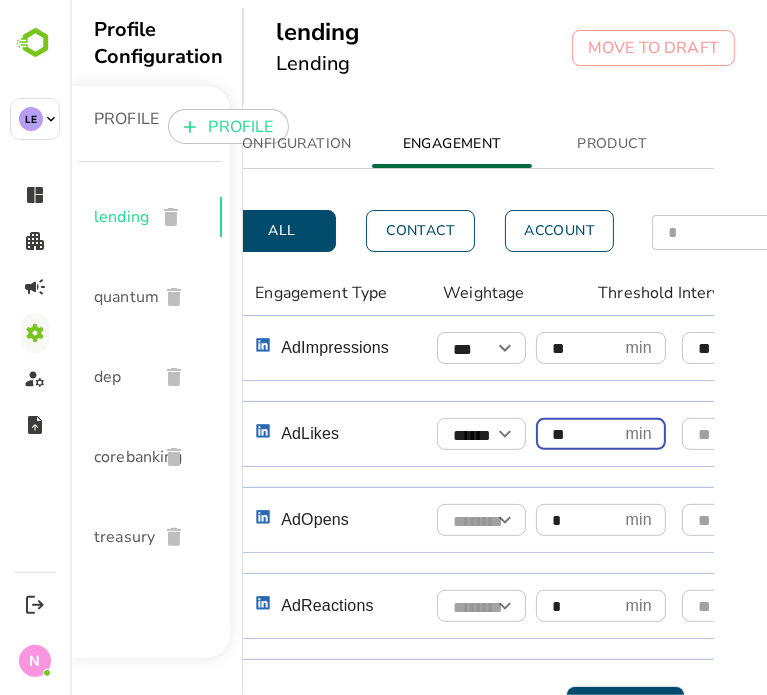 type on "**" 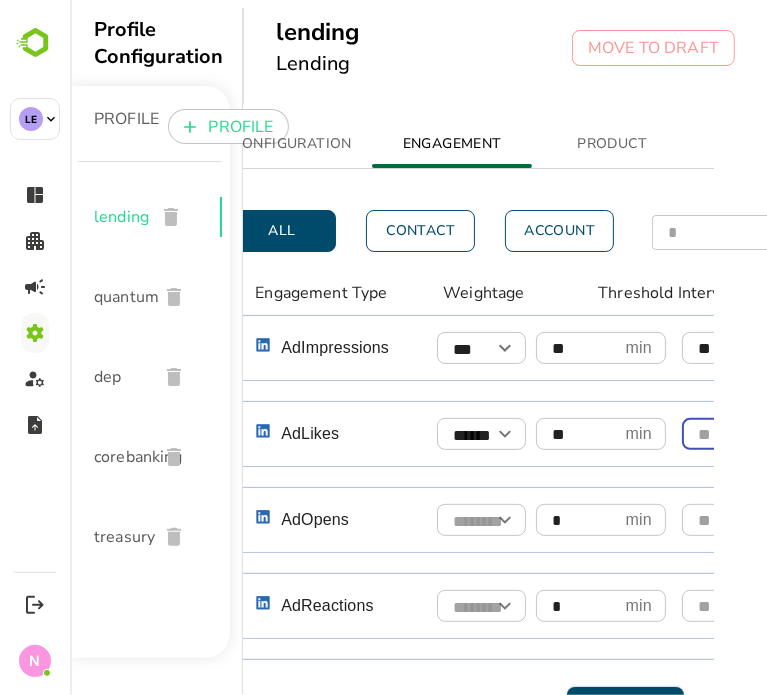 scroll, scrollTop: 354, scrollLeft: 71, axis: both 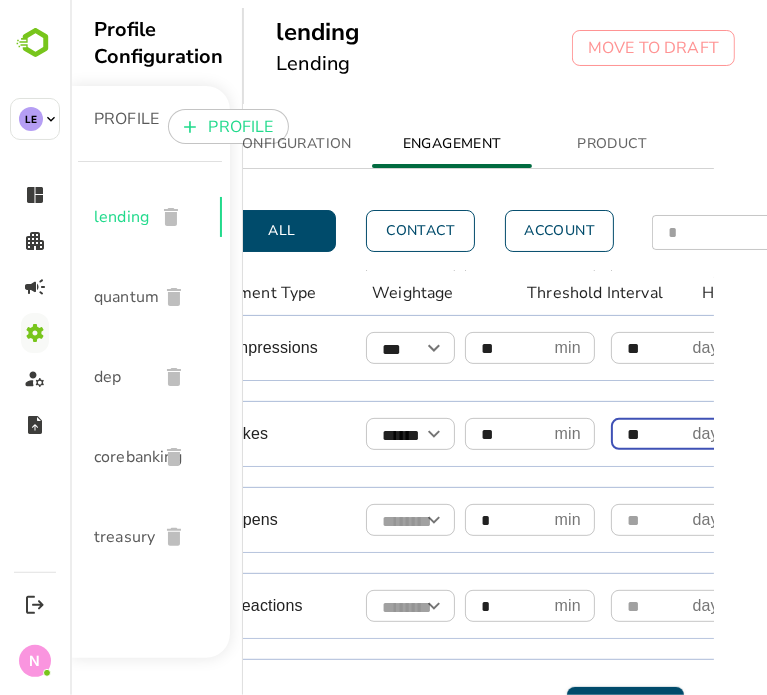type on "**" 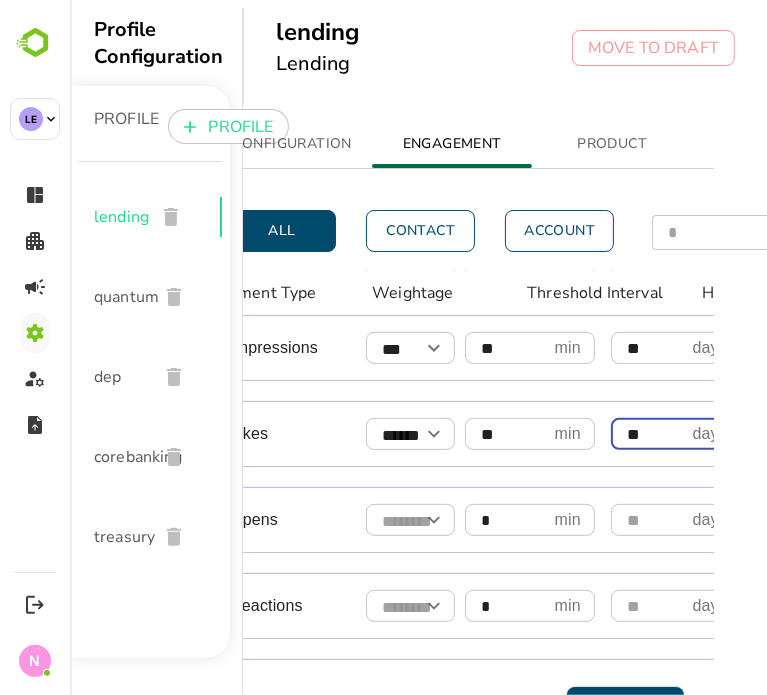 scroll, scrollTop: 354, scrollLeft: 413, axis: both 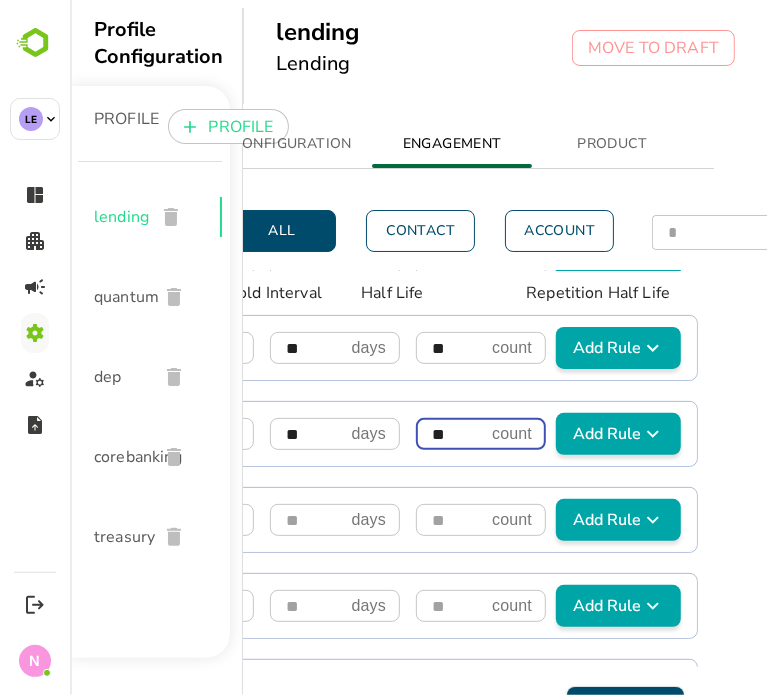 type on "**" 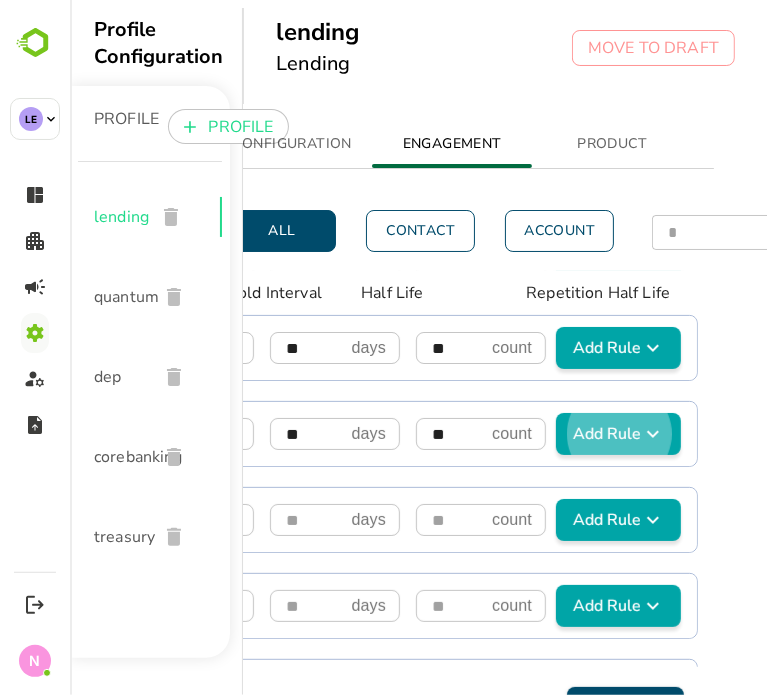 type 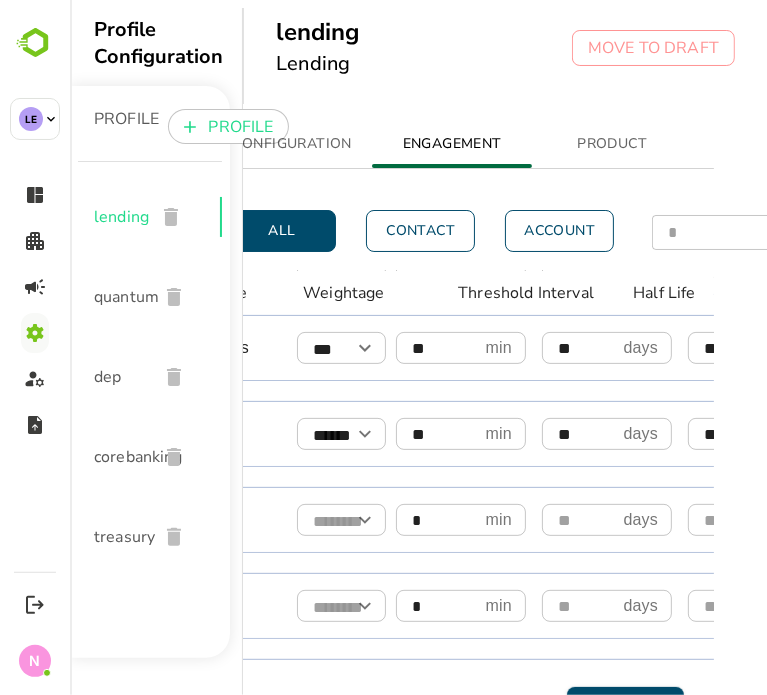 scroll, scrollTop: 354, scrollLeft: 0, axis: vertical 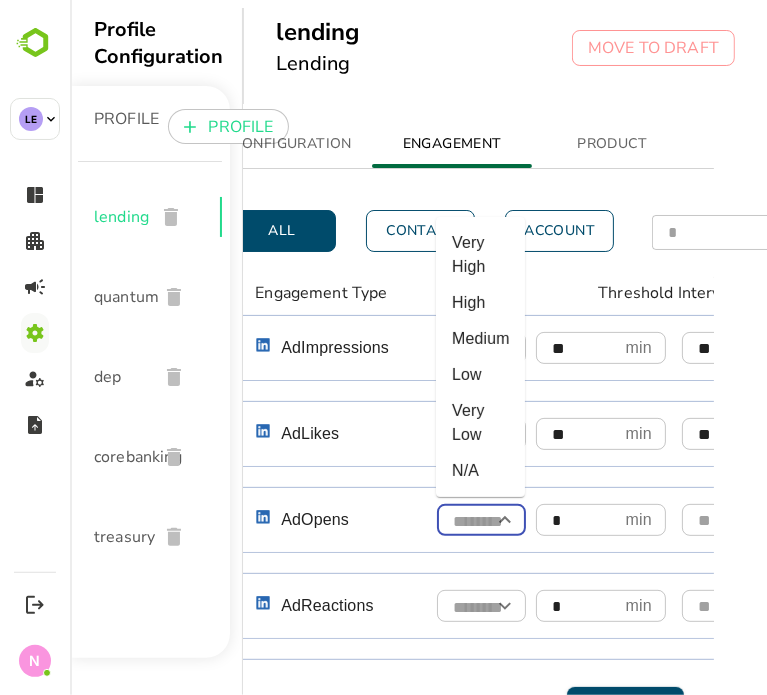 click at bounding box center (480, 521) 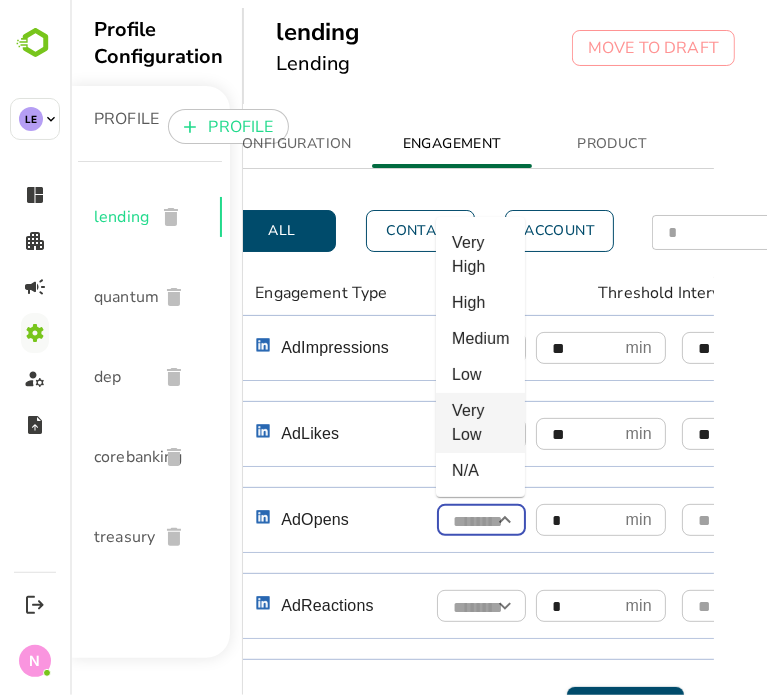 type on "********" 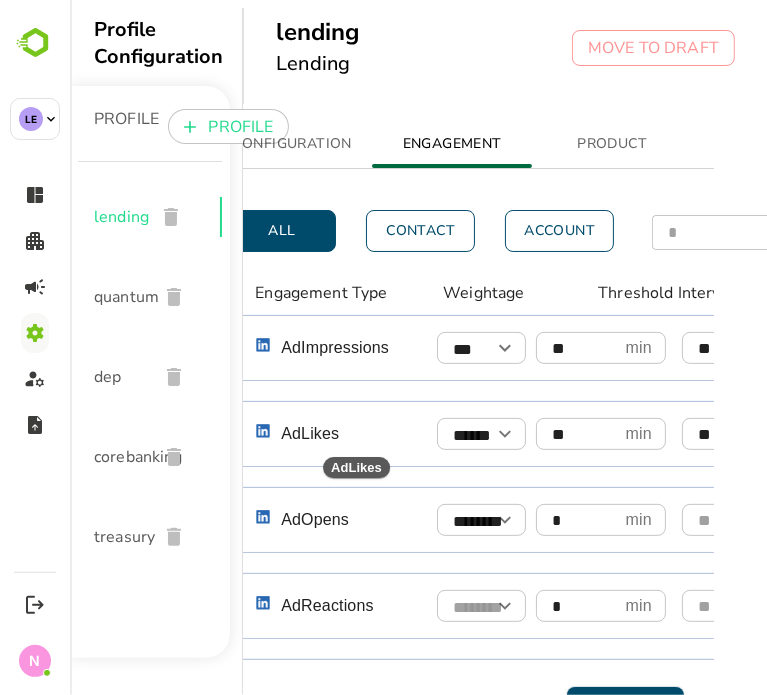 click on "AdLikes" at bounding box center [355, 434] 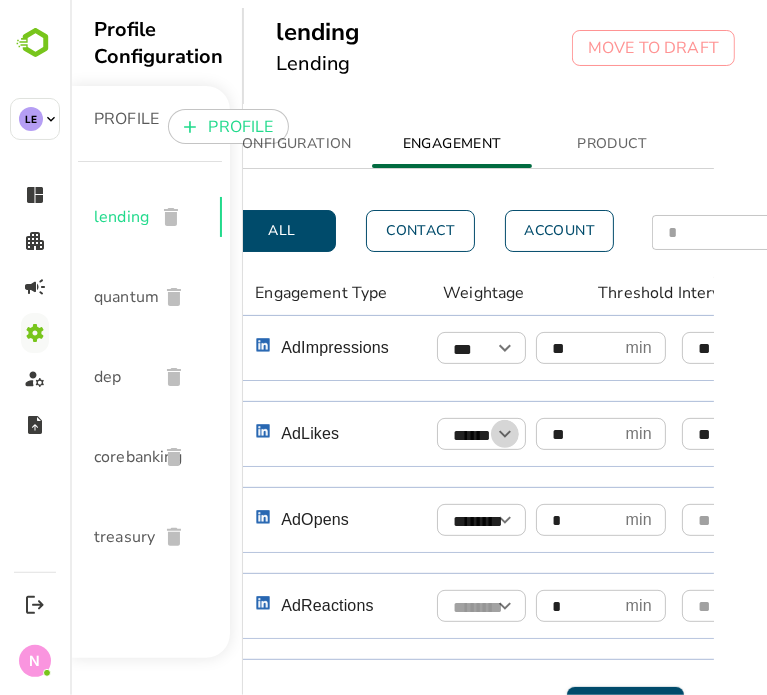 click 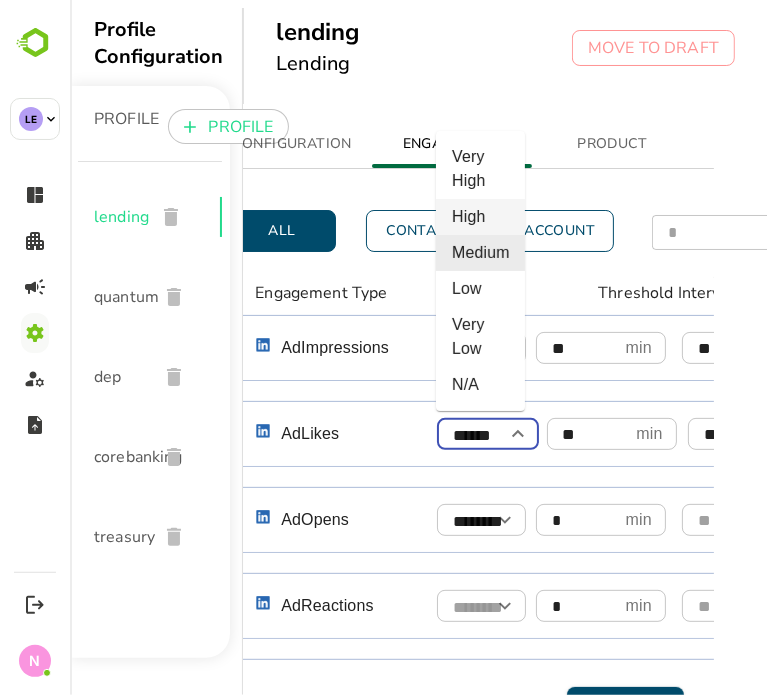 click on "High" at bounding box center (479, 217) 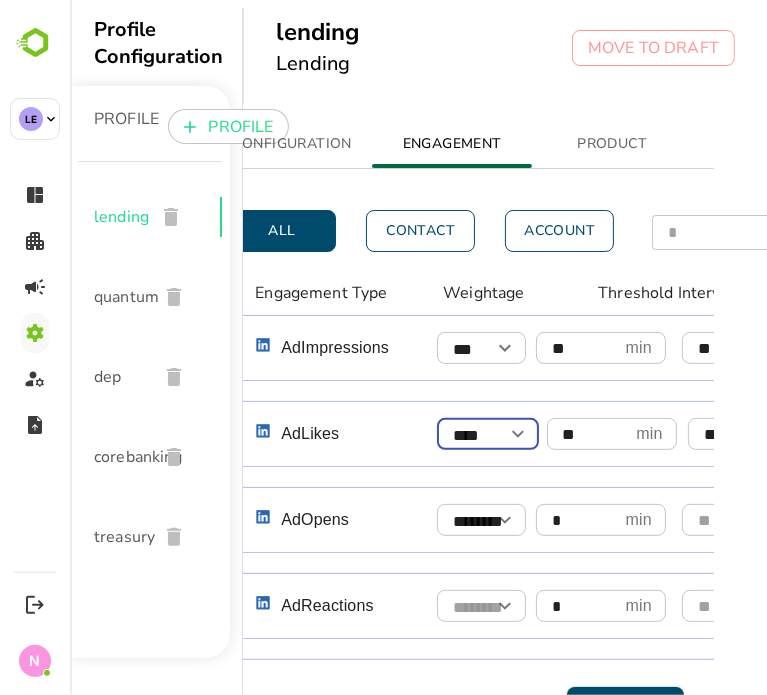 scroll, scrollTop: 0, scrollLeft: 0, axis: both 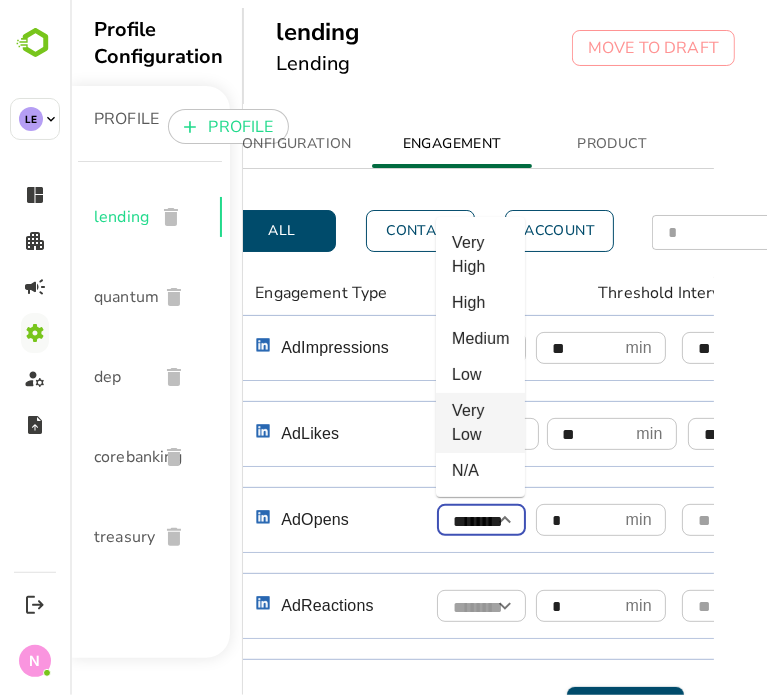 click on "********" at bounding box center (480, 521) 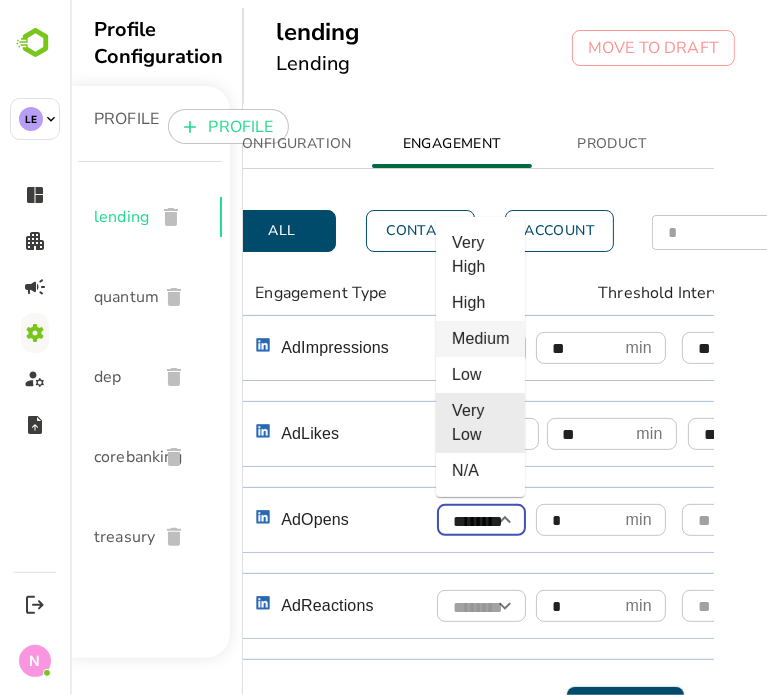 click on "Medium" at bounding box center (479, 339) 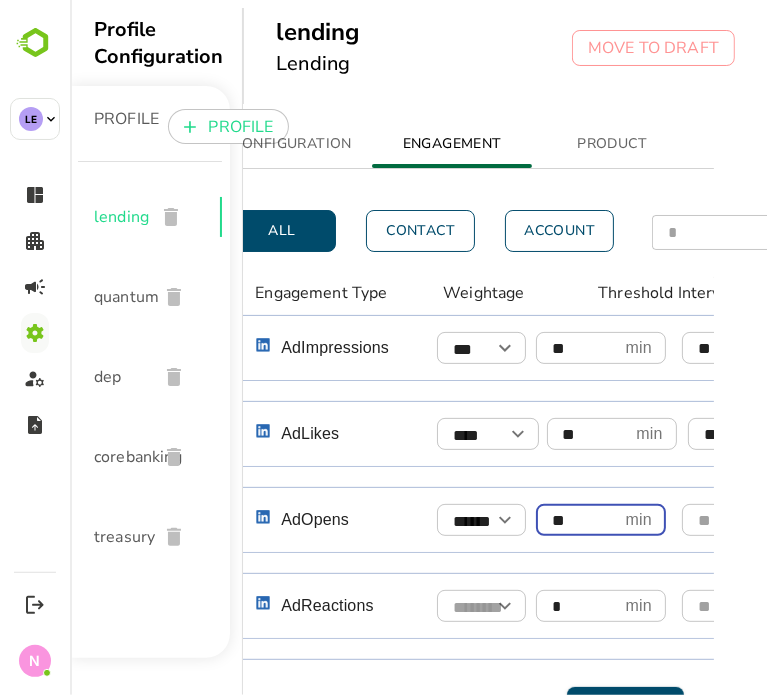 type on "**" 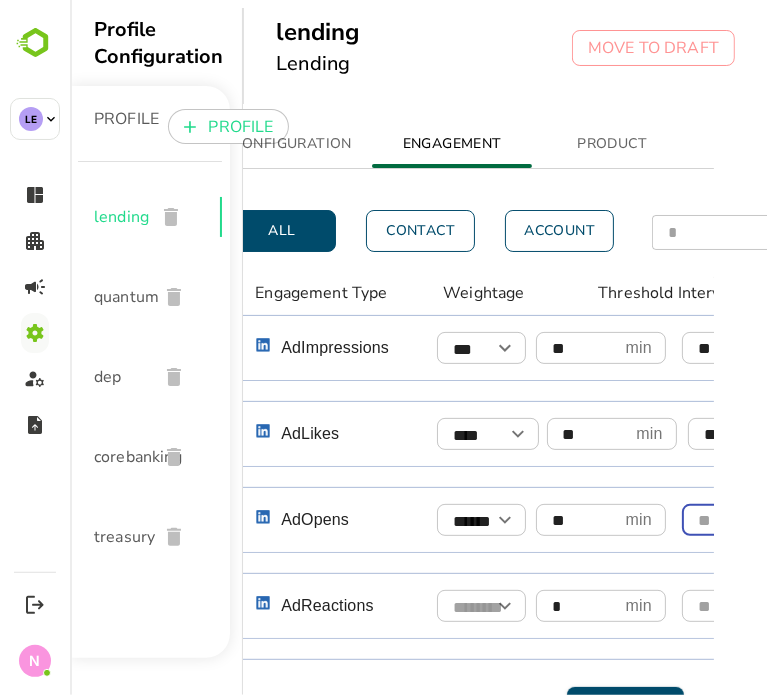 scroll, scrollTop: 354, scrollLeft: 71, axis: both 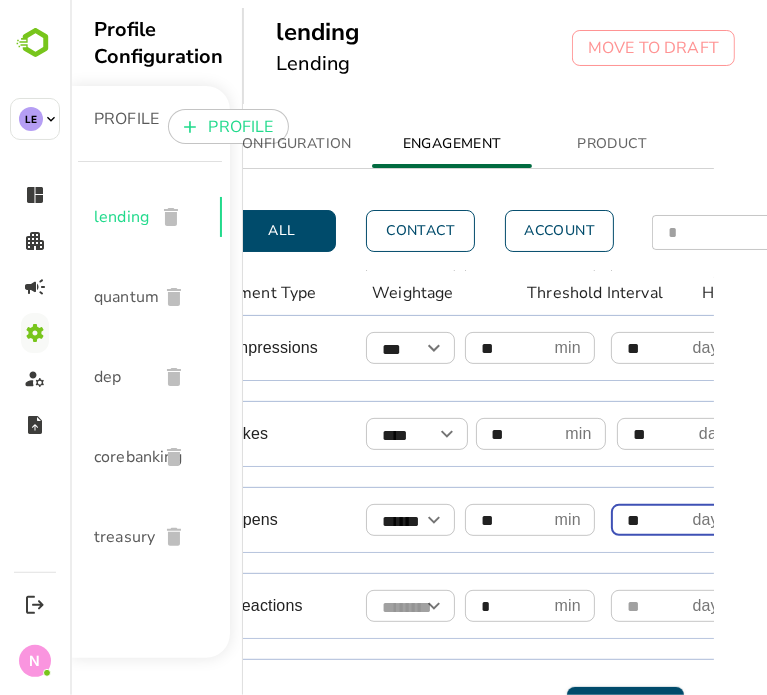 type on "**" 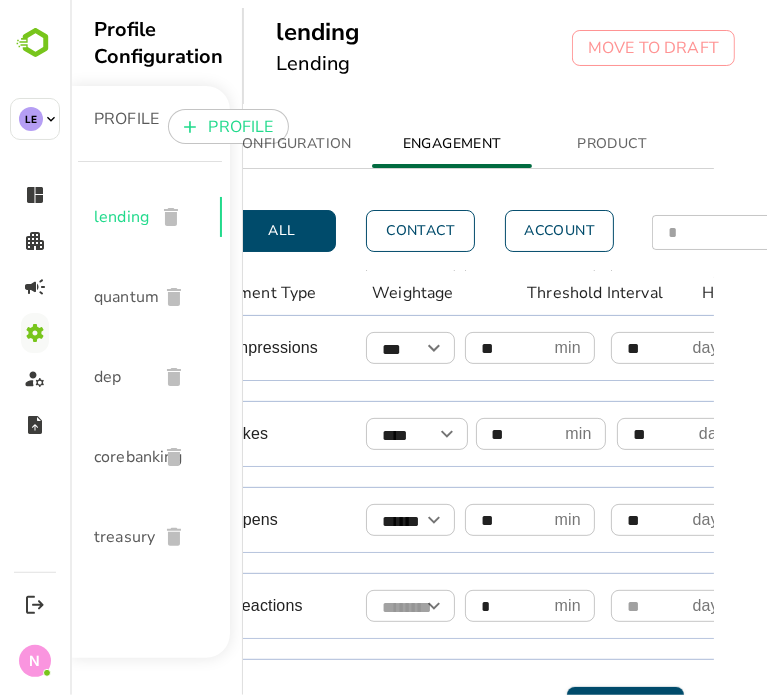 scroll, scrollTop: 354, scrollLeft: 413, axis: both 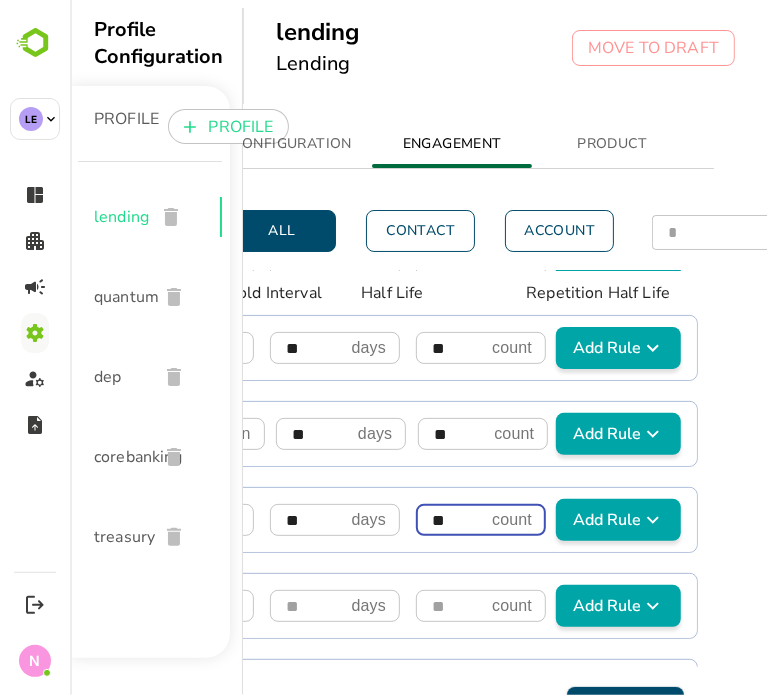 type on "**" 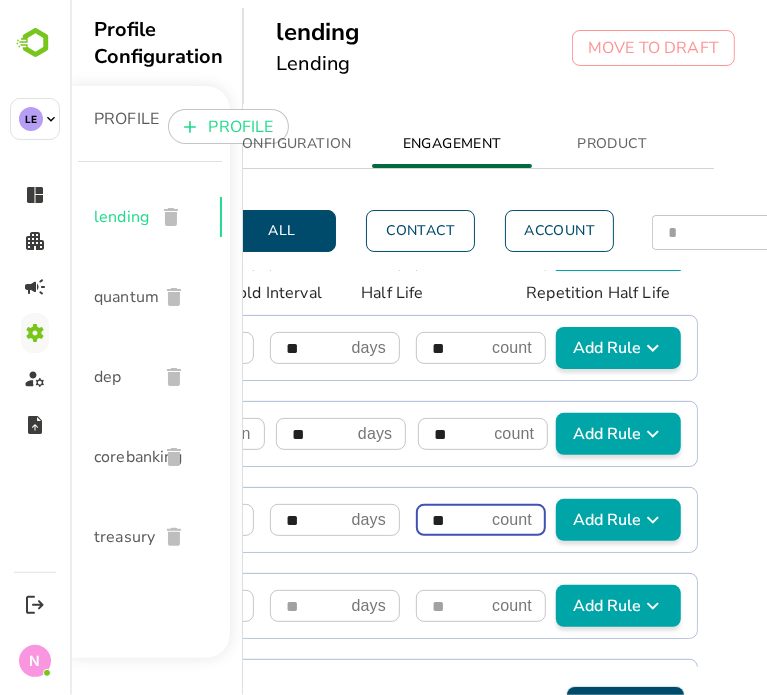 type 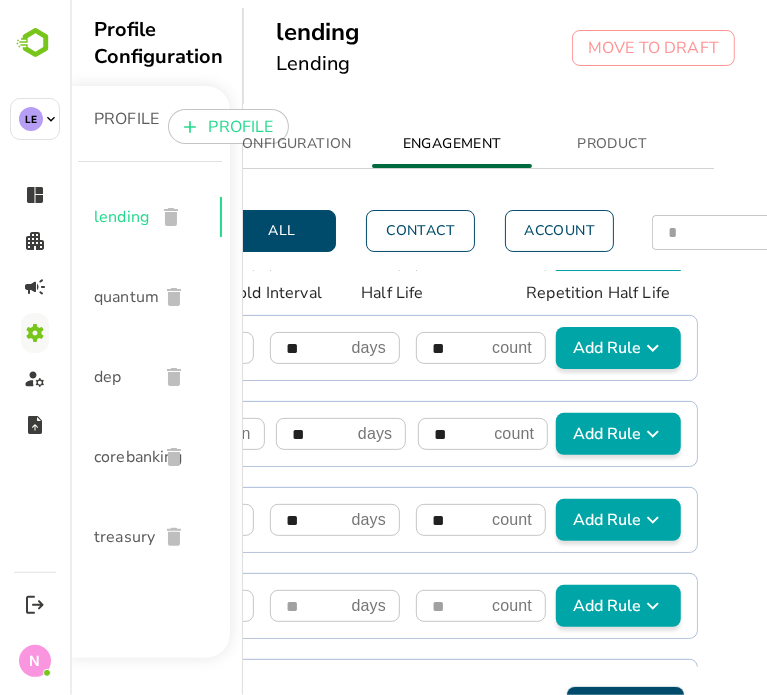 scroll, scrollTop: 354, scrollLeft: 32, axis: both 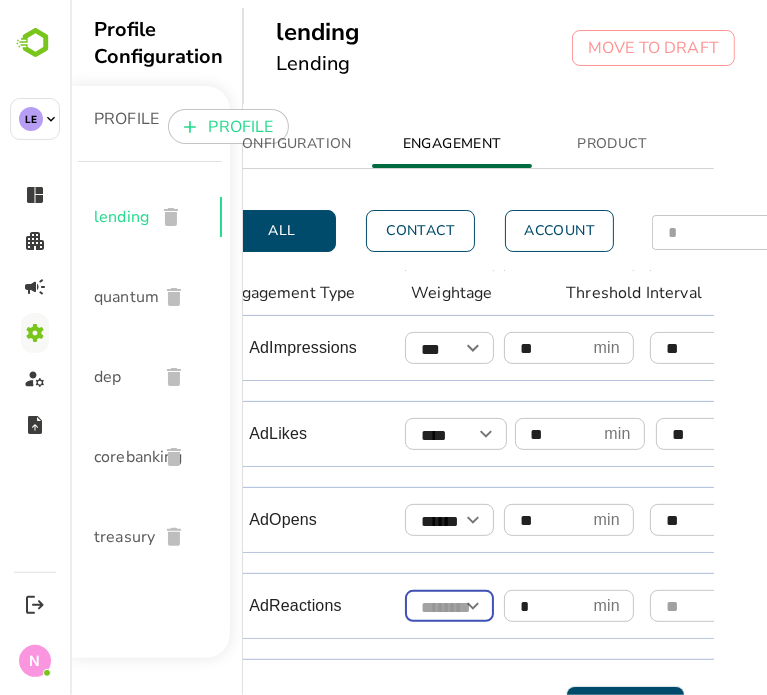 click 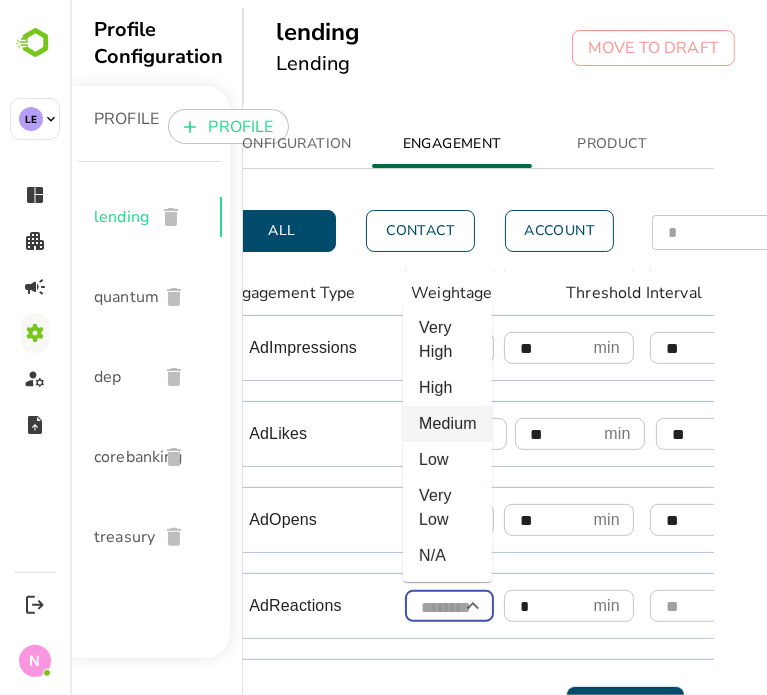 click on "Medium" at bounding box center [446, 424] 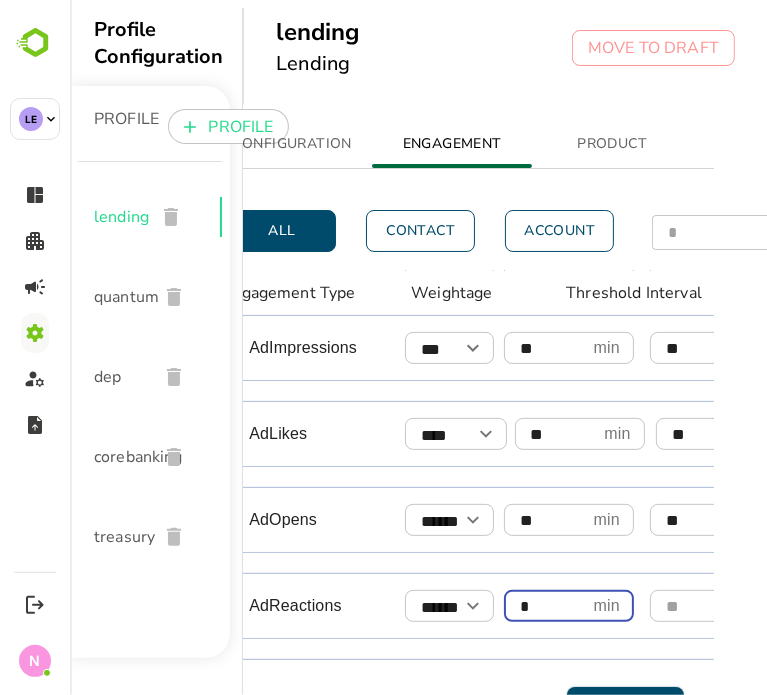 click on "*" at bounding box center [544, 606] 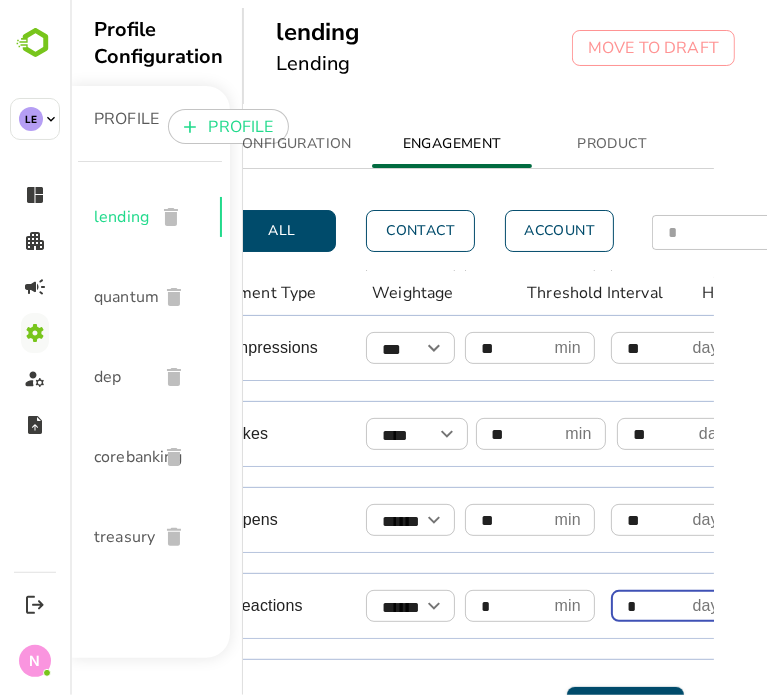 type on "*" 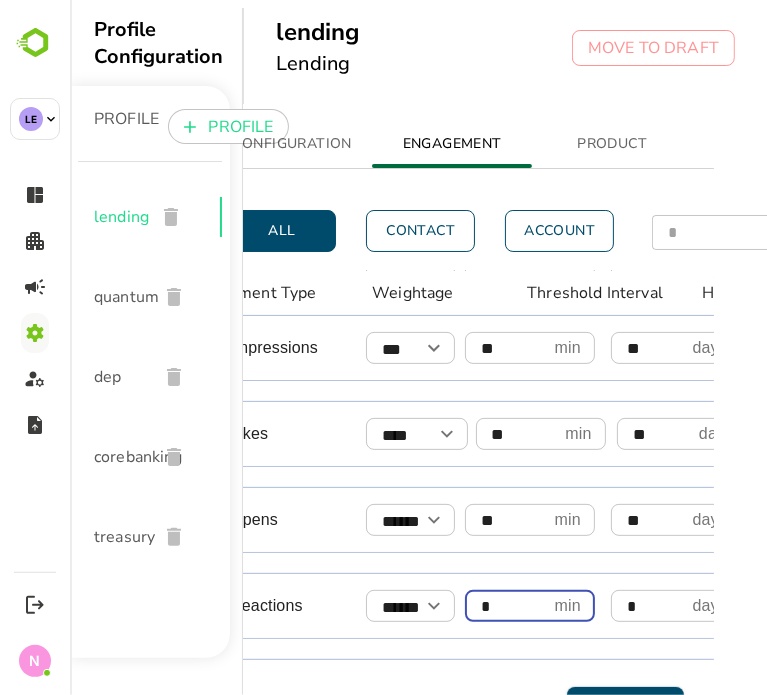 click on "*" at bounding box center (505, 606) 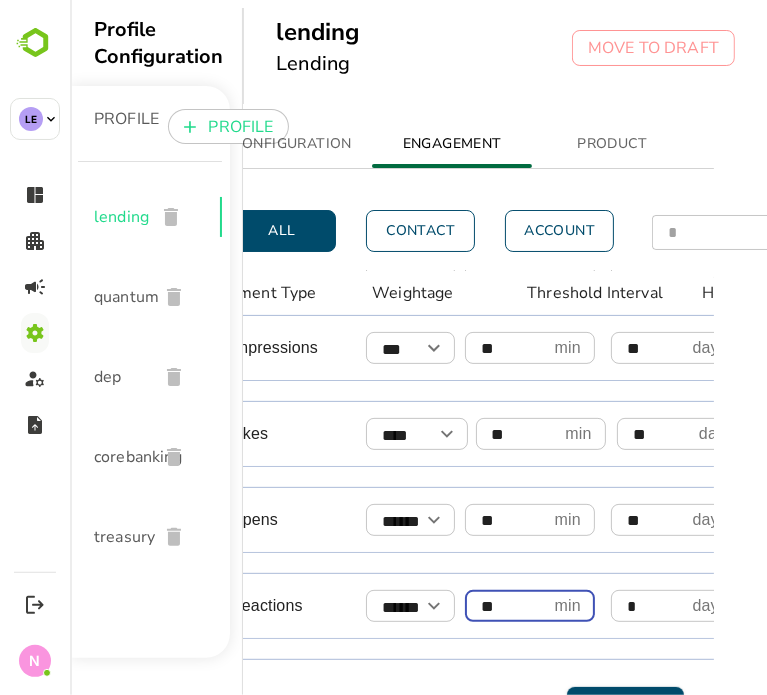 type on "**" 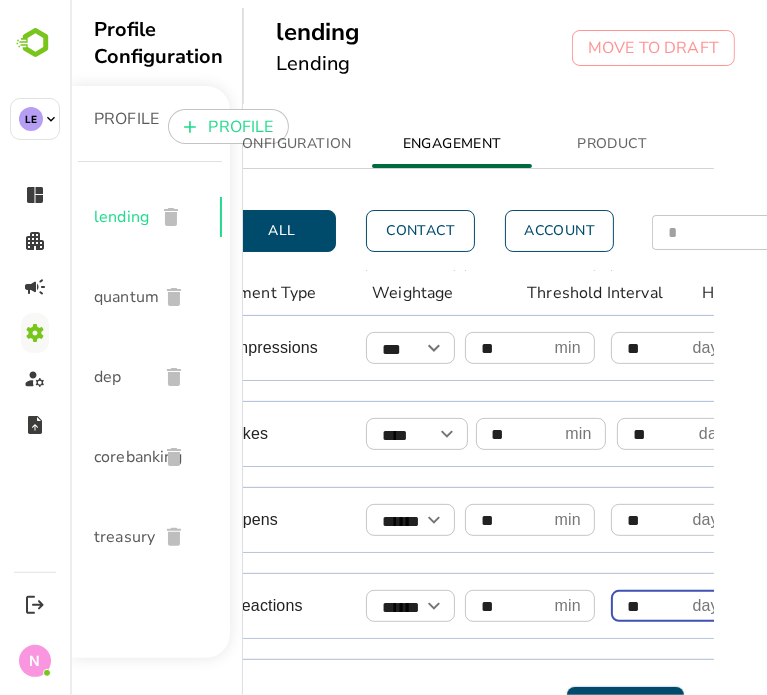 type on "**" 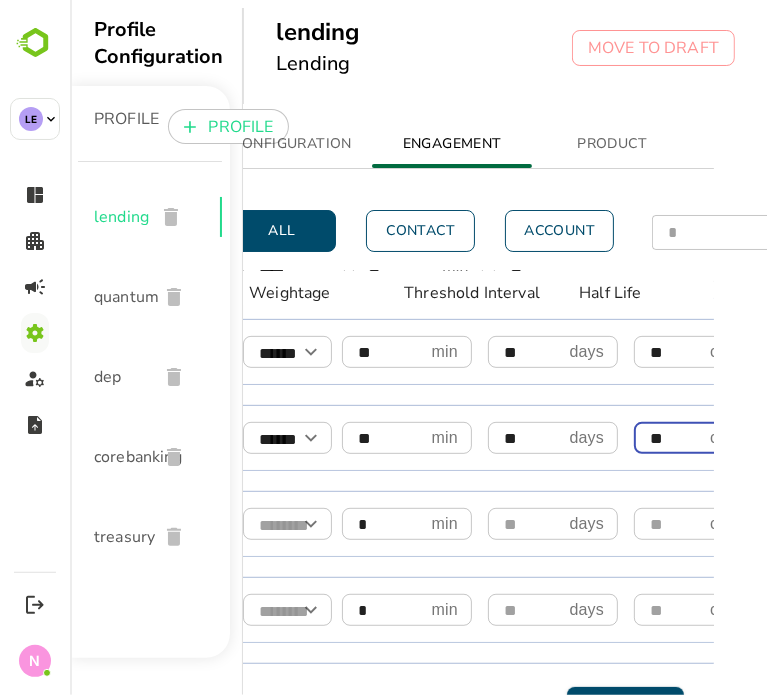 scroll, scrollTop: 522, scrollLeft: 16, axis: both 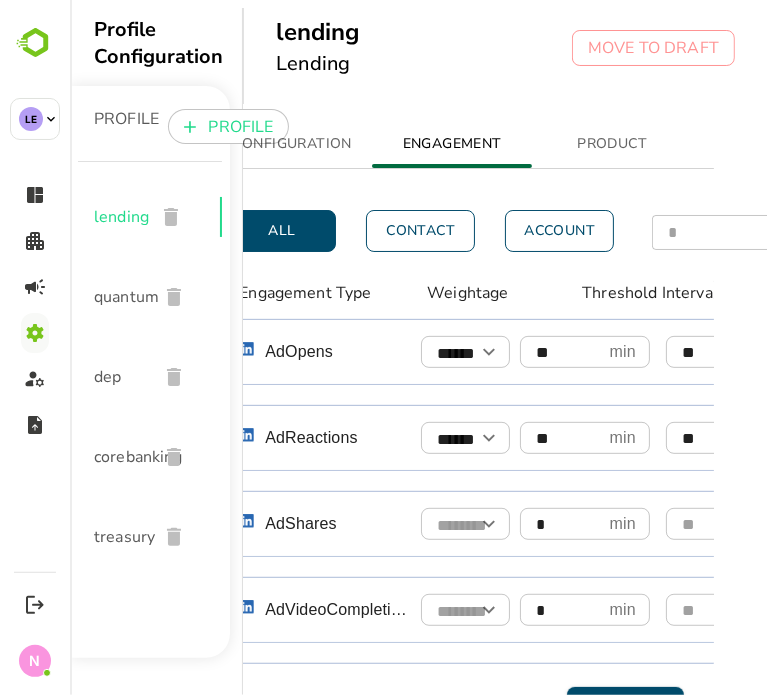 type on "**" 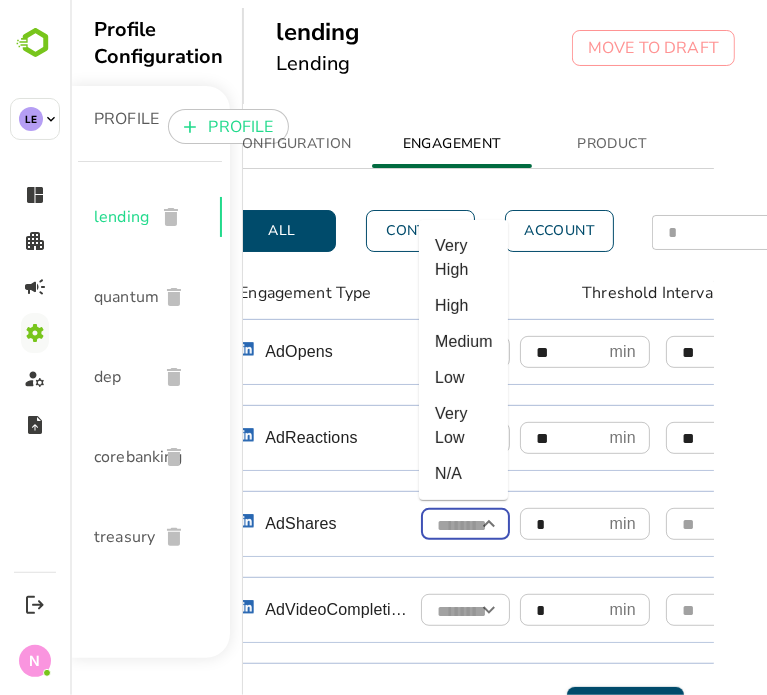 click at bounding box center [464, 525] 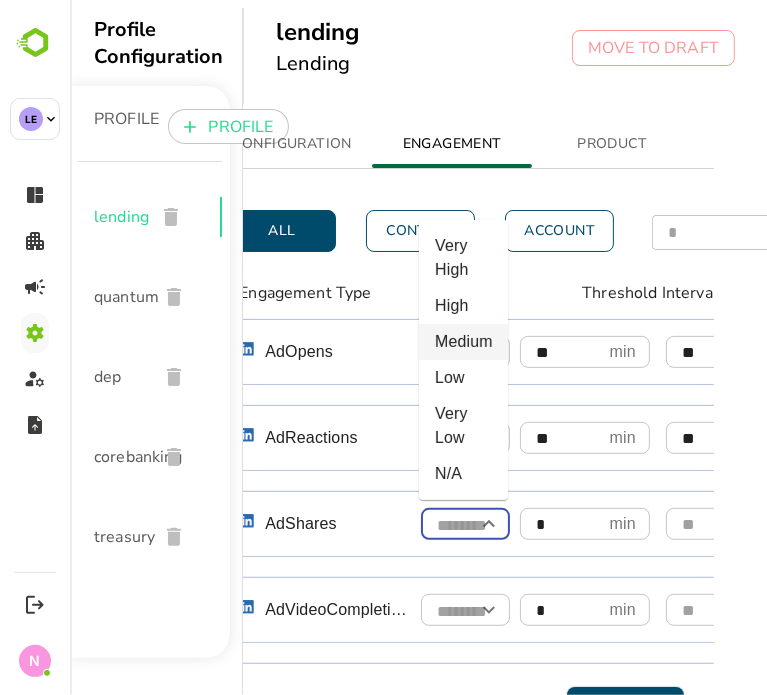 click on "Medium" at bounding box center [462, 342] 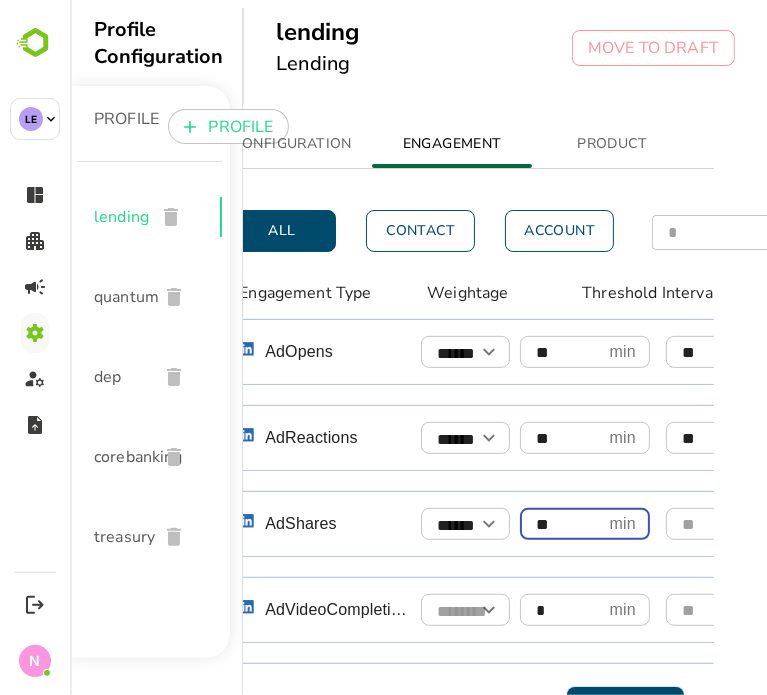 type on "**" 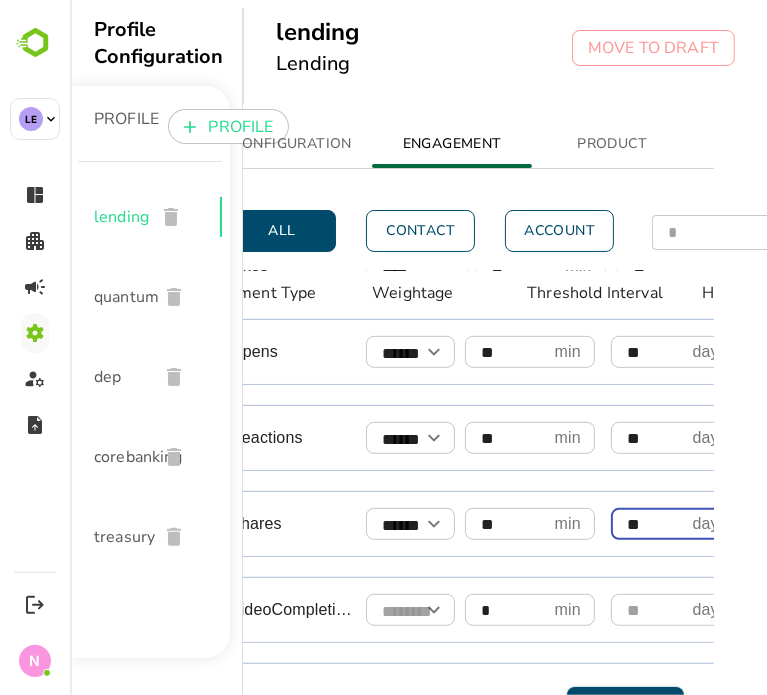type on "**" 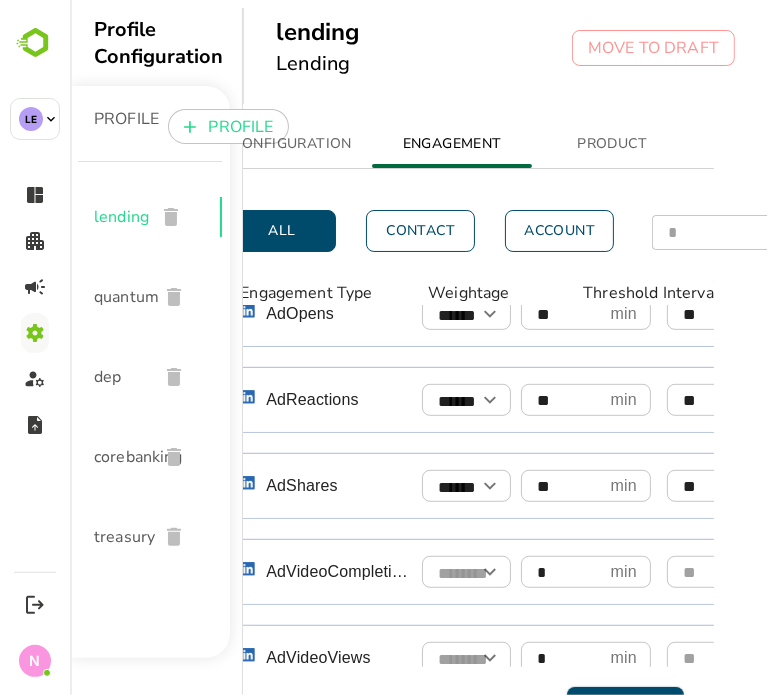 scroll, scrollTop: 560, scrollLeft: 14, axis: both 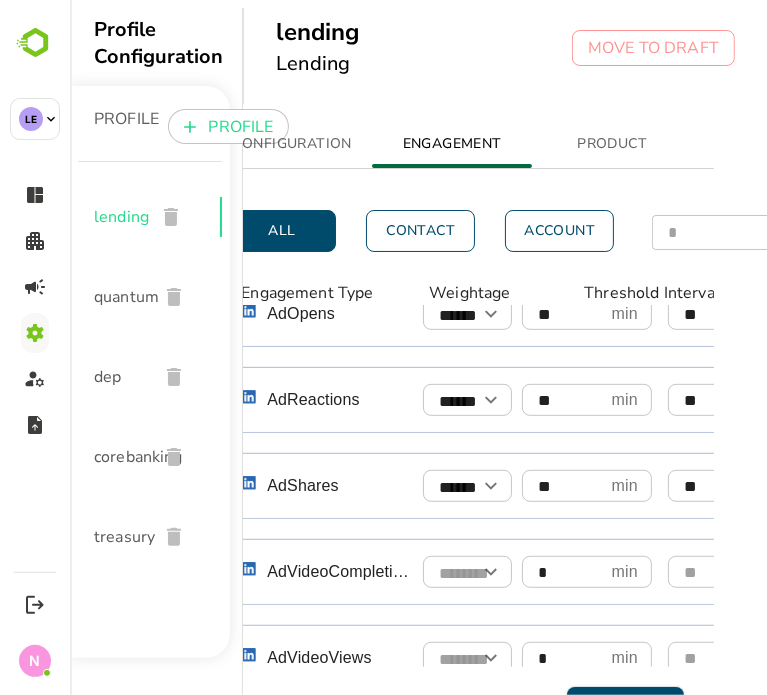 type on "**" 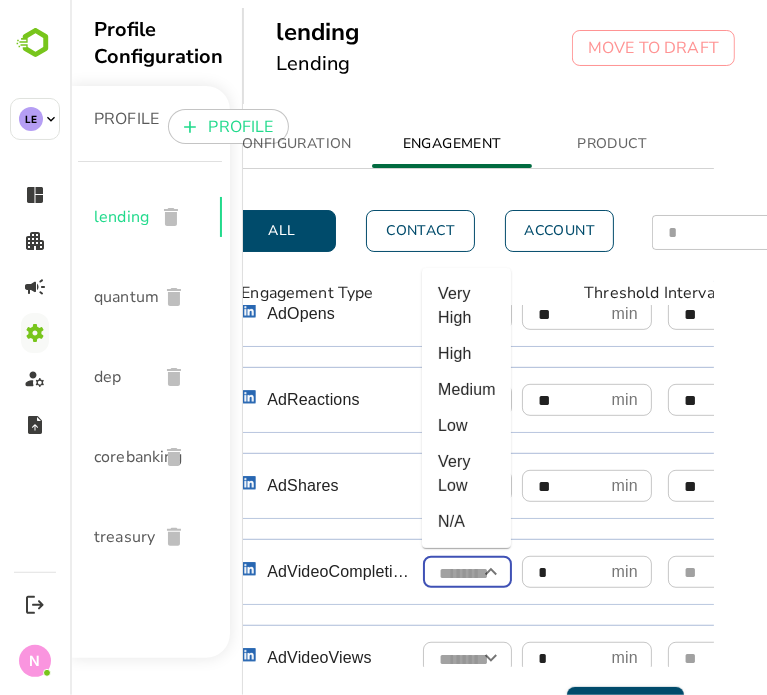 click at bounding box center (466, 573) 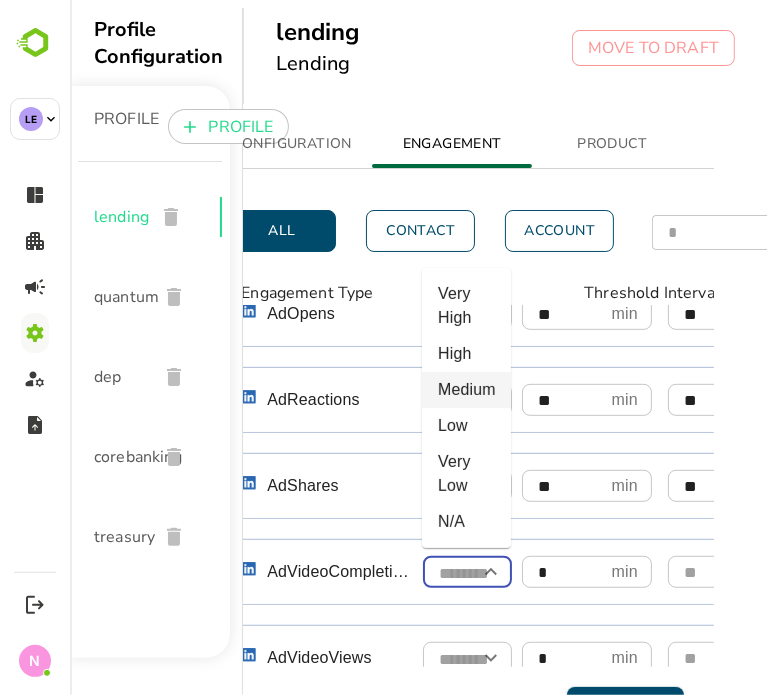 click on "Medium" at bounding box center [465, 390] 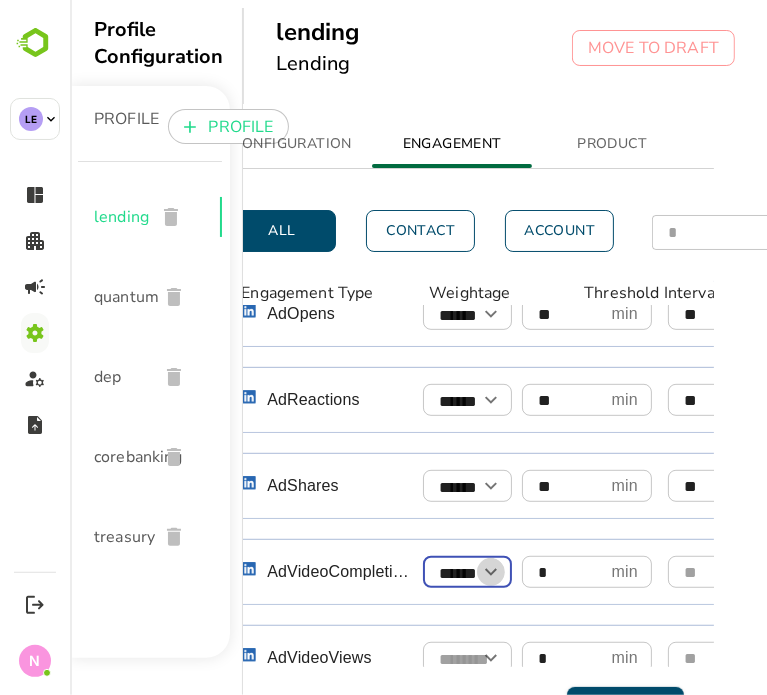 click 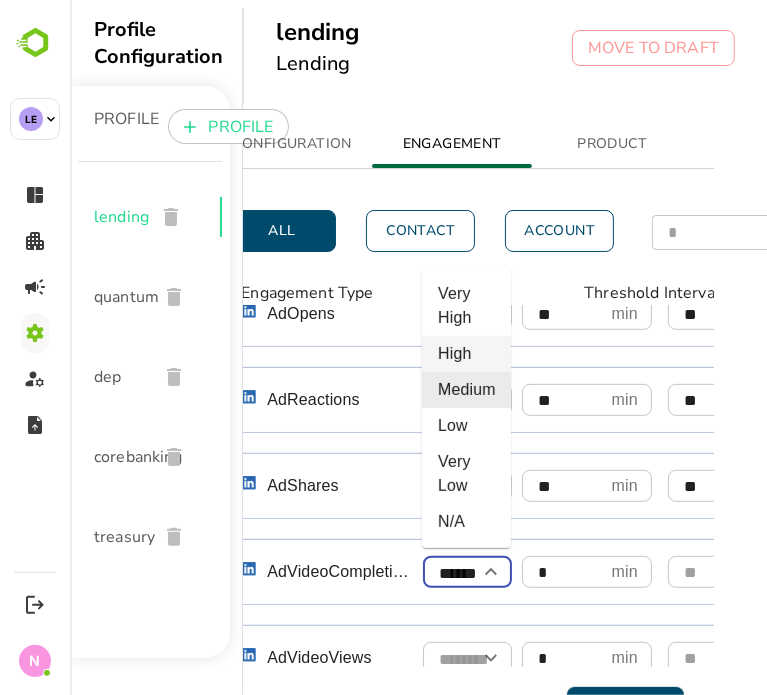 click on "High" at bounding box center [465, 354] 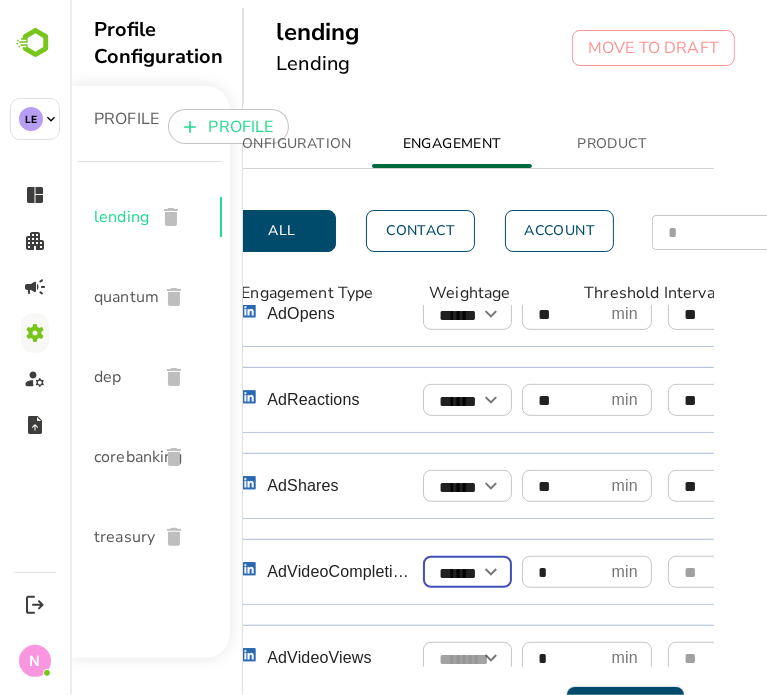 type on "****" 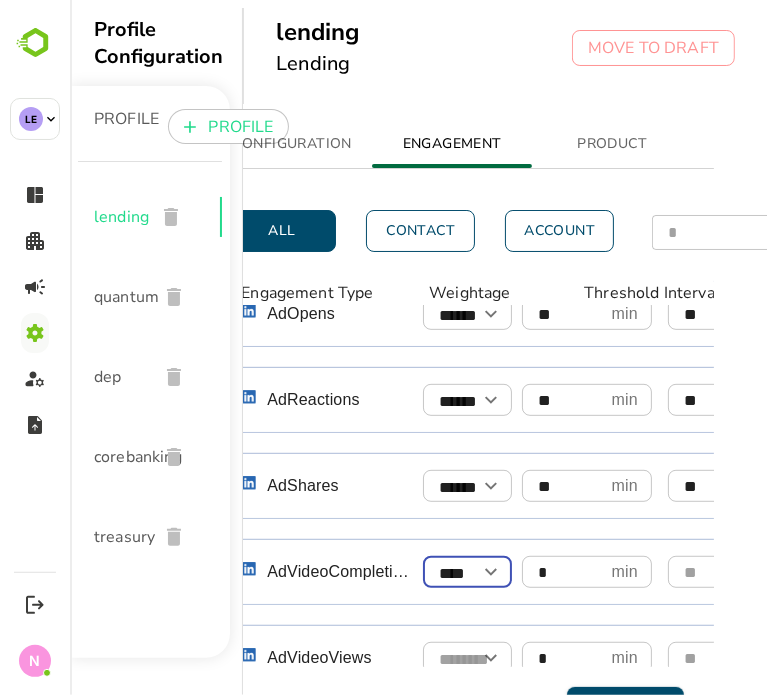 click on "* min ​" at bounding box center [586, 572] 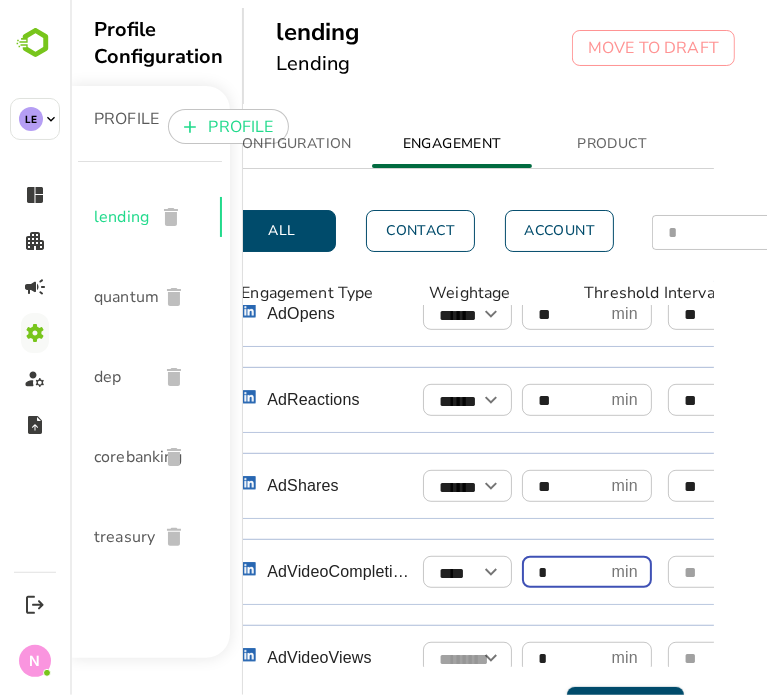 scroll, scrollTop: 560, scrollLeft: 71, axis: both 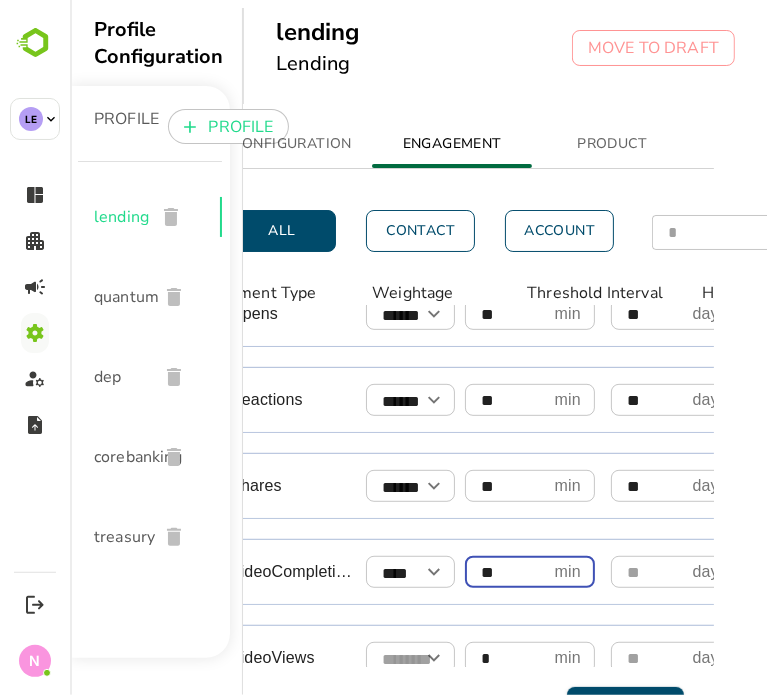 type on "**" 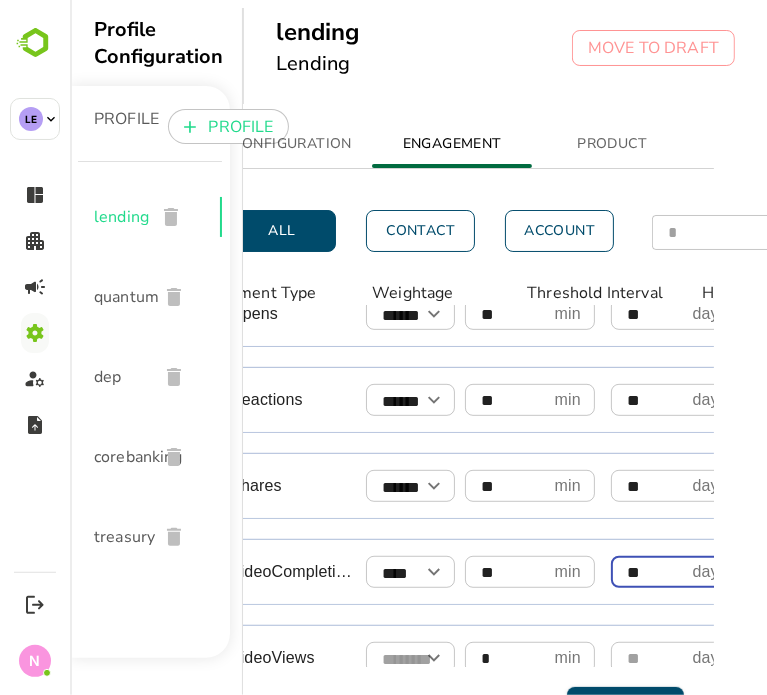 type on "**" 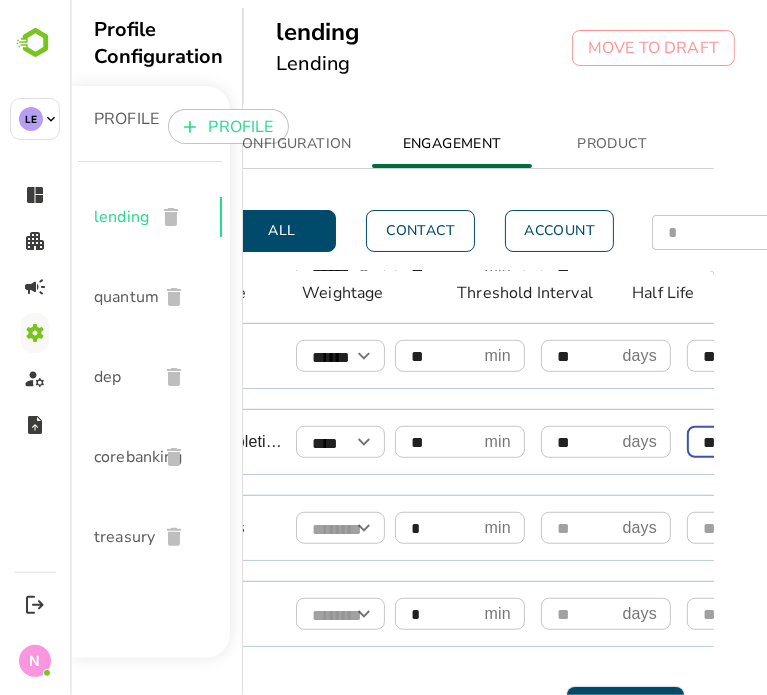 scroll, scrollTop: 700, scrollLeft: 0, axis: vertical 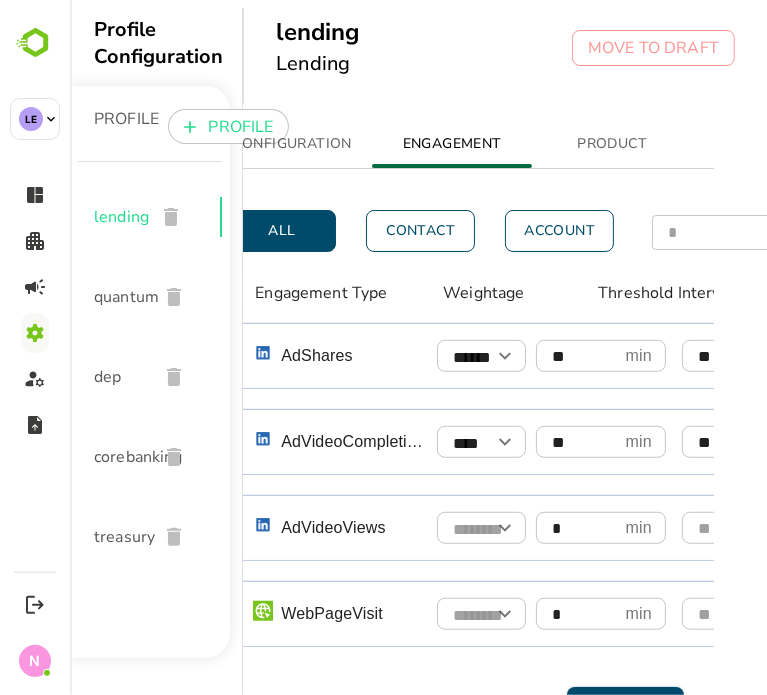 type on "**" 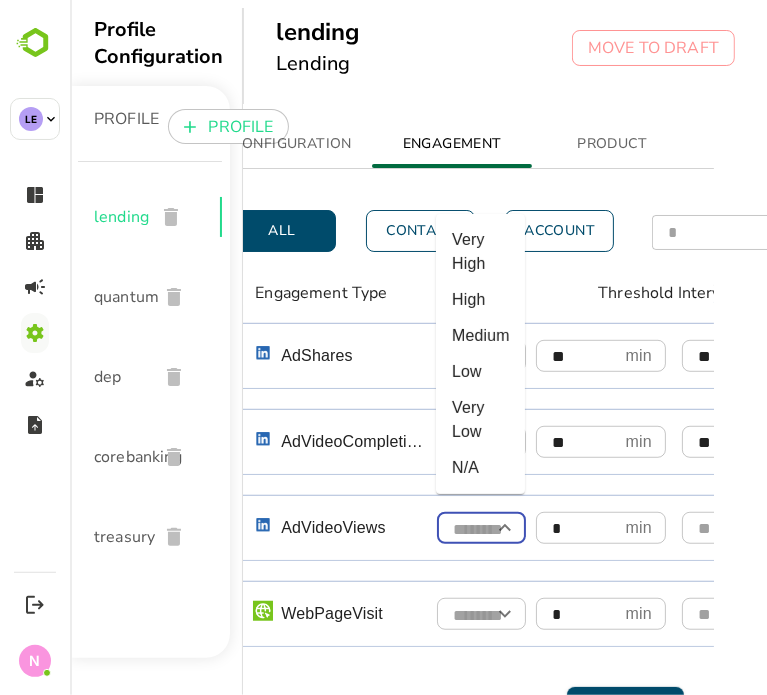 click at bounding box center (480, 529) 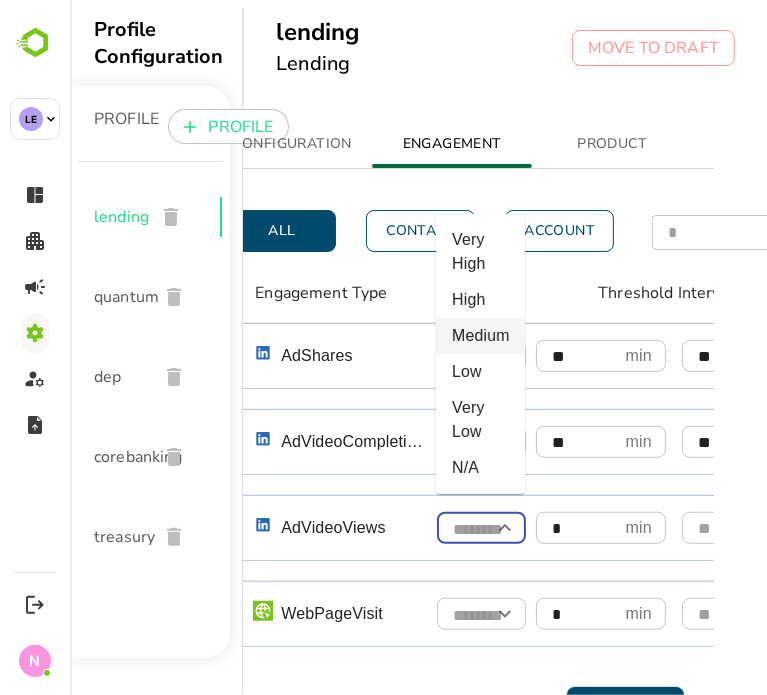 click on "Medium" at bounding box center (479, 336) 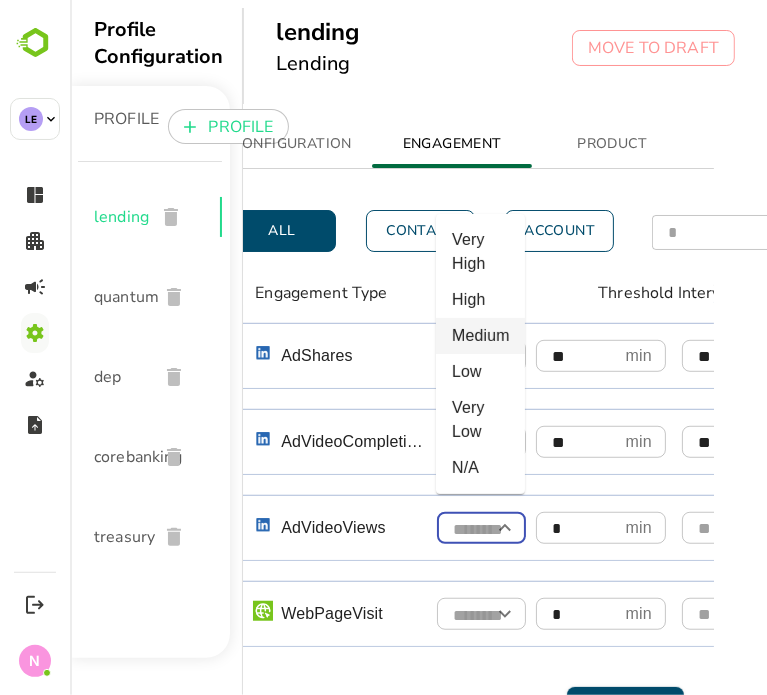 type on "******" 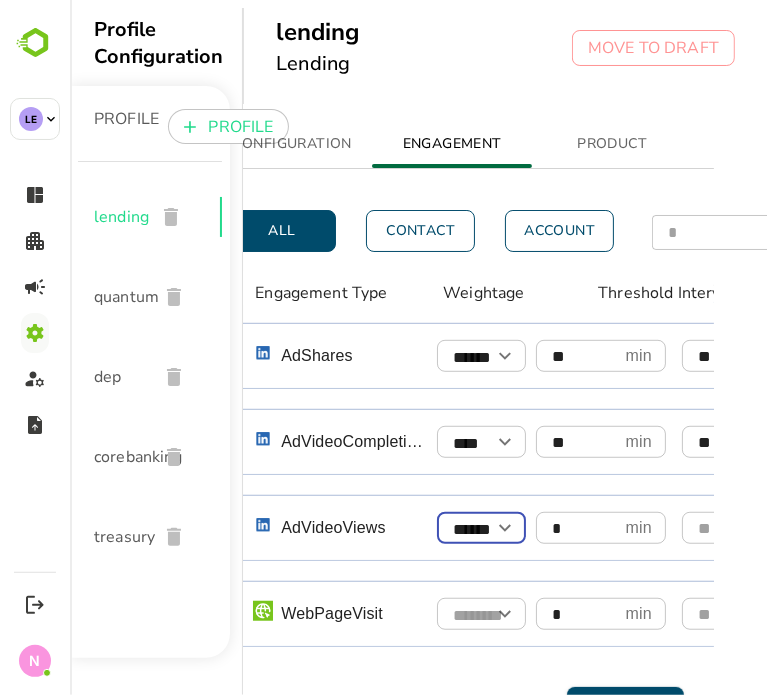 click on "*" at bounding box center [576, 528] 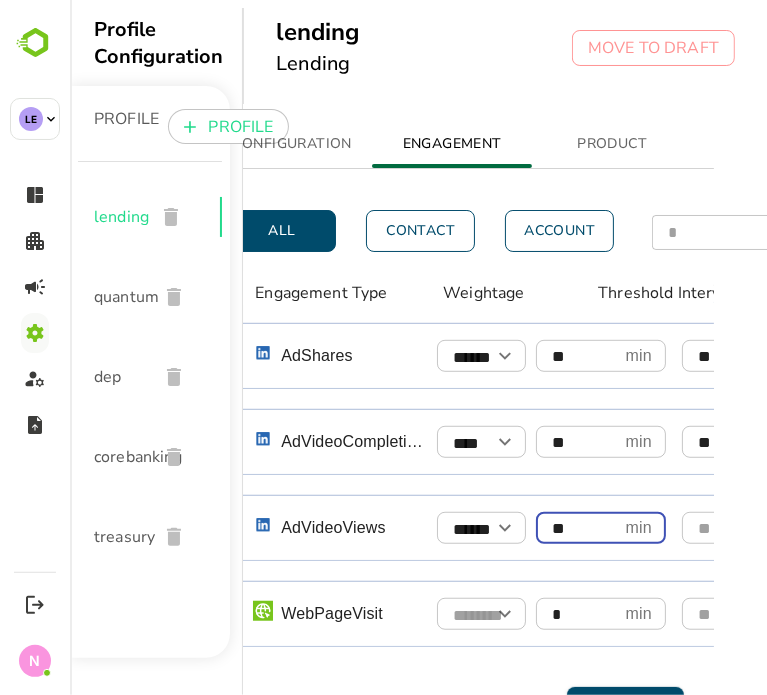 type on "**" 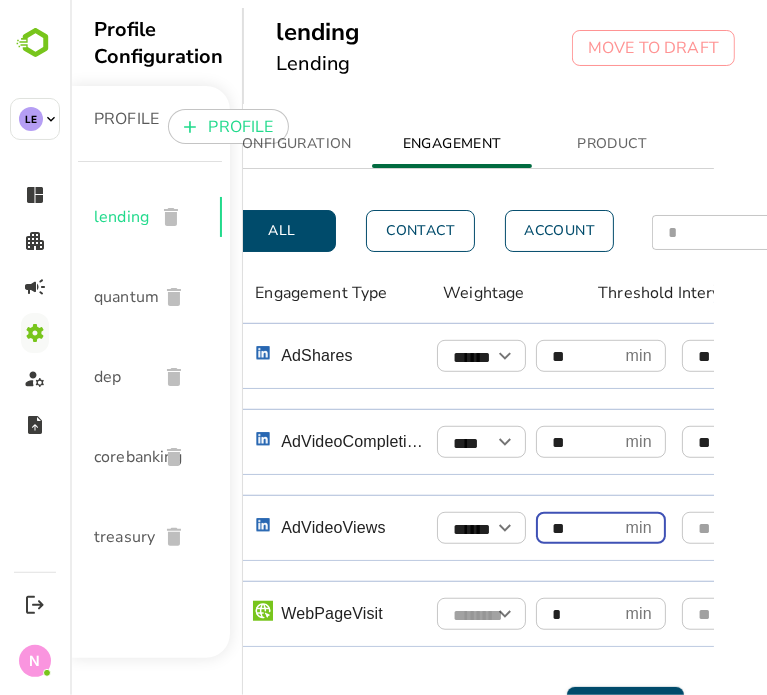 scroll, scrollTop: 700, scrollLeft: 71, axis: both 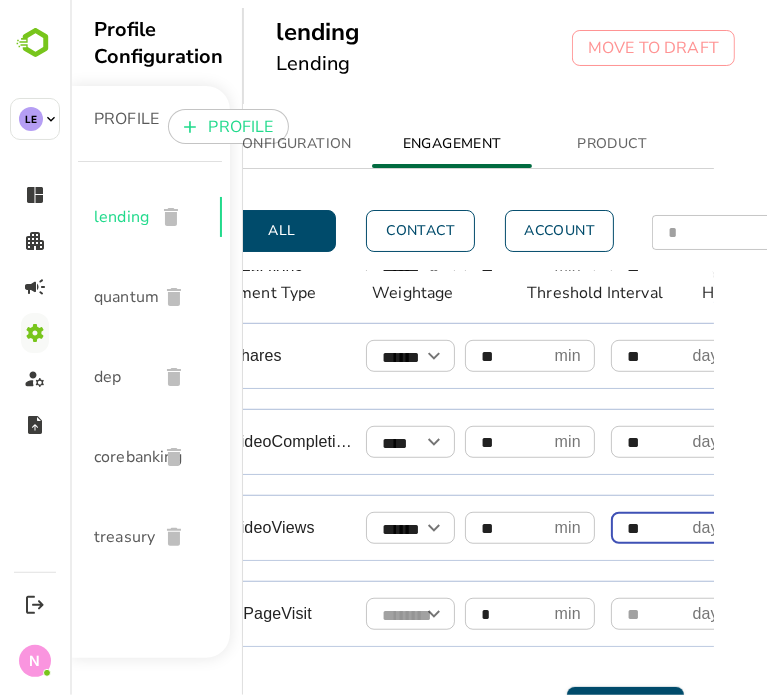 type on "**" 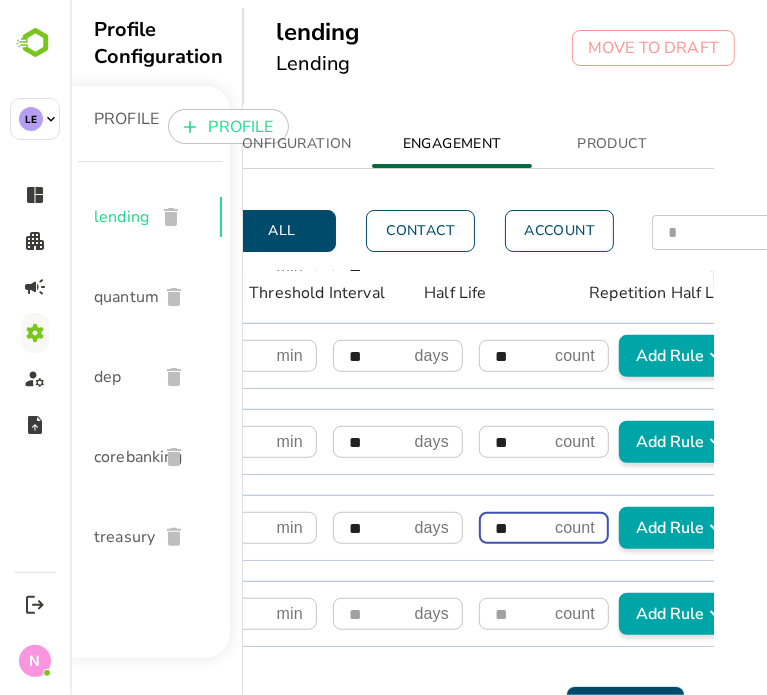 scroll, scrollTop: 700, scrollLeft: 0, axis: vertical 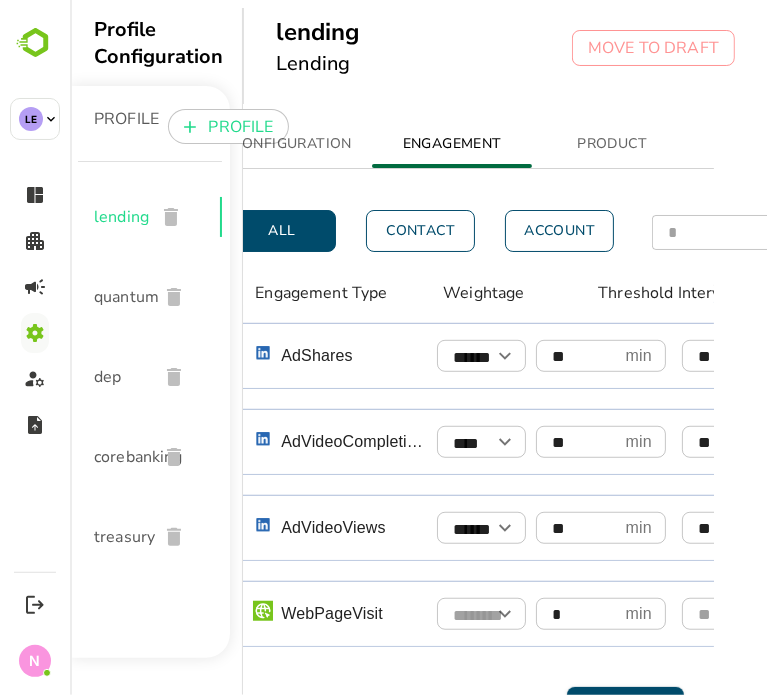 type on "**" 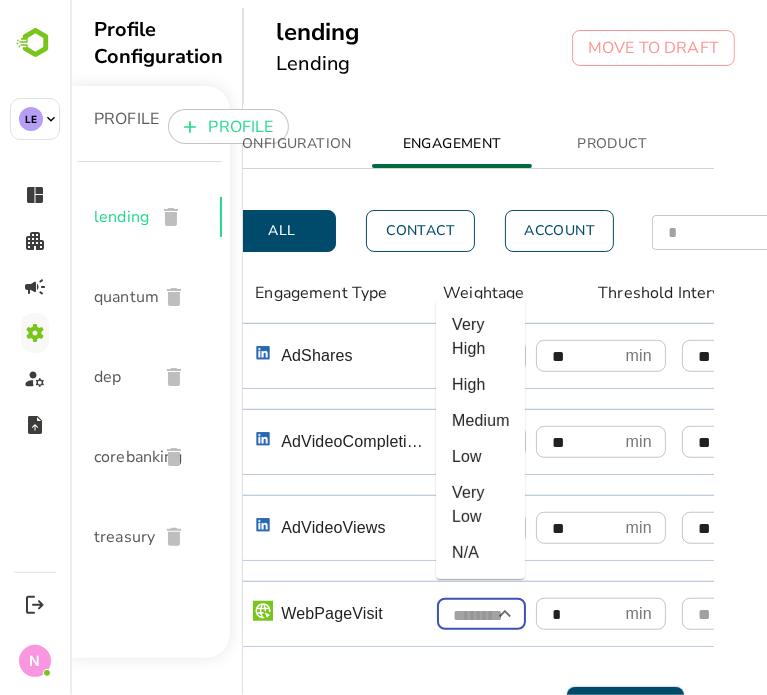 click at bounding box center [480, 615] 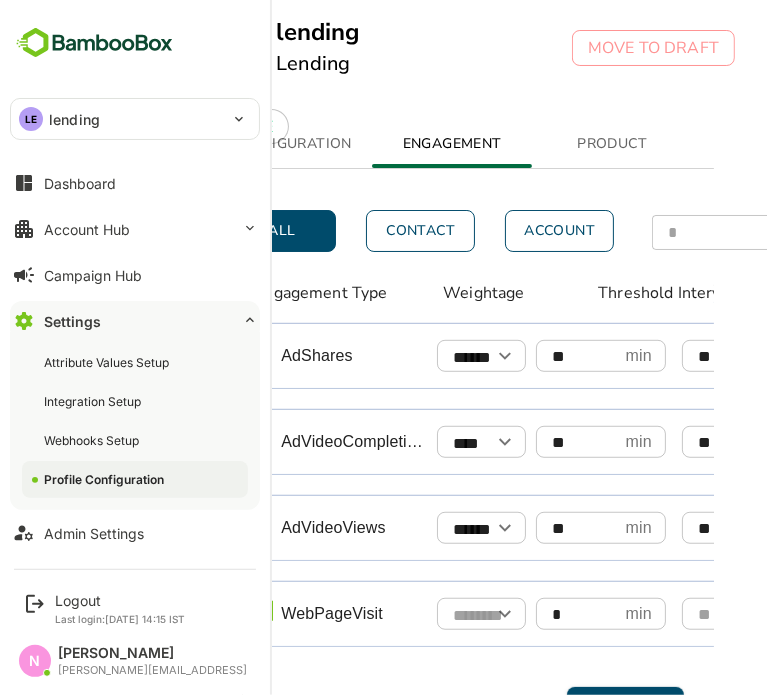 click at bounding box center (480, 615) 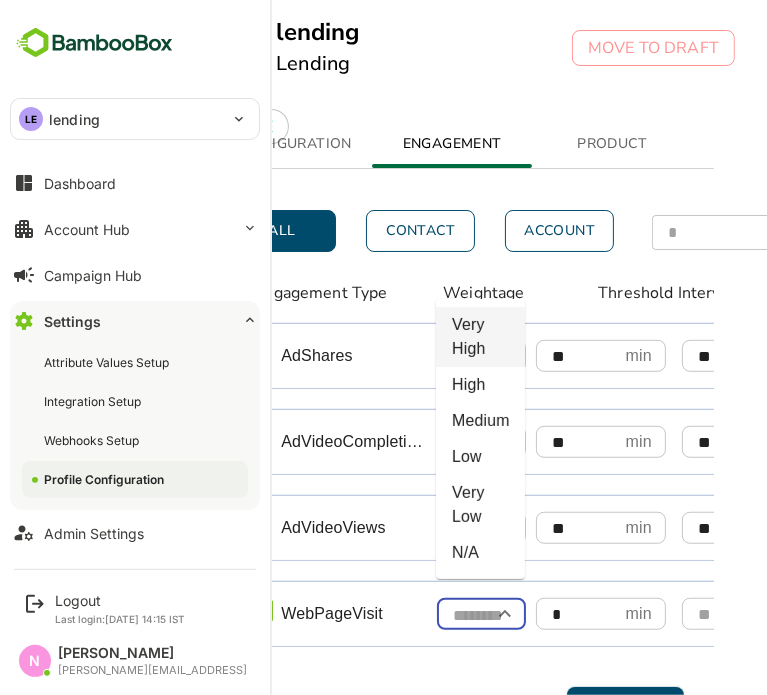 click on "Very High" at bounding box center (479, 337) 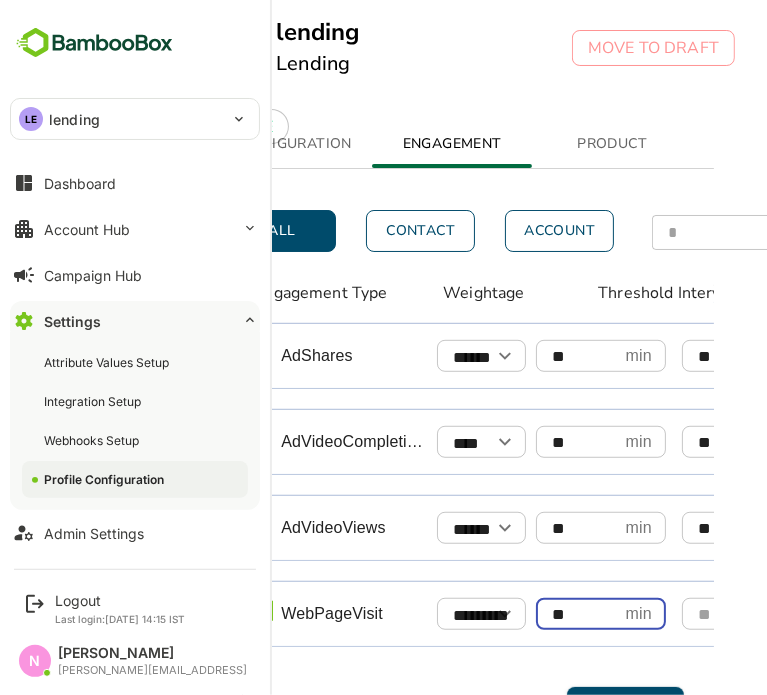 type on "**" 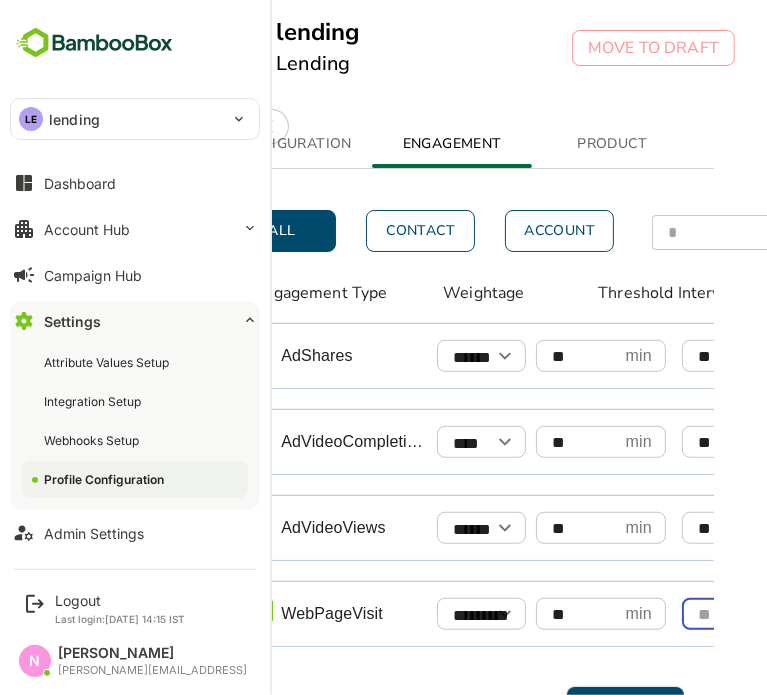 scroll, scrollTop: 700, scrollLeft: 71, axis: both 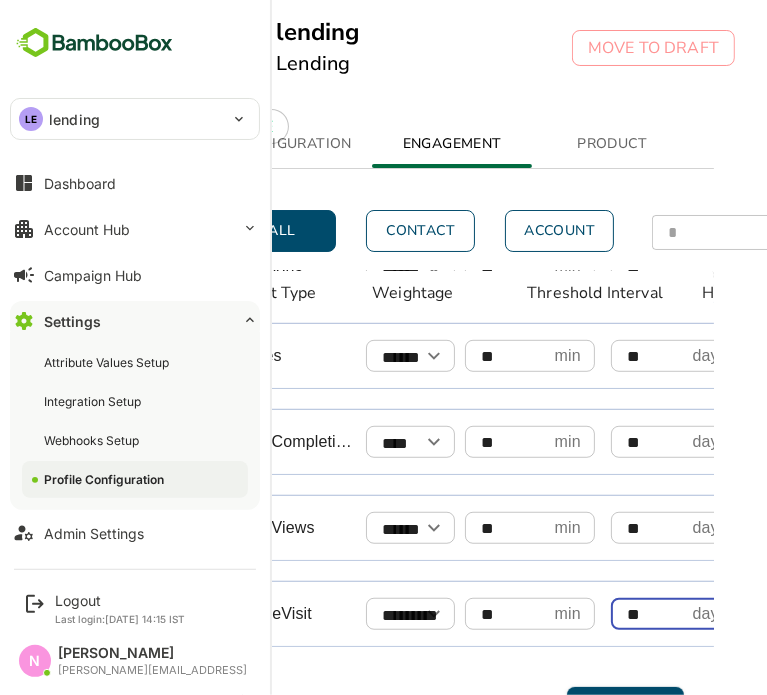 type on "**" 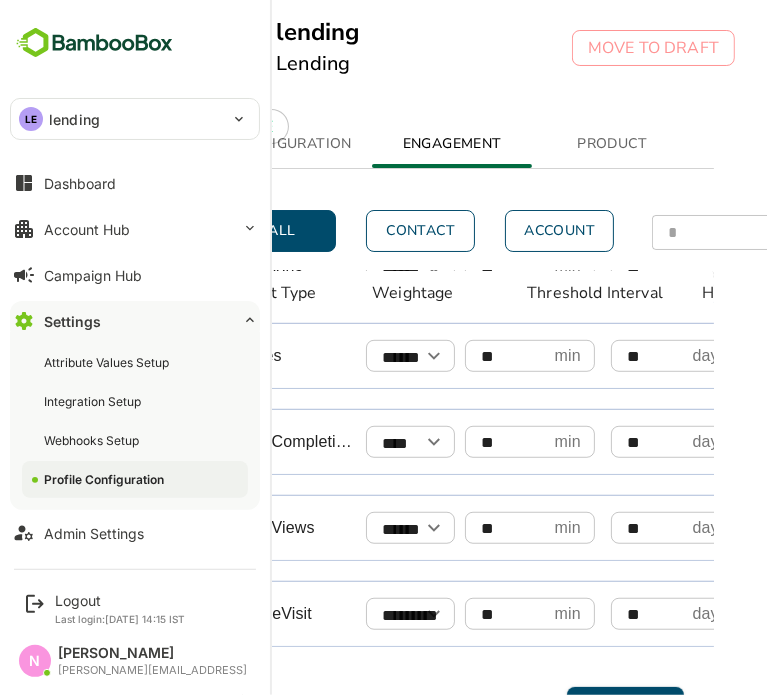scroll, scrollTop: 700, scrollLeft: 413, axis: both 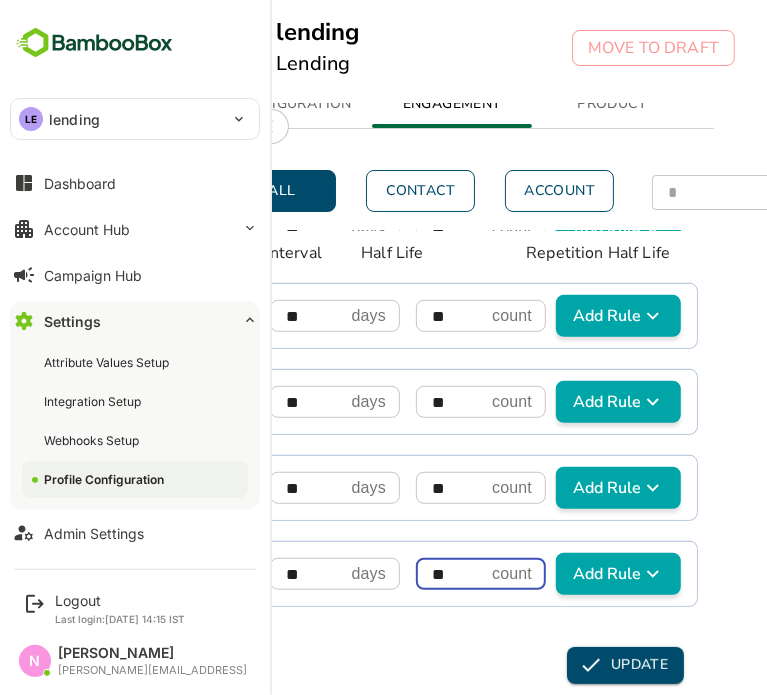 type on "**" 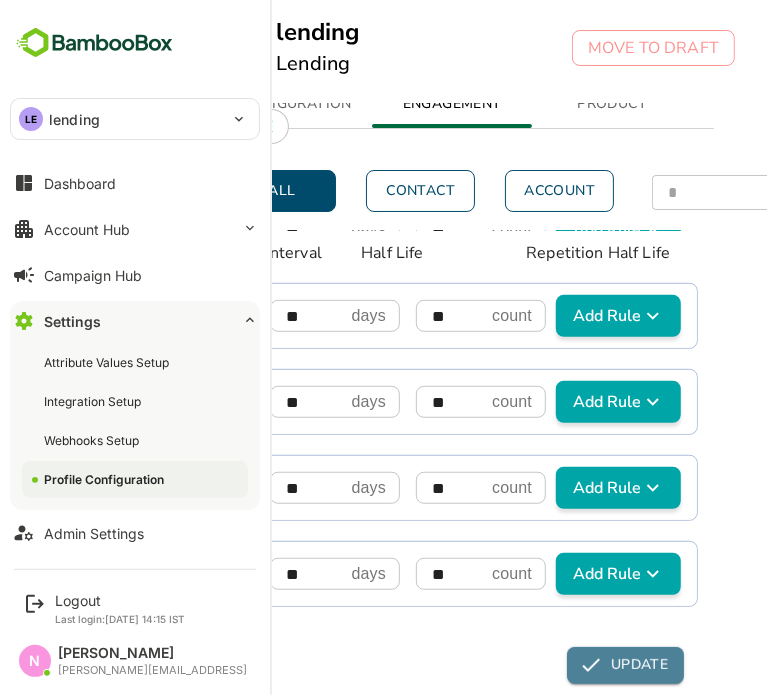click on "UPDATE" at bounding box center (624, 665) 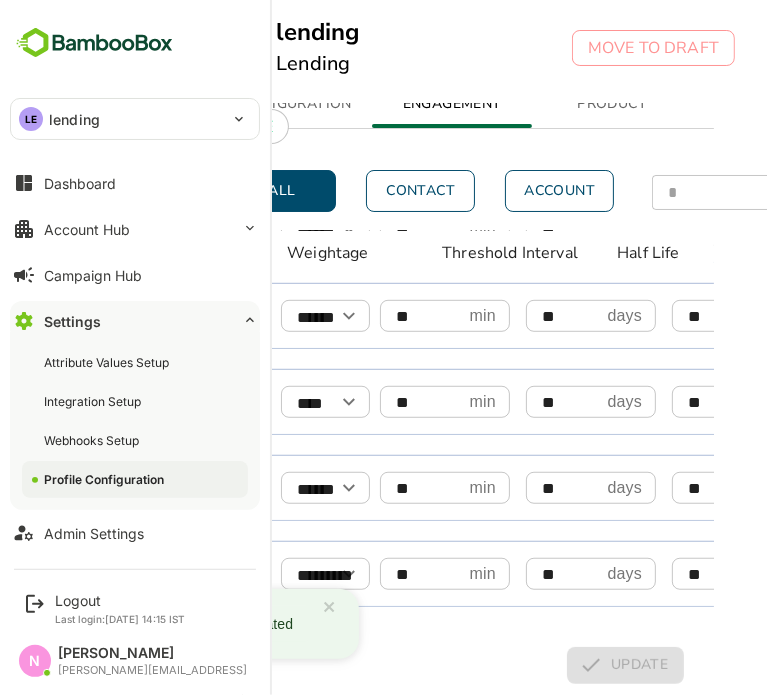 scroll, scrollTop: 700, scrollLeft: 0, axis: vertical 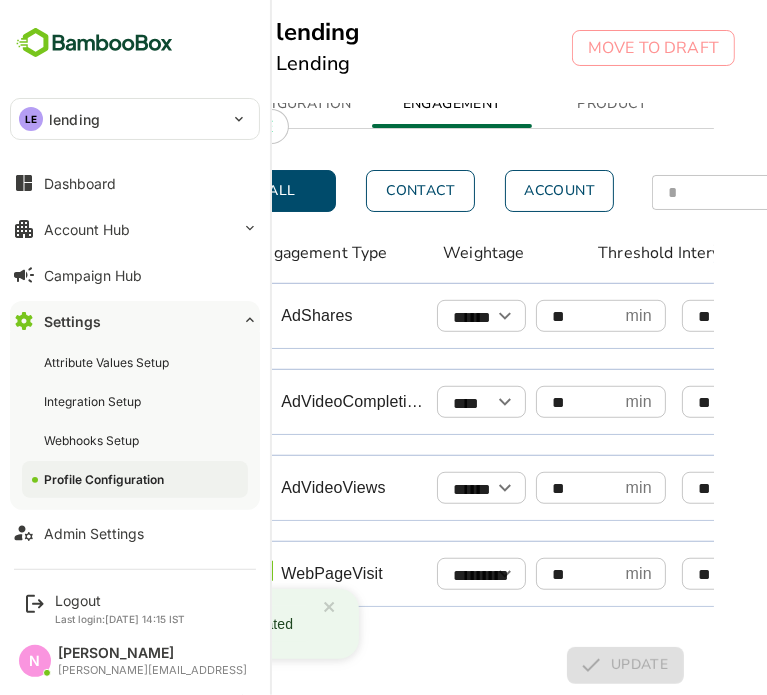 click on "LE lending" at bounding box center (123, 119) 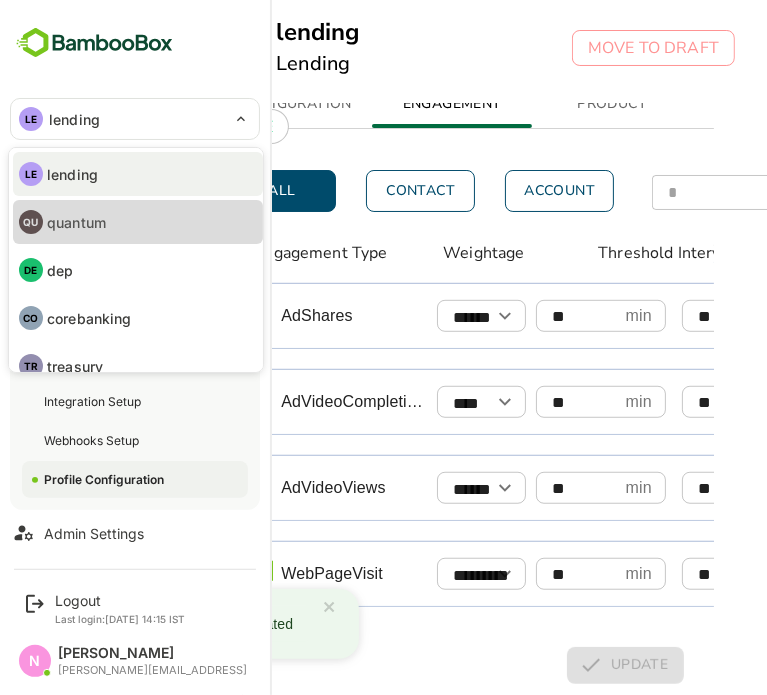 click on "QU quantum" at bounding box center (138, 222) 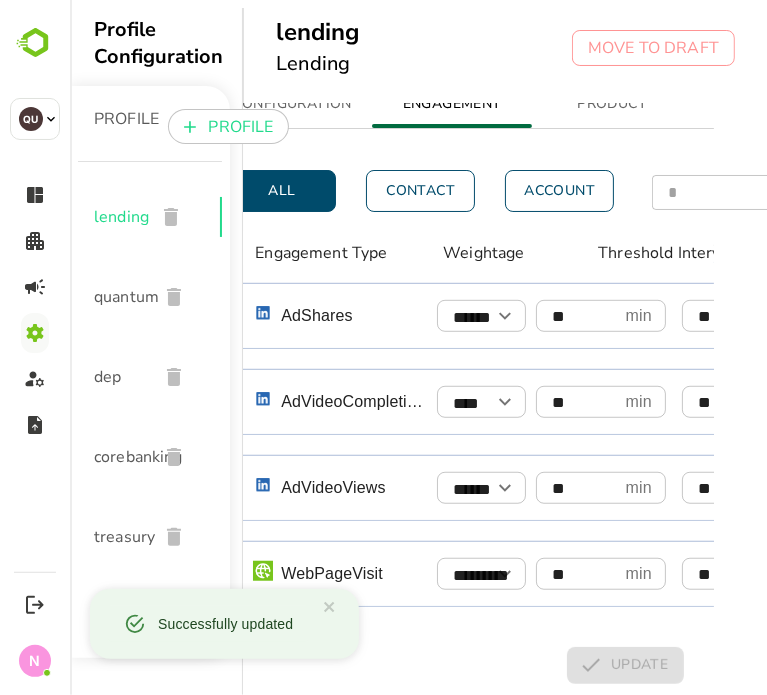 click on "quantum" at bounding box center (117, 297) 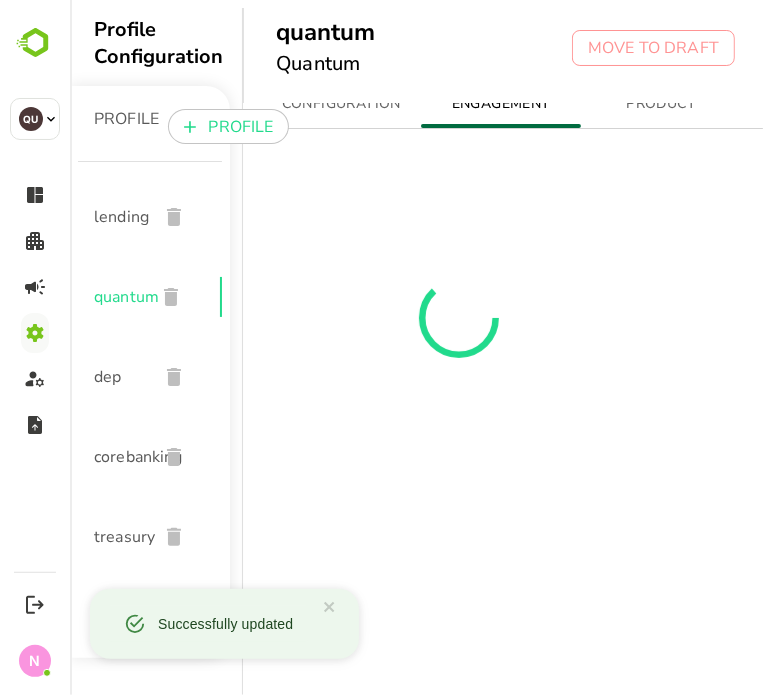 scroll, scrollTop: 55, scrollLeft: 15, axis: both 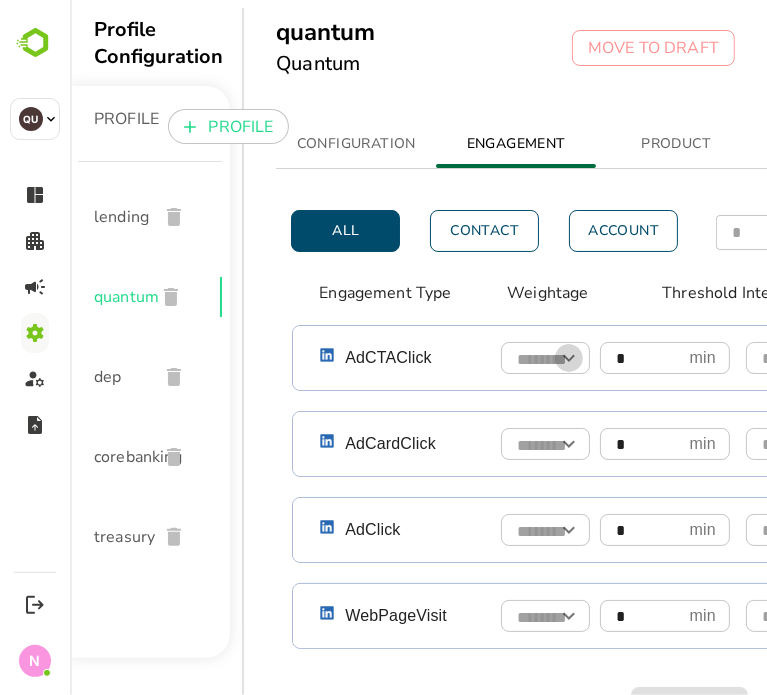 click at bounding box center [568, 358] 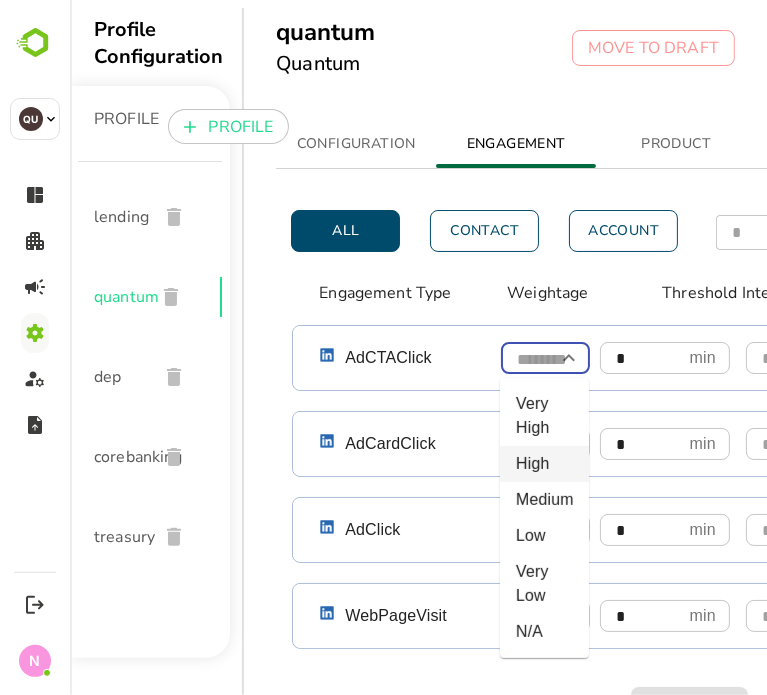 click on "High" at bounding box center (543, 464) 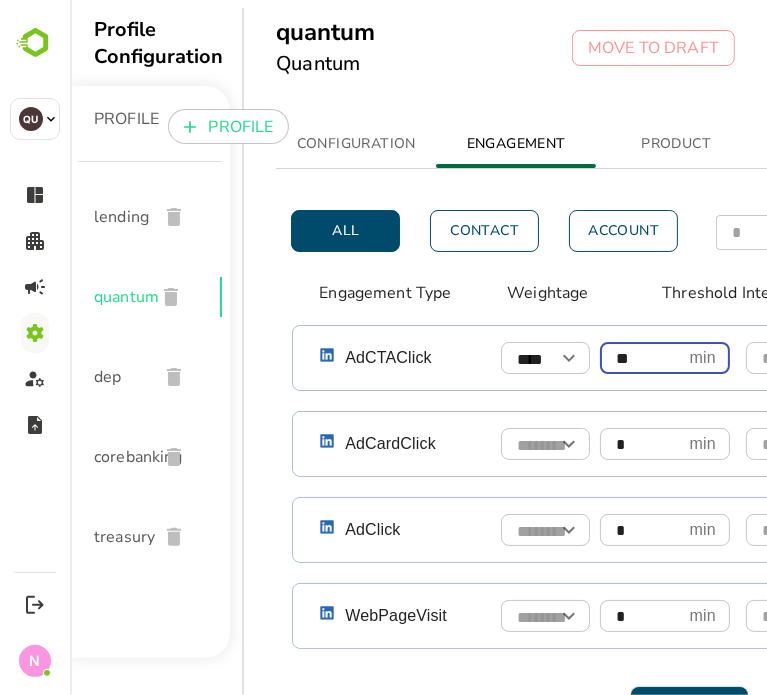 type on "**" 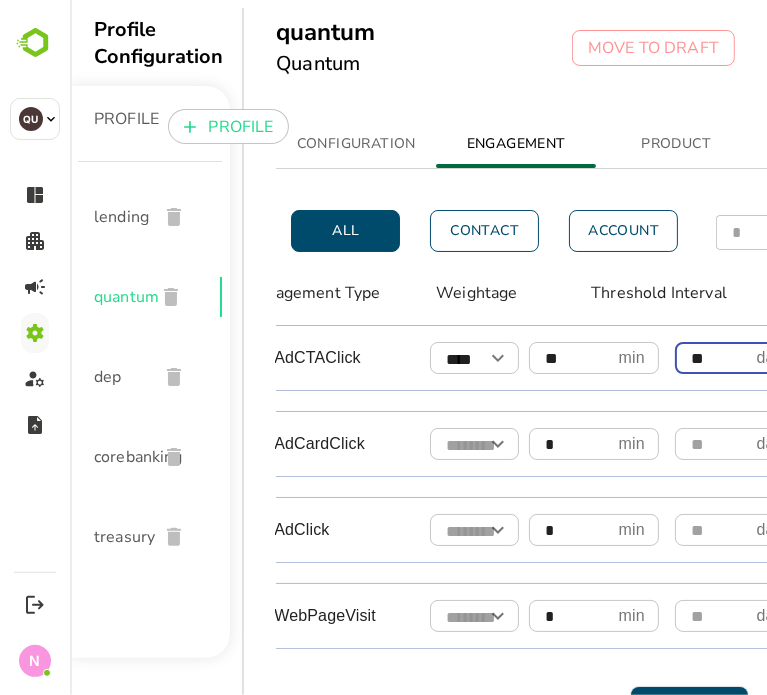 type on "**" 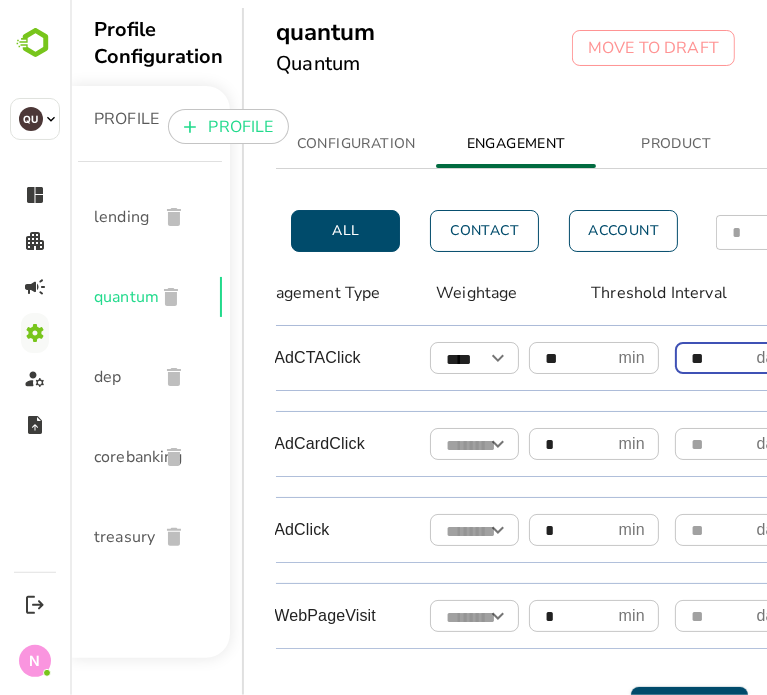 scroll, scrollTop: 0, scrollLeft: 413, axis: horizontal 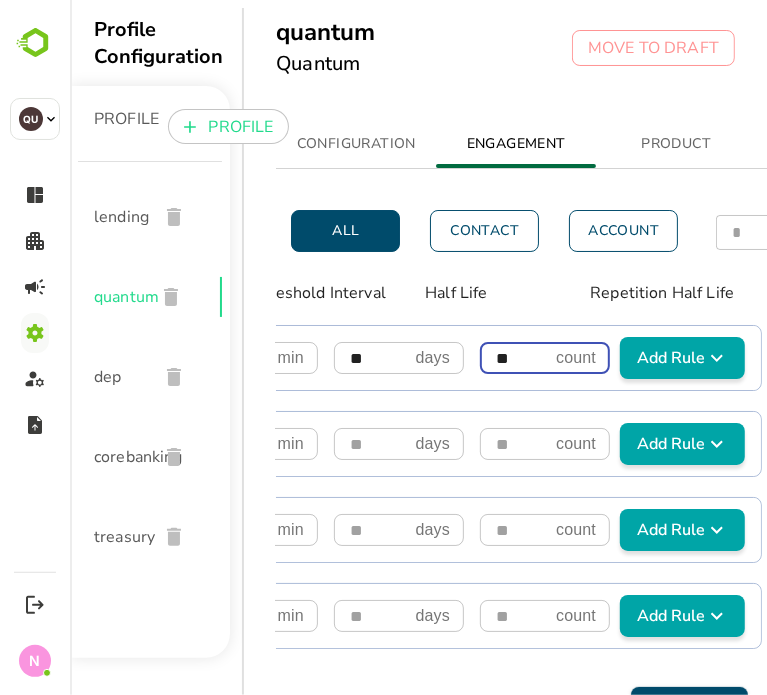 type on "**" 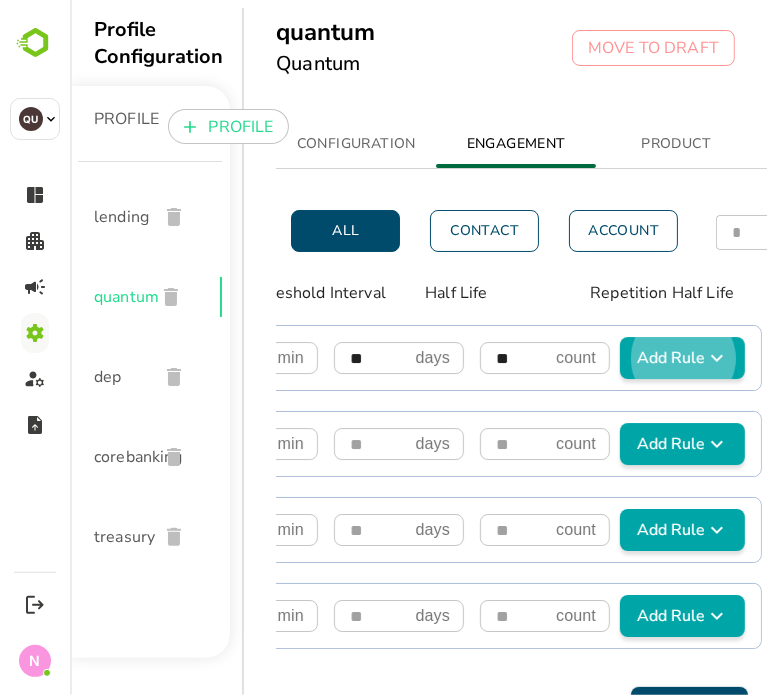 type 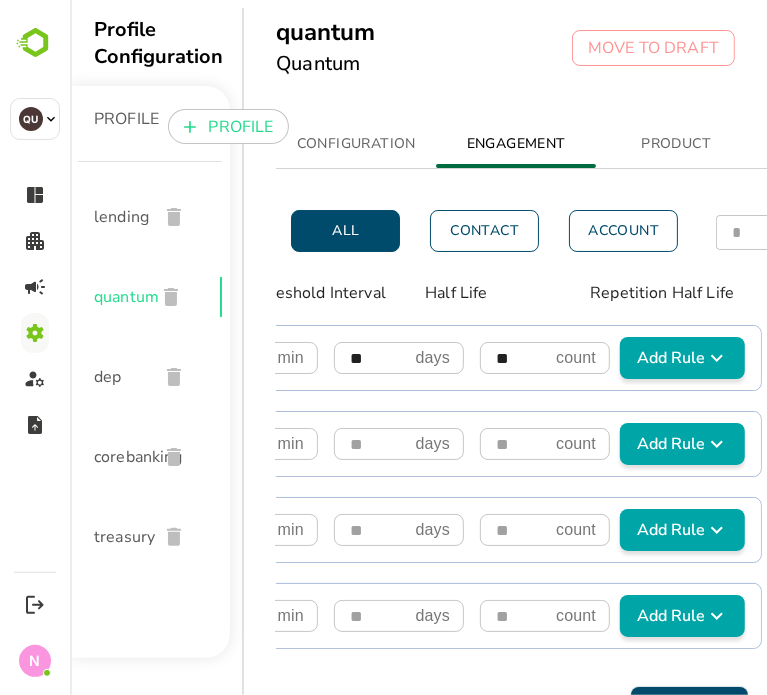 scroll, scrollTop: 0, scrollLeft: 32, axis: horizontal 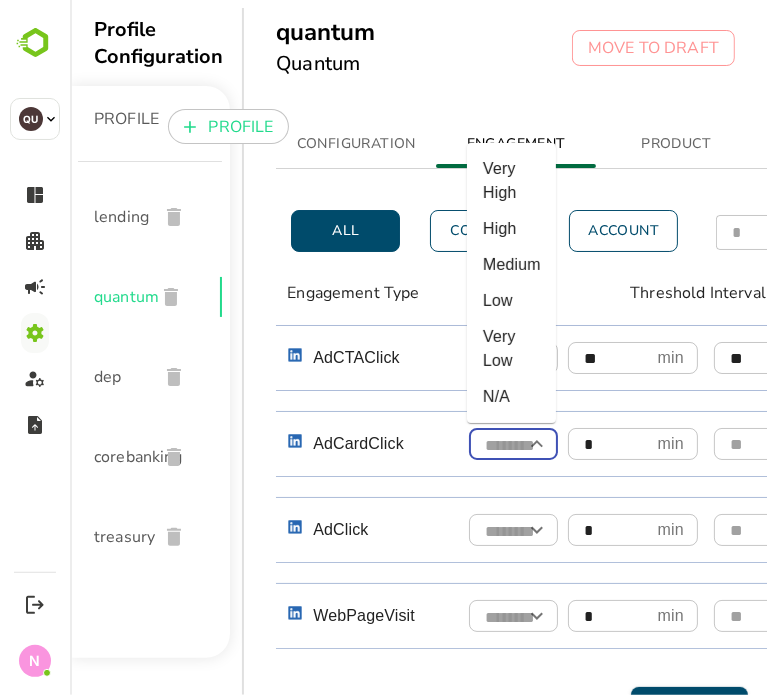 click at bounding box center (512, 445) 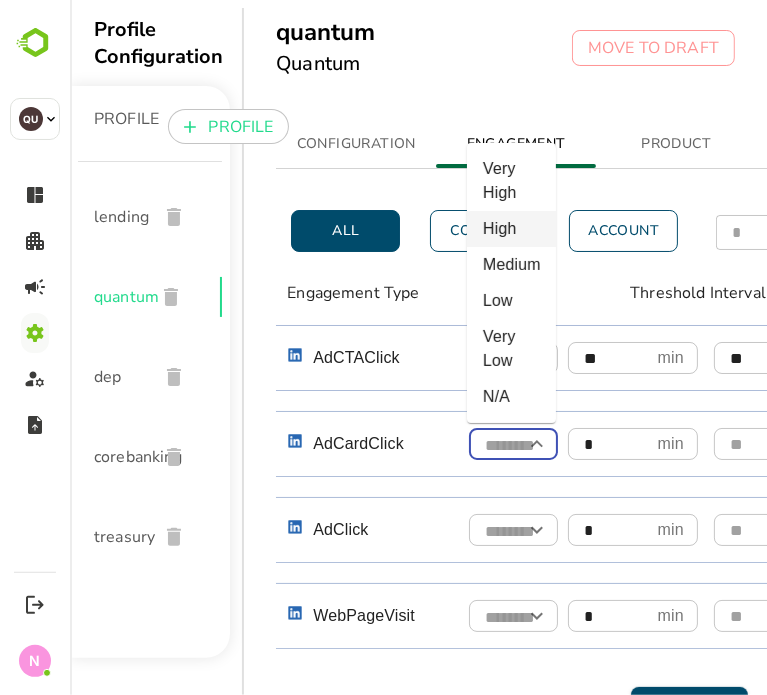 click on "High" at bounding box center (510, 229) 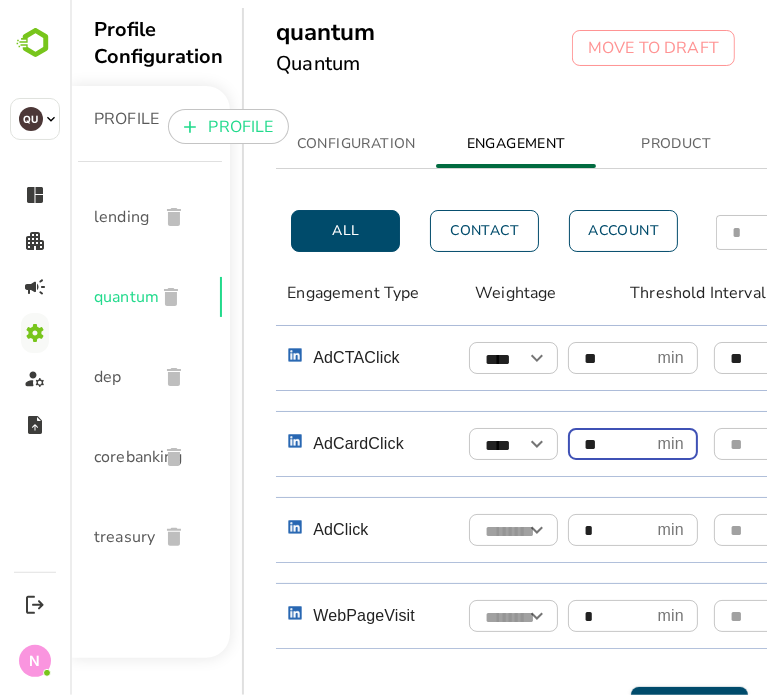 type on "**" 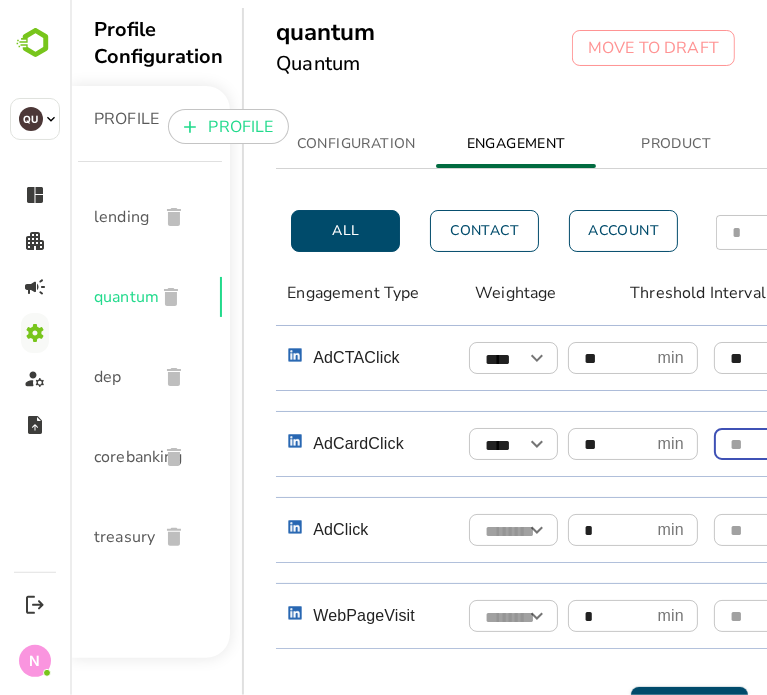 scroll, scrollTop: 0, scrollLeft: 71, axis: horizontal 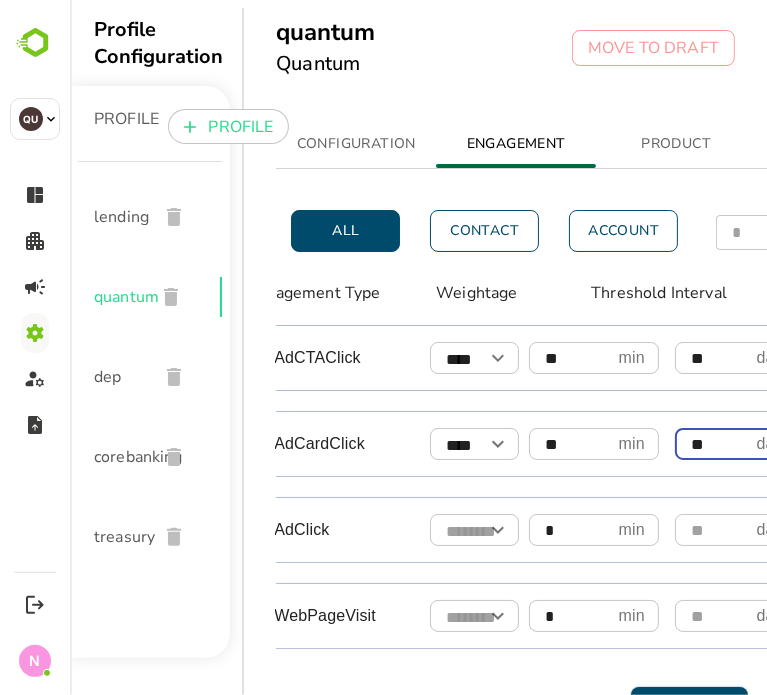 type on "**" 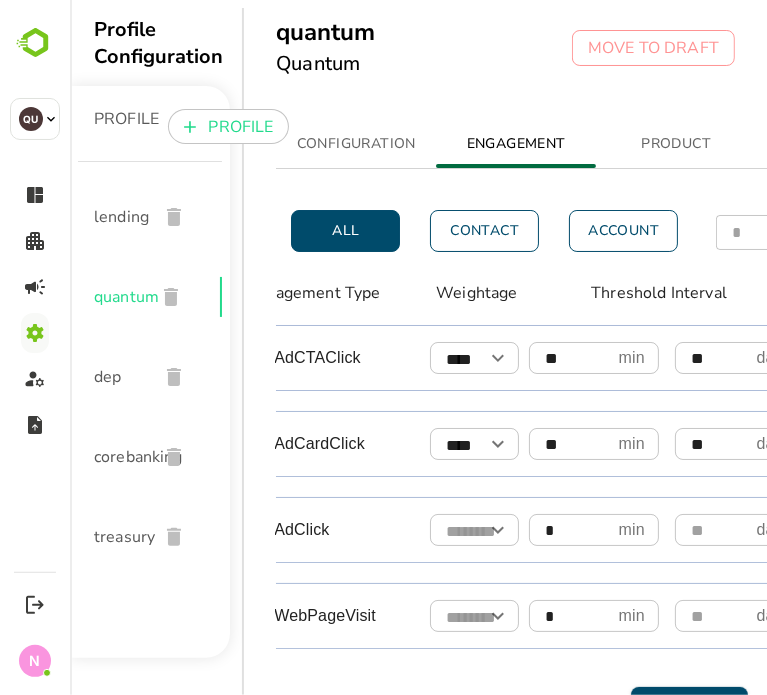 scroll, scrollTop: 0, scrollLeft: 413, axis: horizontal 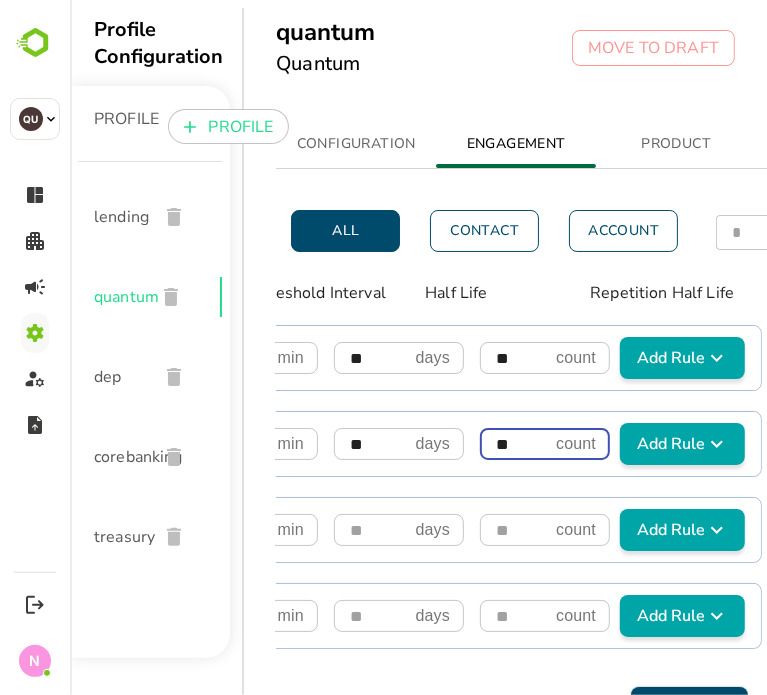 type on "**" 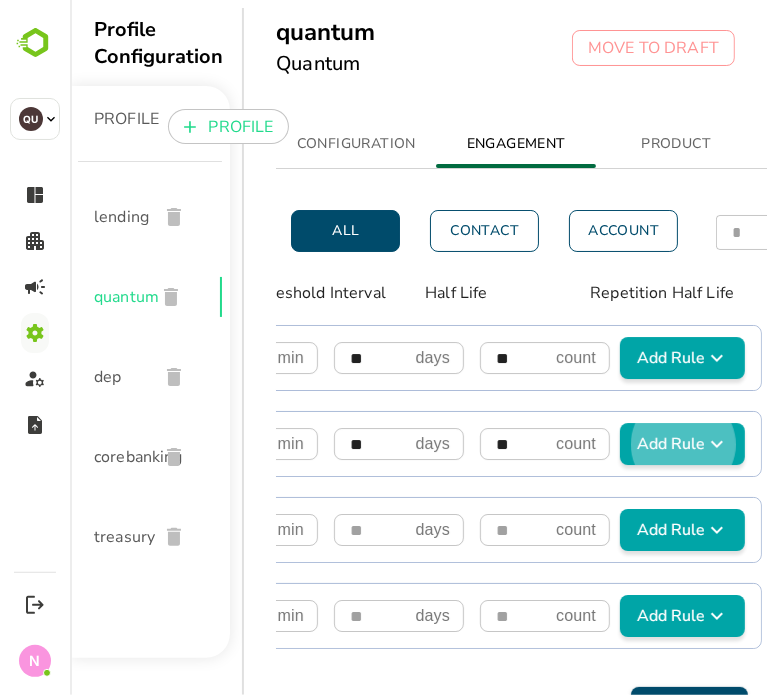 type 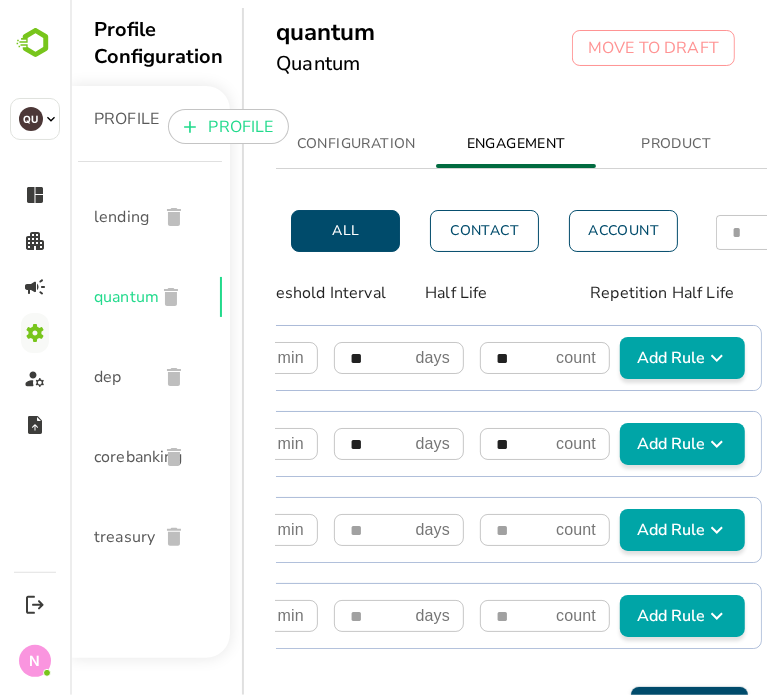 scroll, scrollTop: 0, scrollLeft: 32, axis: horizontal 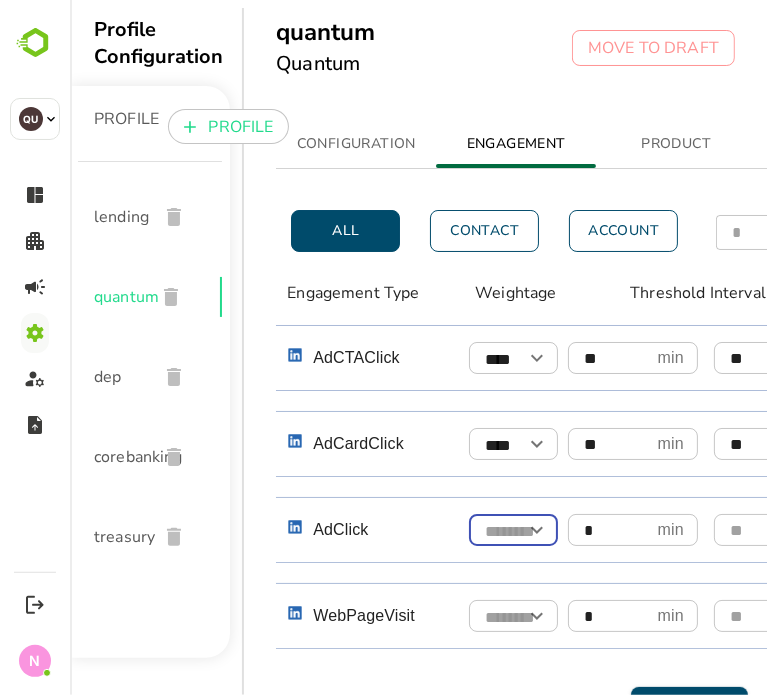 click on "Contact" at bounding box center [483, 231] 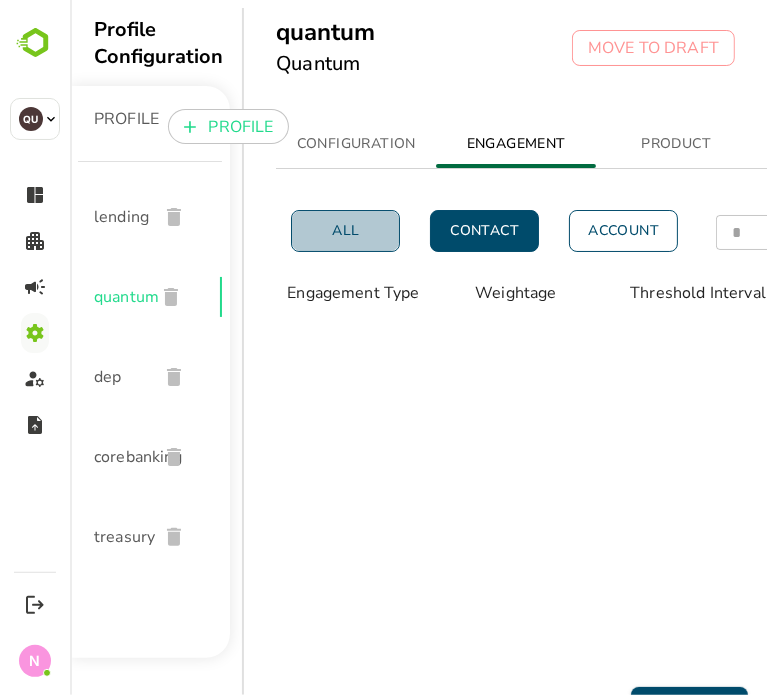 click on "All" at bounding box center [344, 231] 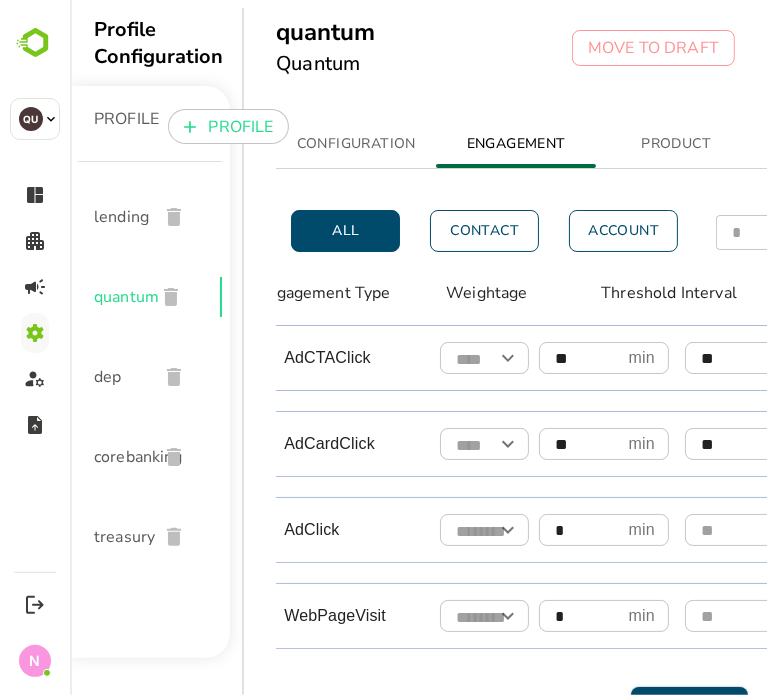 scroll, scrollTop: 0, scrollLeft: 60, axis: horizontal 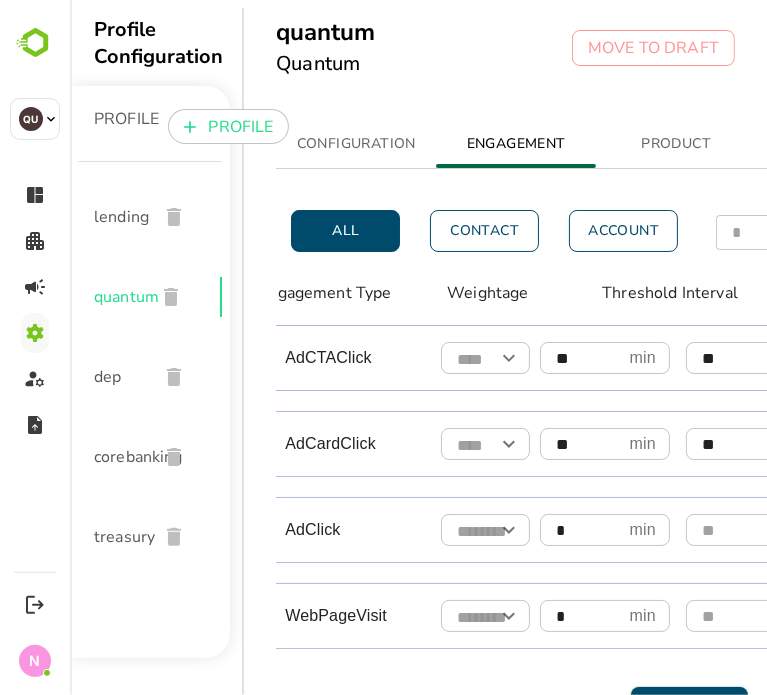 click at bounding box center (484, 531) 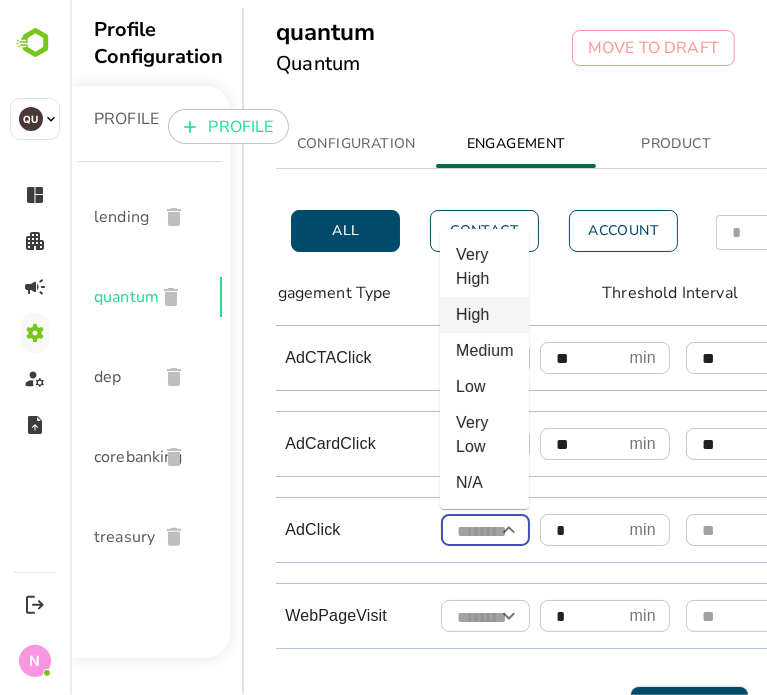 click on "High" at bounding box center [483, 315] 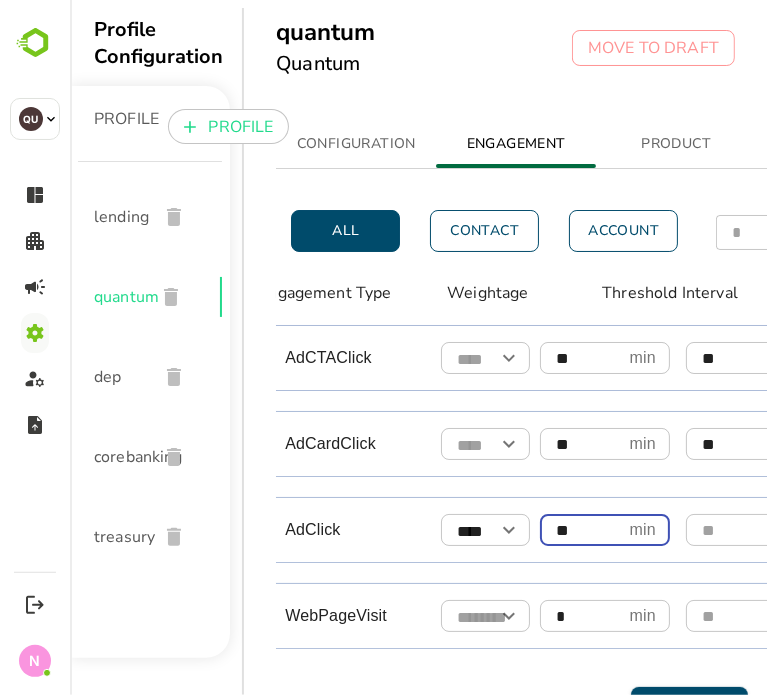 type on "**" 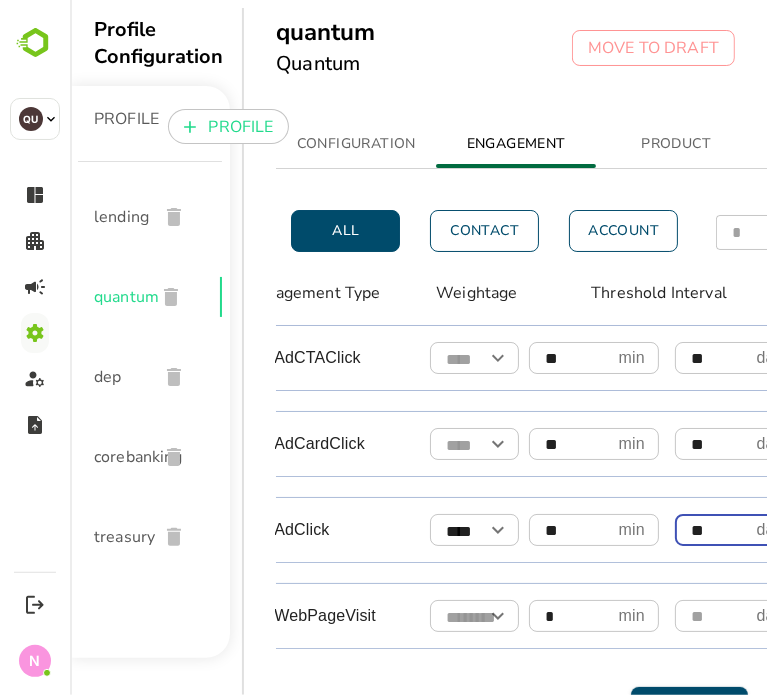 type on "**" 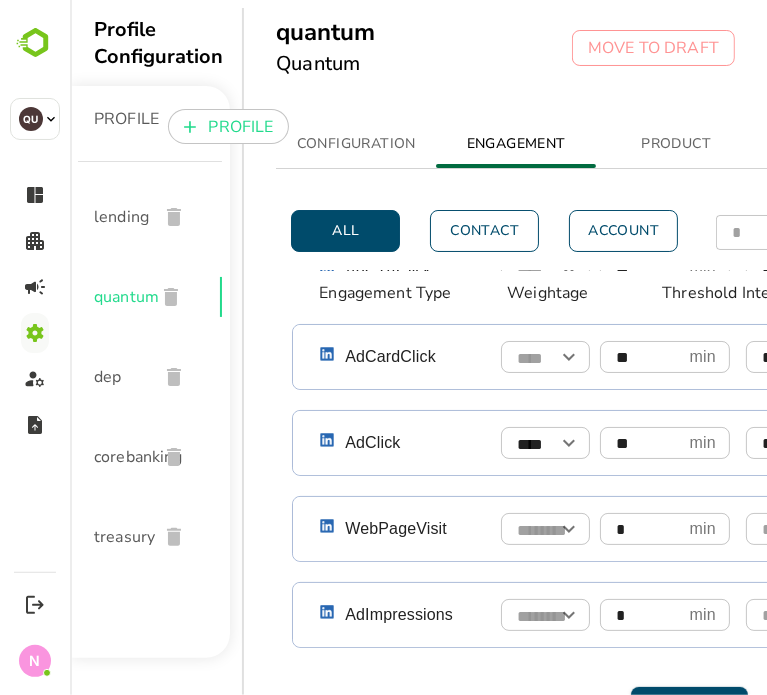 scroll, scrollTop: 88, scrollLeft: 0, axis: vertical 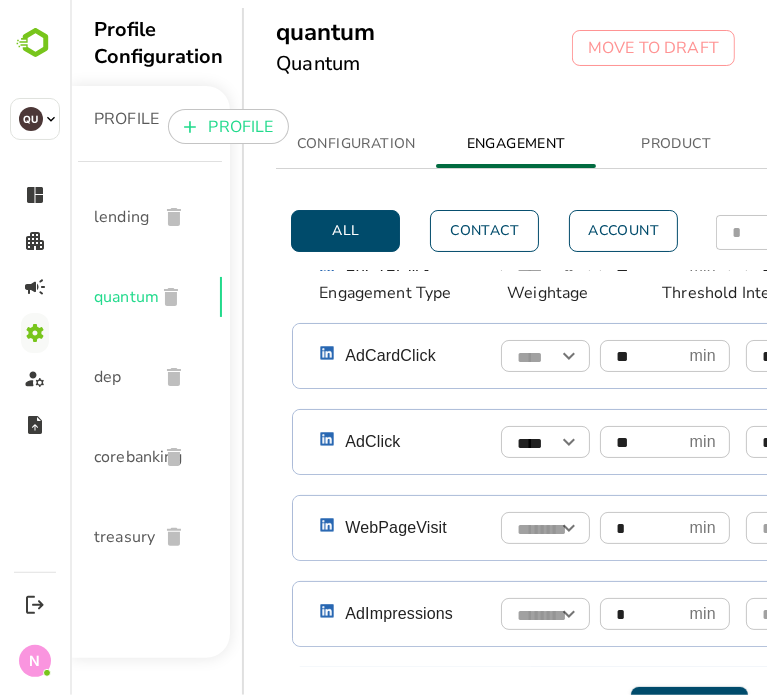 type on "**" 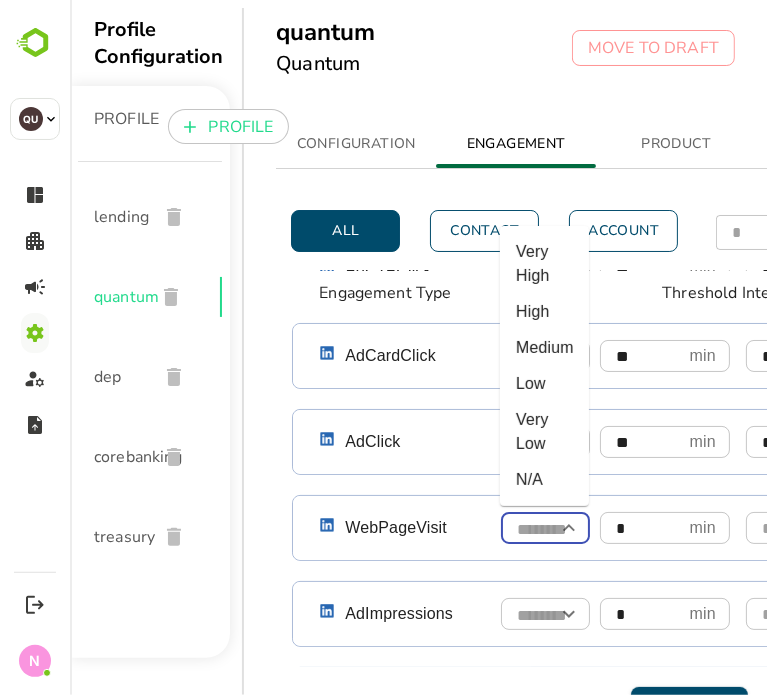 click at bounding box center (544, 529) 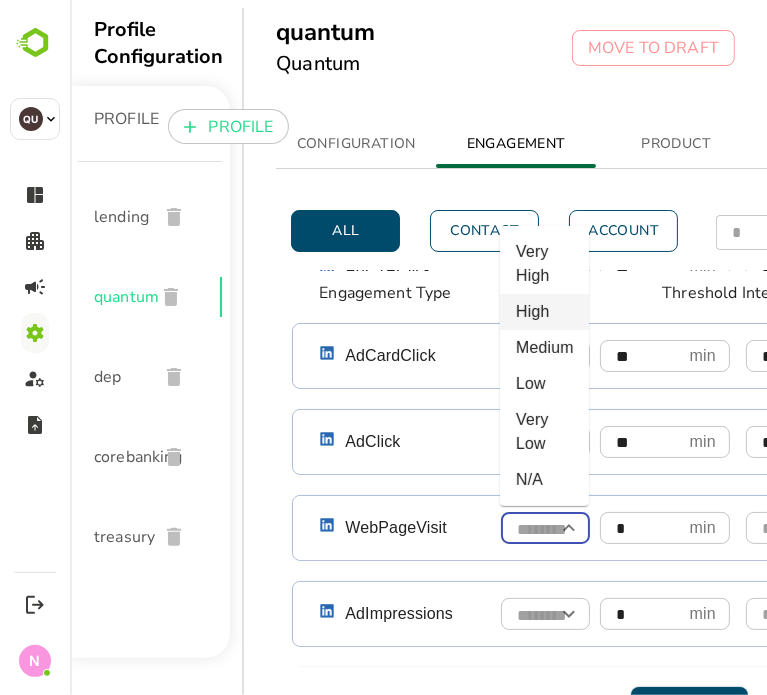 click on "High" at bounding box center (543, 312) 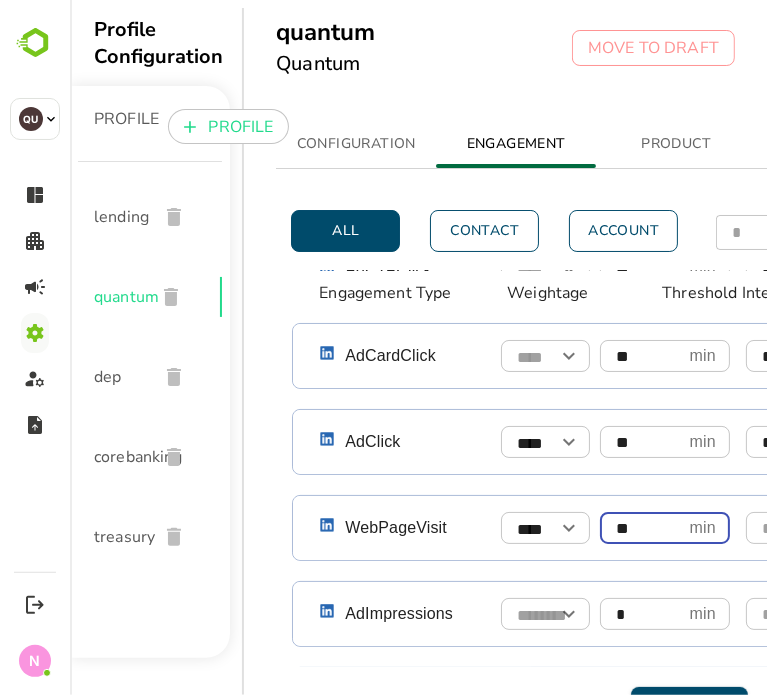 type on "**" 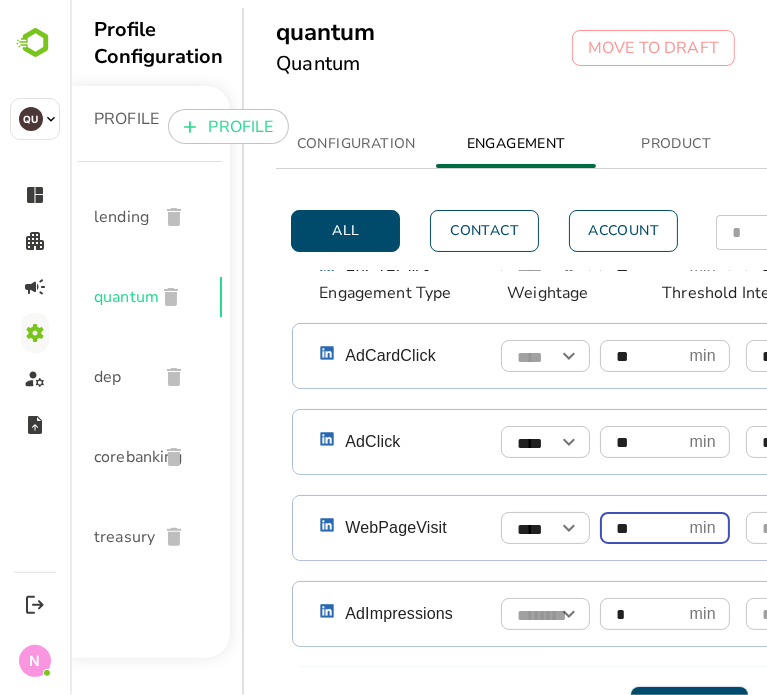 scroll, scrollTop: 88, scrollLeft: 71, axis: both 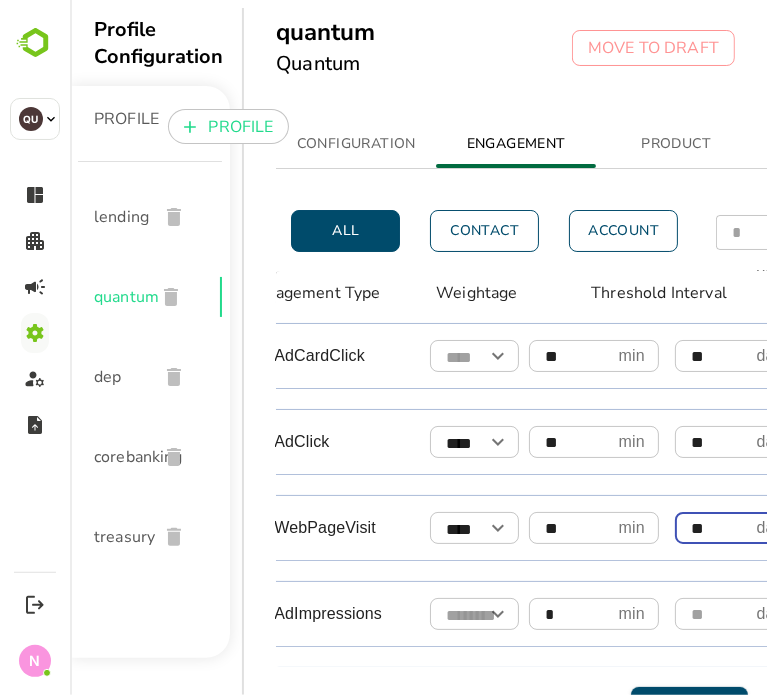 type on "**" 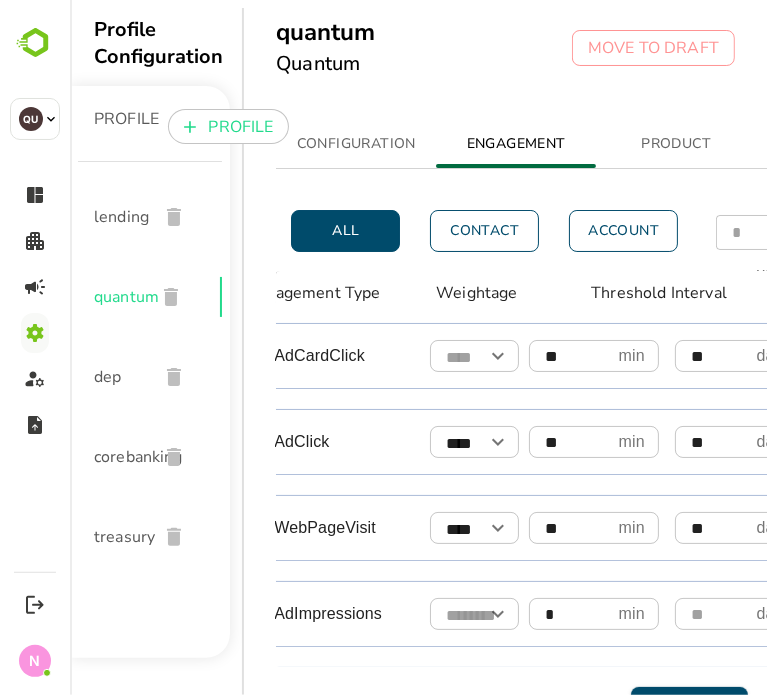 scroll, scrollTop: 88, scrollLeft: 413, axis: both 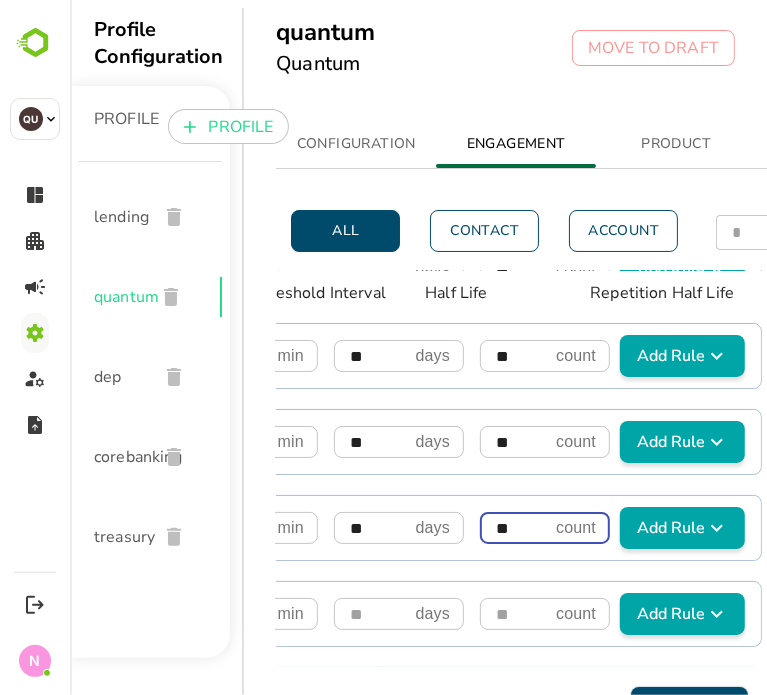 type on "**" 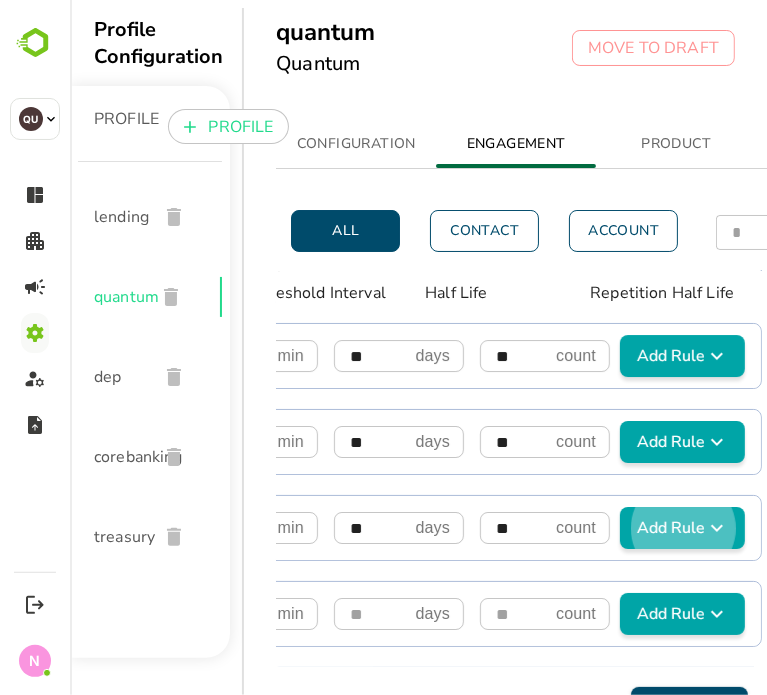 type 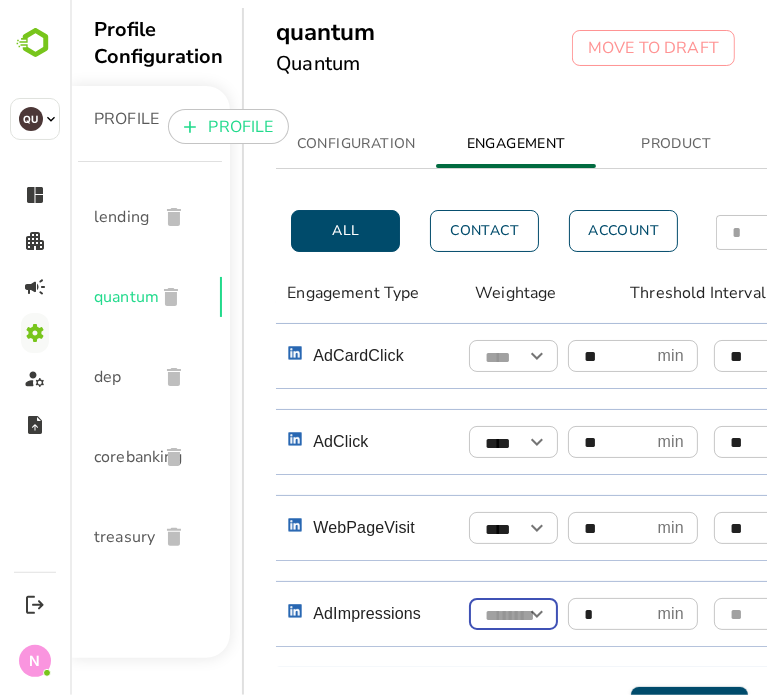 scroll, scrollTop: 216, scrollLeft: 32, axis: both 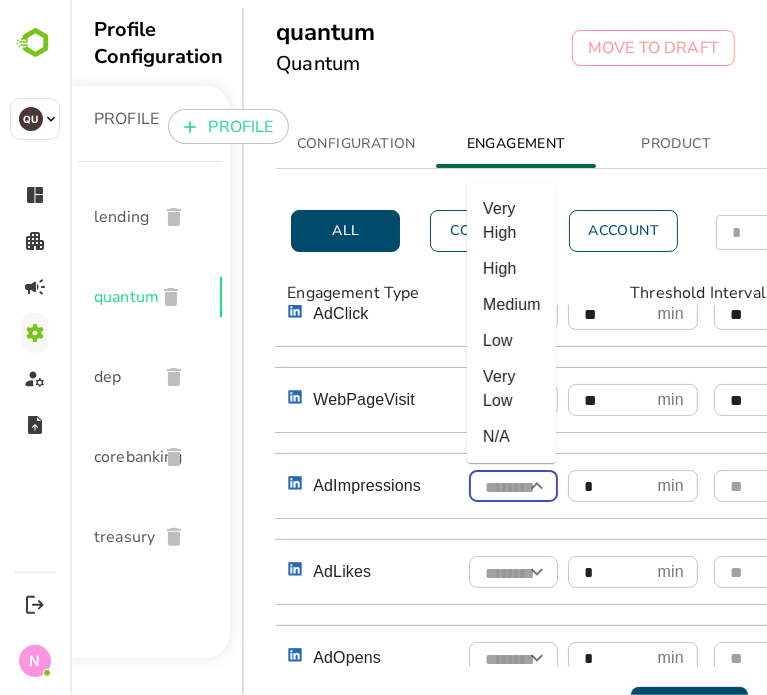 click at bounding box center (512, 487) 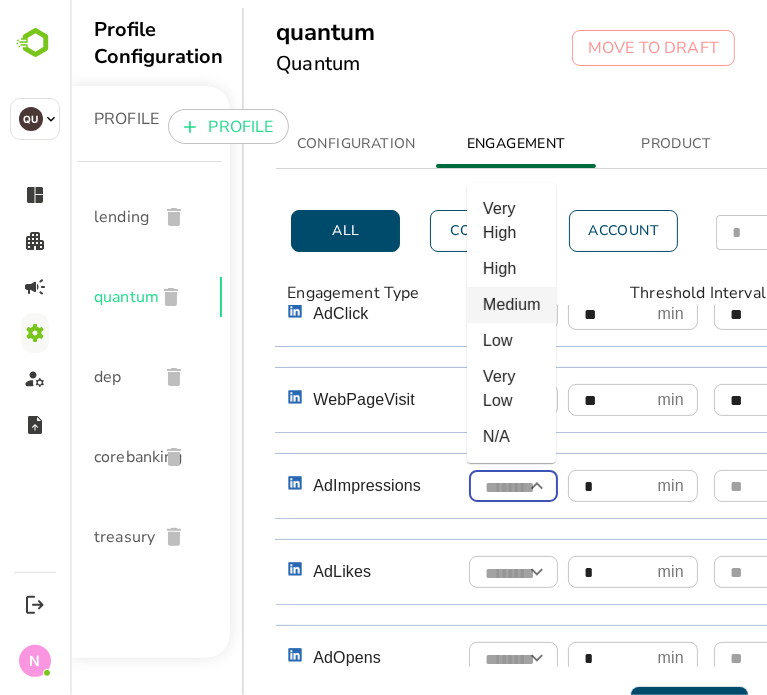 click on "Medium" at bounding box center [510, 305] 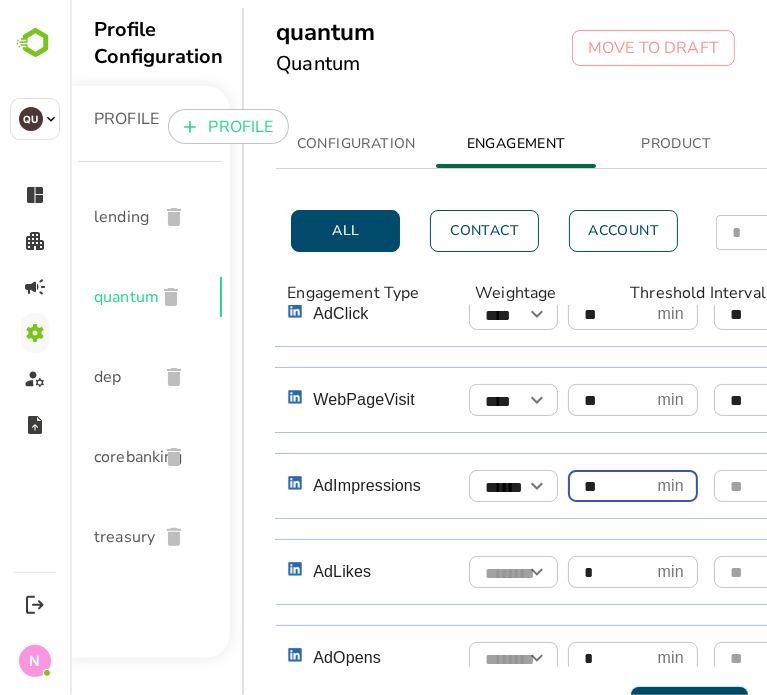 type on "**" 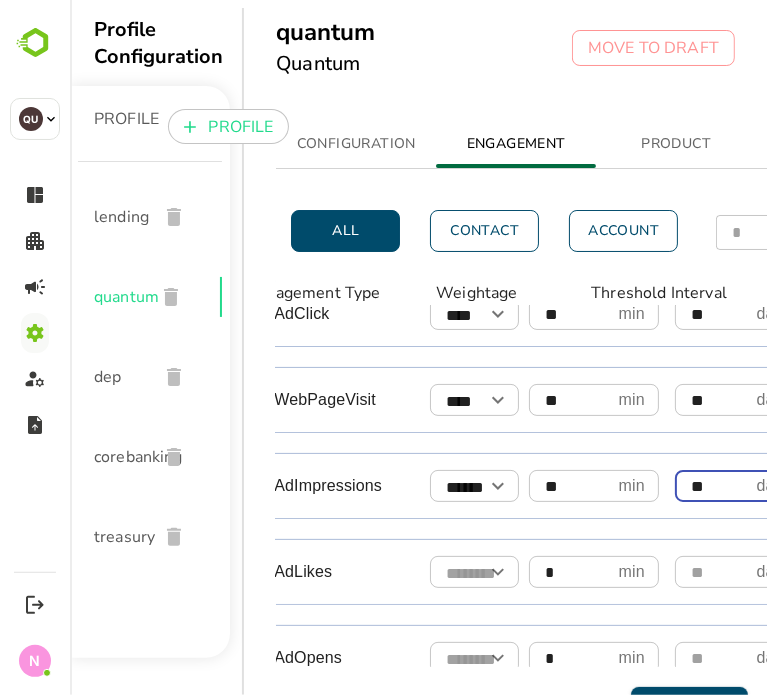 type on "**" 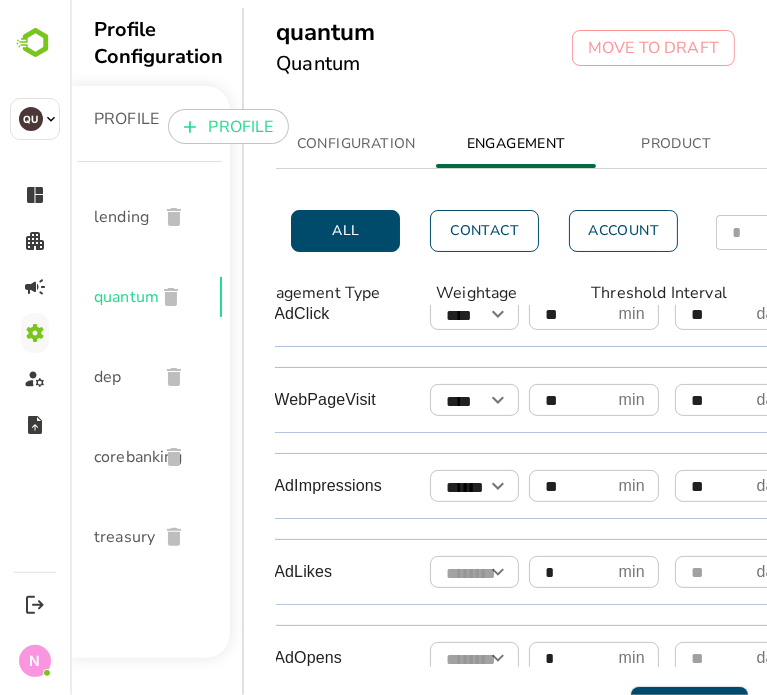 scroll, scrollTop: 216, scrollLeft: 413, axis: both 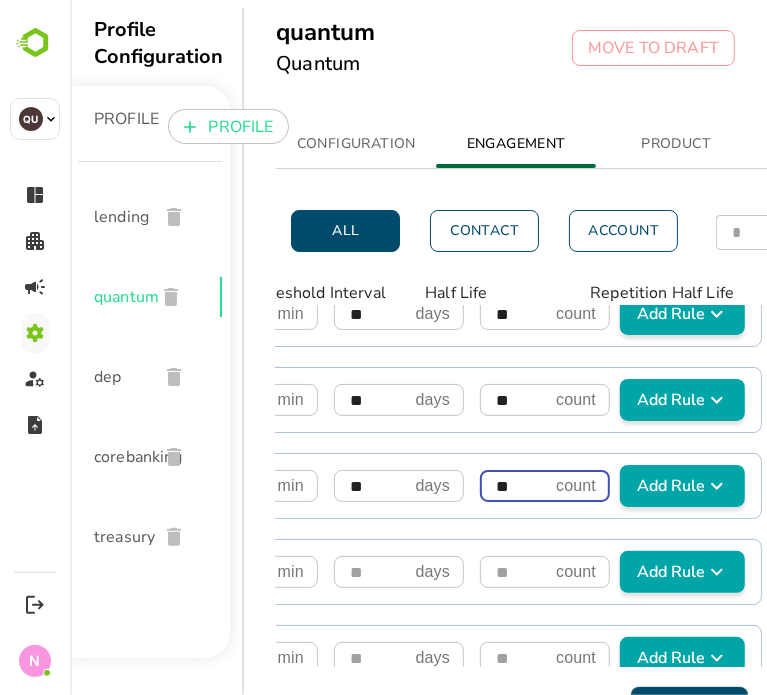 type on "**" 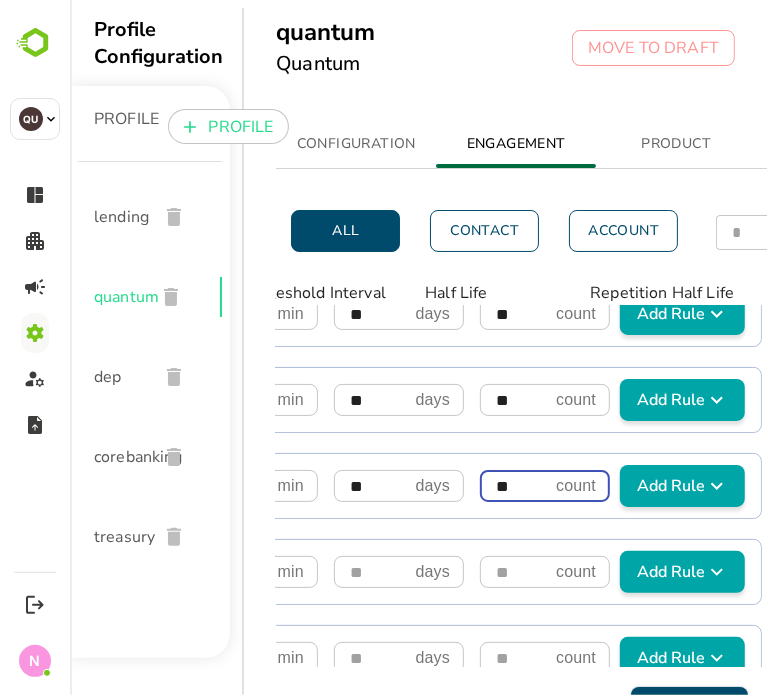 type 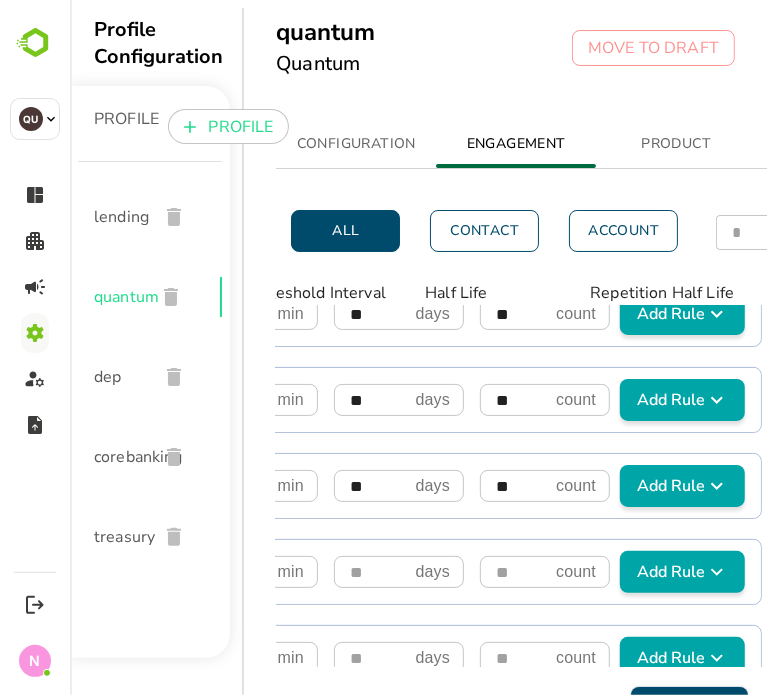 scroll, scrollTop: 216, scrollLeft: 32, axis: both 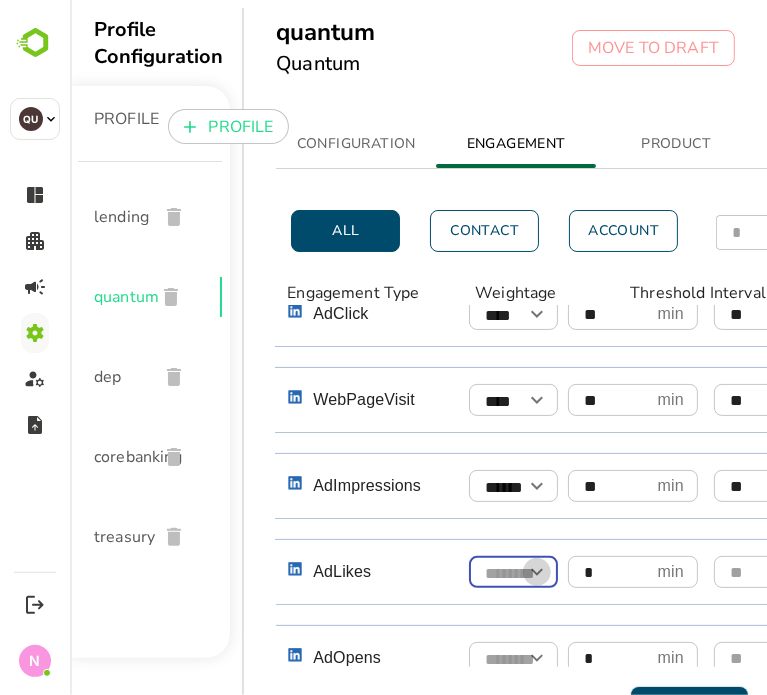 click 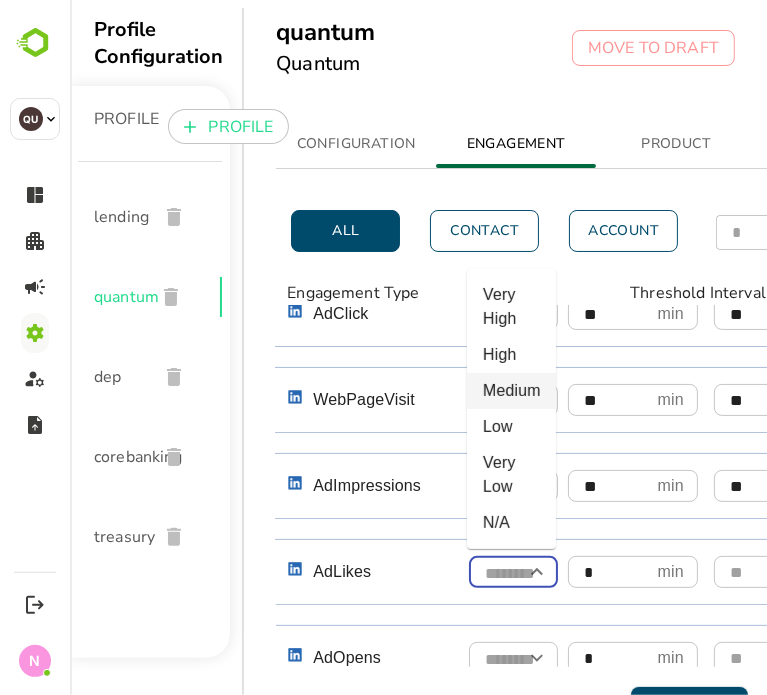 click on "Medium" at bounding box center [510, 391] 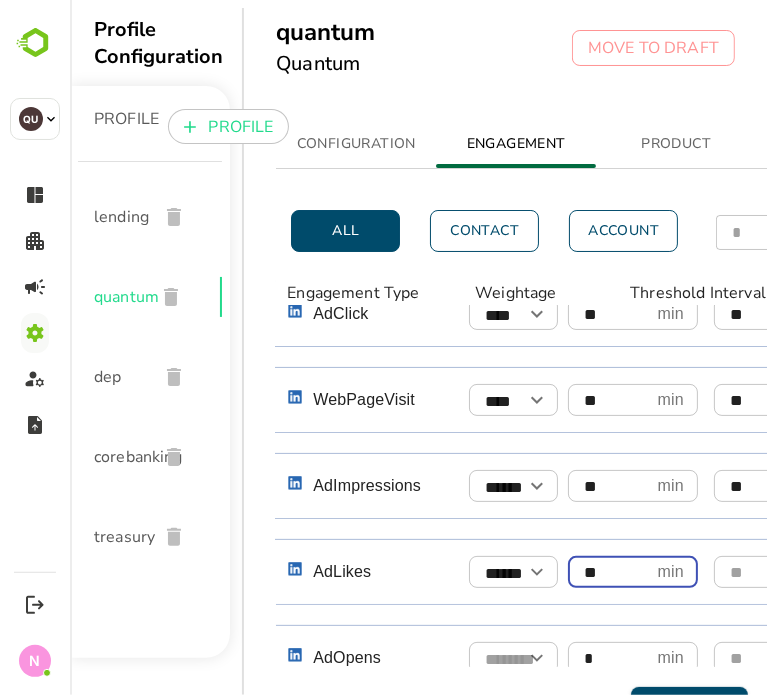 type on "**" 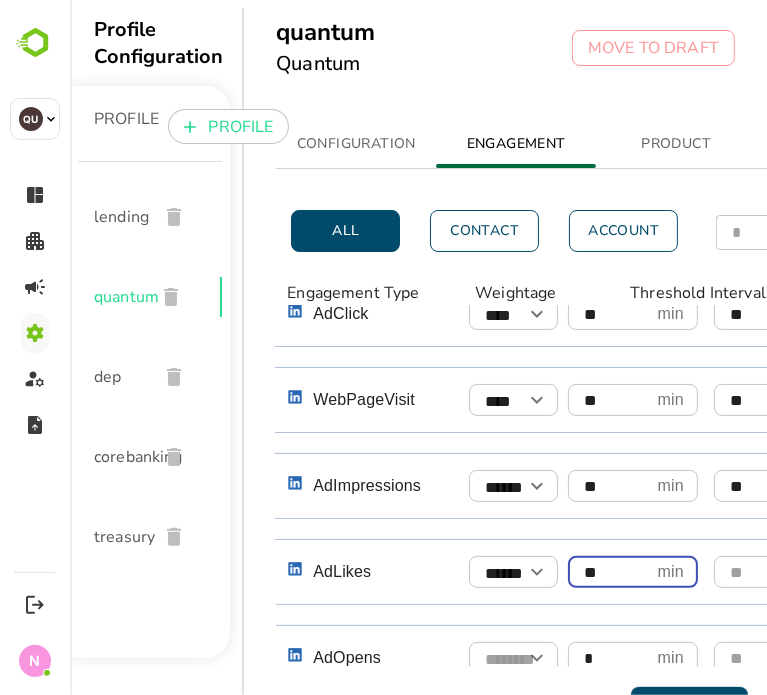 scroll, scrollTop: 216, scrollLeft: 71, axis: both 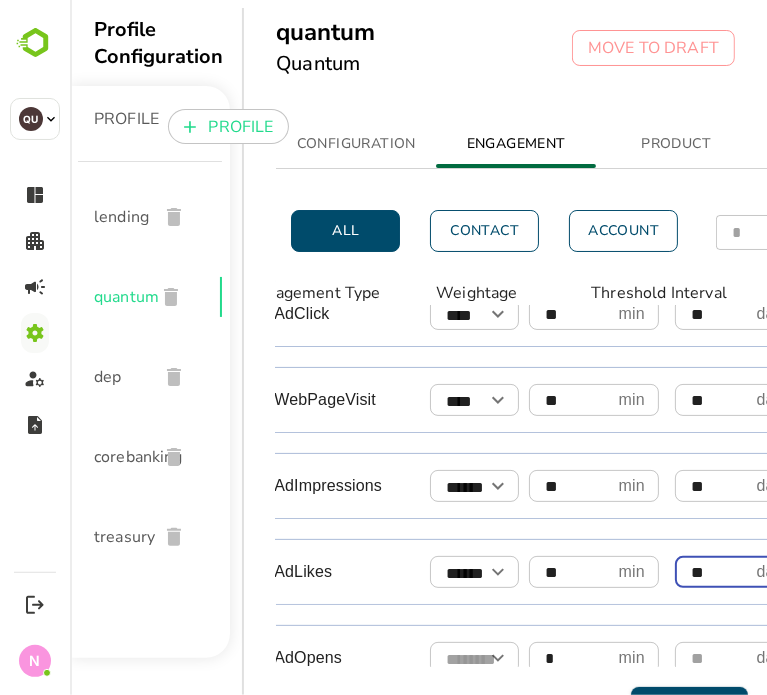 type on "**" 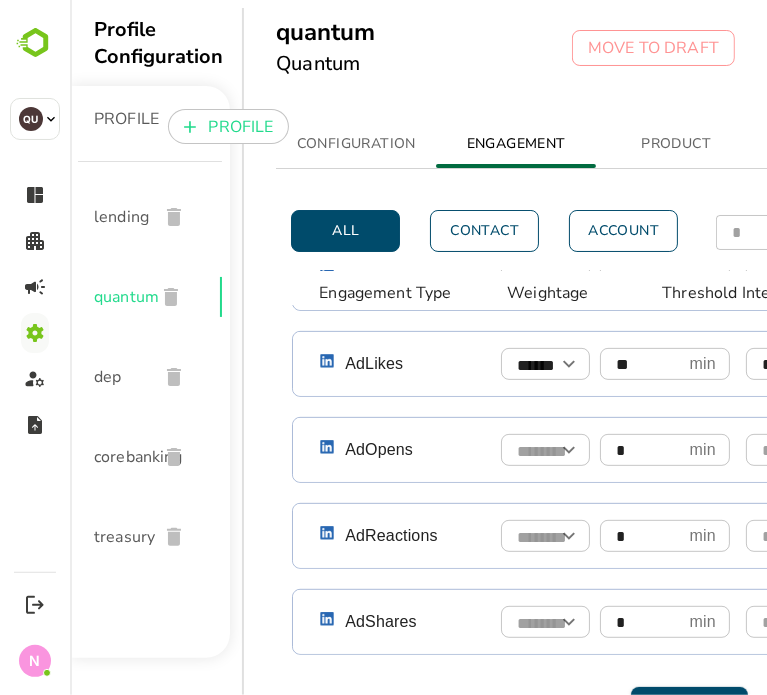 scroll, scrollTop: 427, scrollLeft: 0, axis: vertical 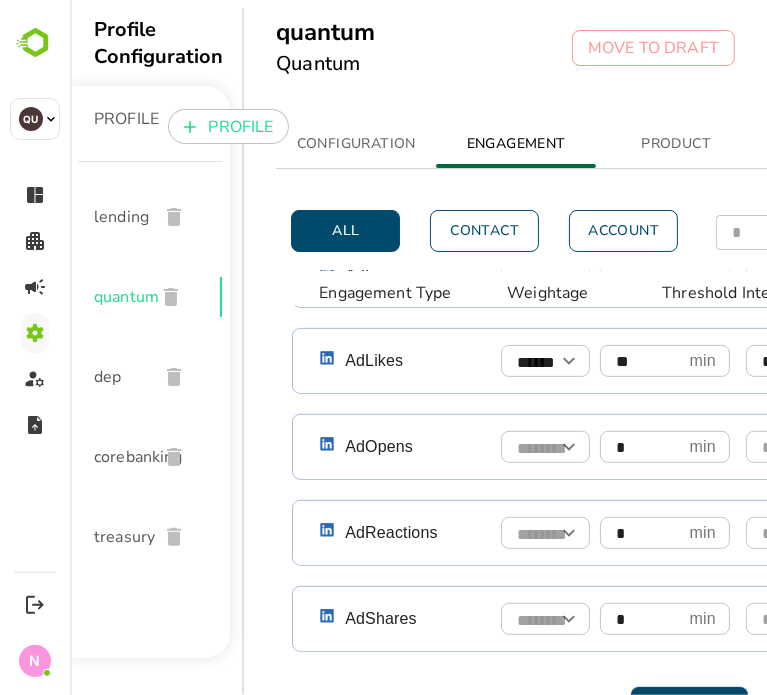 type on "**" 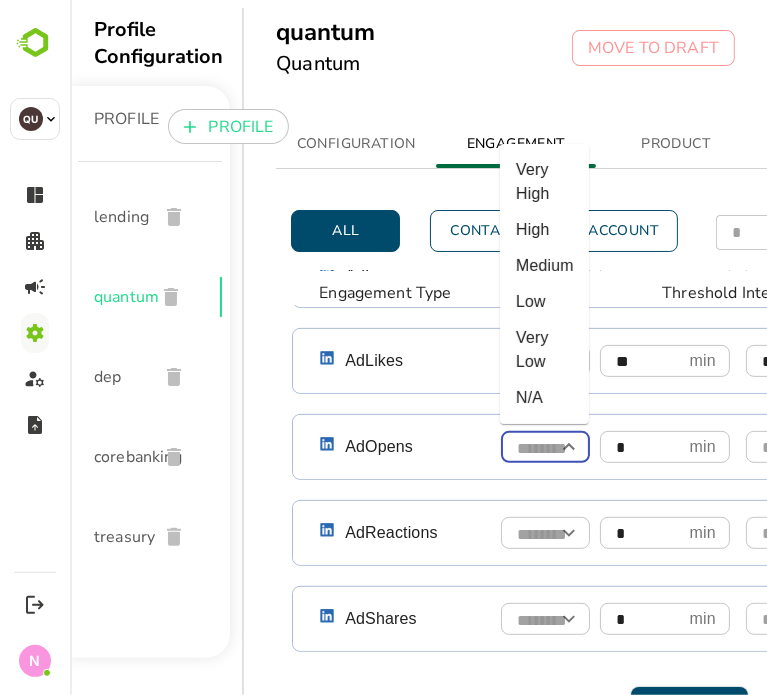 click at bounding box center (544, 448) 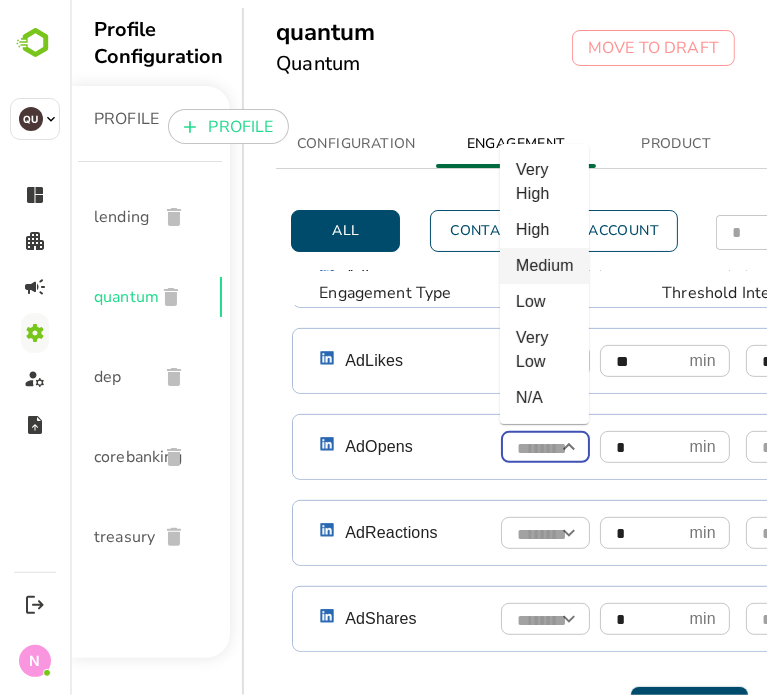 click on "Medium" at bounding box center (543, 266) 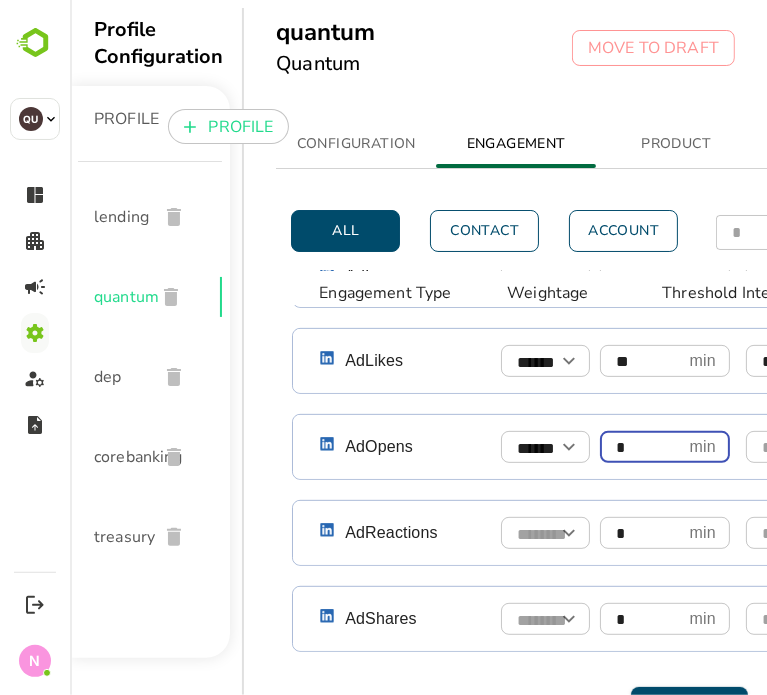 click on "*" at bounding box center [640, 447] 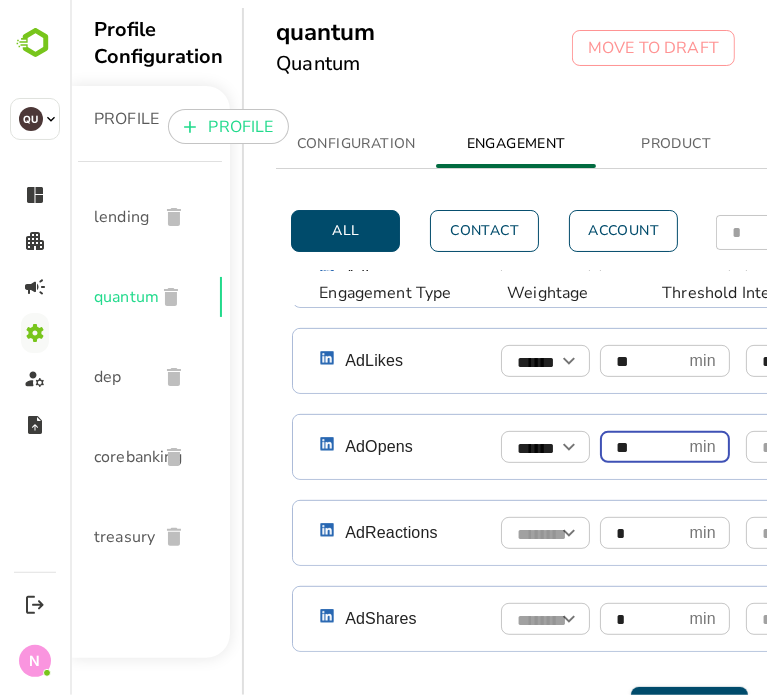 type on "**" 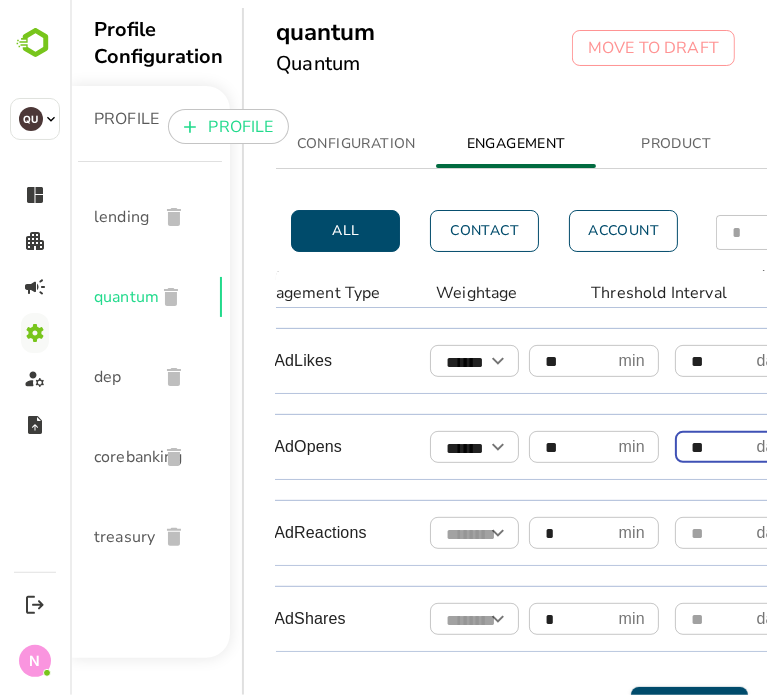 type on "**" 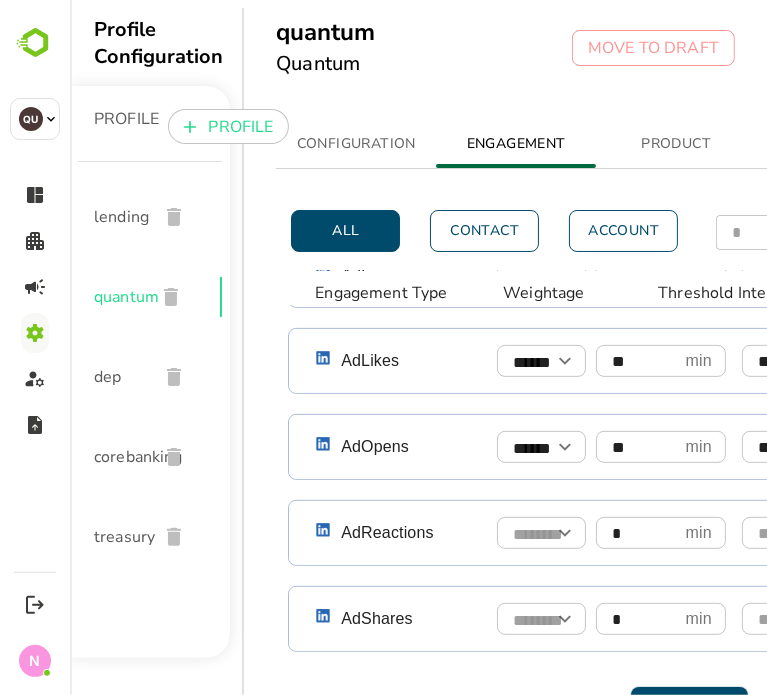 scroll, scrollTop: 427, scrollLeft: 0, axis: vertical 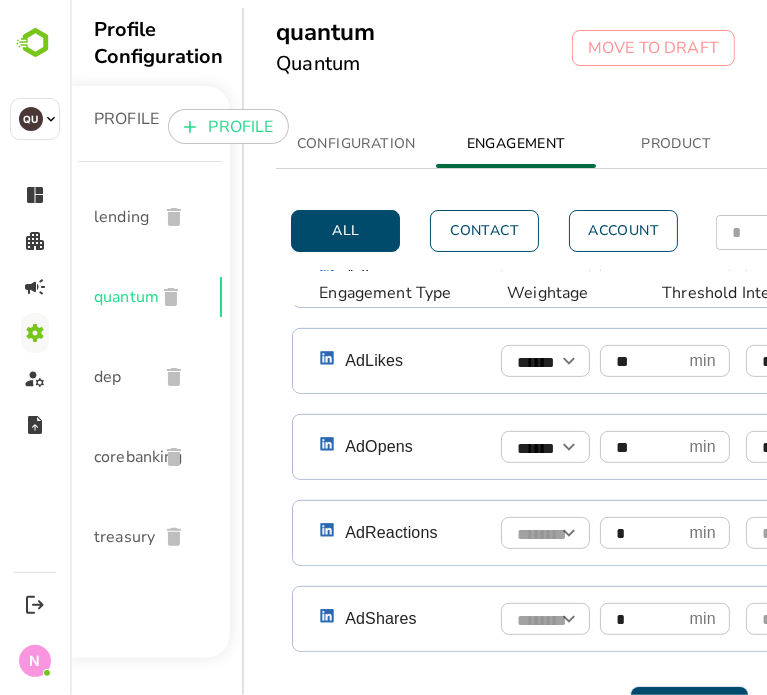 type on "**" 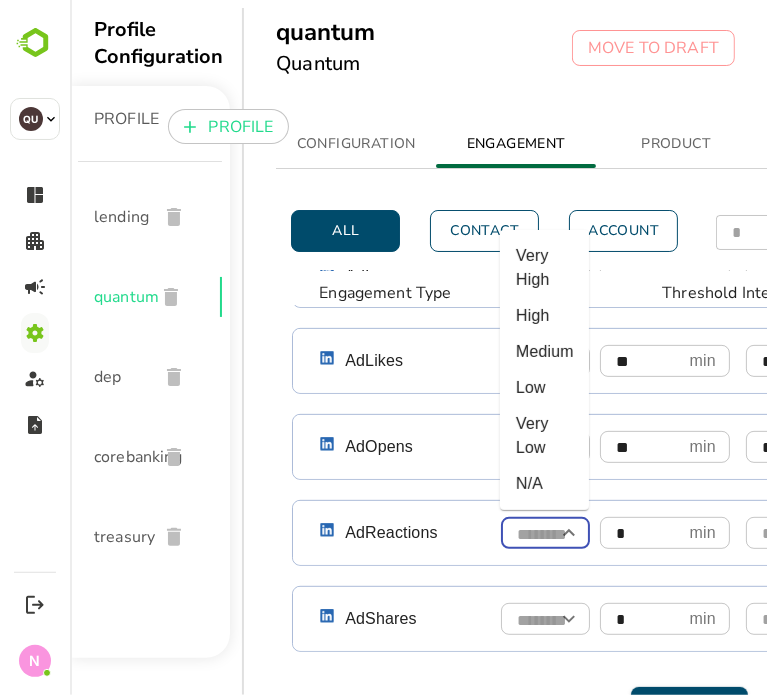 click at bounding box center (544, 534) 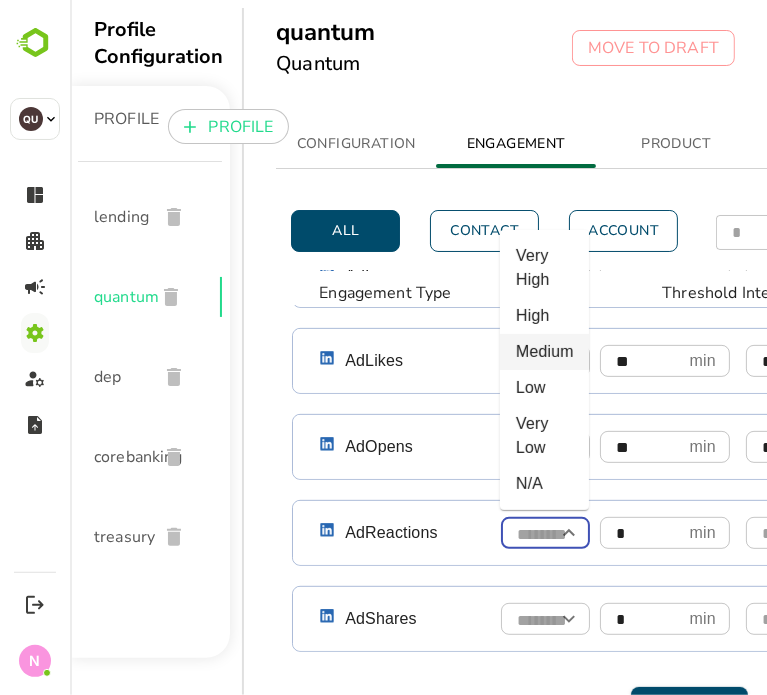 click on "Medium" at bounding box center [543, 352] 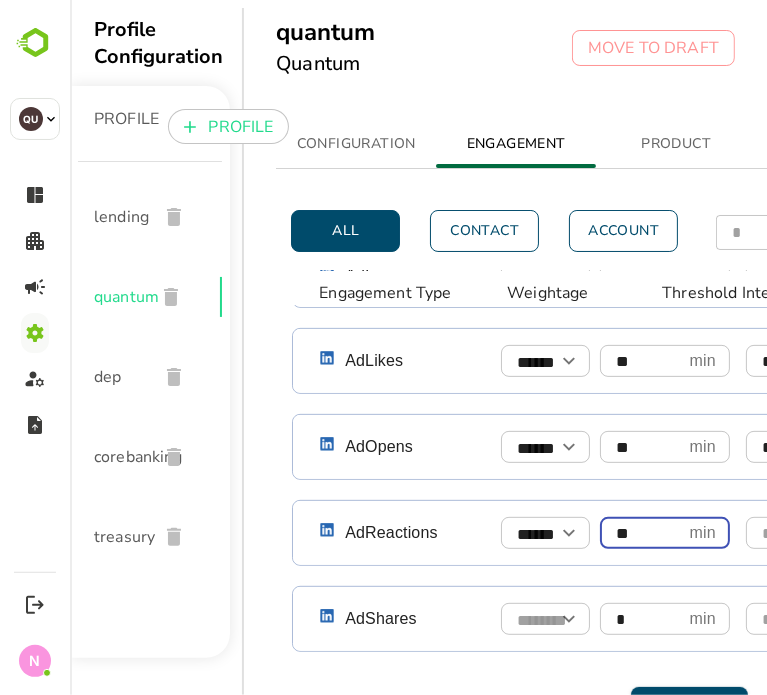 type on "**" 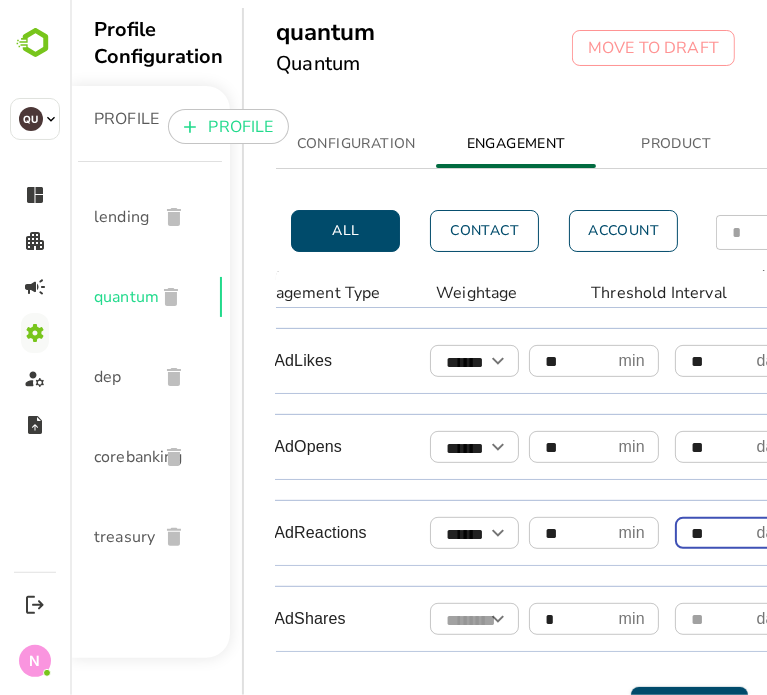 type on "**" 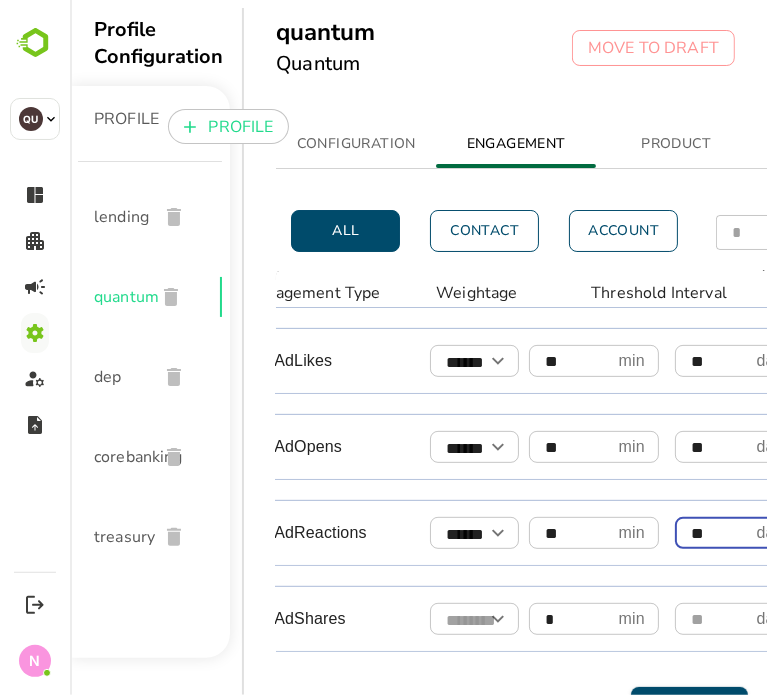 scroll, scrollTop: 427, scrollLeft: 413, axis: both 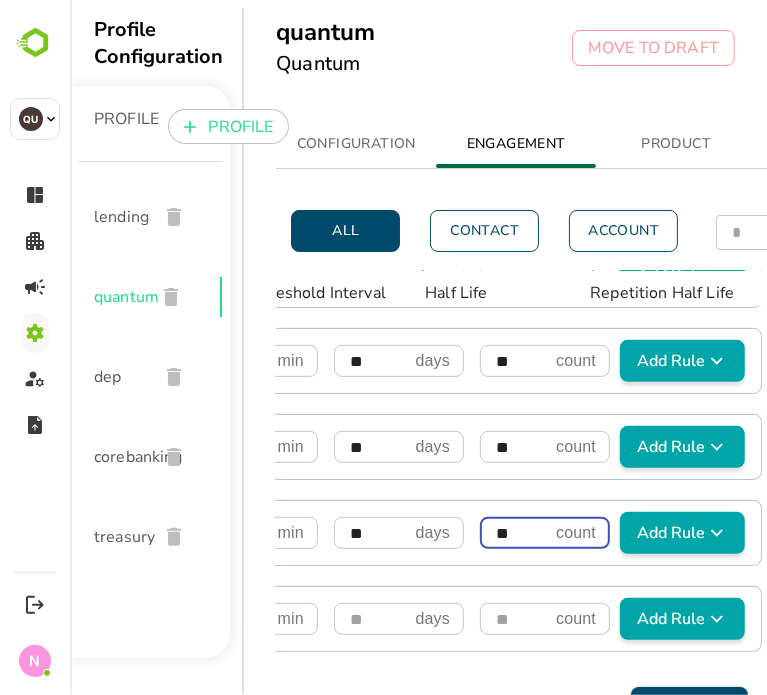 type on "**" 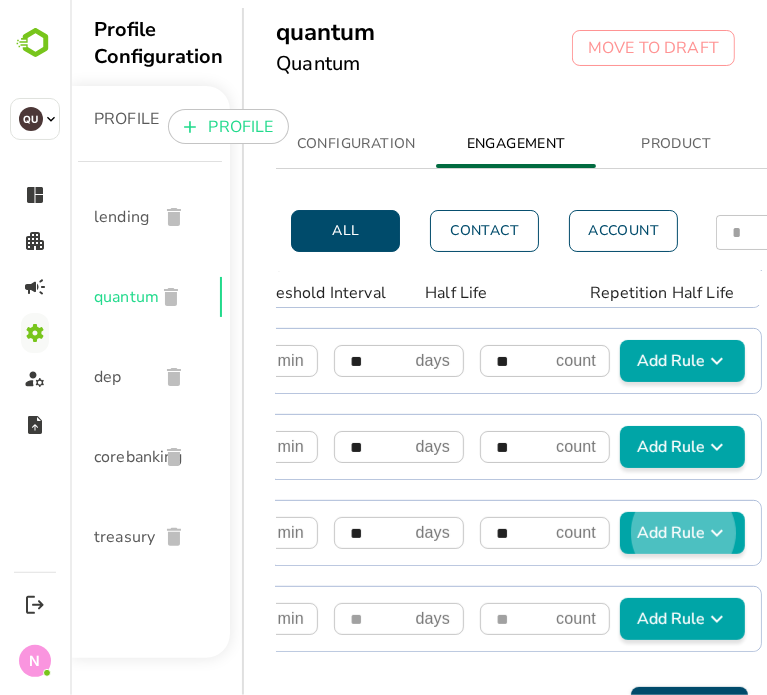 type 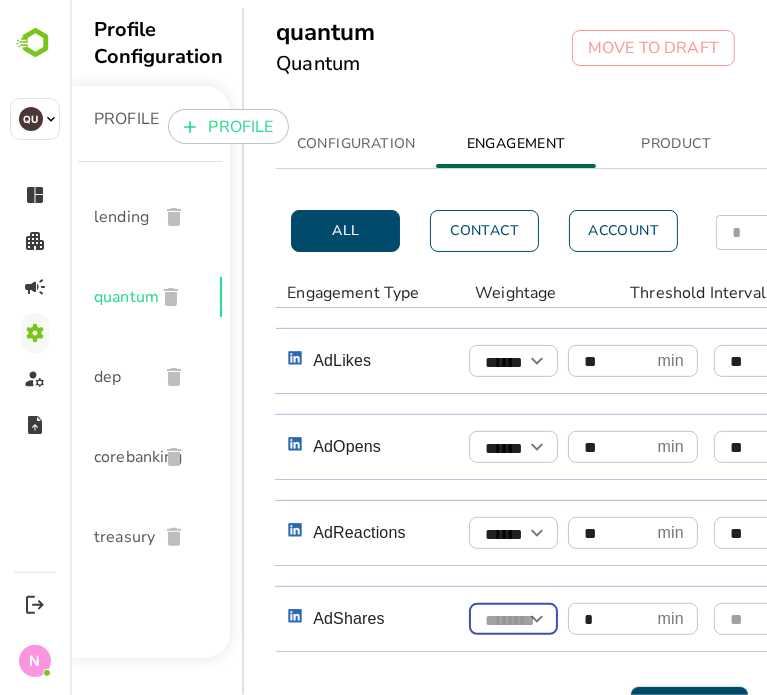 scroll, scrollTop: 528, scrollLeft: 32, axis: both 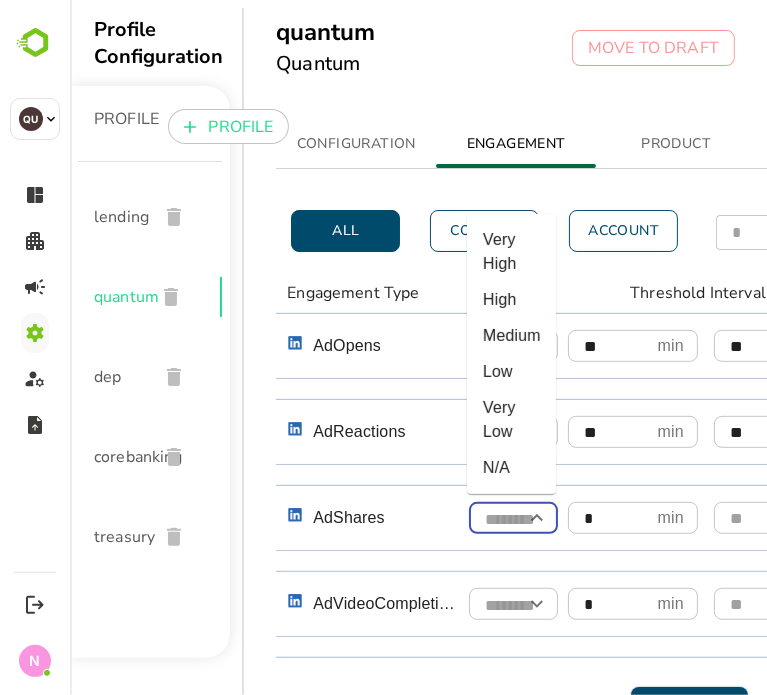 click at bounding box center (512, 519) 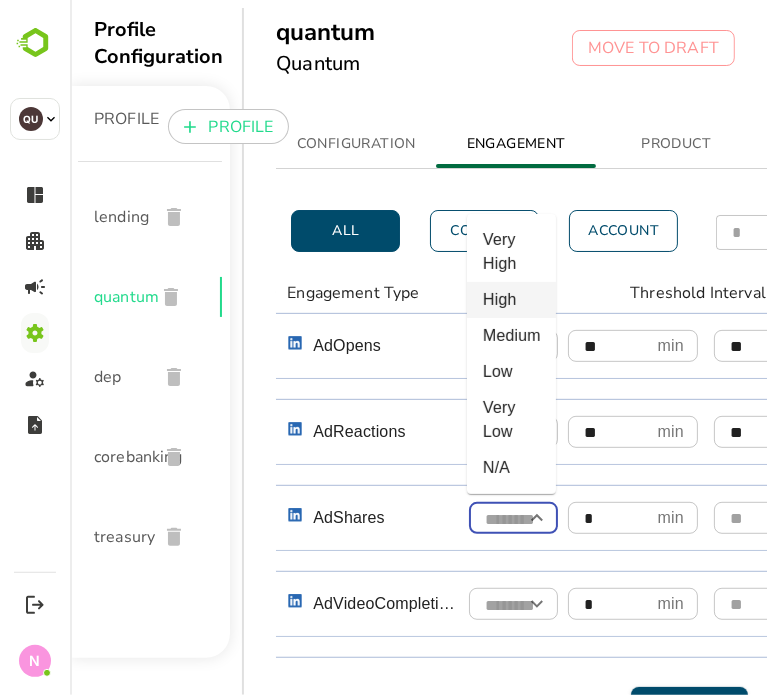 click on "High" at bounding box center (510, 300) 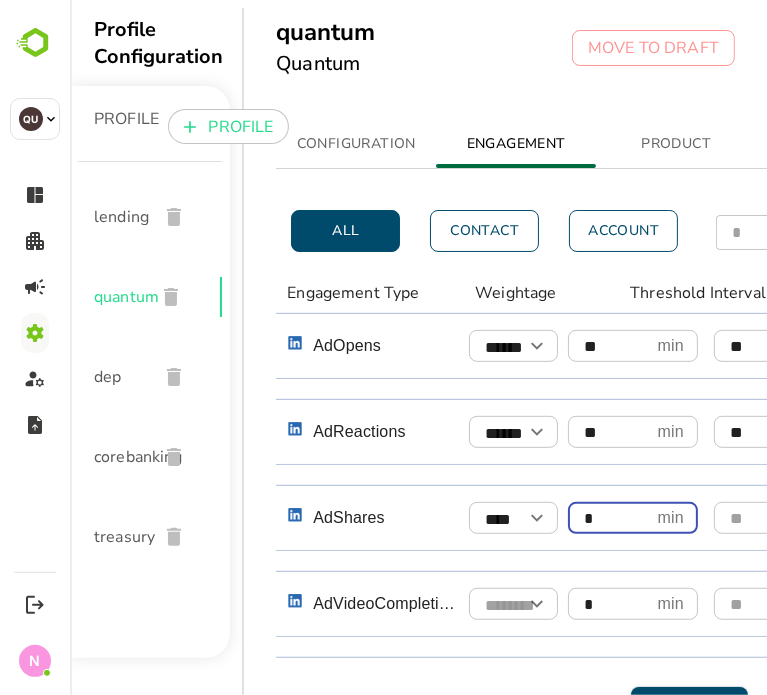 click on "*" at bounding box center (608, 518) 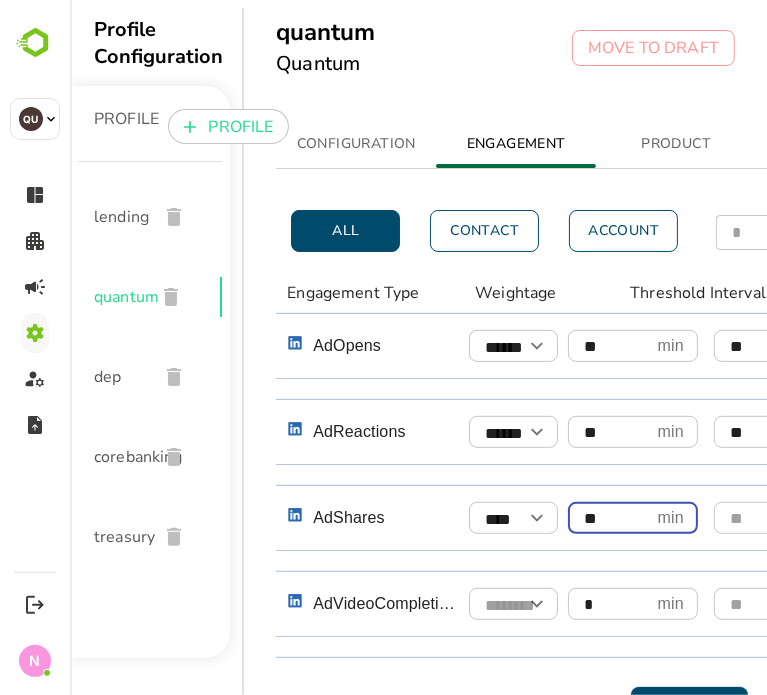 type on "**" 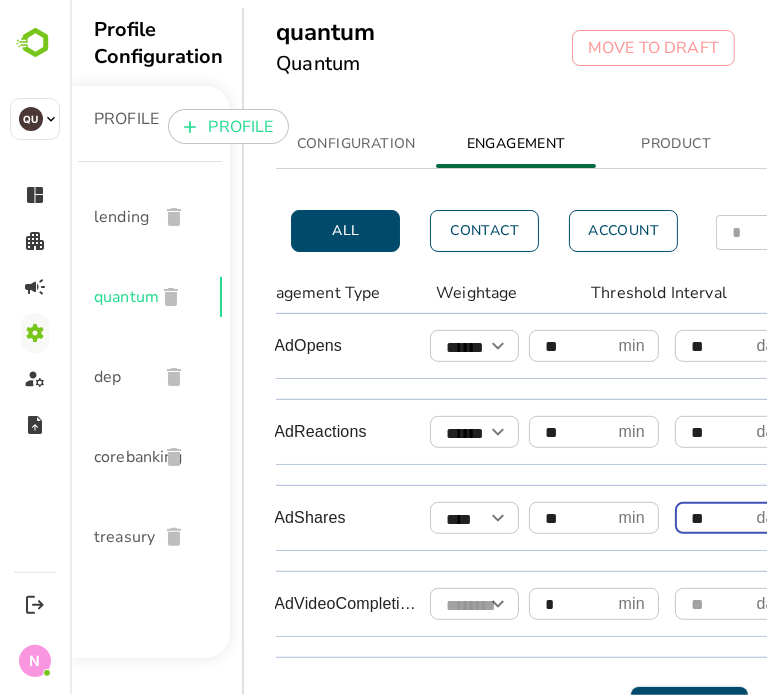 type on "**" 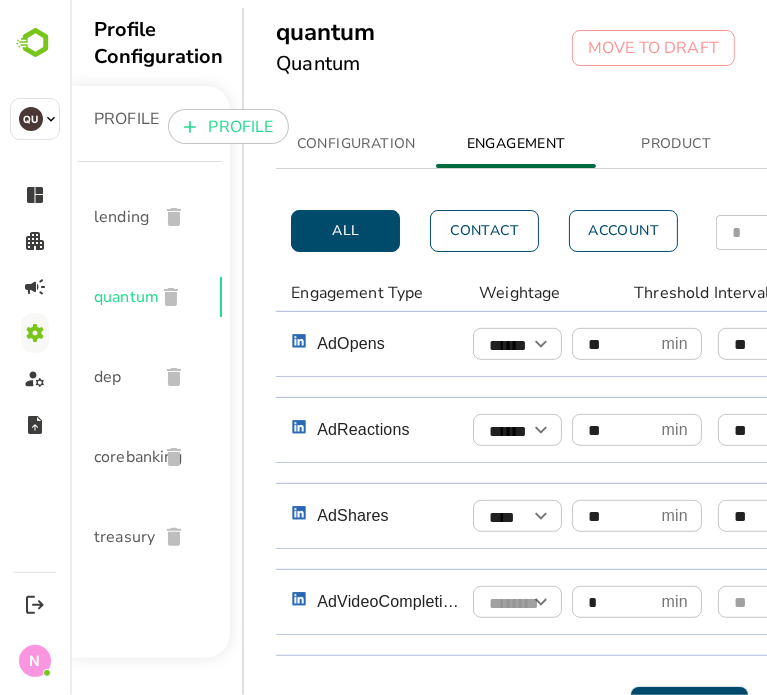 scroll, scrollTop: 530, scrollLeft: 22, axis: both 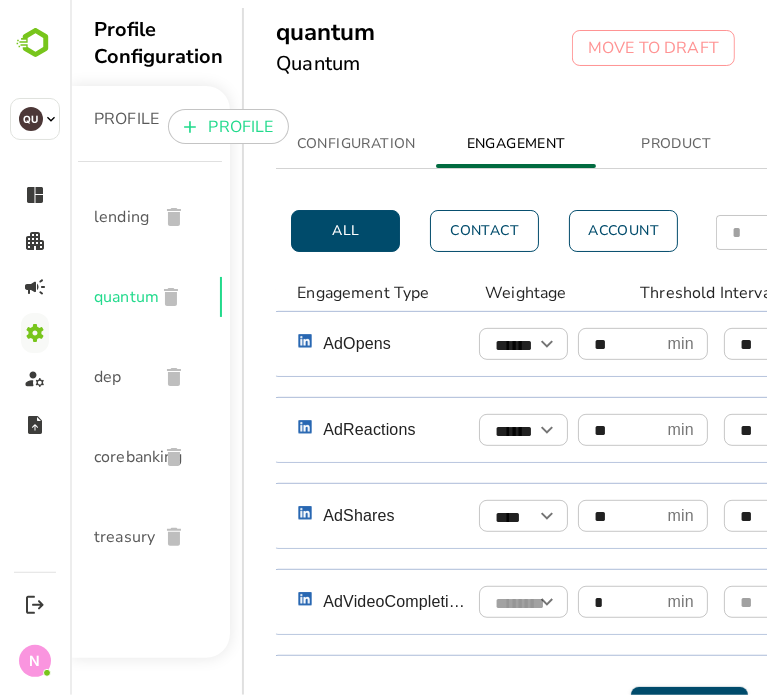 type on "**" 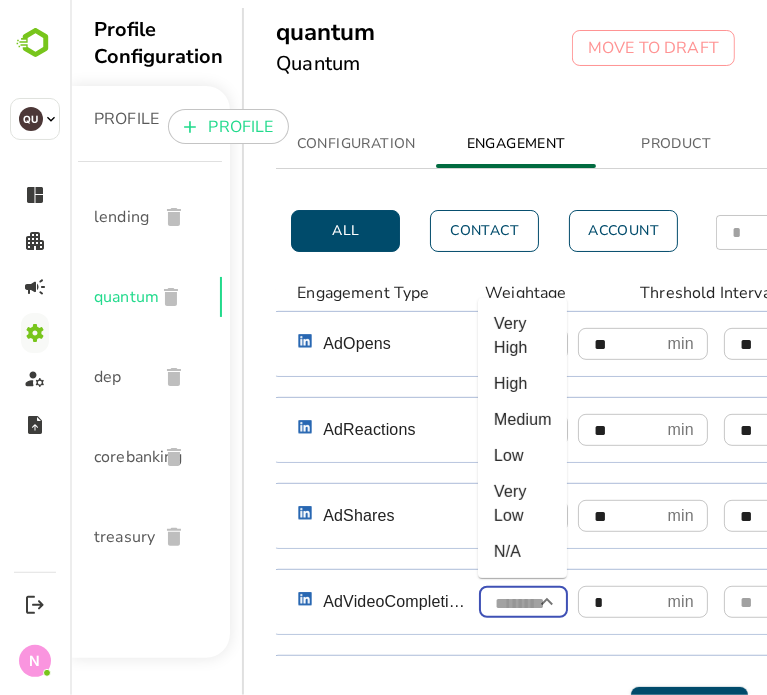 click at bounding box center [522, 603] 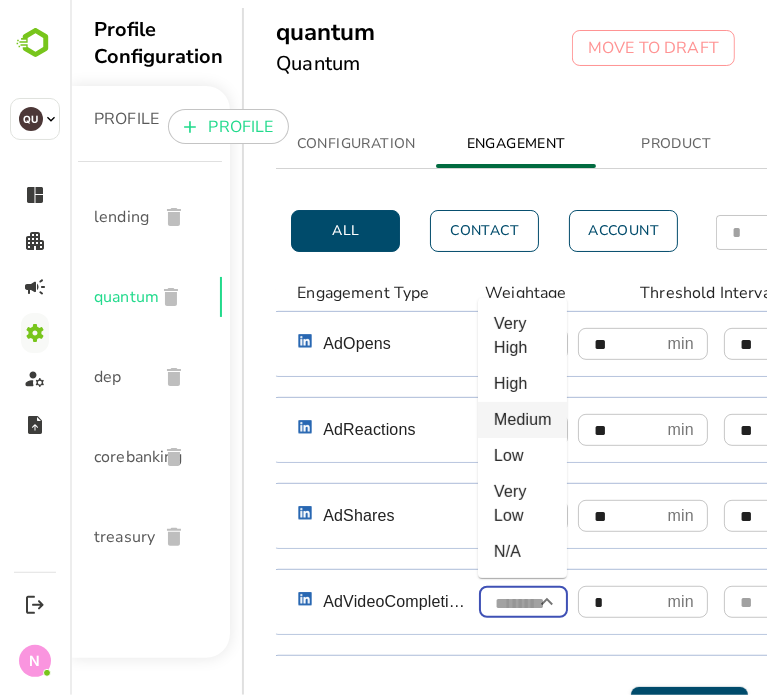 click on "Medium" at bounding box center [521, 420] 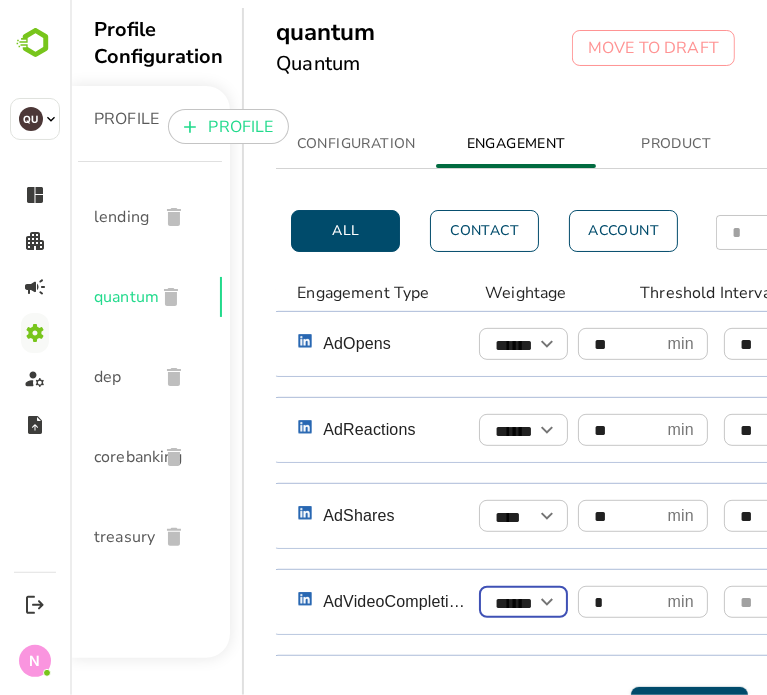 click on "*" at bounding box center (618, 602) 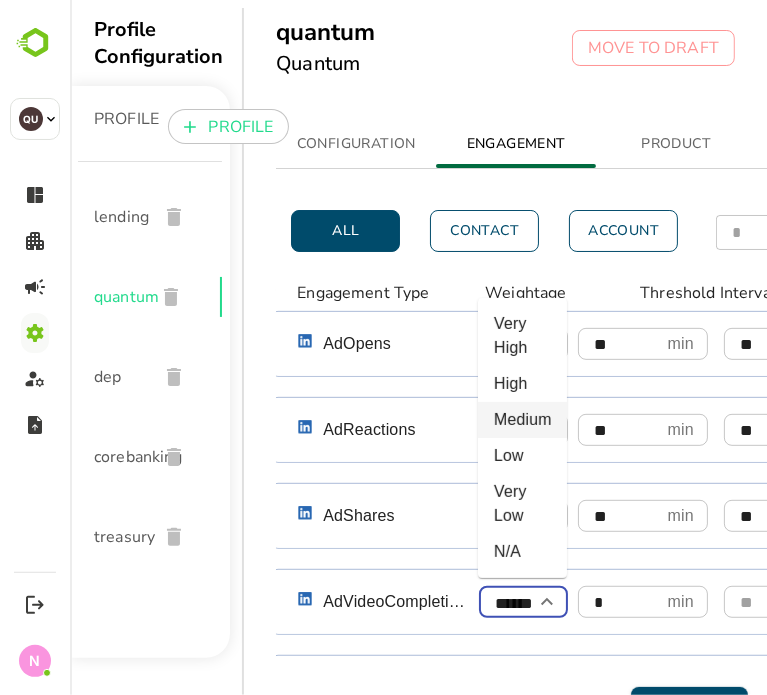 click on "******" at bounding box center (522, 603) 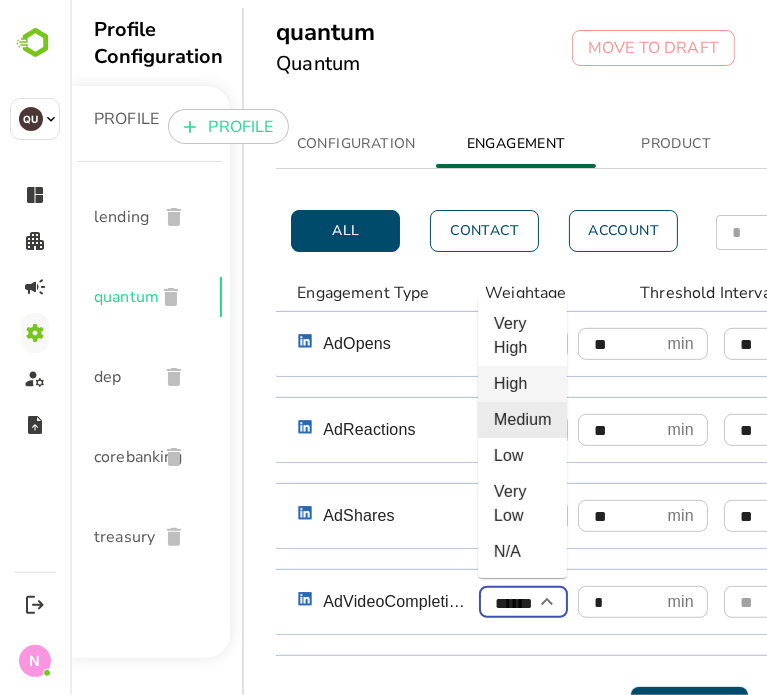 click on "High" at bounding box center (521, 384) 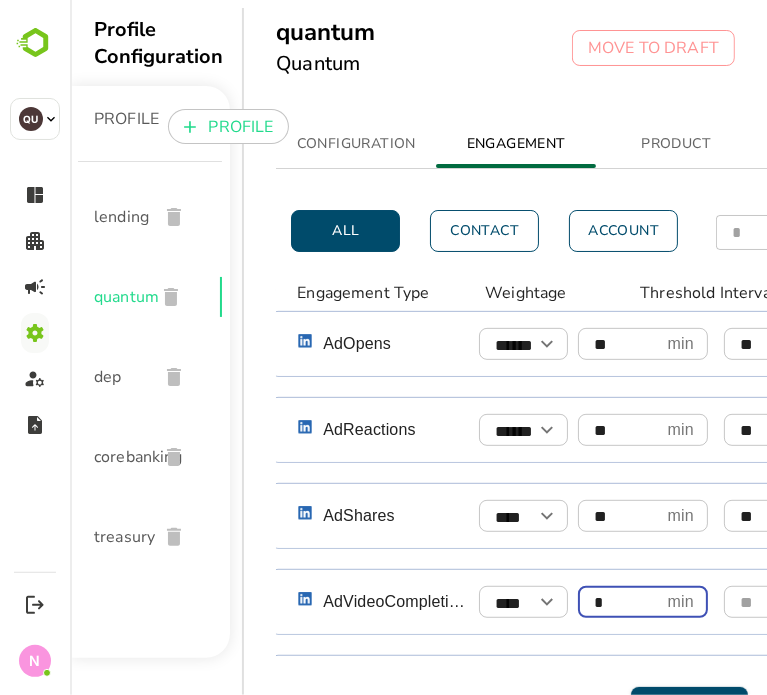 click on "*" at bounding box center [618, 602] 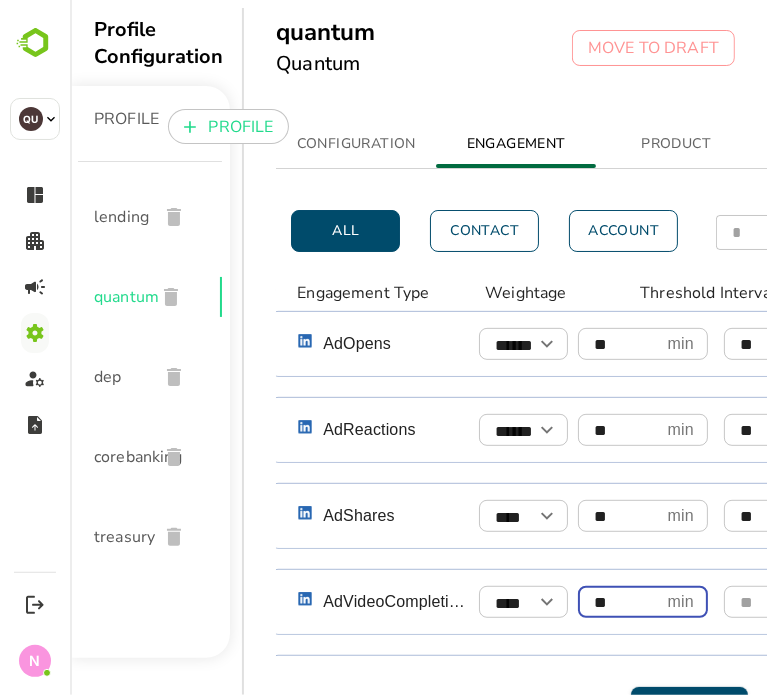 type on "**" 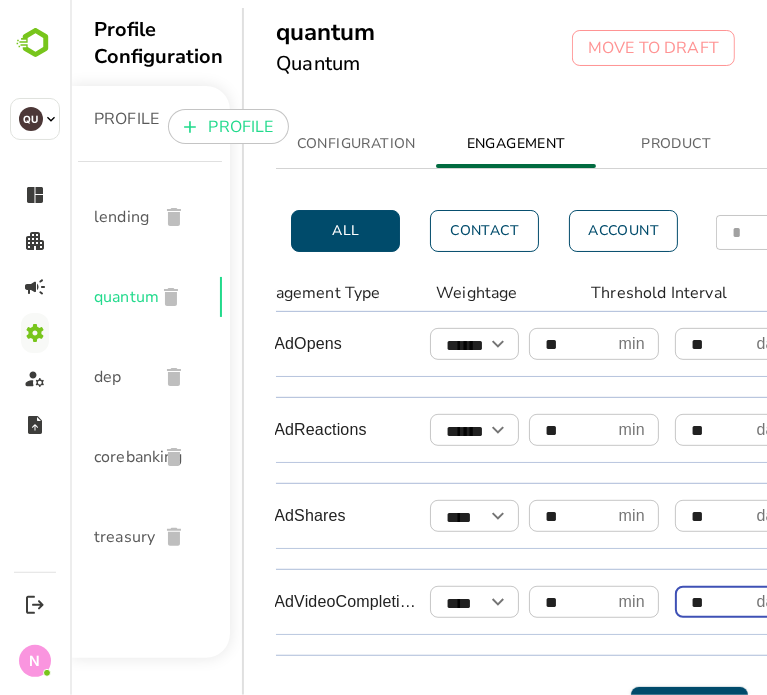 type on "**" 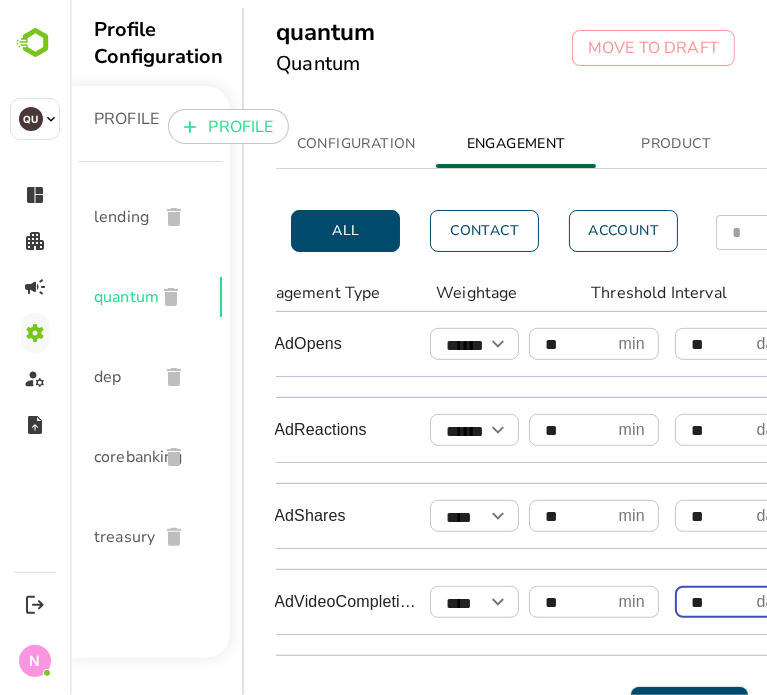 scroll, scrollTop: 530, scrollLeft: 413, axis: both 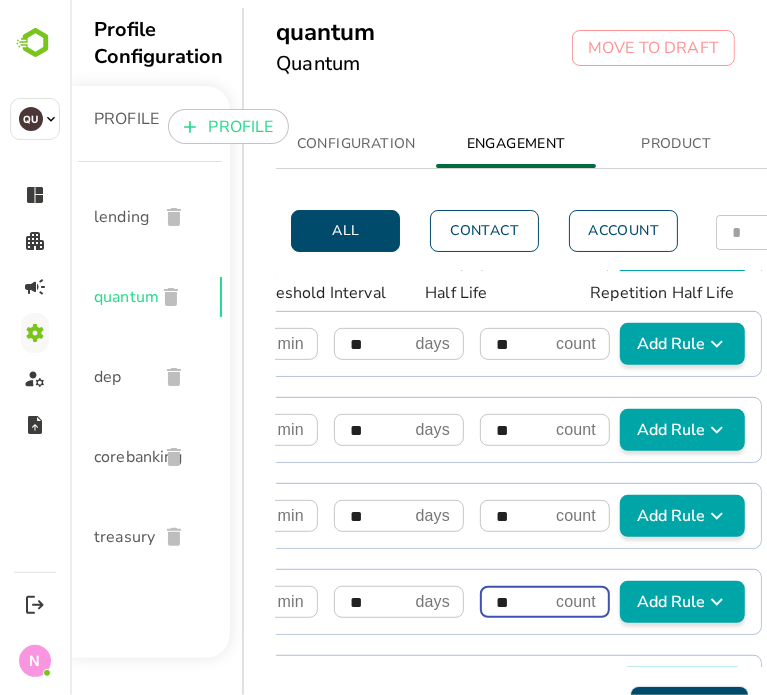 type on "**" 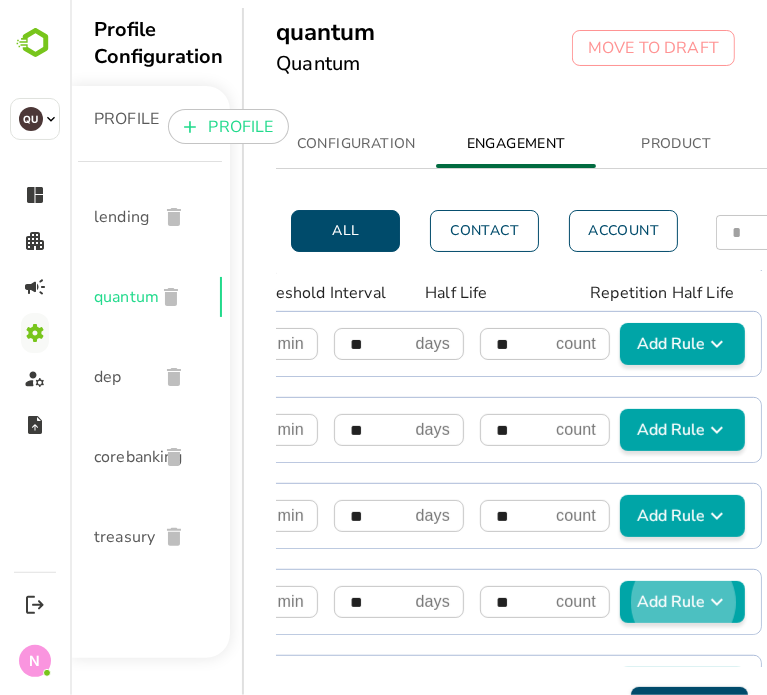 type 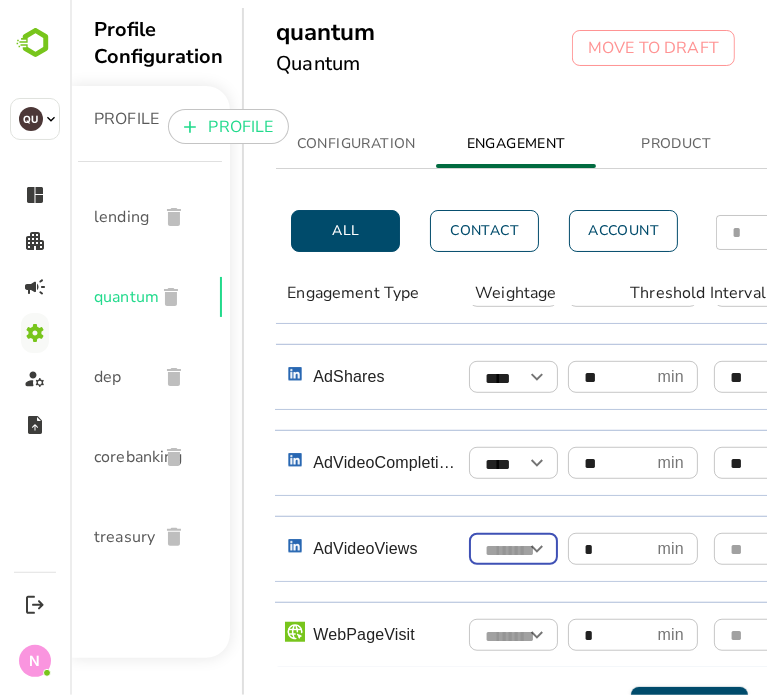 scroll, scrollTop: 669, scrollLeft: 32, axis: both 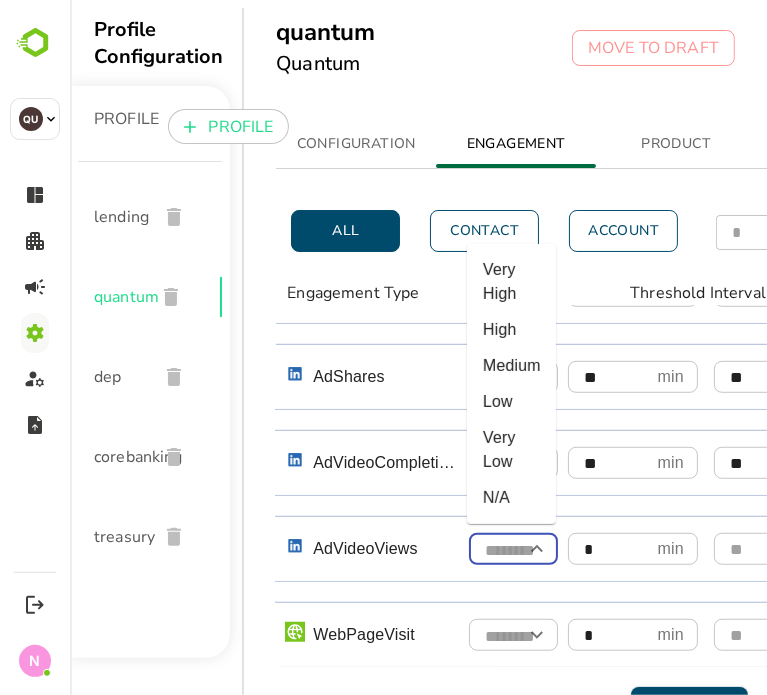 click at bounding box center (512, 550) 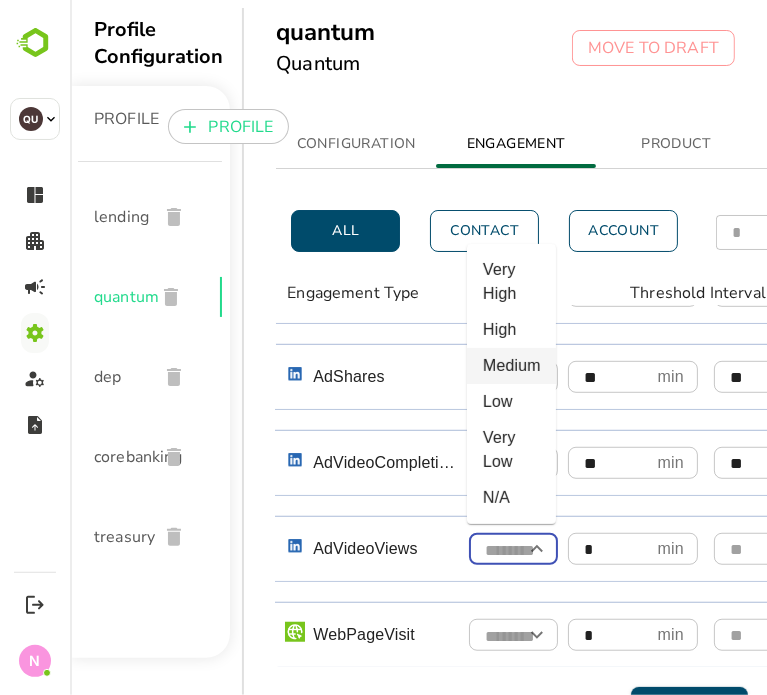 click on "Medium" at bounding box center [510, 366] 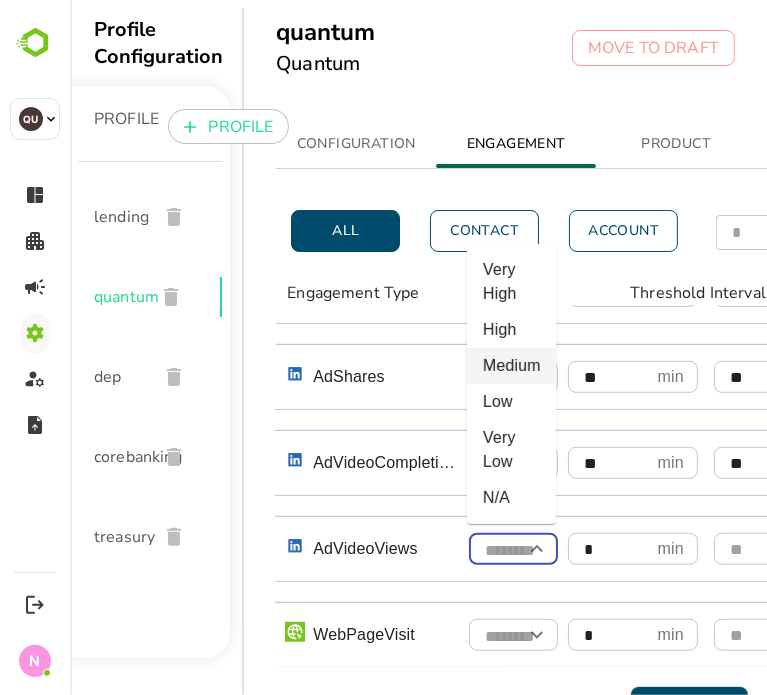 type on "******" 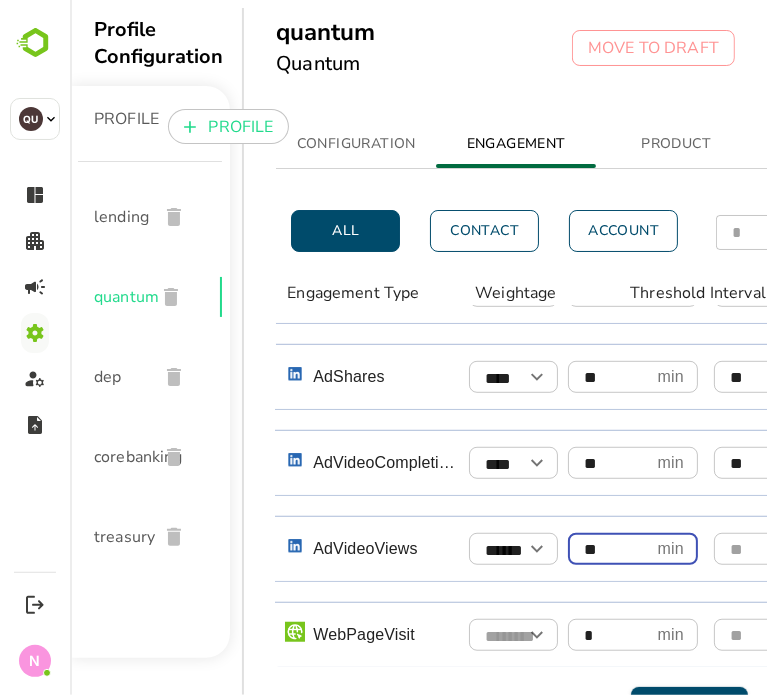 type on "**" 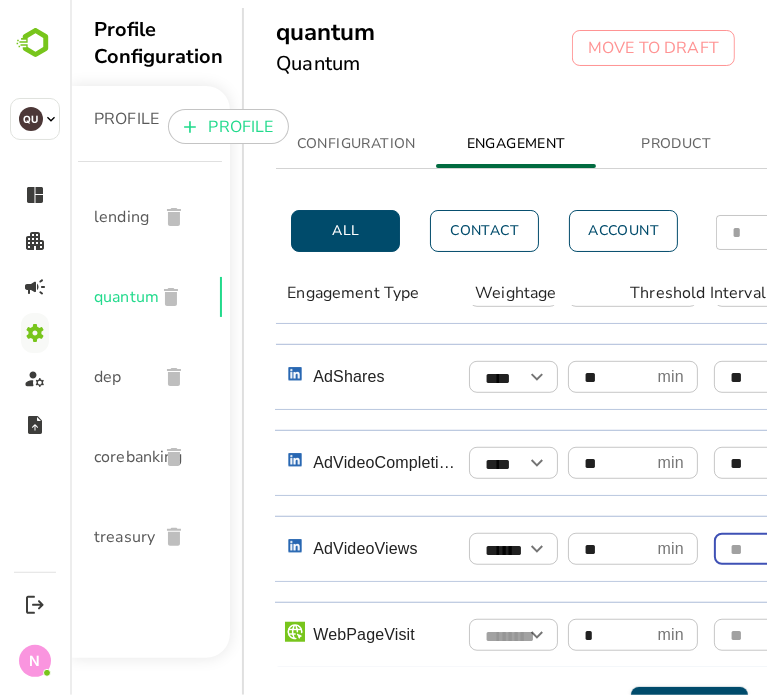 scroll, scrollTop: 669, scrollLeft: 71, axis: both 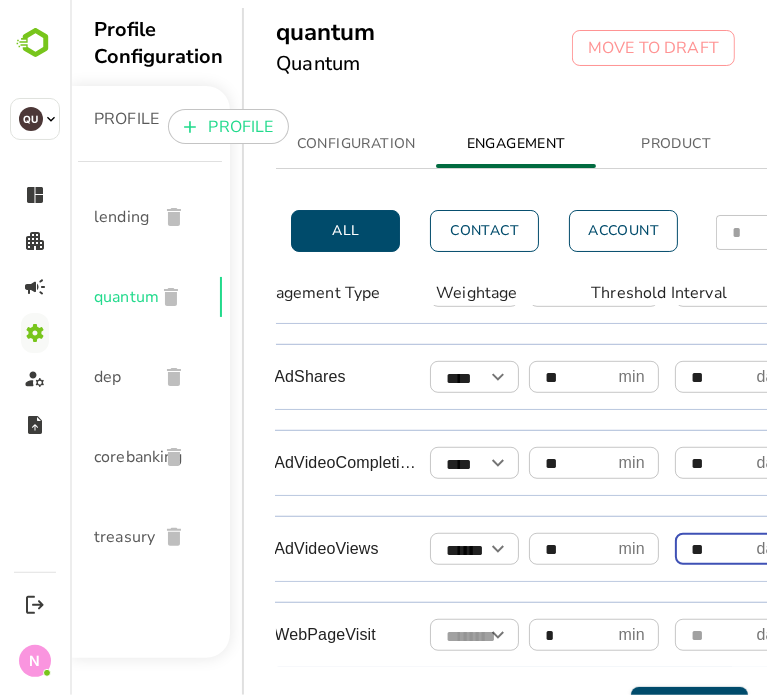 type on "**" 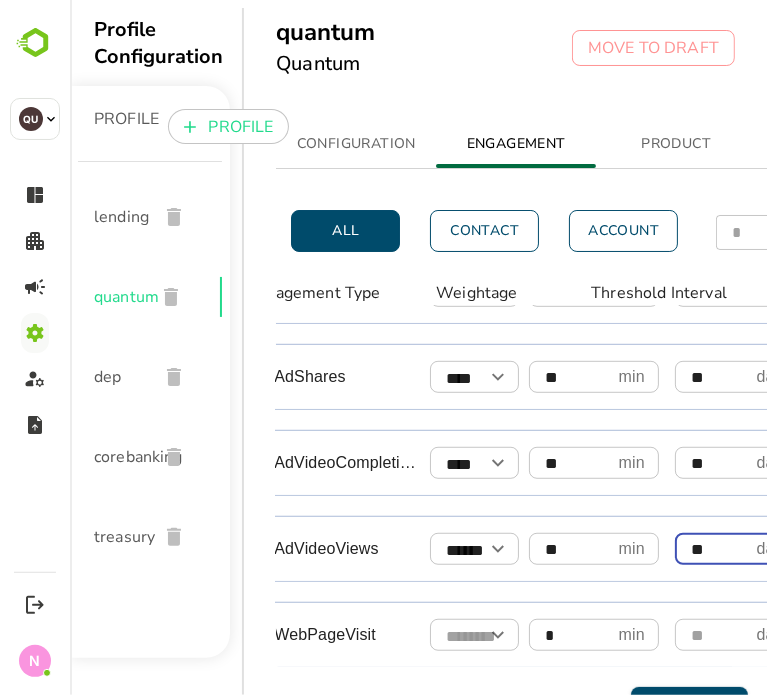 scroll, scrollTop: 669, scrollLeft: 413, axis: both 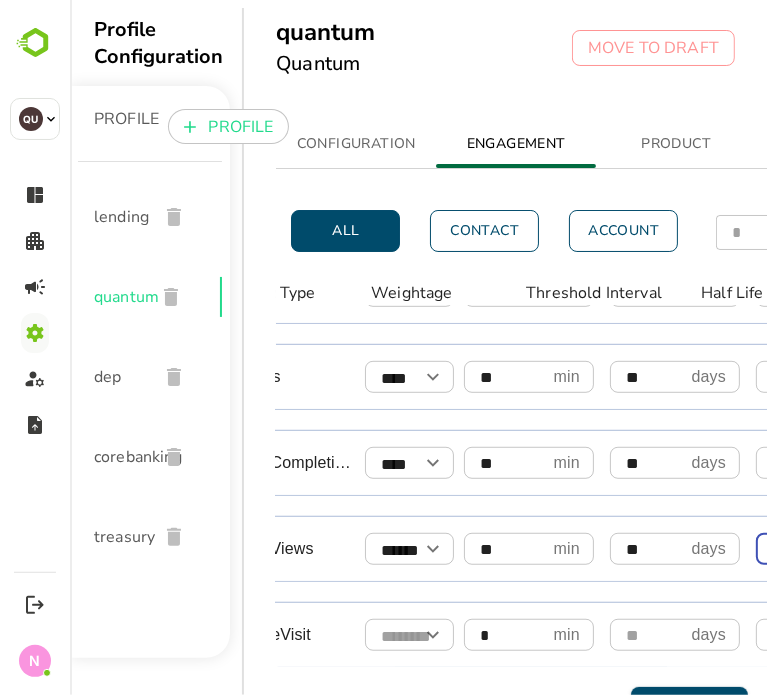 type on "**" 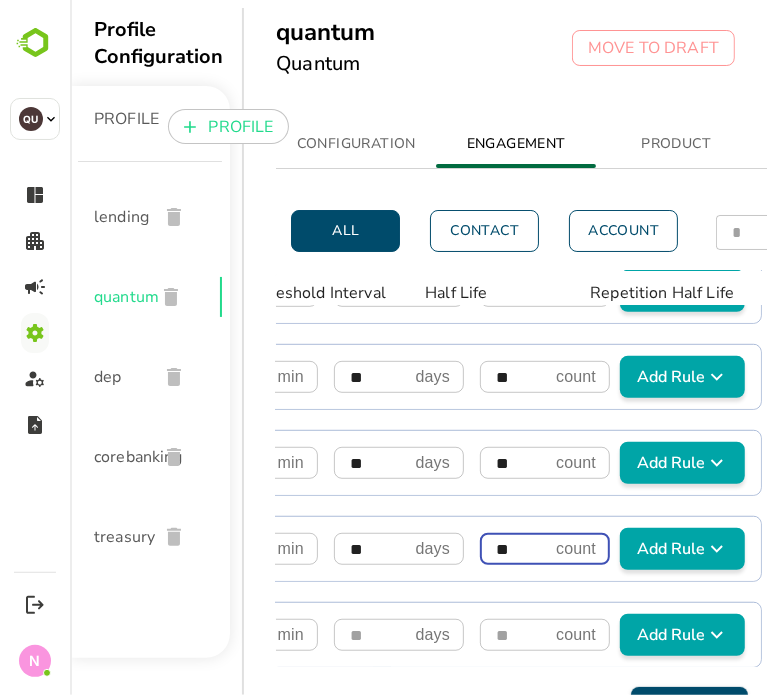 type 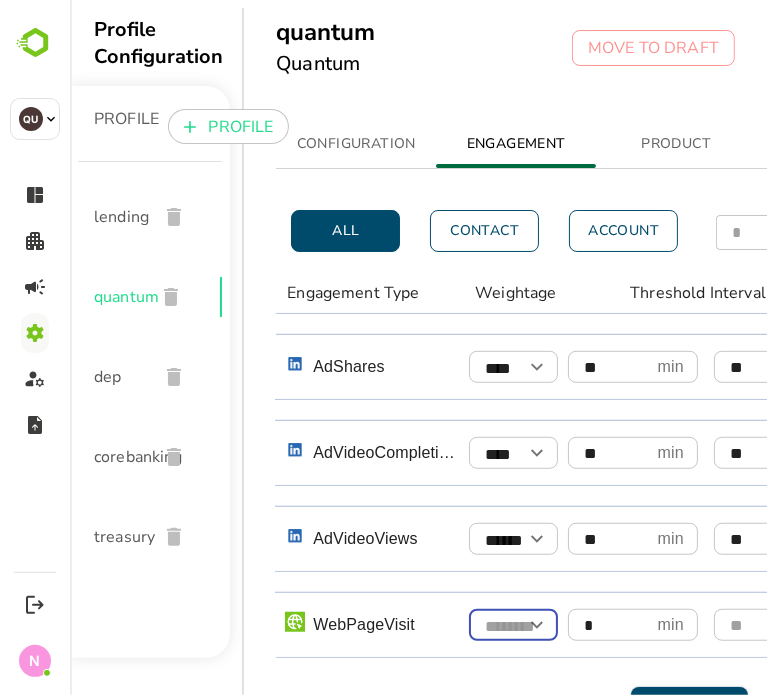 scroll, scrollTop: 700, scrollLeft: 32, axis: both 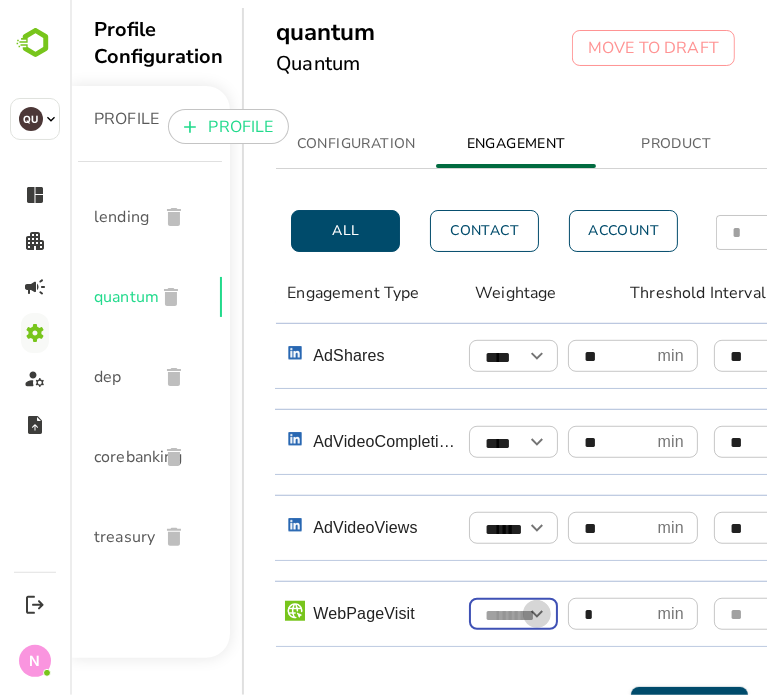 click at bounding box center (536, 614) 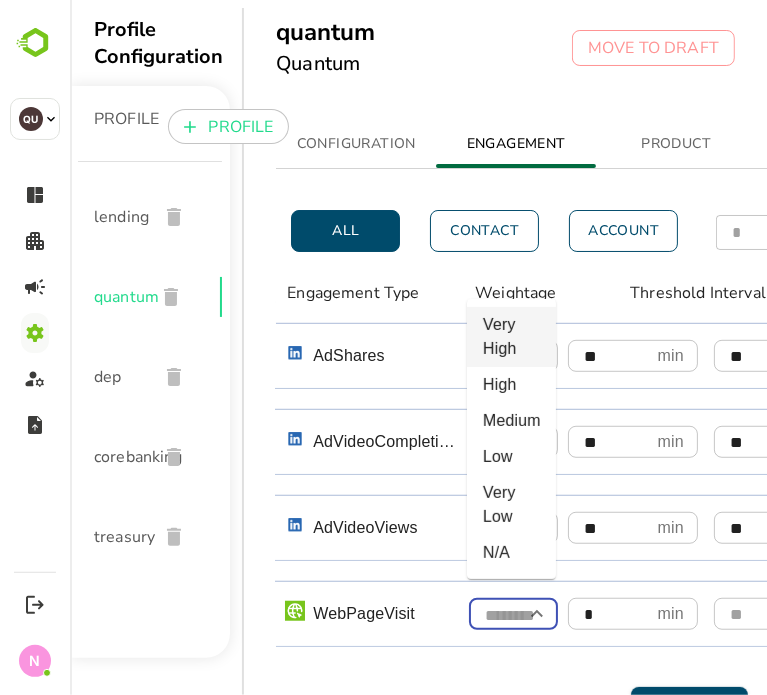 click on "Very High" at bounding box center [510, 337] 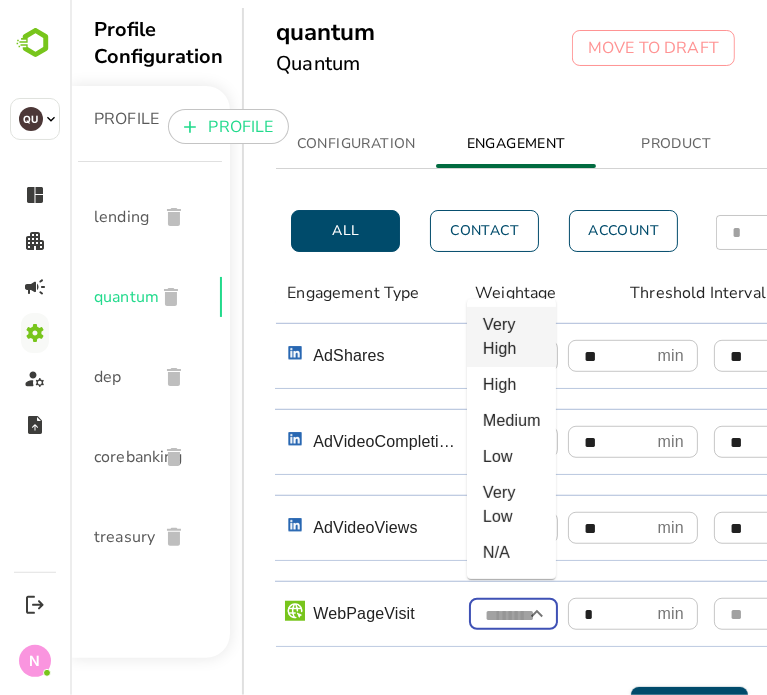 type on "*********" 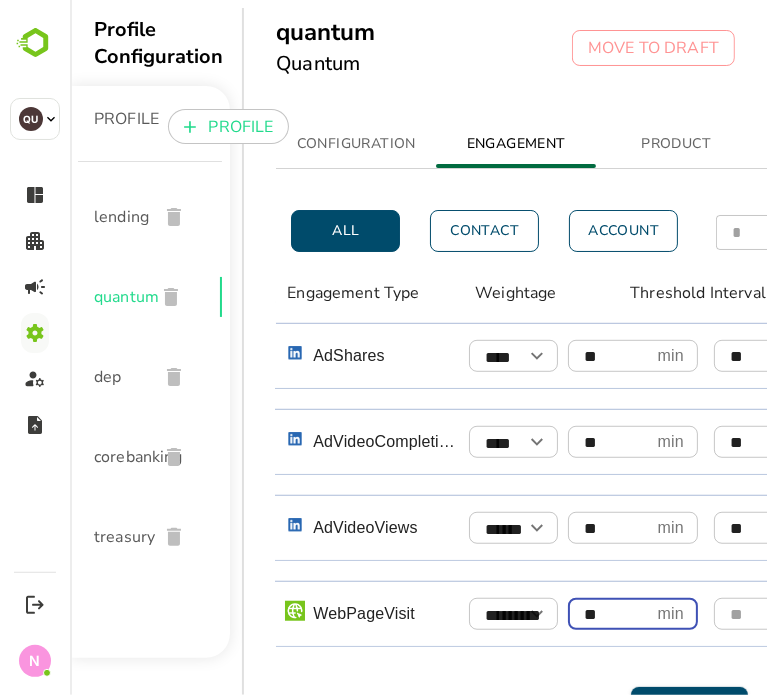 type on "**" 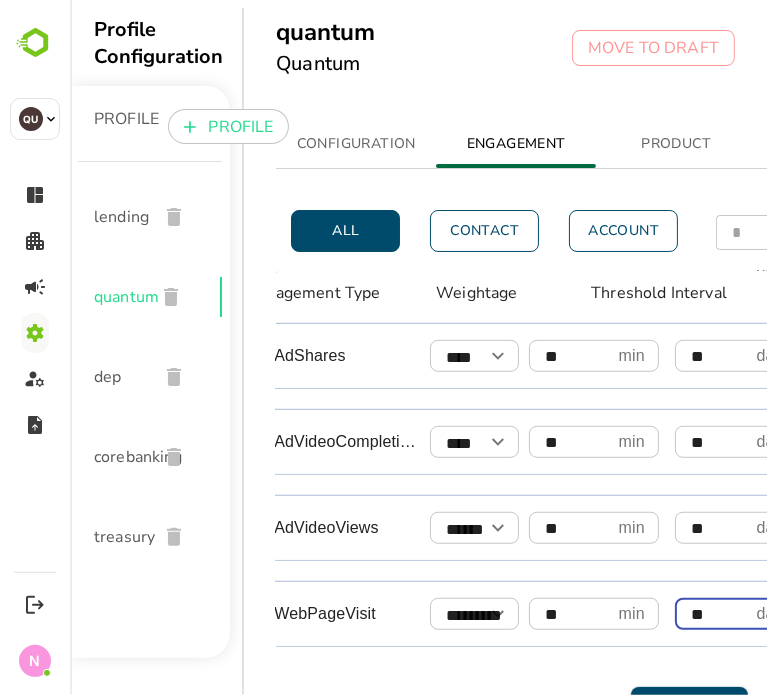 type on "**" 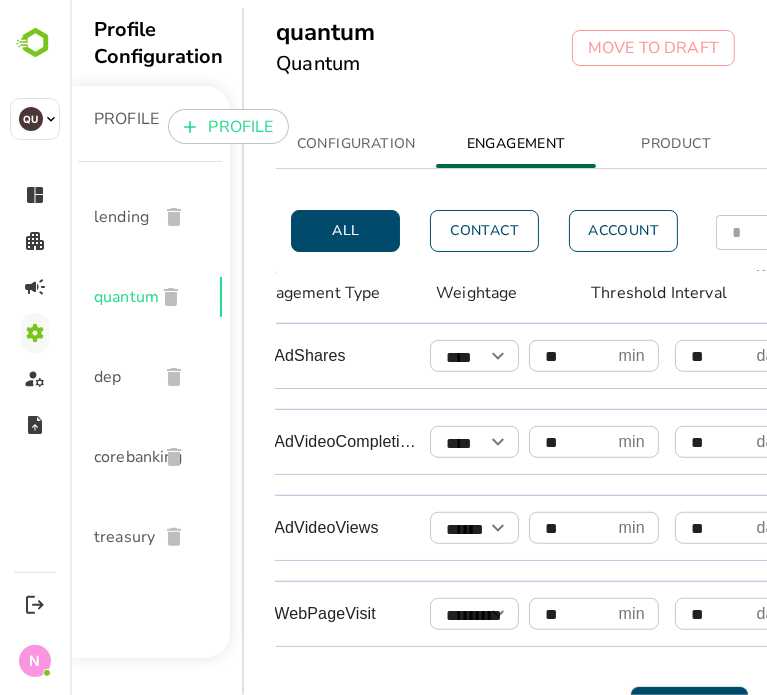 scroll, scrollTop: 700, scrollLeft: 413, axis: both 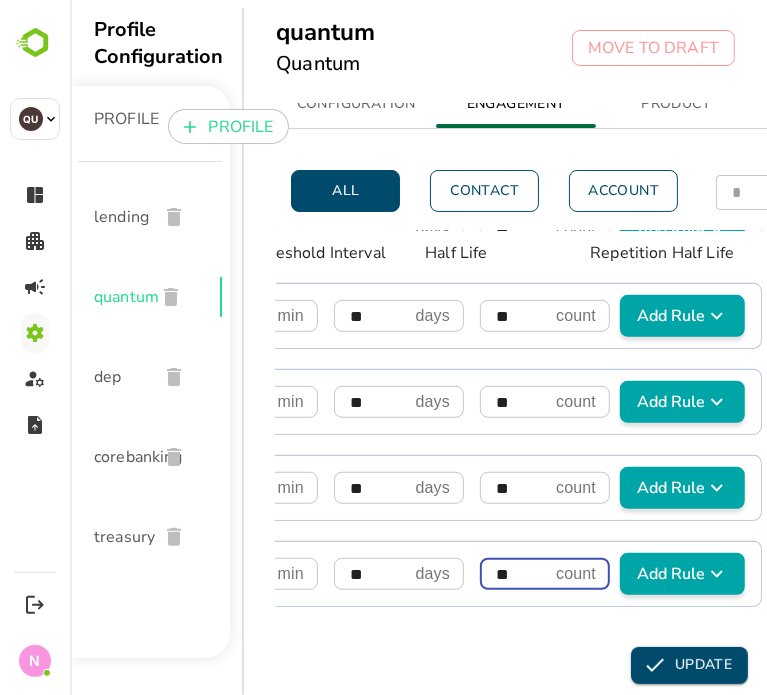type on "**" 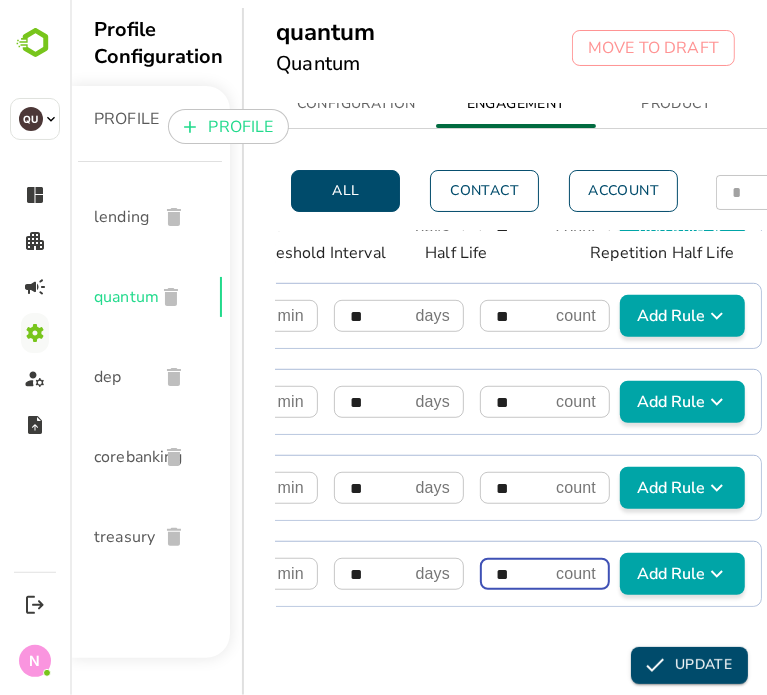 click on "UPDATE" at bounding box center (688, 665) 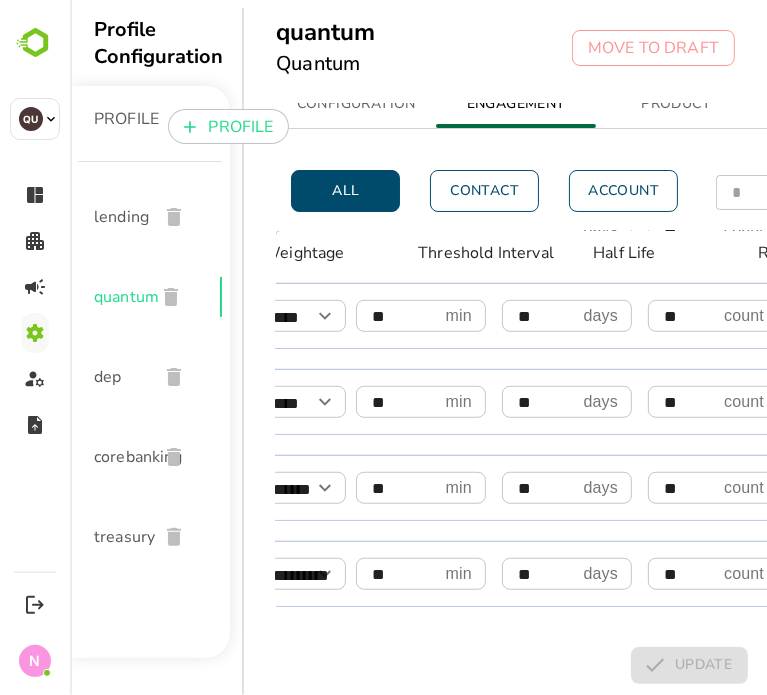 scroll, scrollTop: 700, scrollLeft: 0, axis: vertical 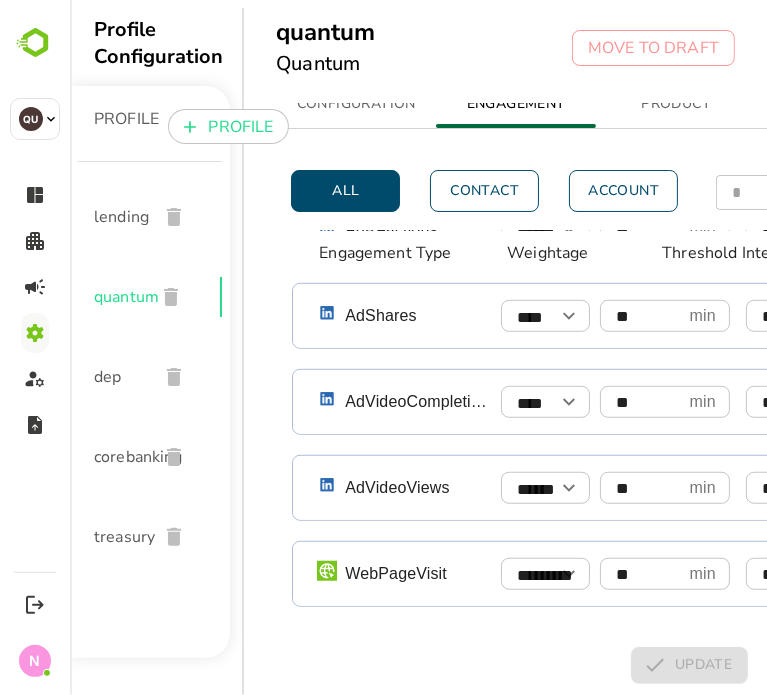 click on "dep" at bounding box center [117, 377] 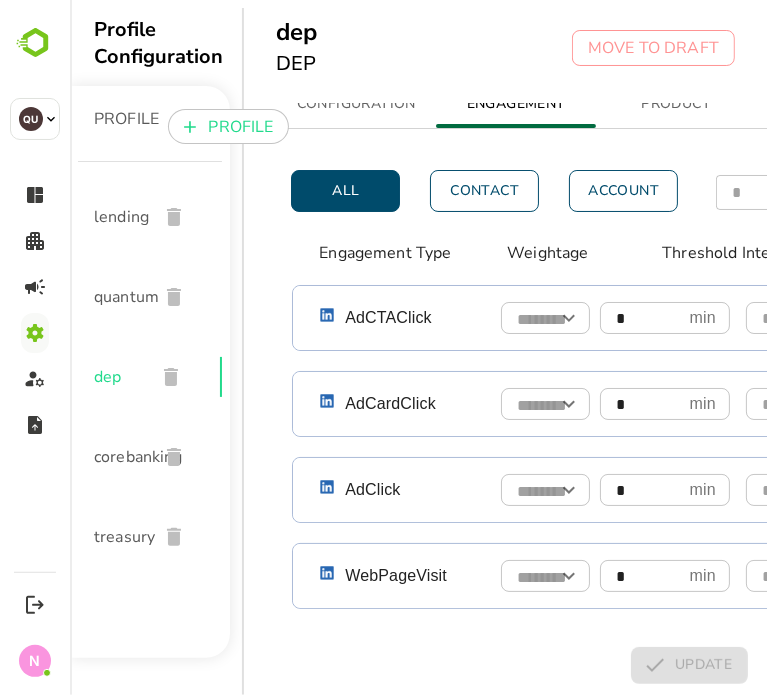 click on "quantum" at bounding box center (117, 297) 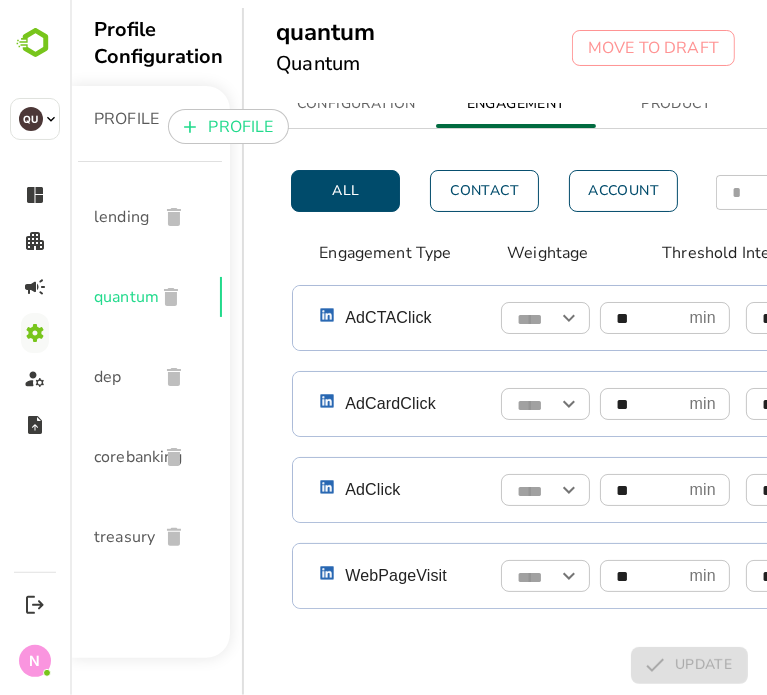 click on "dep" at bounding box center (117, 377) 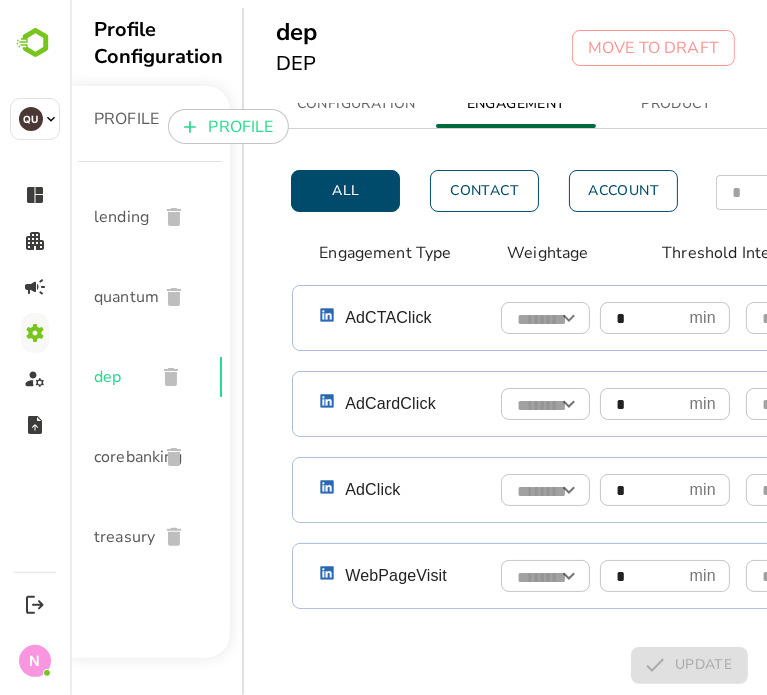 click at bounding box center (567, 318) 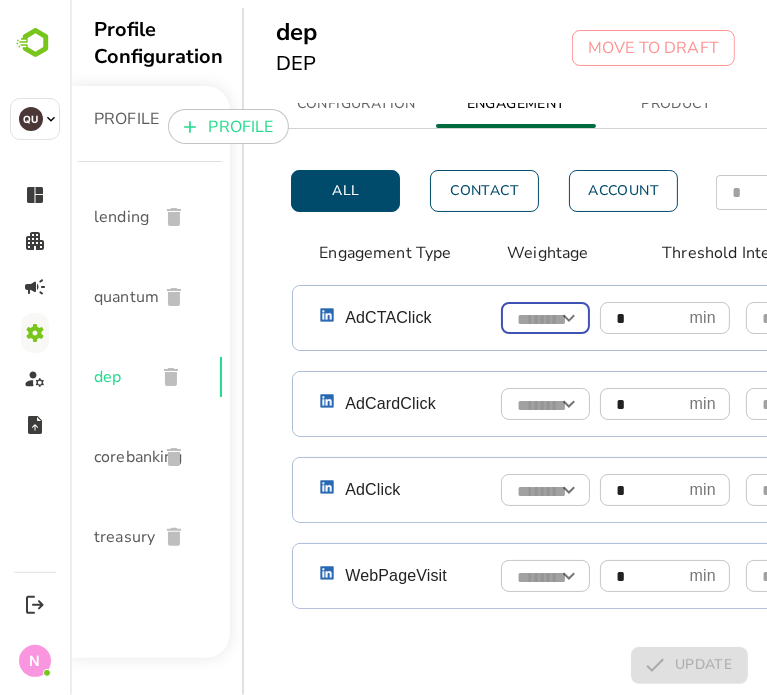 click at bounding box center (544, 319) 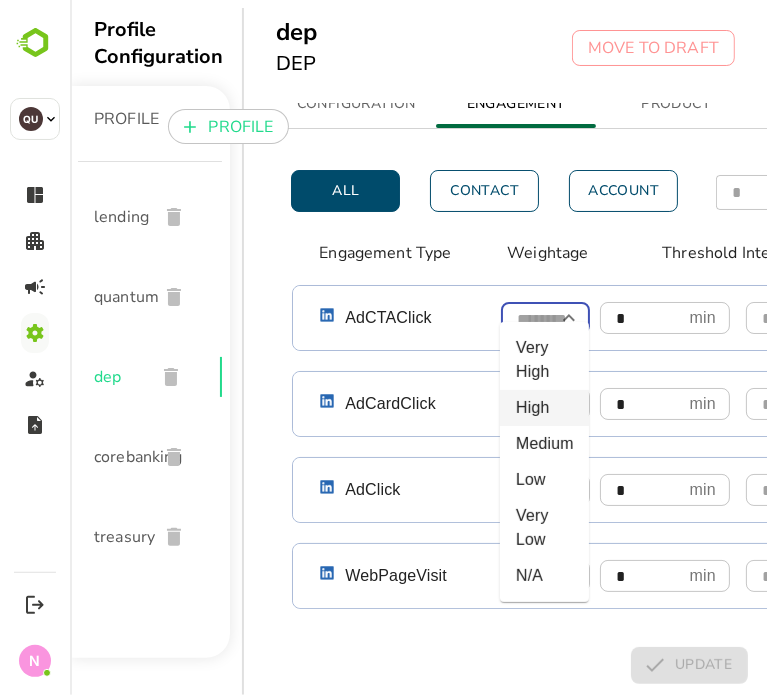 click on "High" at bounding box center (543, 408) 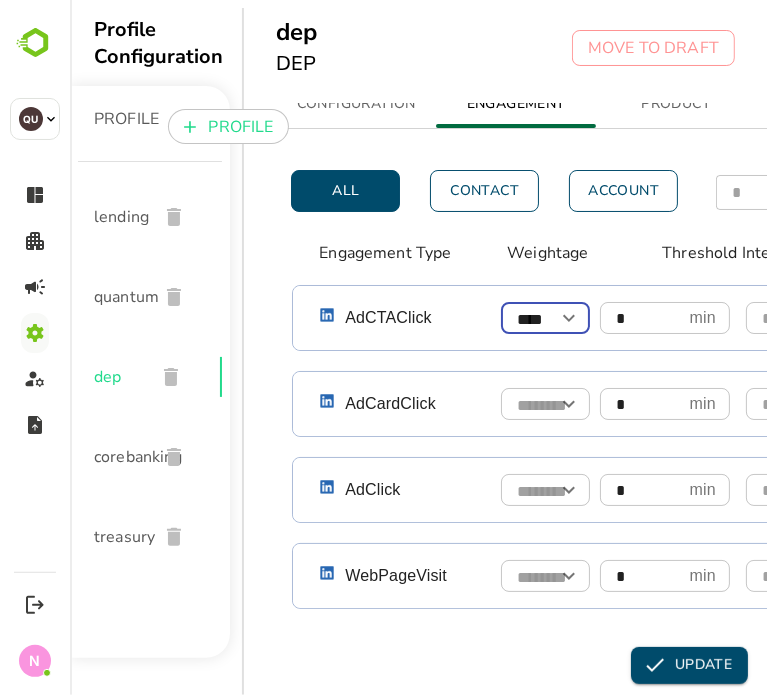 click on "*" at bounding box center [640, 318] 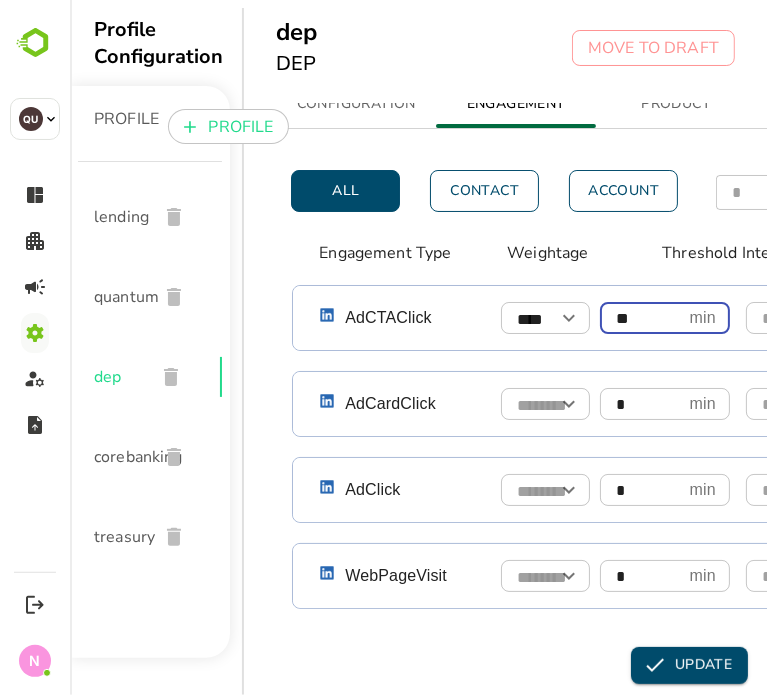 type on "**" 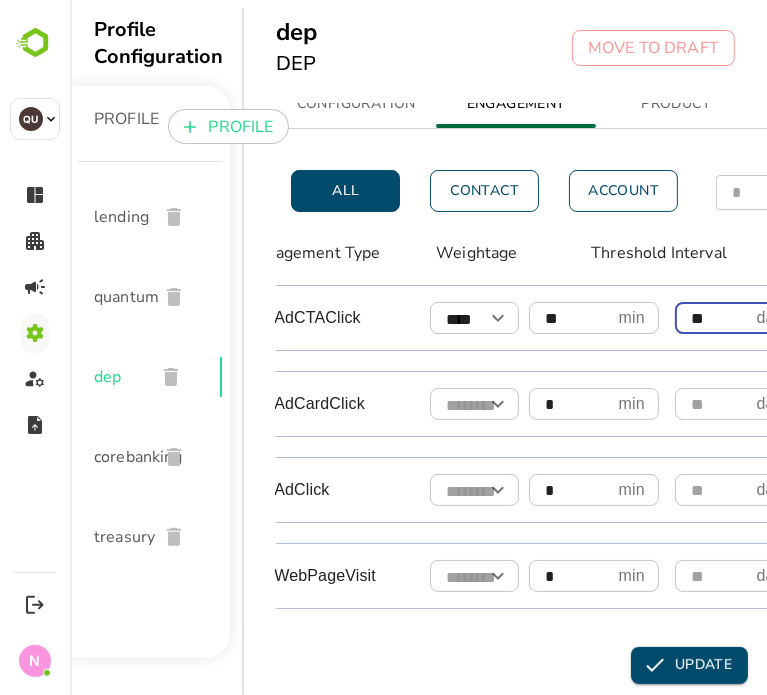 type on "**" 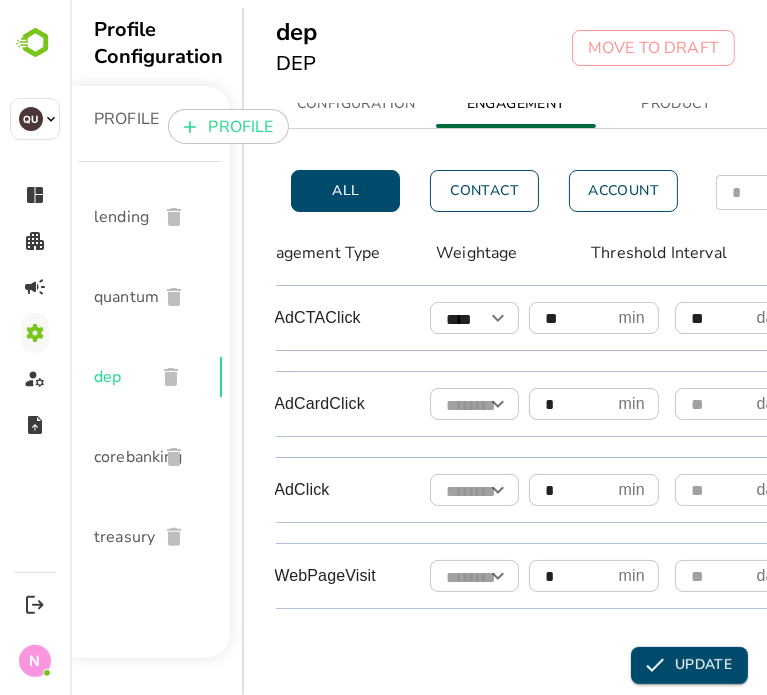 scroll, scrollTop: 0, scrollLeft: 413, axis: horizontal 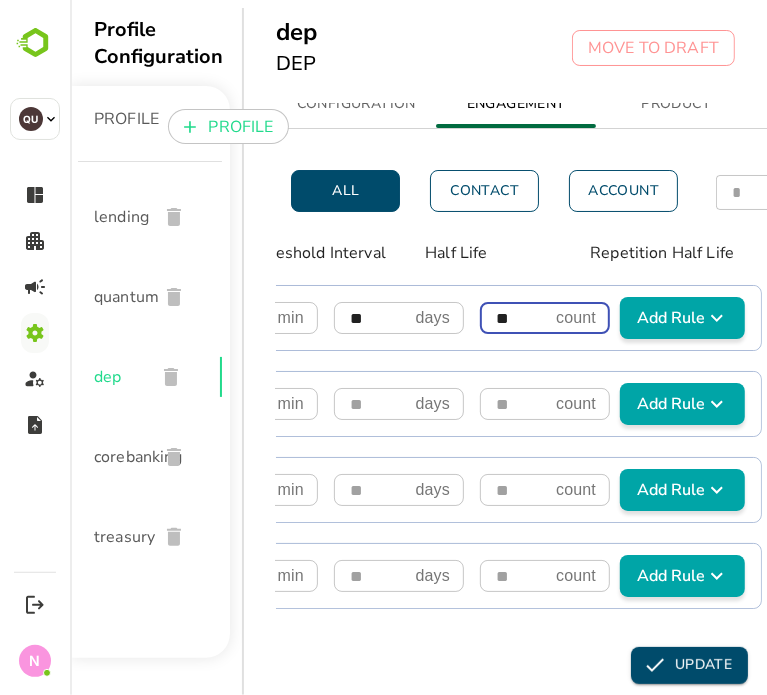 type on "**" 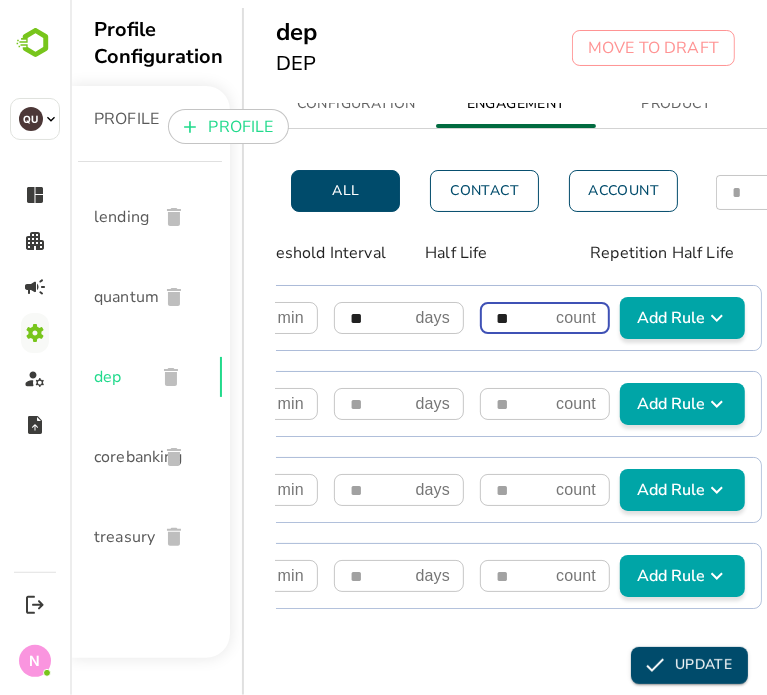 type 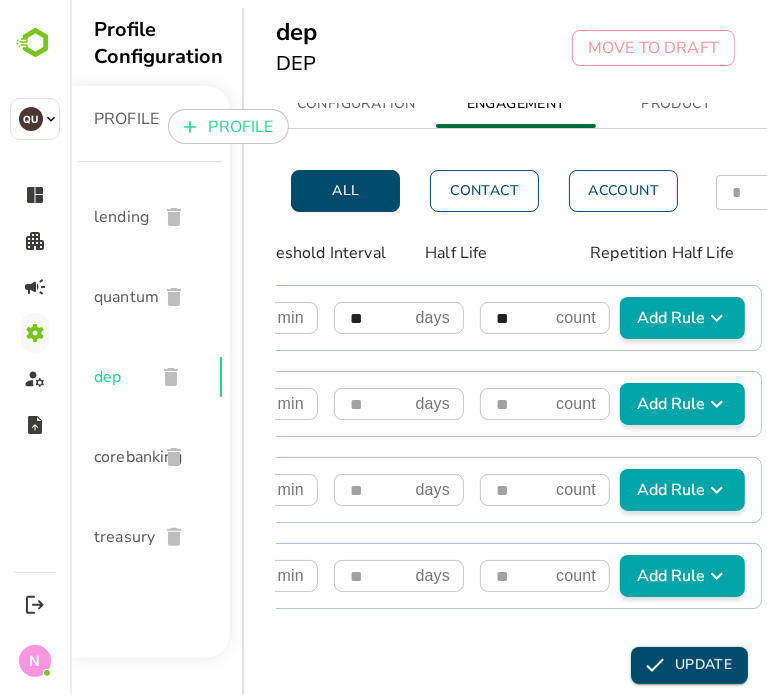 scroll, scrollTop: 0, scrollLeft: 32, axis: horizontal 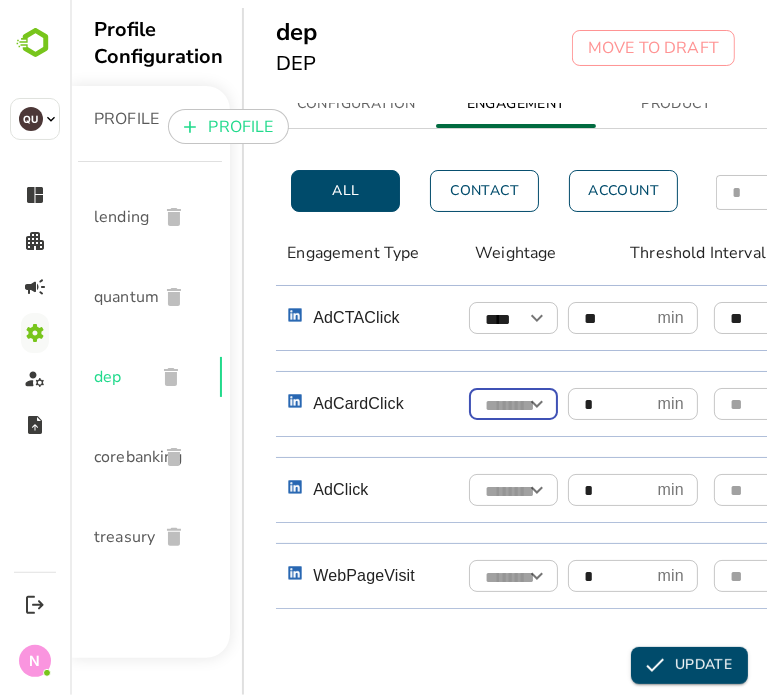 click on "**" at bounding box center [608, 318] 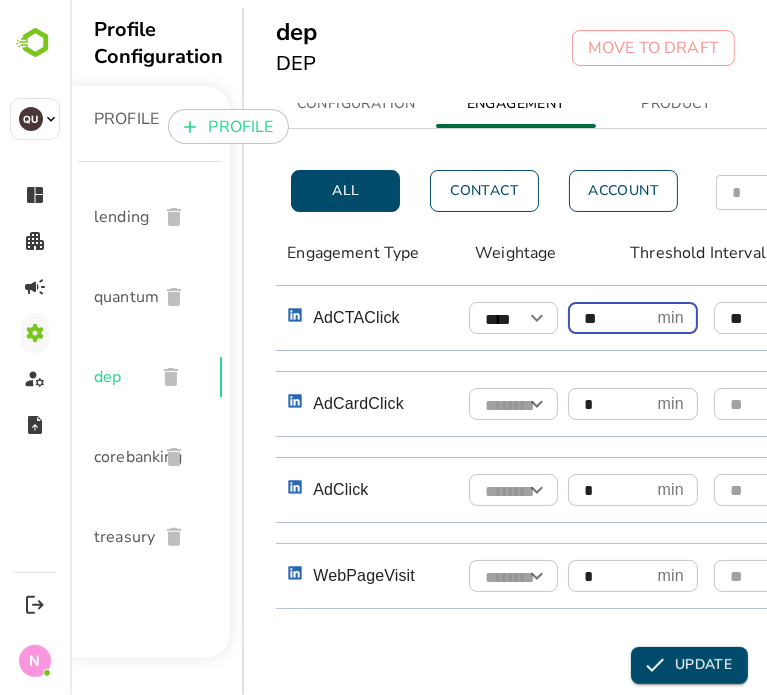 click at bounding box center (512, 405) 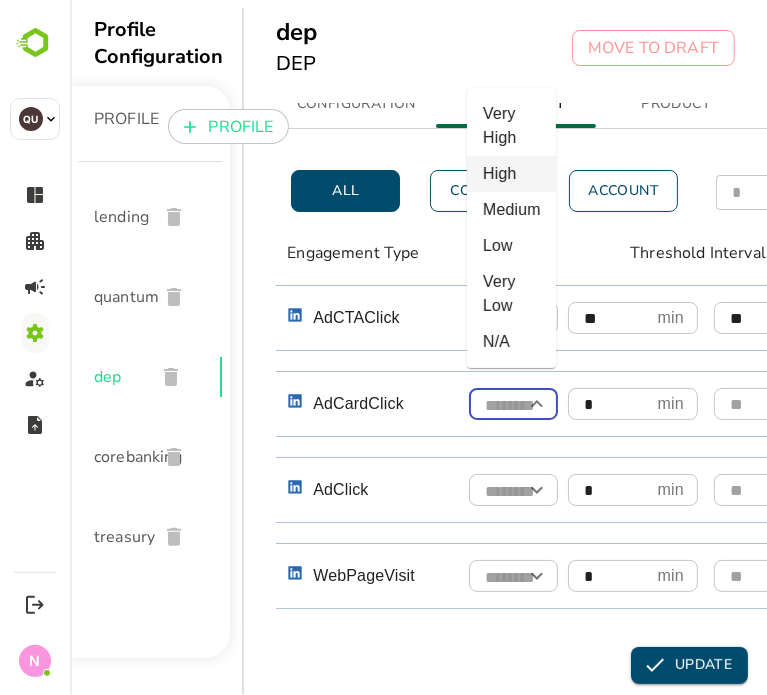 click on "High" at bounding box center [510, 174] 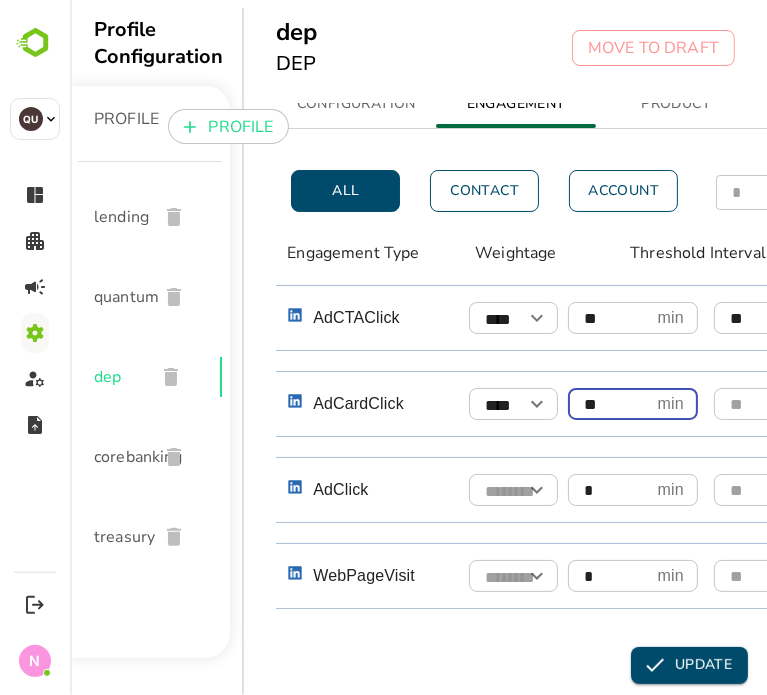 type on "**" 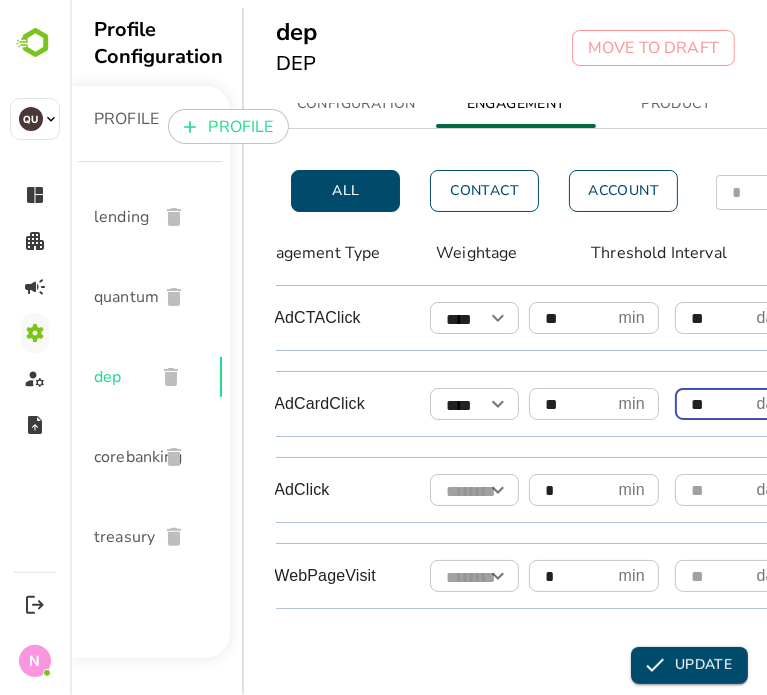 type on "**" 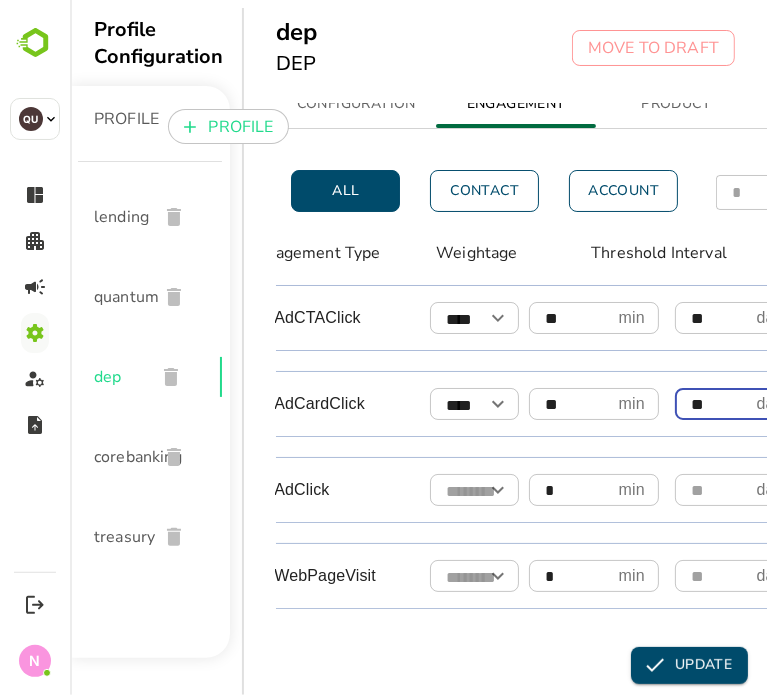 scroll, scrollTop: 0, scrollLeft: 413, axis: horizontal 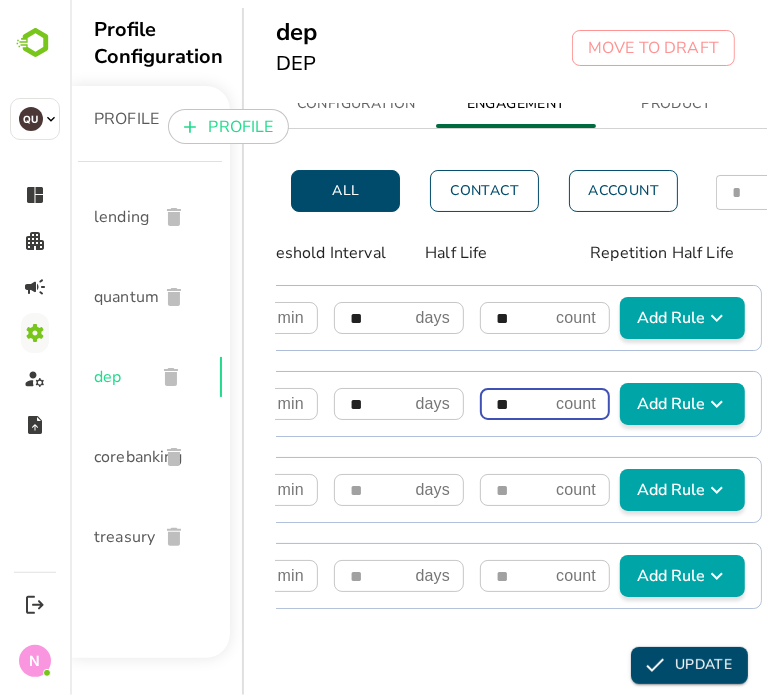 type on "**" 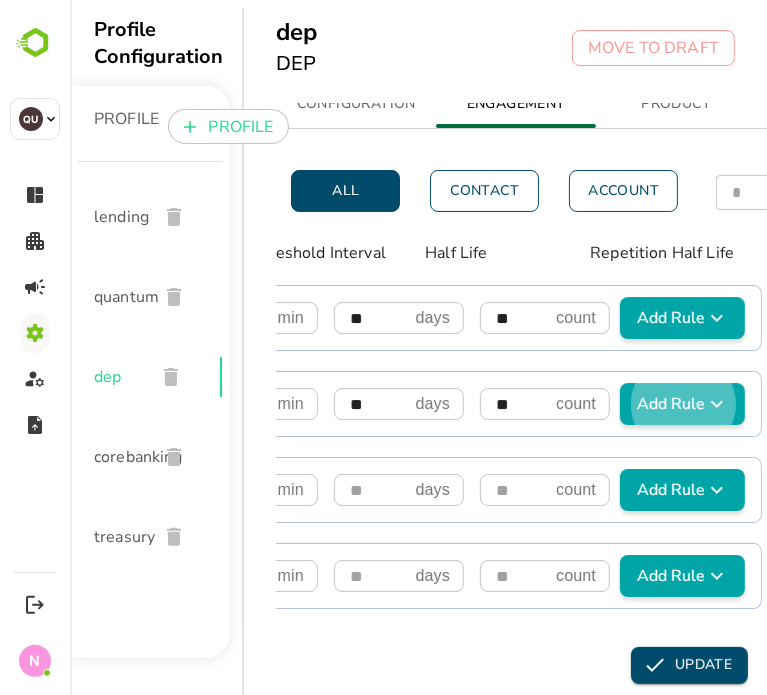 type 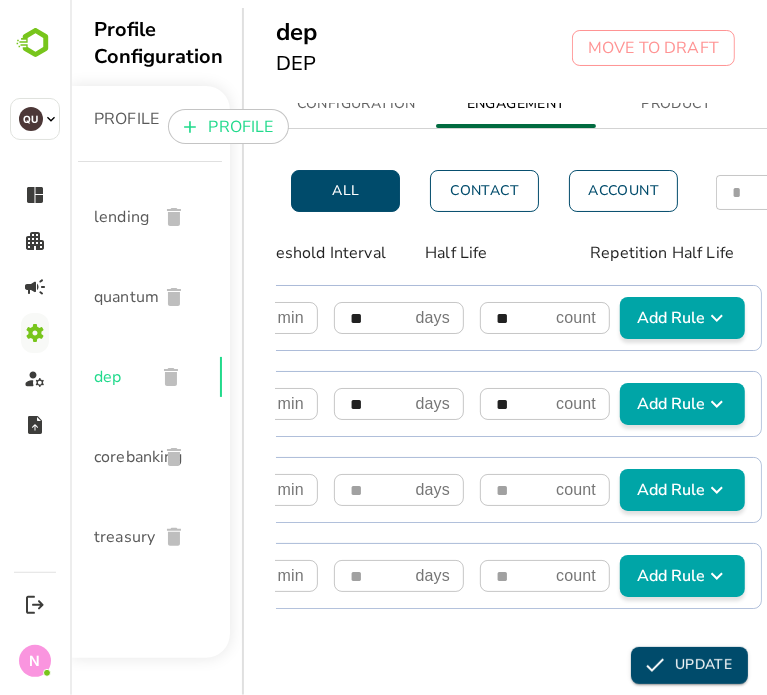 scroll, scrollTop: 0, scrollLeft: 32, axis: horizontal 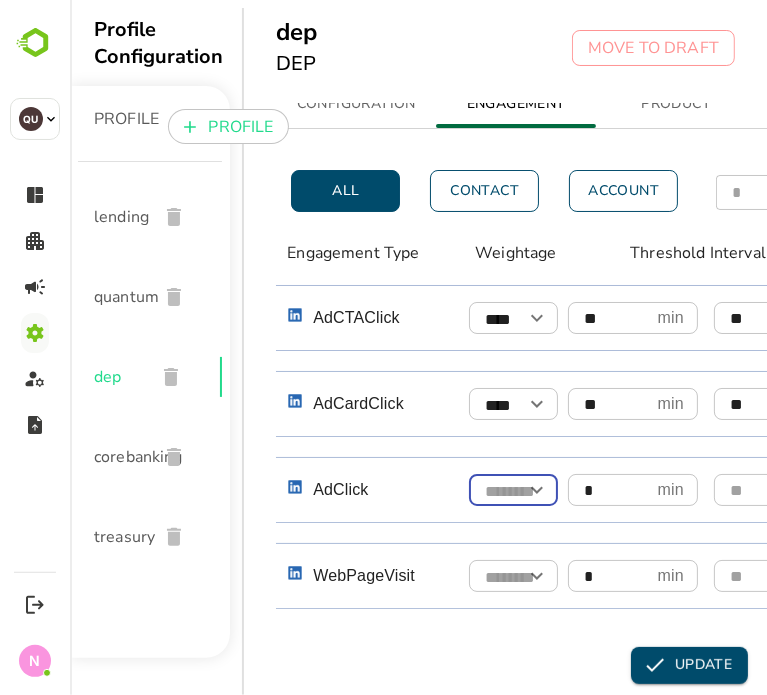 click at bounding box center (512, 491) 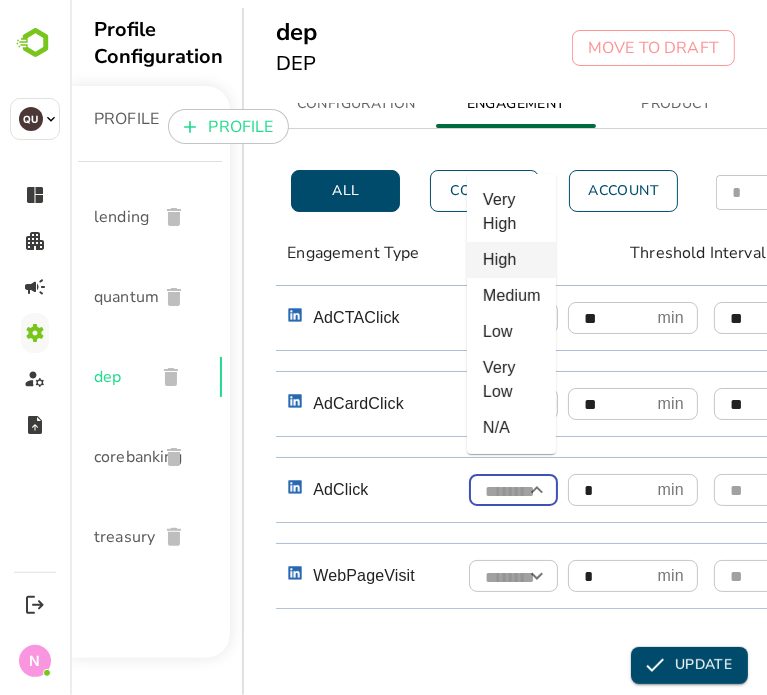 click on "High" at bounding box center (510, 260) 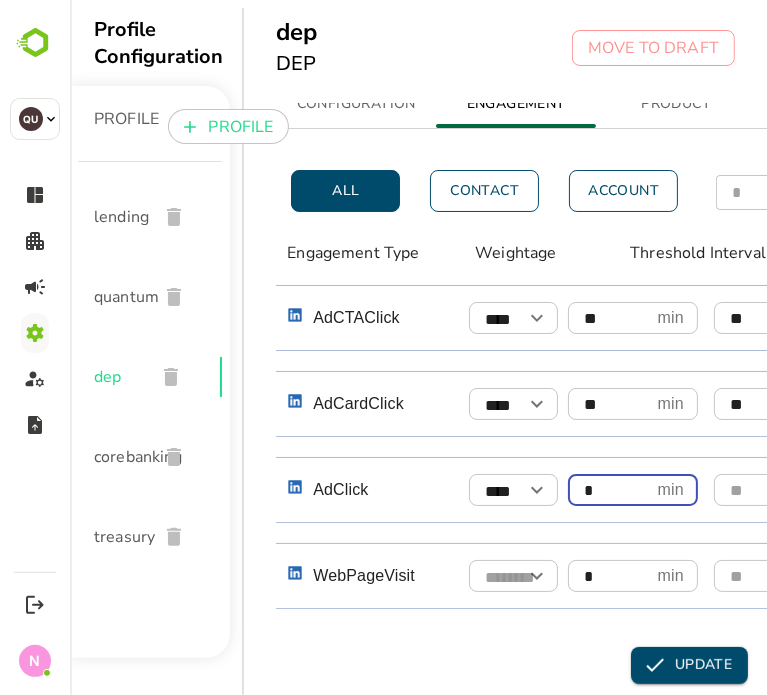 type on "*" 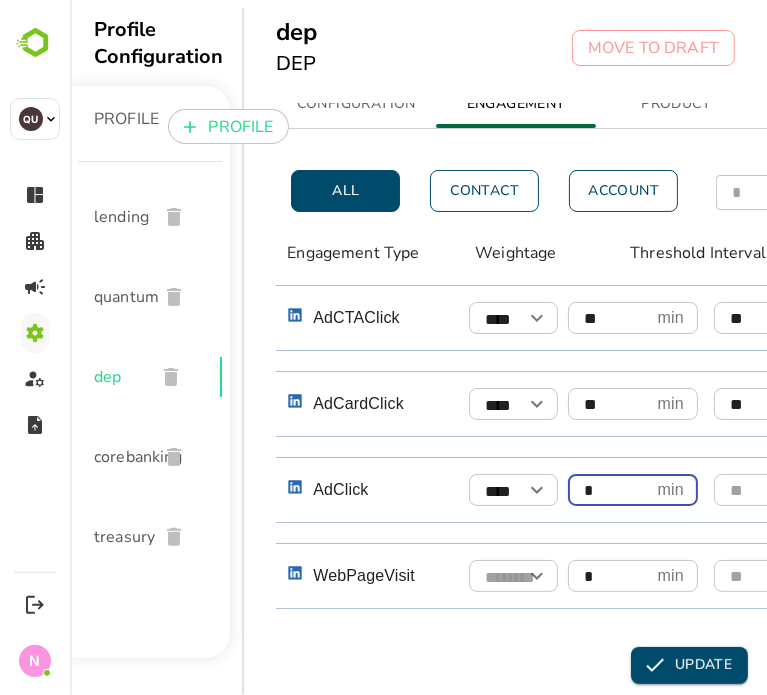 scroll, scrollTop: 0, scrollLeft: 71, axis: horizontal 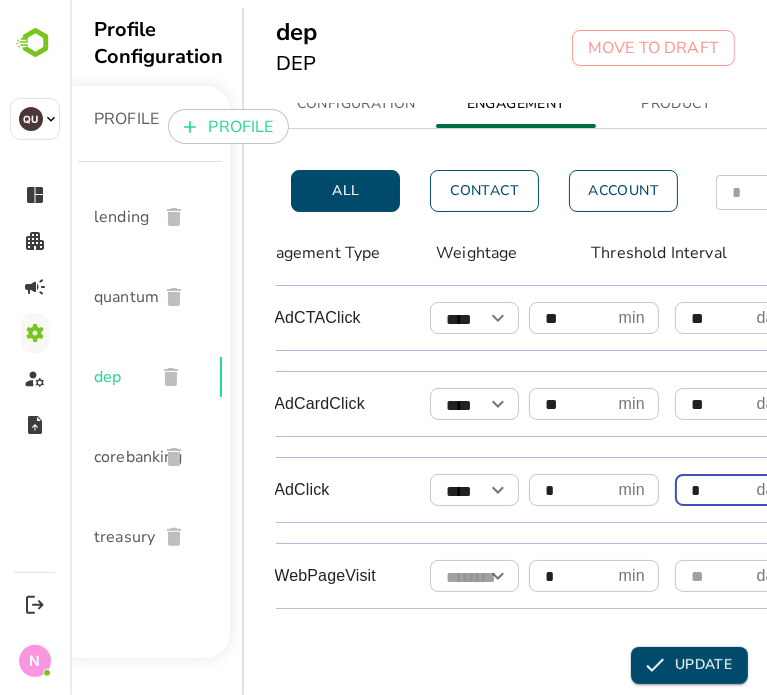 type on "*" 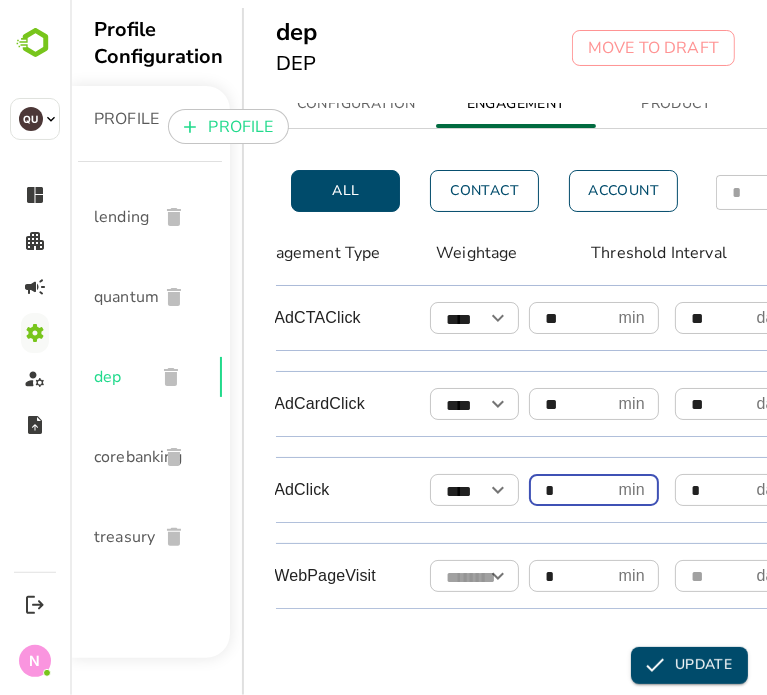 click on "*" at bounding box center (569, 490) 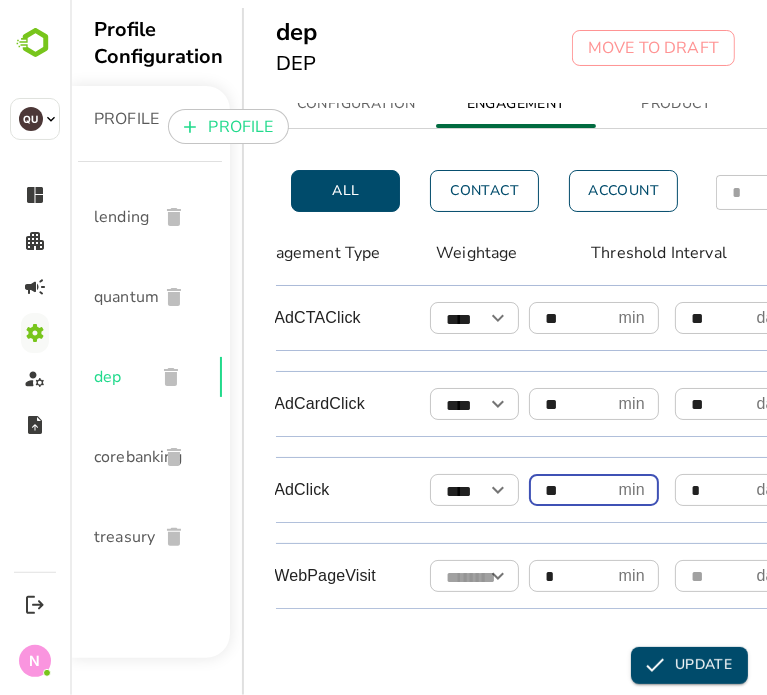 type on "**" 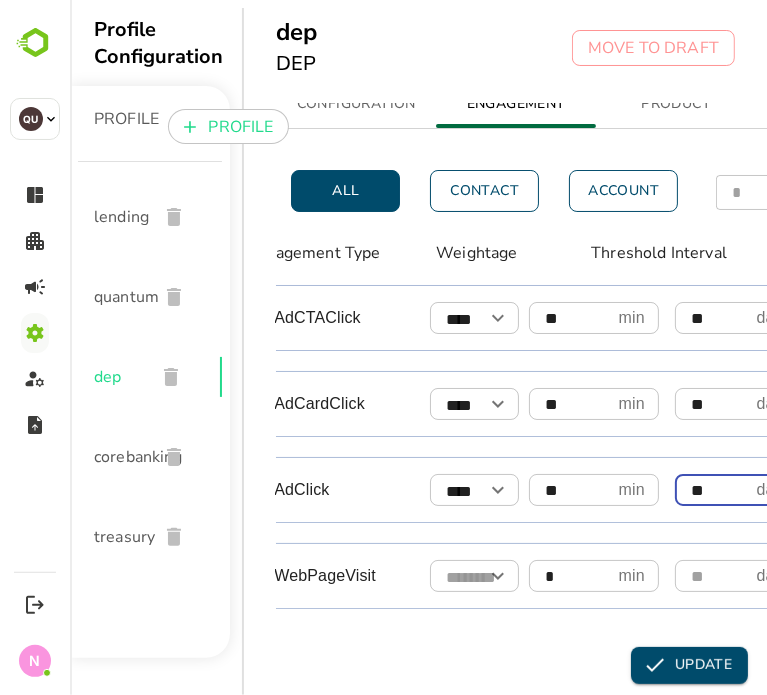 type on "**" 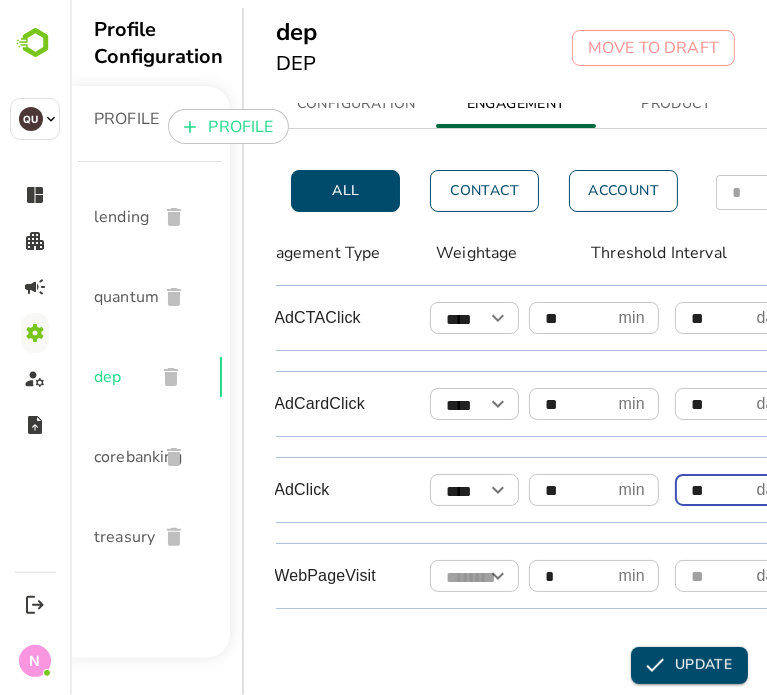 scroll, scrollTop: 0, scrollLeft: 413, axis: horizontal 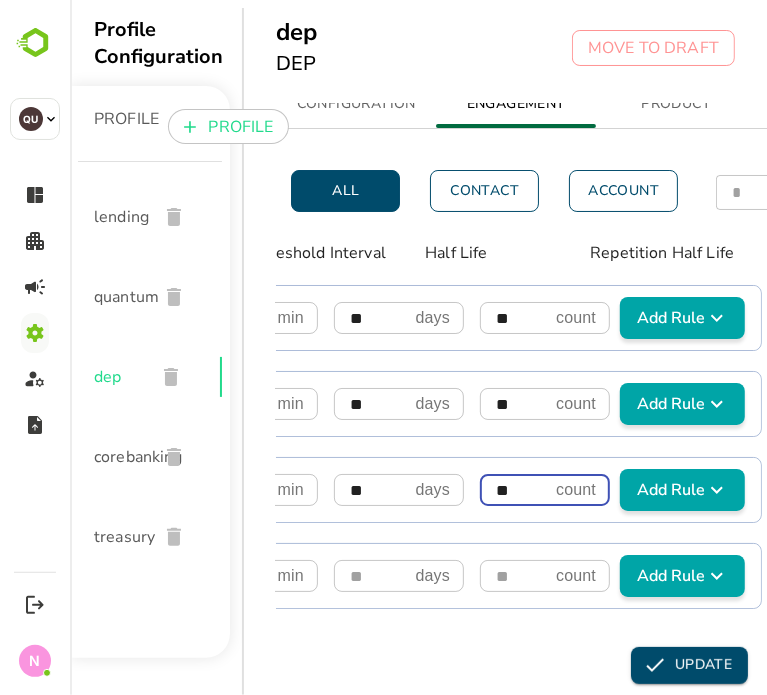 type on "**" 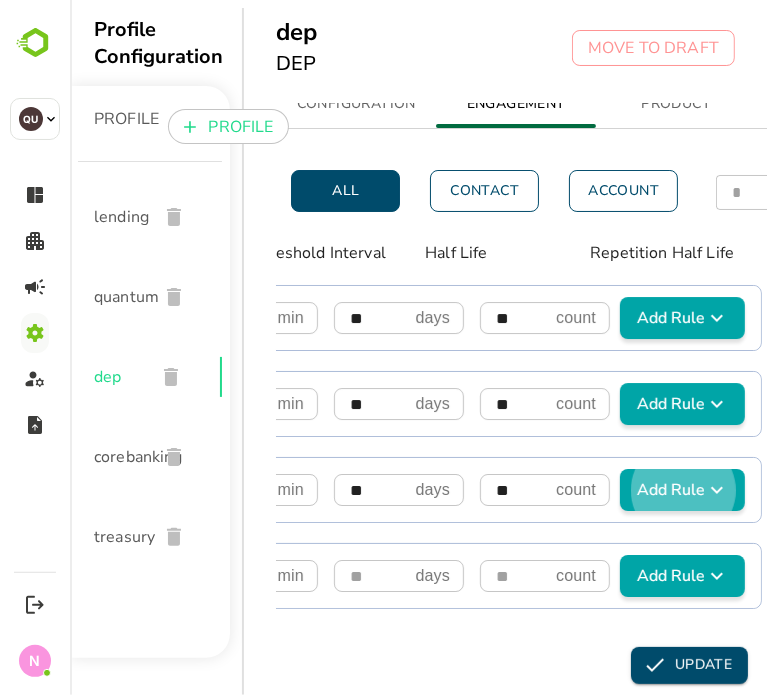 type 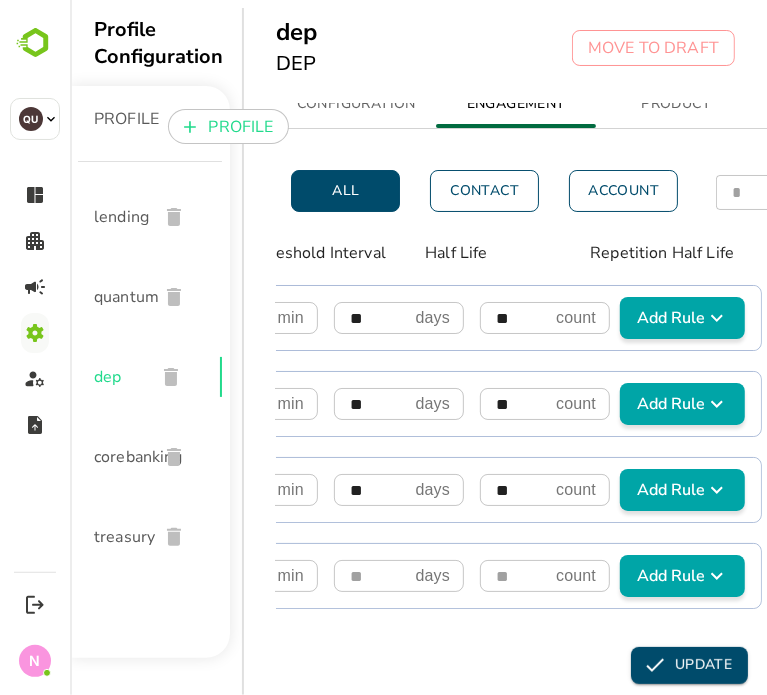 scroll, scrollTop: 0, scrollLeft: 32, axis: horizontal 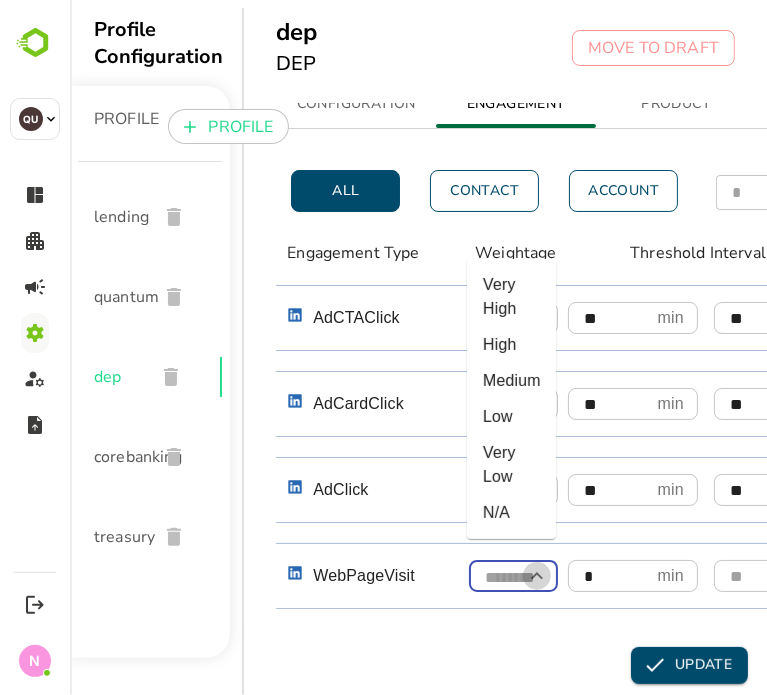 drag, startPoint x: 513, startPoint y: 559, endPoint x: 527, endPoint y: 551, distance: 16.124516 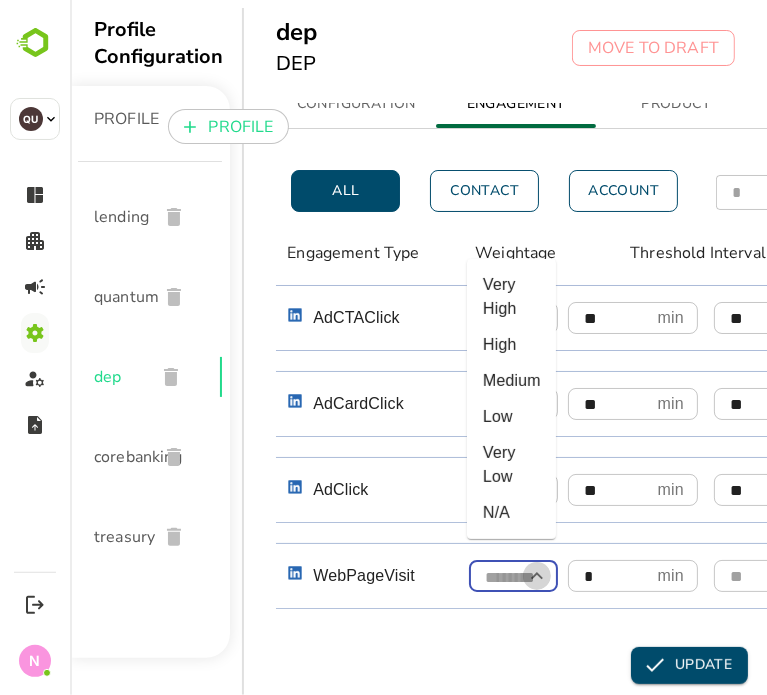 click 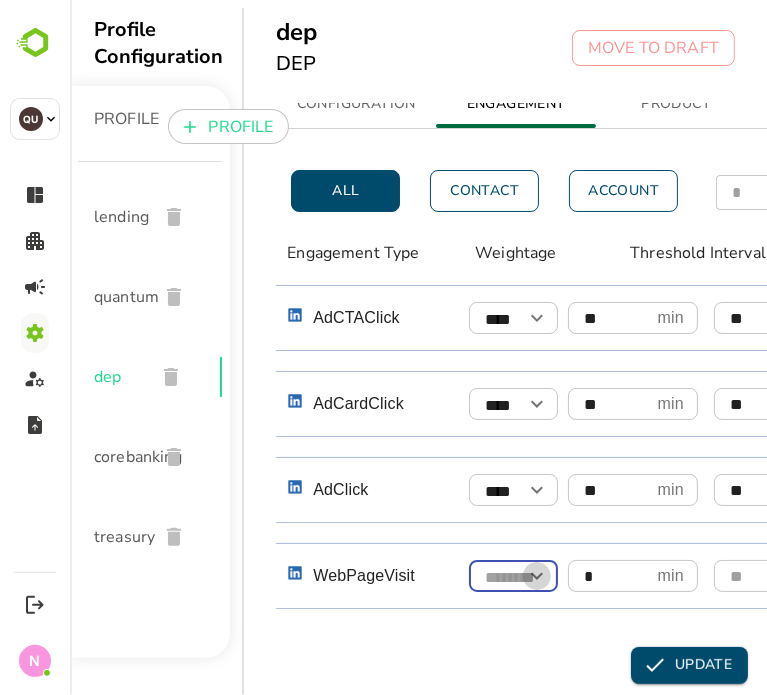 click 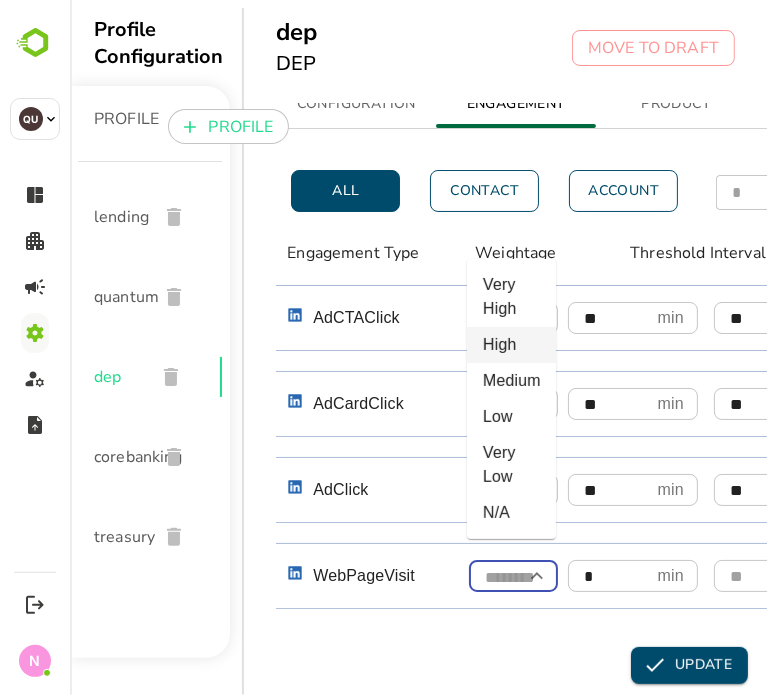 click on "High" at bounding box center (510, 345) 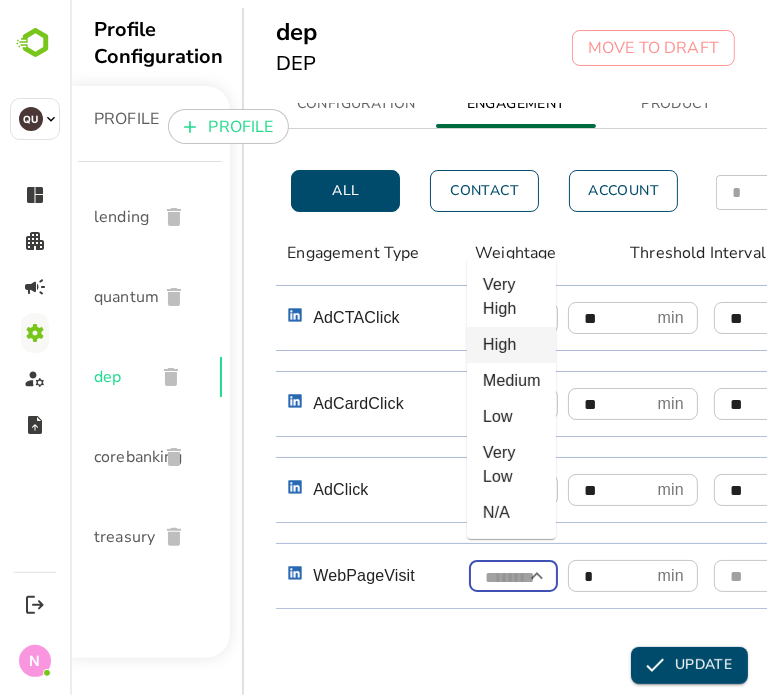 type on "****" 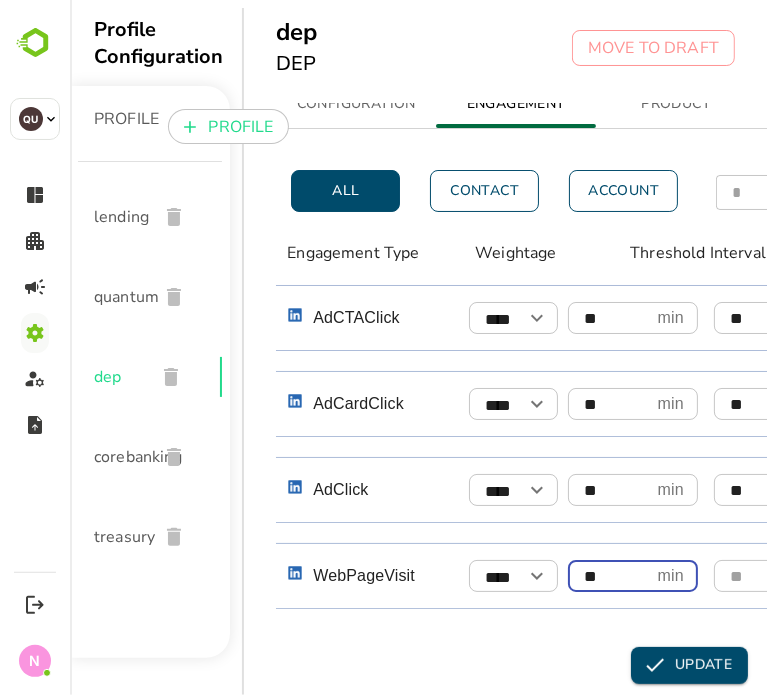 type on "**" 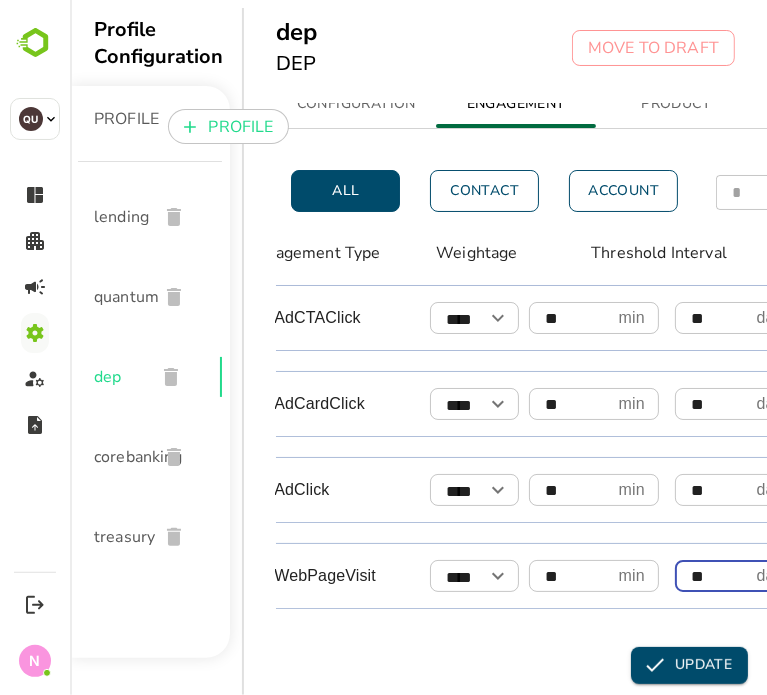 type on "**" 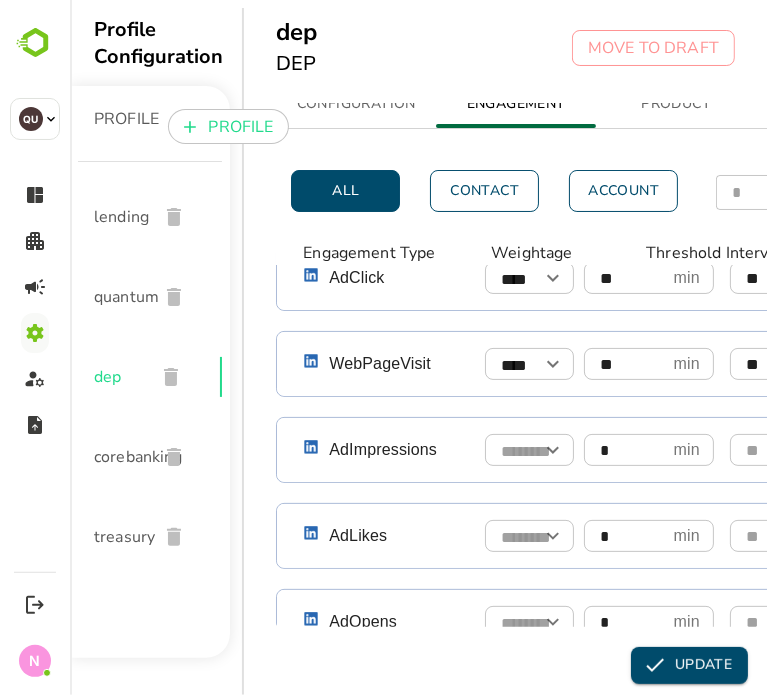 scroll, scrollTop: 212, scrollLeft: 16, axis: both 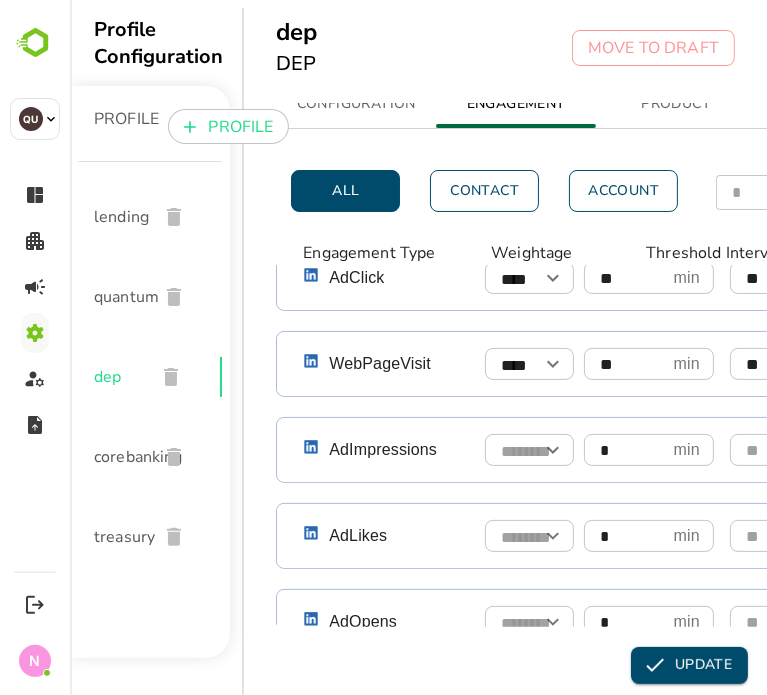 type on "**" 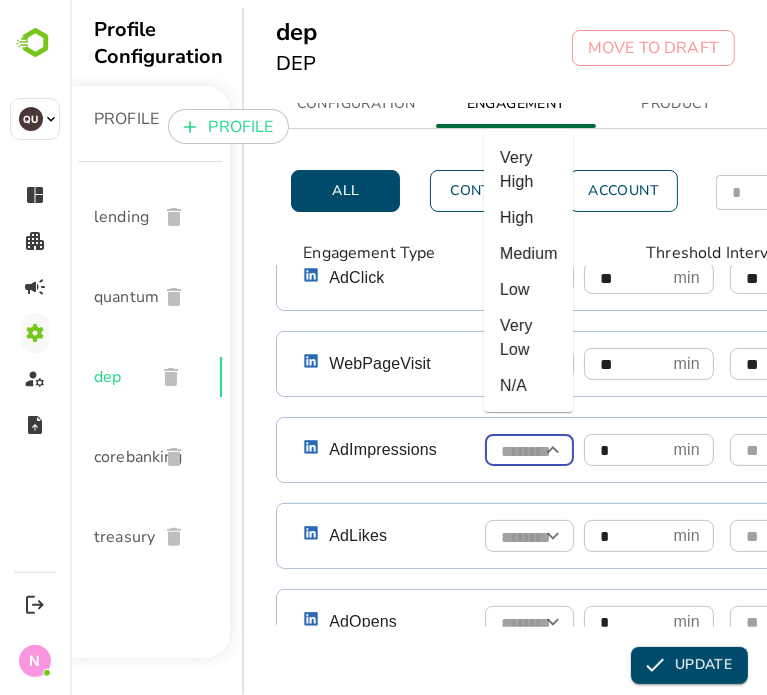 click at bounding box center [528, 451] 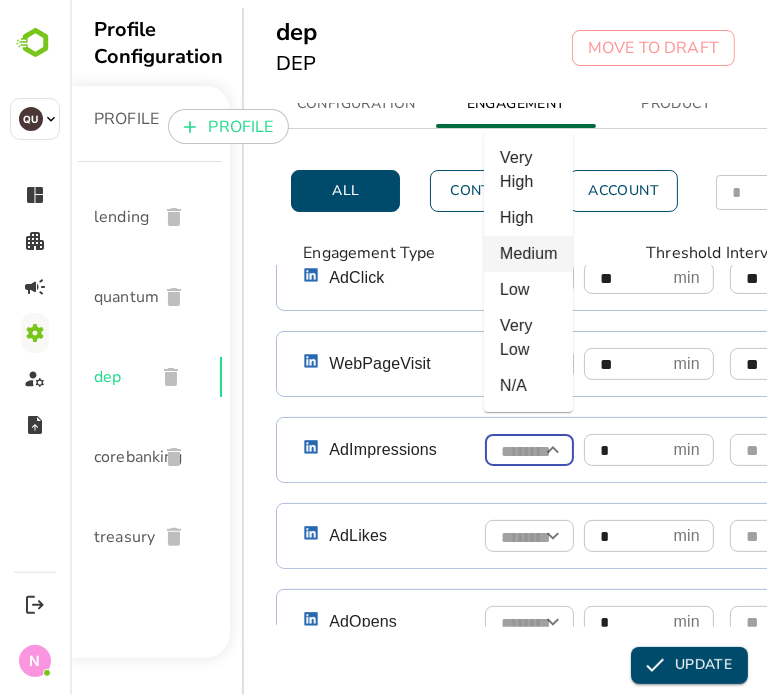 click on "Medium" at bounding box center [527, 254] 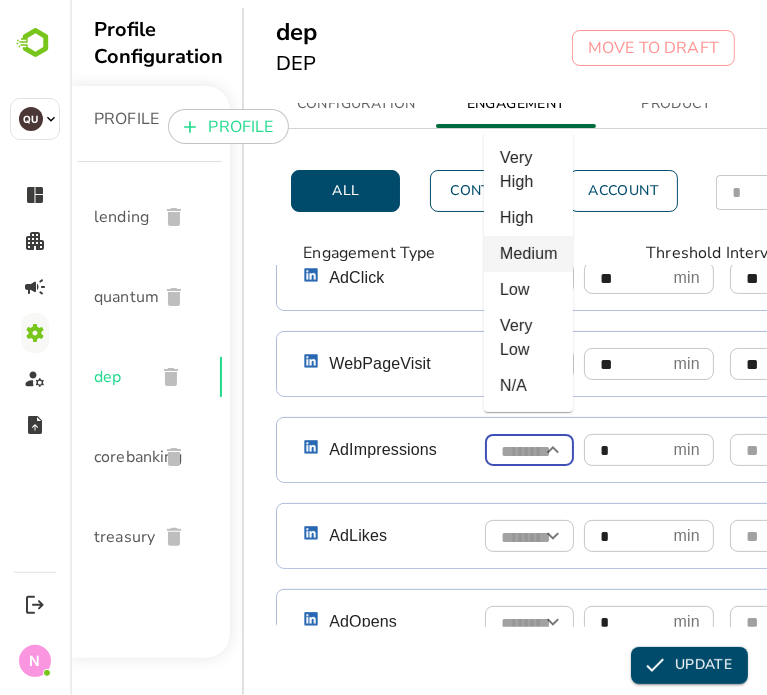 type on "******" 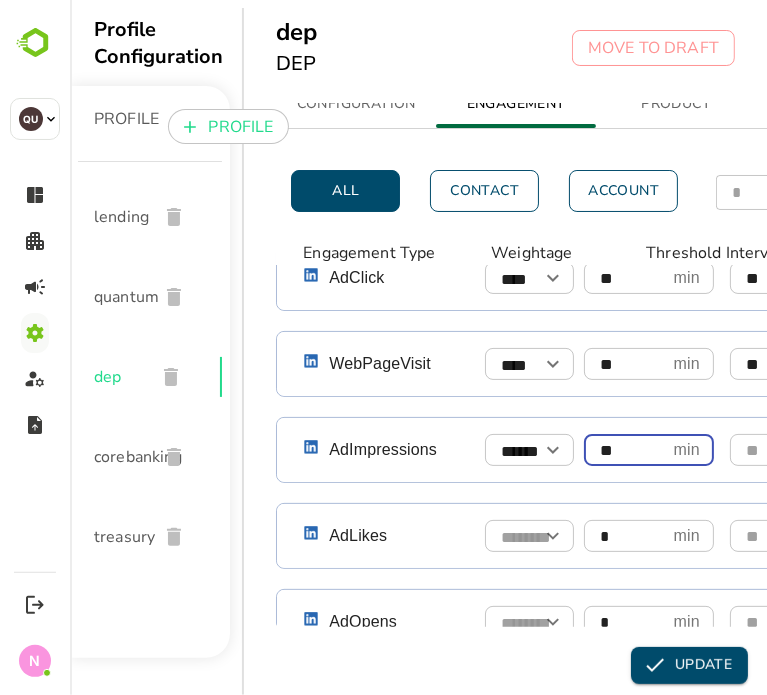 type on "**" 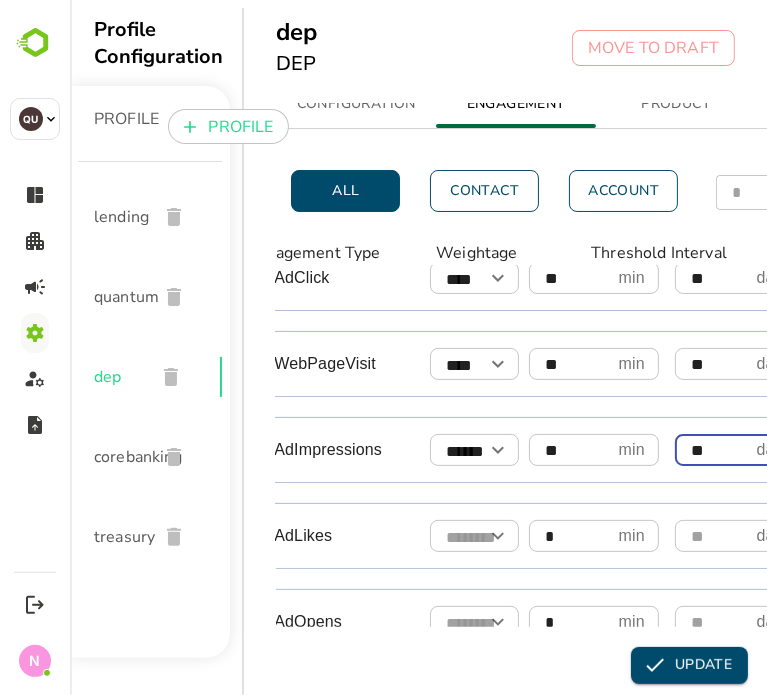 type on "**" 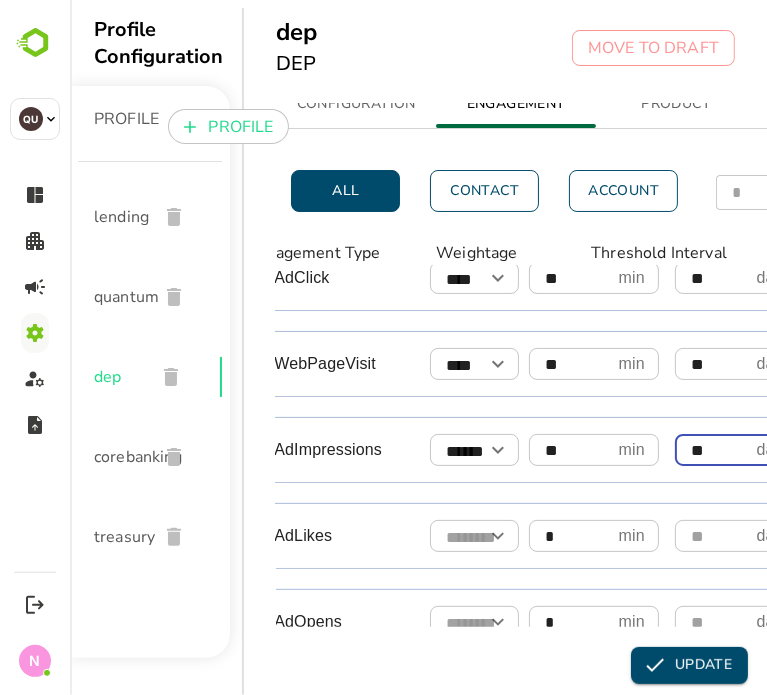 scroll, scrollTop: 212, scrollLeft: 413, axis: both 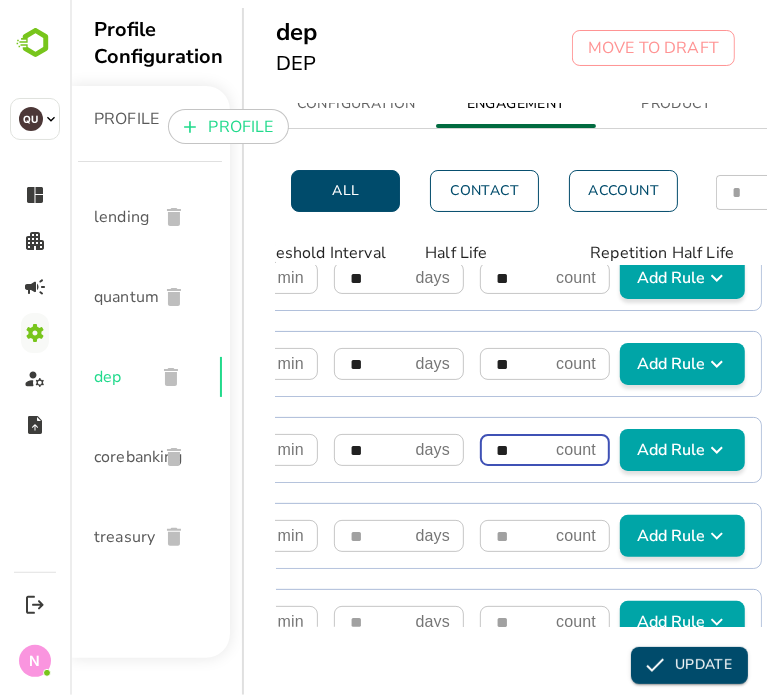 type on "**" 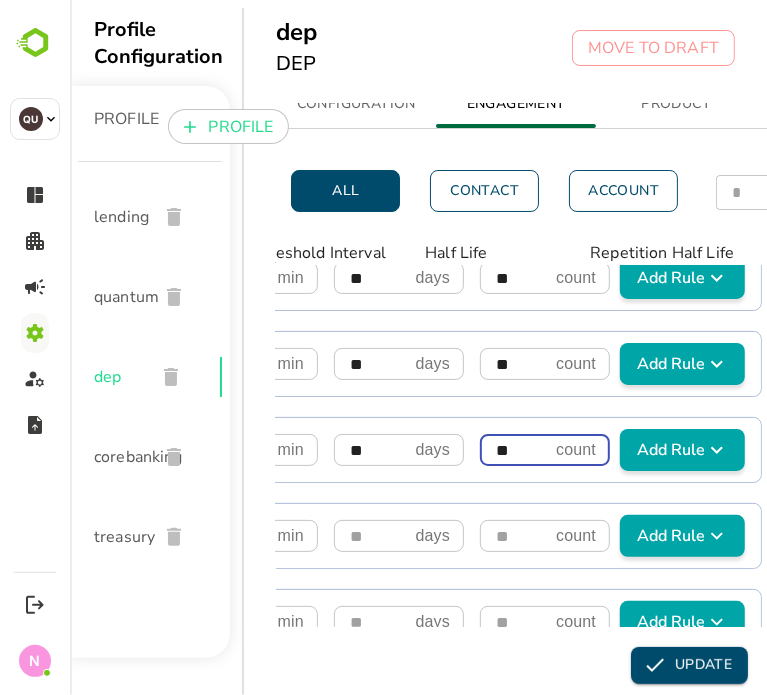 type 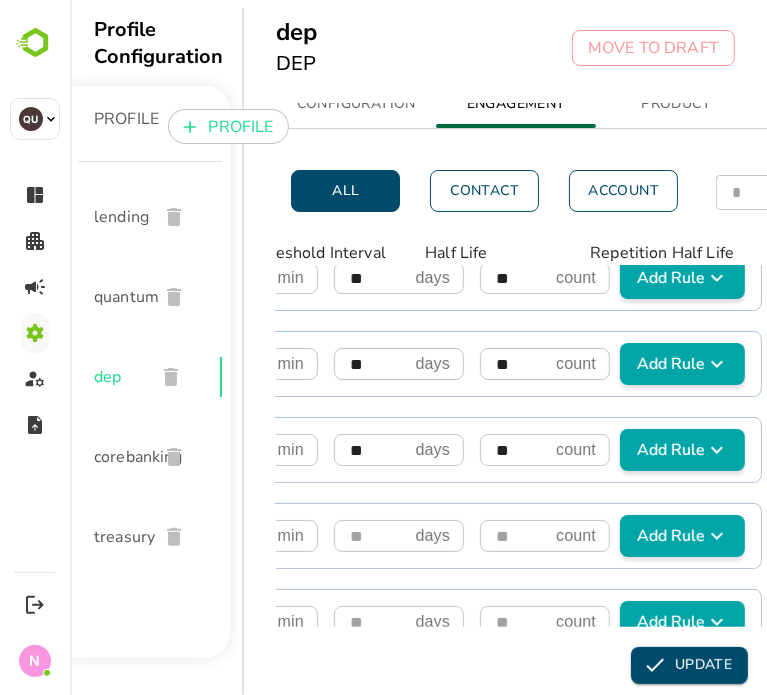scroll, scrollTop: 212, scrollLeft: 32, axis: both 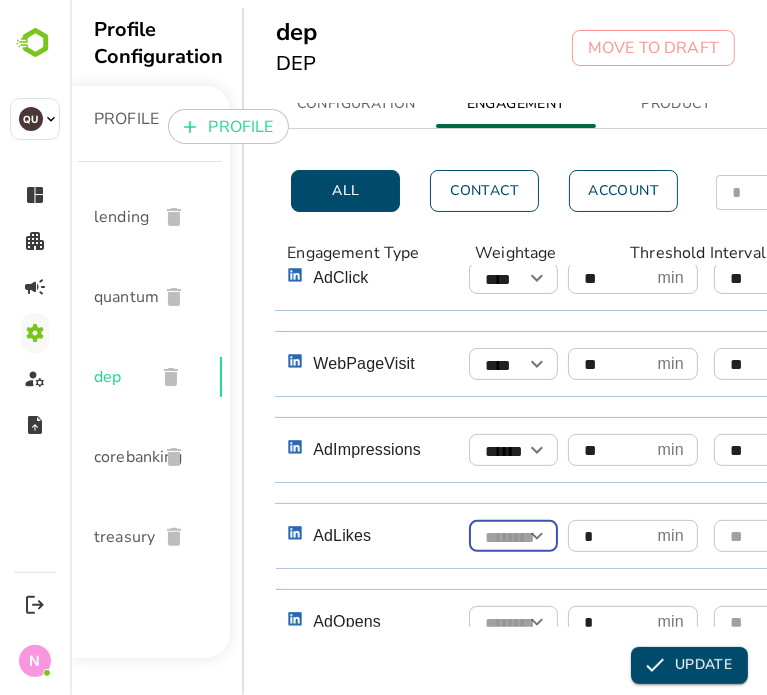 click 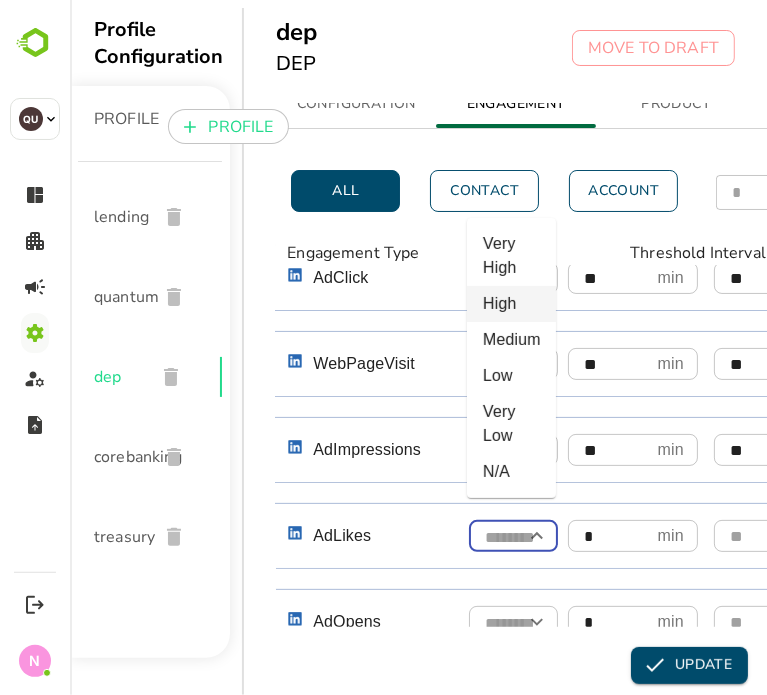 click on "High" at bounding box center [510, 304] 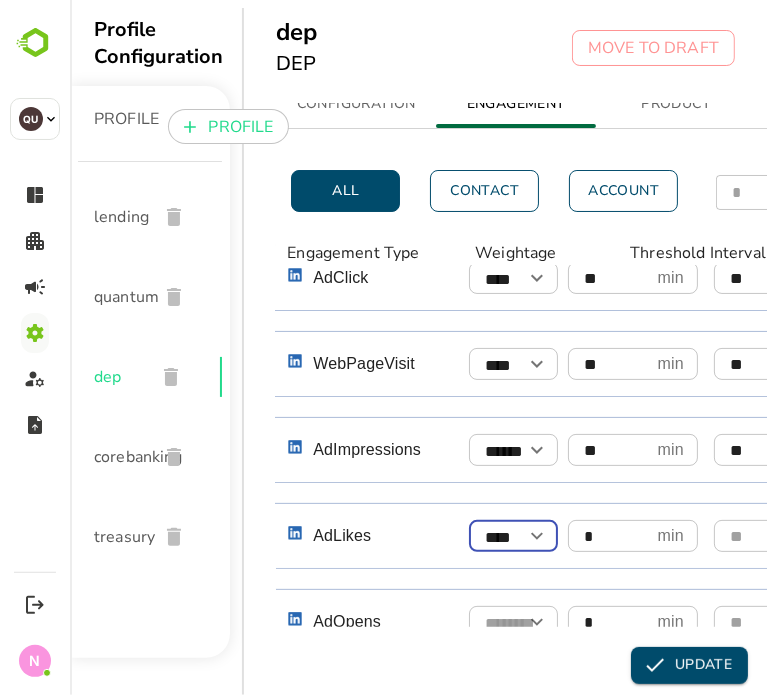 click 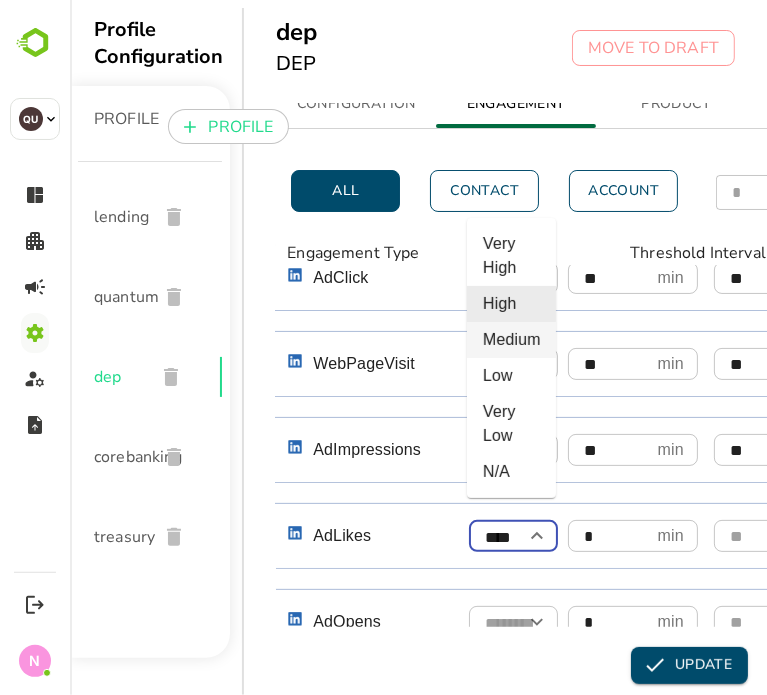 click on "Medium" at bounding box center (510, 340) 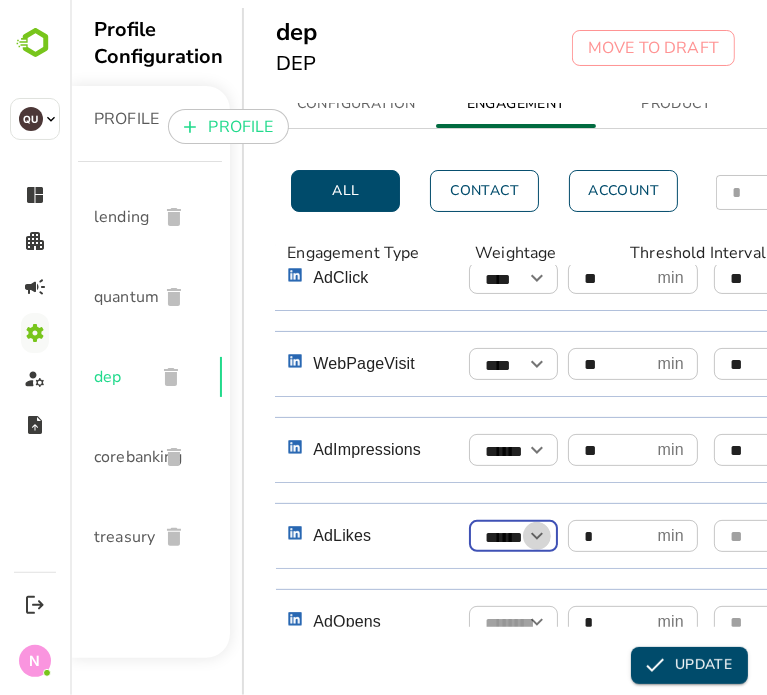 click 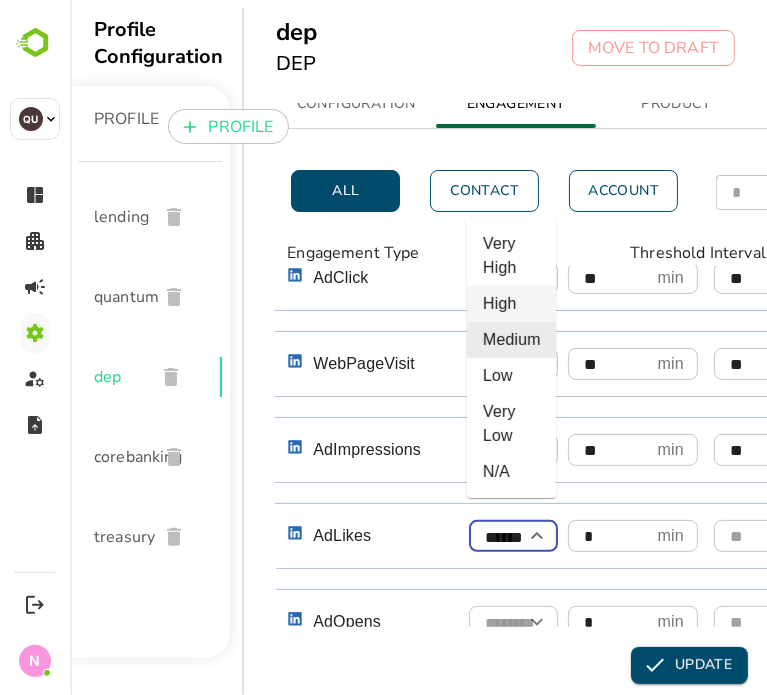 click on "High" at bounding box center (510, 304) 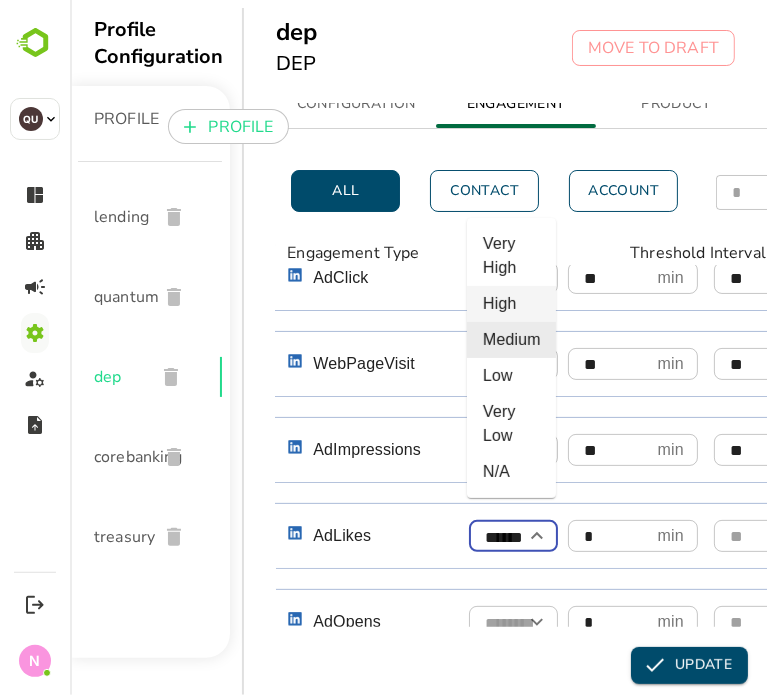 type on "****" 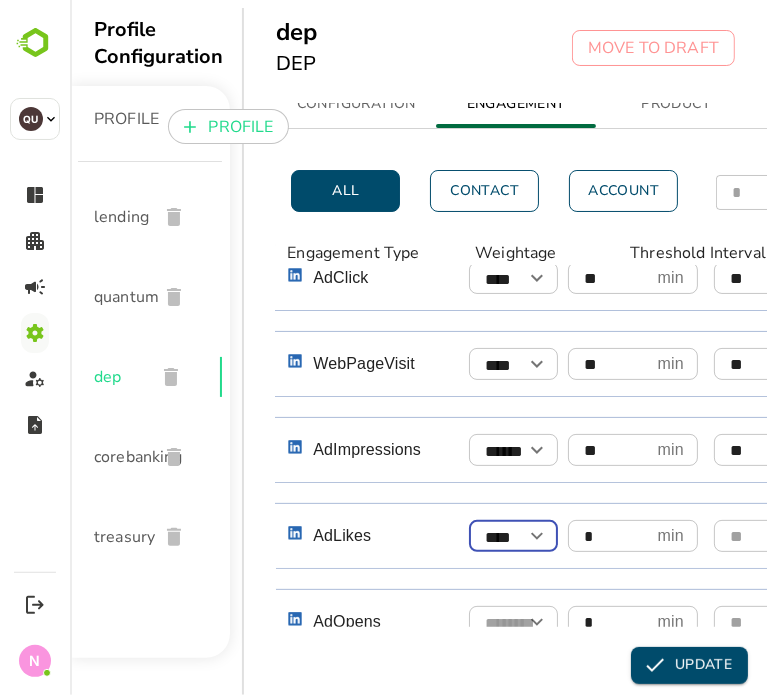 click on "UPDATE" at bounding box center [688, 665] 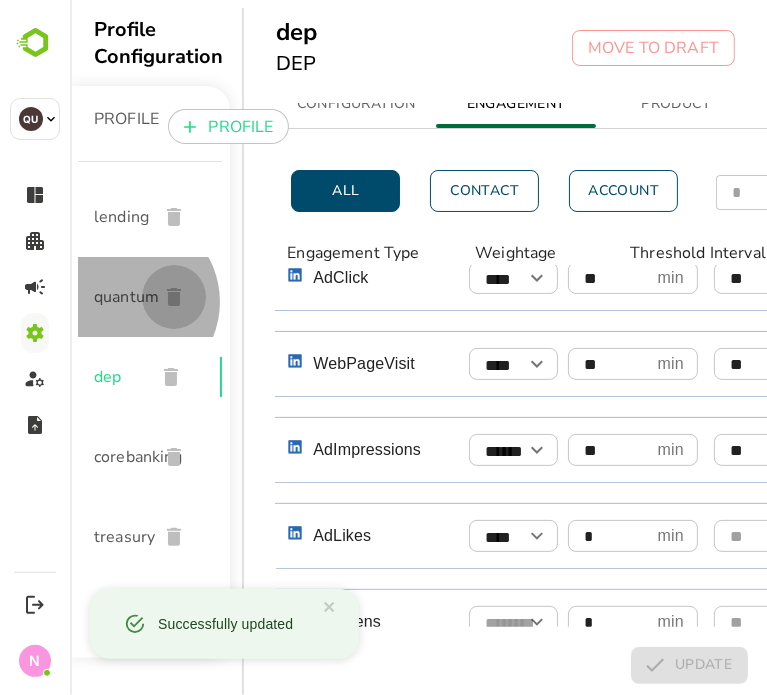 click at bounding box center (173, 297) 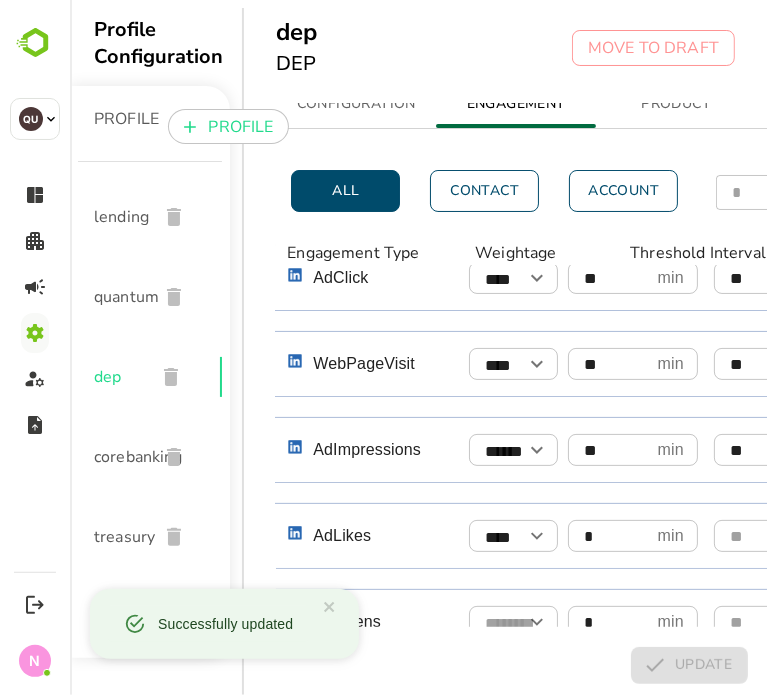 click on "quantum" at bounding box center (117, 297) 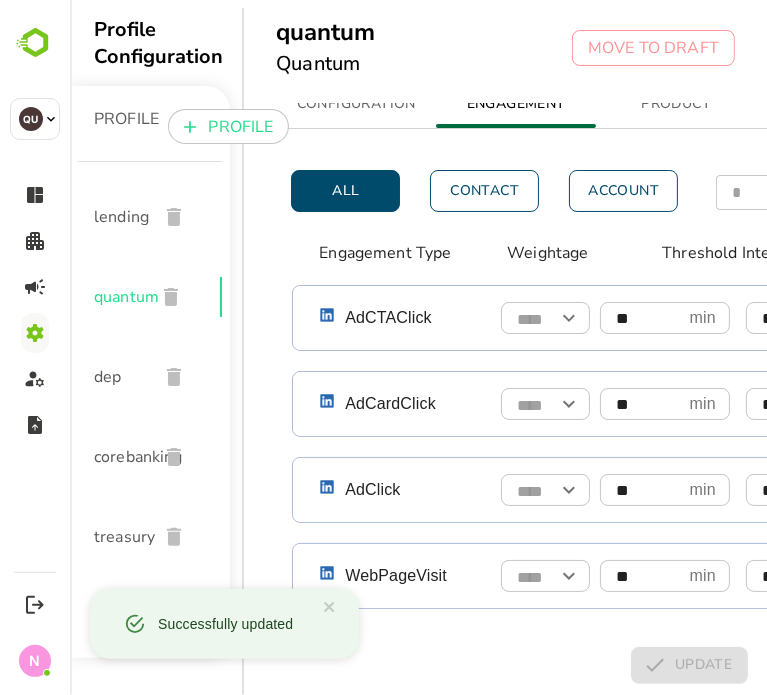 click on "dep" at bounding box center [149, 377] 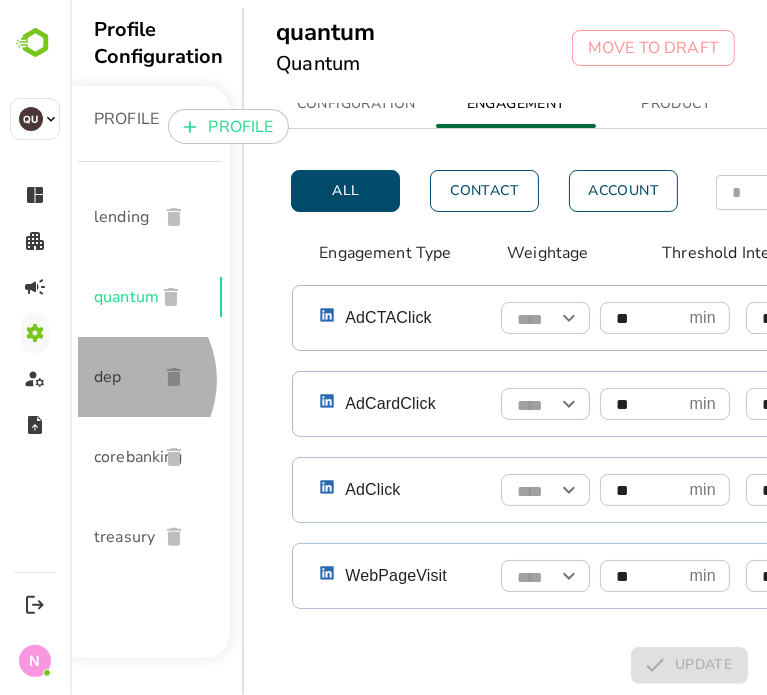 click on "dep" at bounding box center [117, 377] 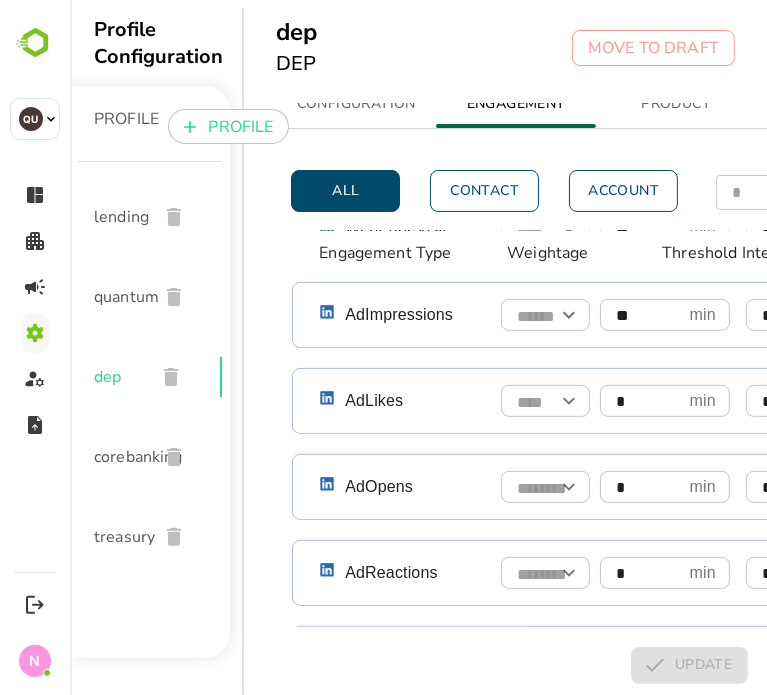scroll, scrollTop: 348, scrollLeft: 0, axis: vertical 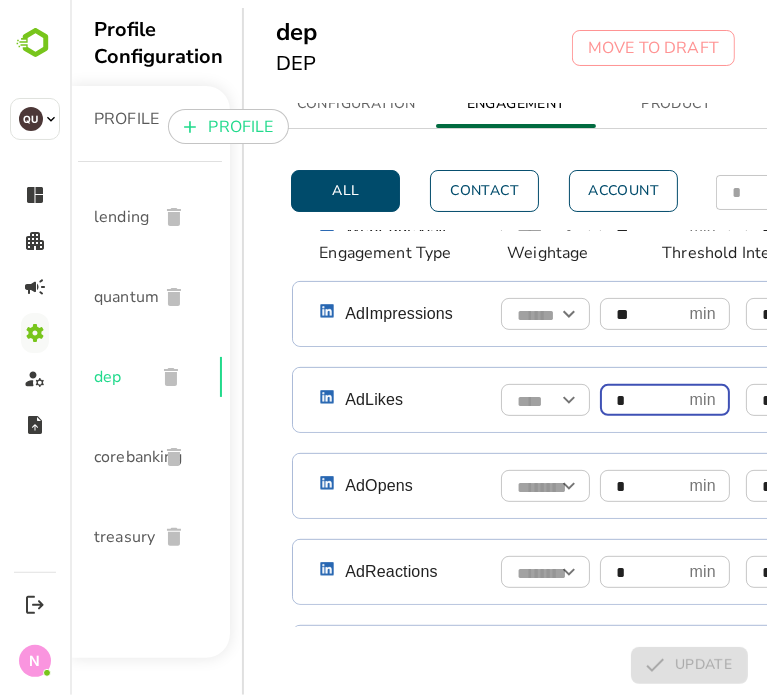 click on "*" at bounding box center [640, 400] 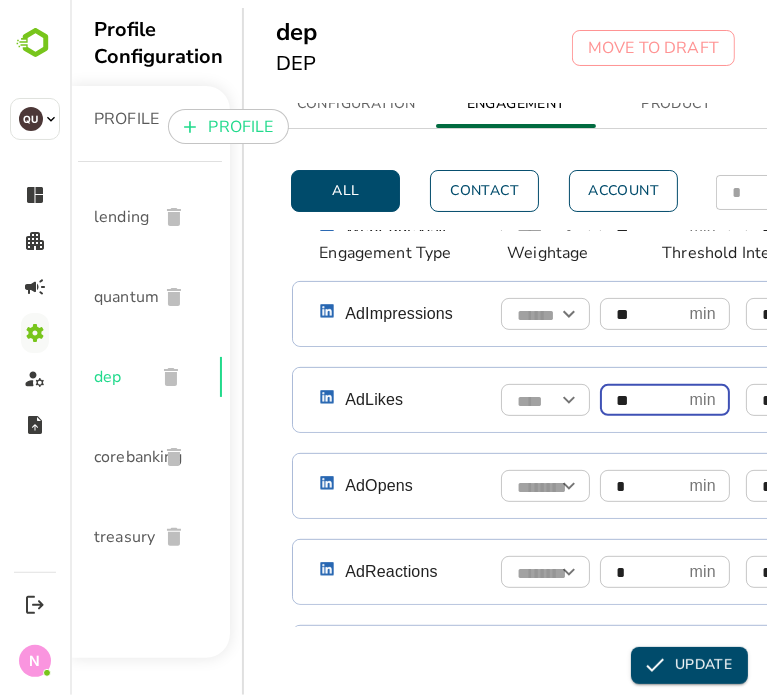 type on "**" 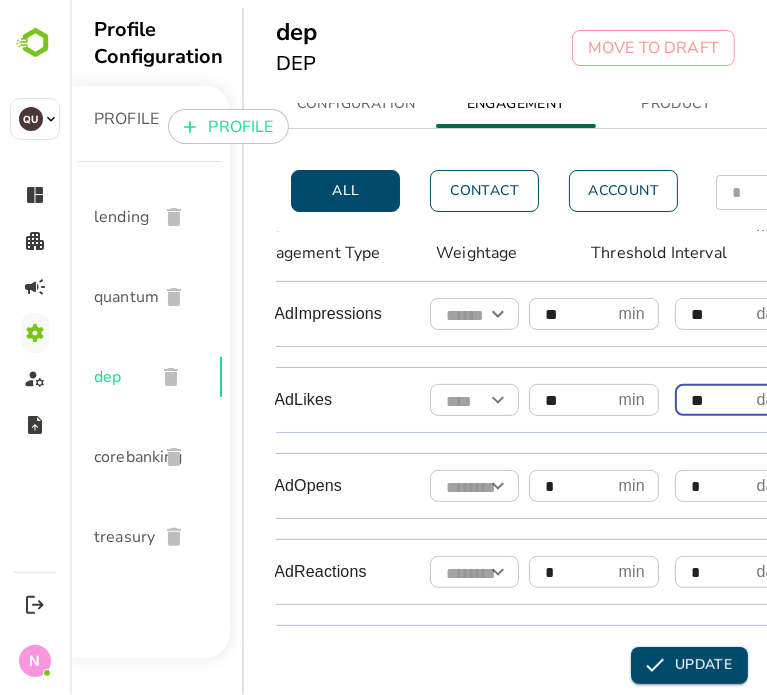 type on "**" 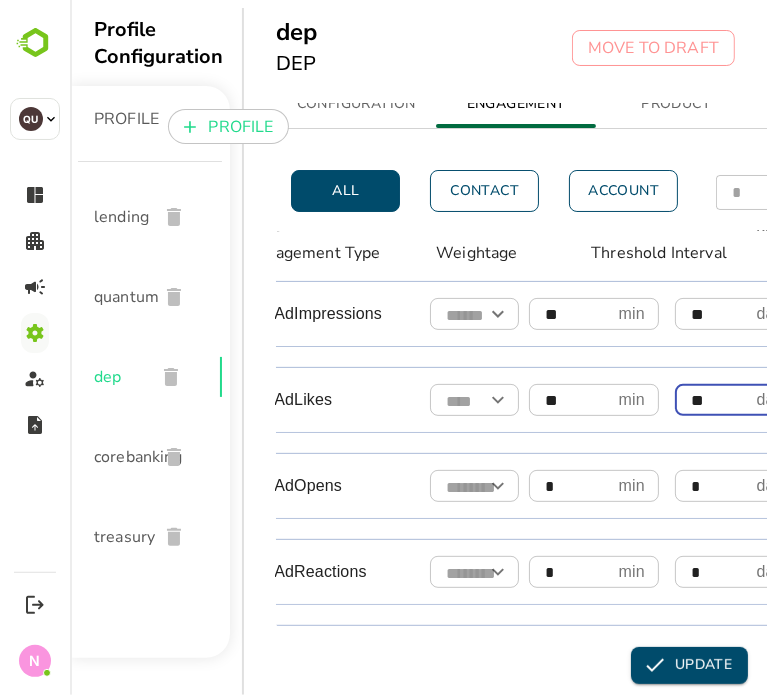 scroll, scrollTop: 348, scrollLeft: 413, axis: both 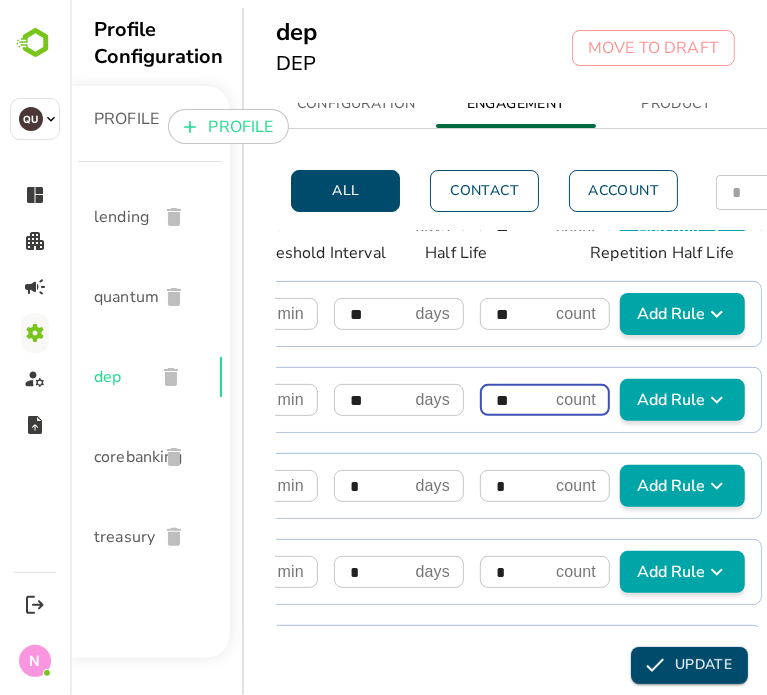 type on "**" 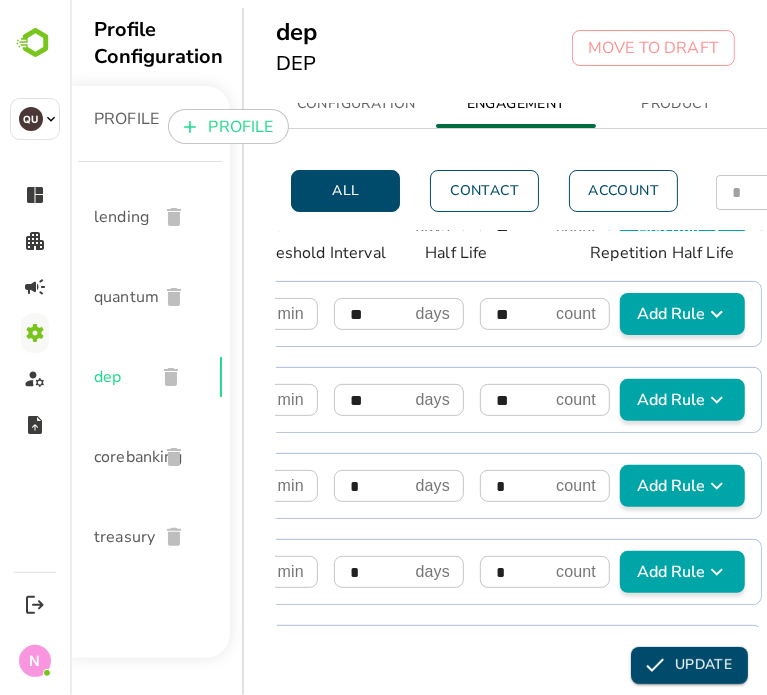 drag, startPoint x: 619, startPoint y: 387, endPoint x: 743, endPoint y: 506, distance: 171.86331 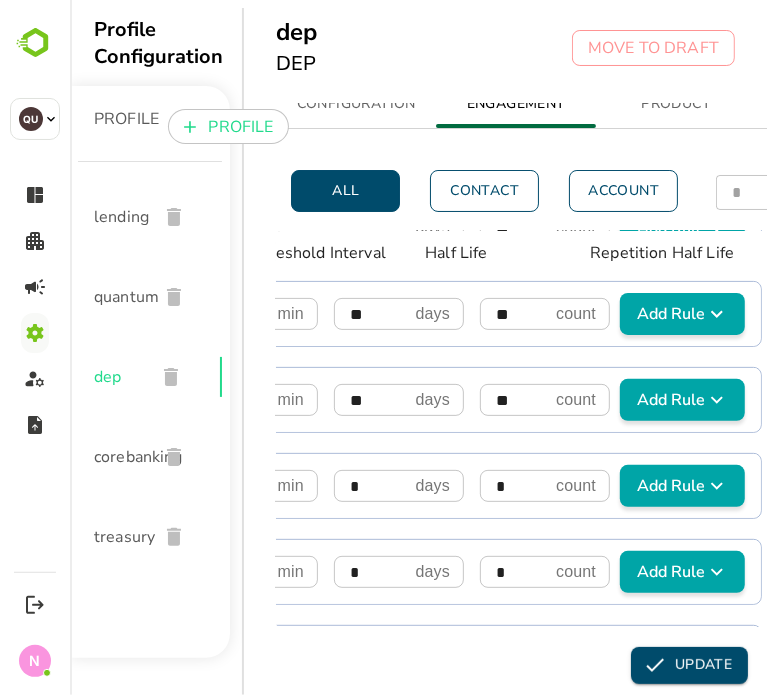 click on "AdCTAClick ​ ** min ​ ** days ​ ** count ​ Add Rule Engagement Where ​ Set New Rule AdCardClick ​ ** min ​ ** days ​ ** count ​ Add Rule Engagement Where ​ Set New Rule AdClick ​ ** min ​ ** days ​ ** count ​ Add Rule Engagement Where ​ Set New Rule WebPageVisit ​ ** min ​ ** days ​ ** count ​ Add Rule Engagement Where ​ Set New Rule AdImpressions ​ ** min ​ ** days ​ ** count ​ Add Rule Engagement Where ​ Set New Rule AdLikes ​ ** min ​ ** days ​ ** count ​ Add Rule Engagement Where ​ Set New Rule AdOpens ​ * min ​ * days ​ * count ​ Add Rule Engagement Where ​ Set New Rule AdReactions ​ * min ​ * days ​ * count ​ Add Rule Engagement Where ​ Set New Rule AdShares ​ * min ​ * days ​ * count ​ Add Rule Engagement Where ​ Set New Rule AdVideoCompletions ​ * min ​ * days ​ * count ​ Add Rule Engagement Where ​ Set New Rule AdVideoViews ​ * min ​ * days ​ * count ​ Add Rule Engagement Where ​ Set New Rule" at bounding box center (320, 443) 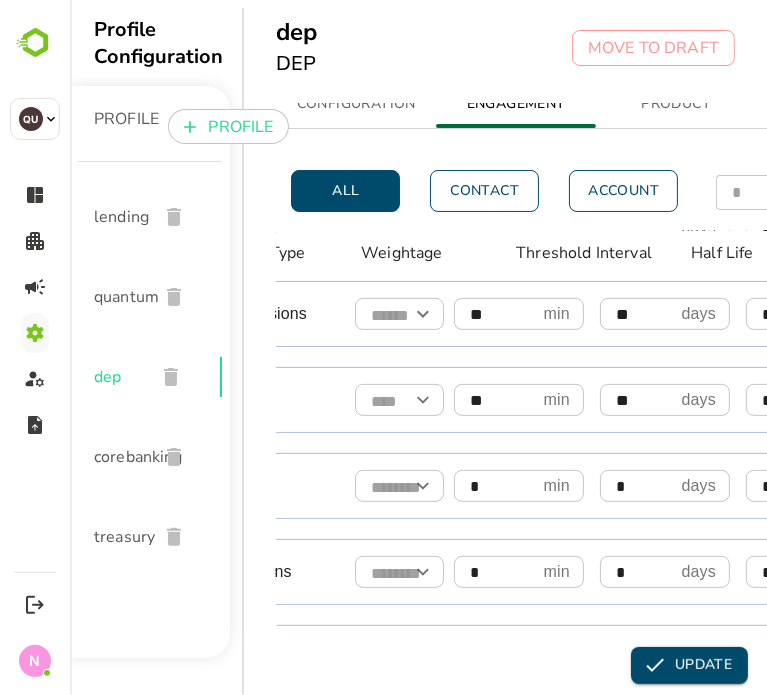 scroll, scrollTop: 348, scrollLeft: 144, axis: both 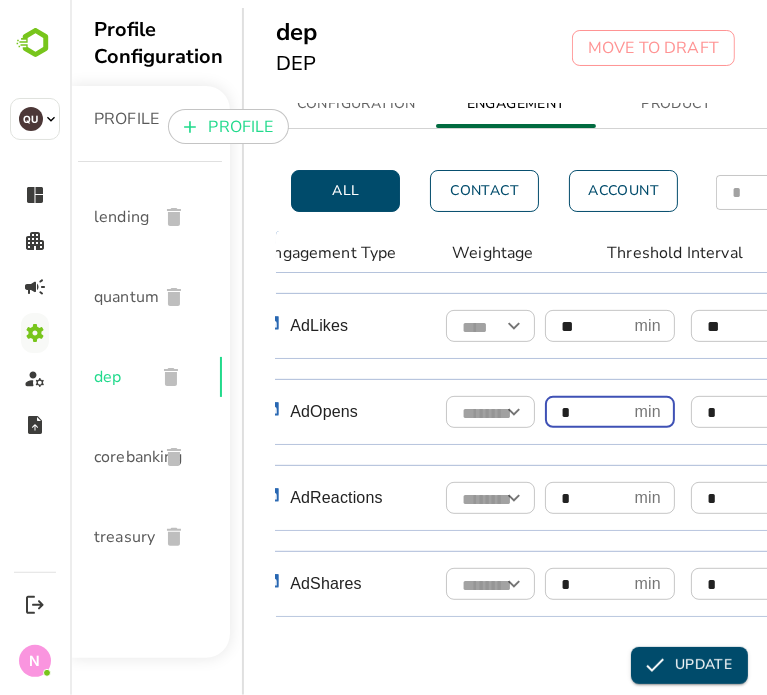 click on "*" at bounding box center (585, 412) 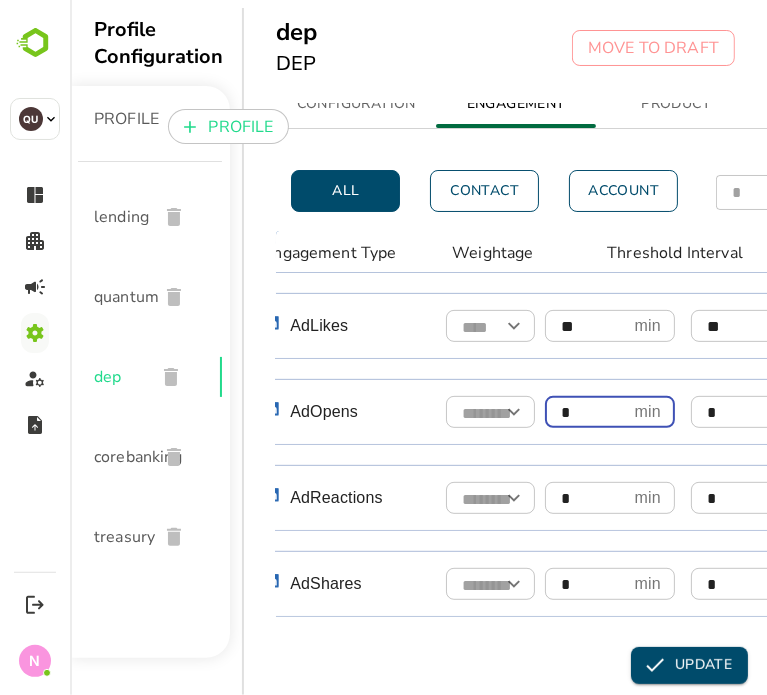 scroll, scrollTop: 422, scrollLeft: 0, axis: vertical 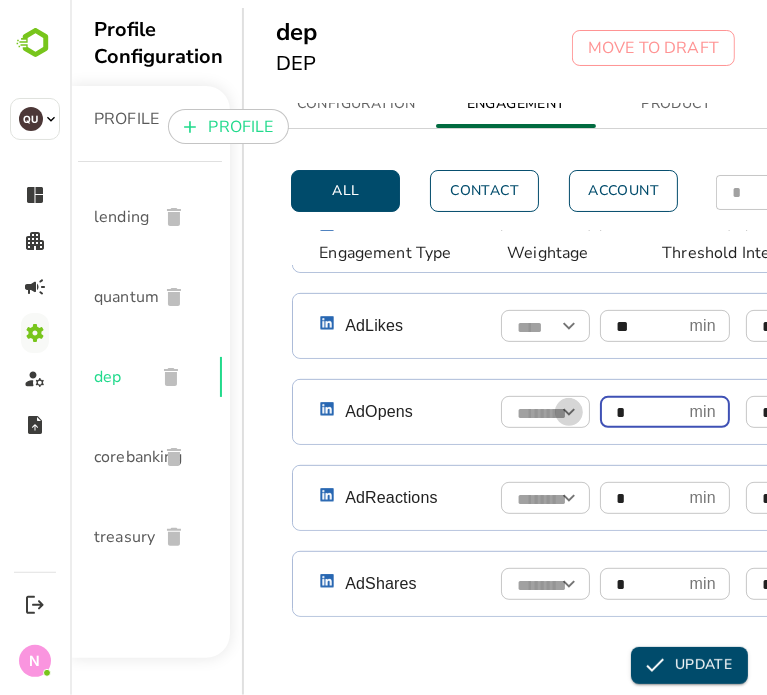 click 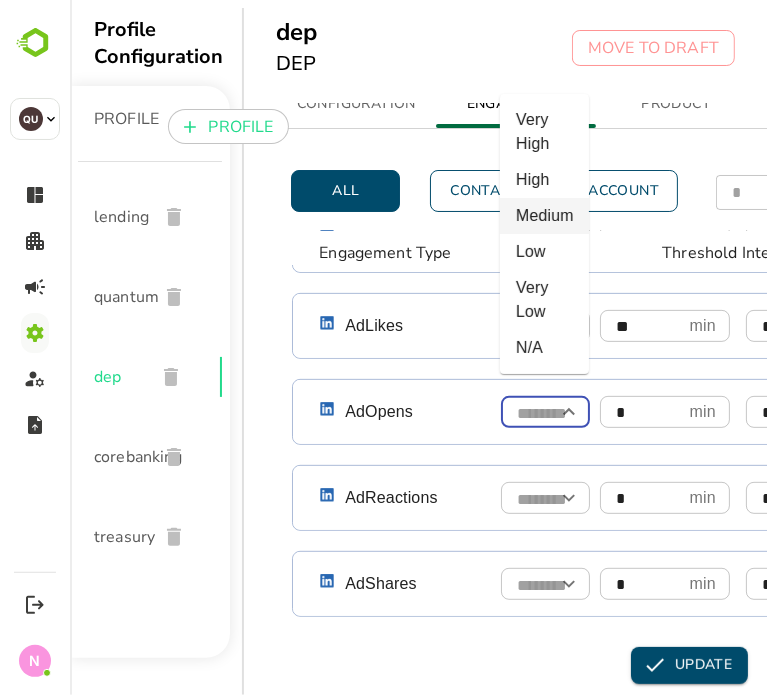 click on "Medium" at bounding box center [543, 216] 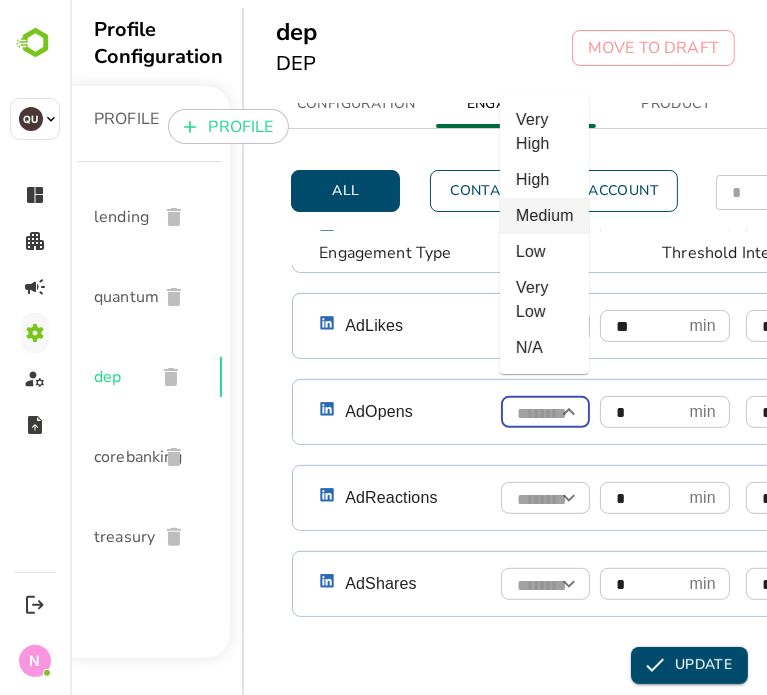 type on "******" 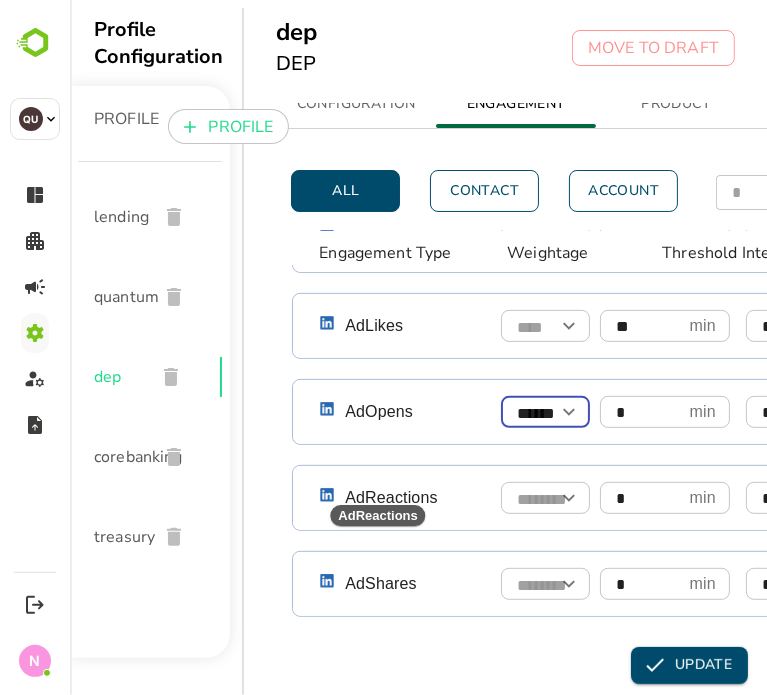 scroll, scrollTop: 422, scrollLeft: 88, axis: both 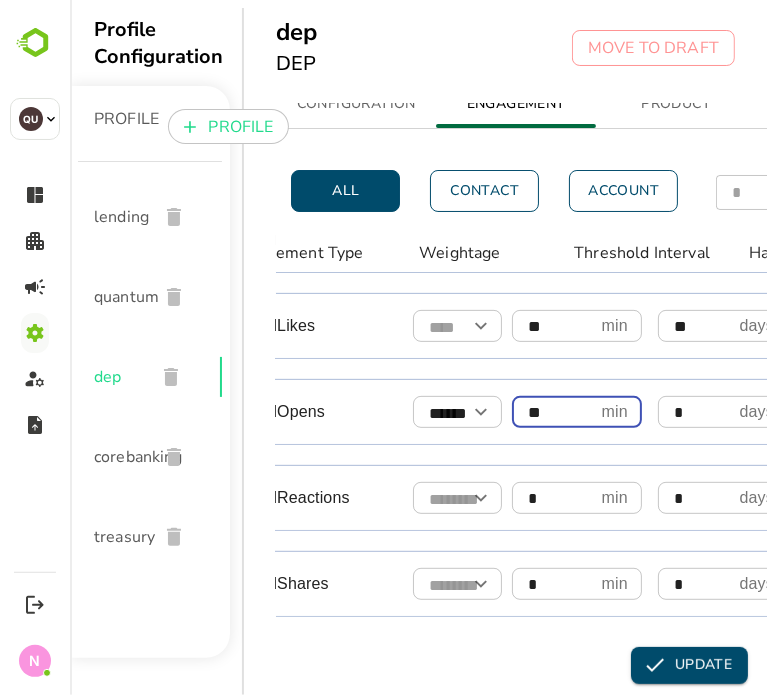 type on "**" 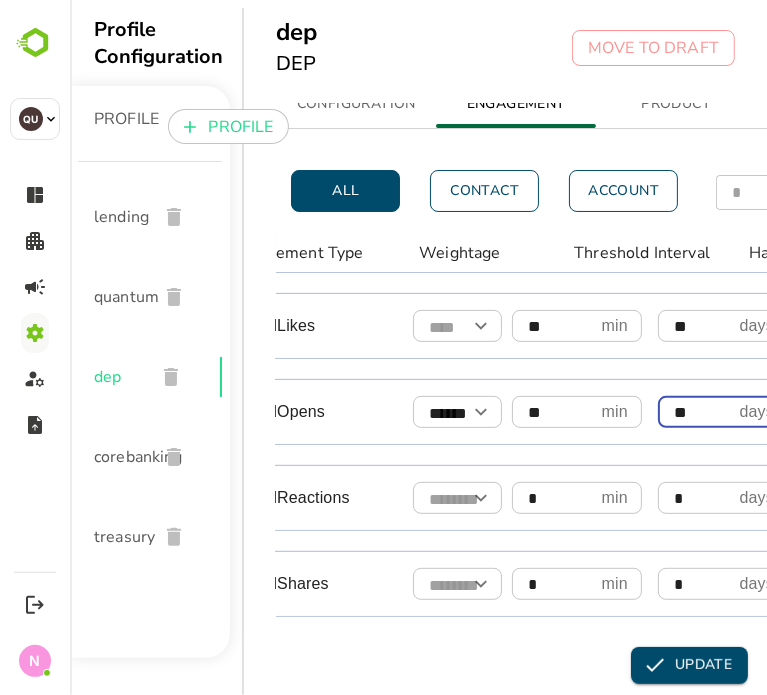 type on "**" 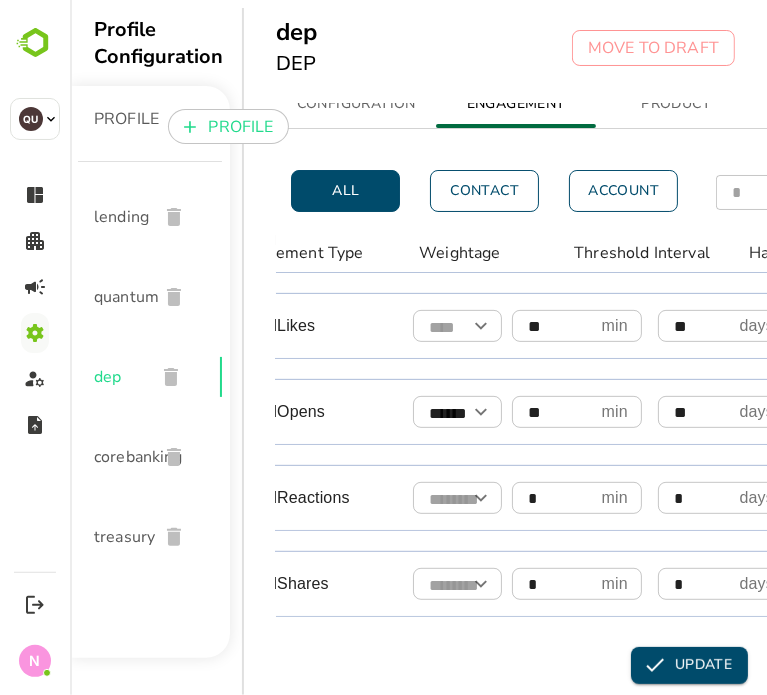 scroll, scrollTop: 422, scrollLeft: 413, axis: both 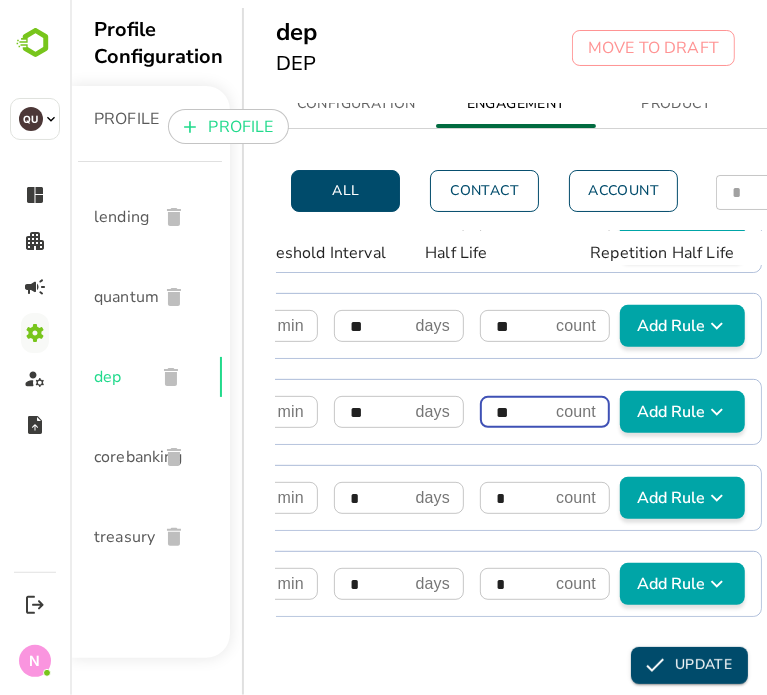 type on "**" 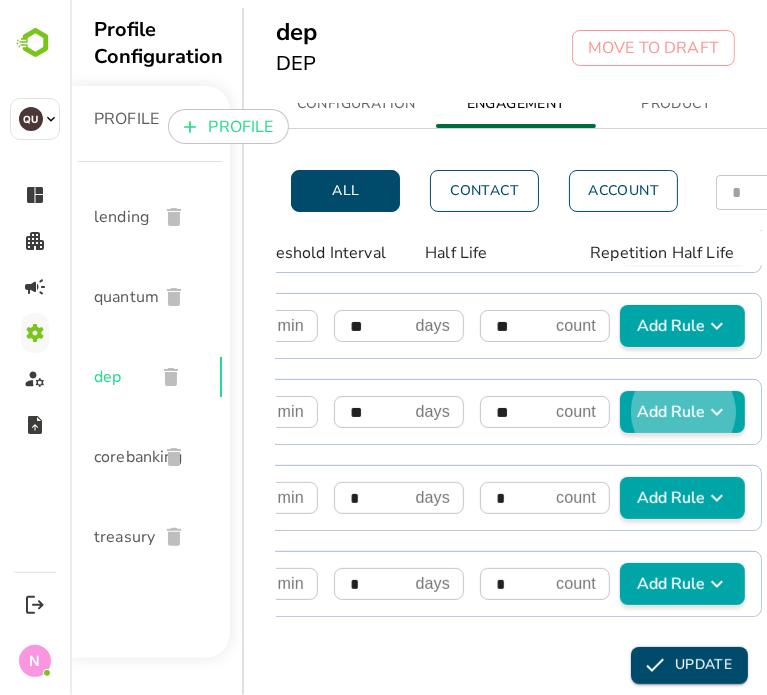 type 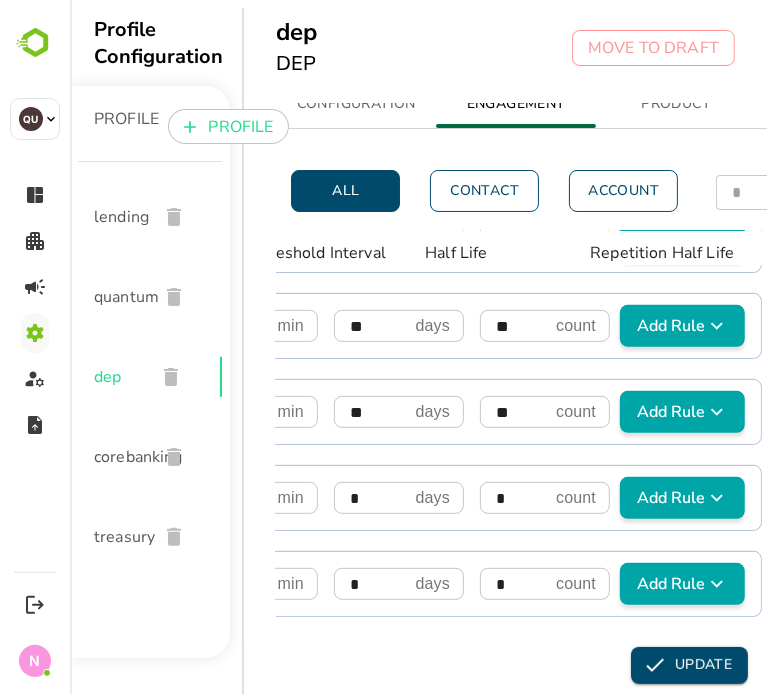 scroll, scrollTop: 422, scrollLeft: 32, axis: both 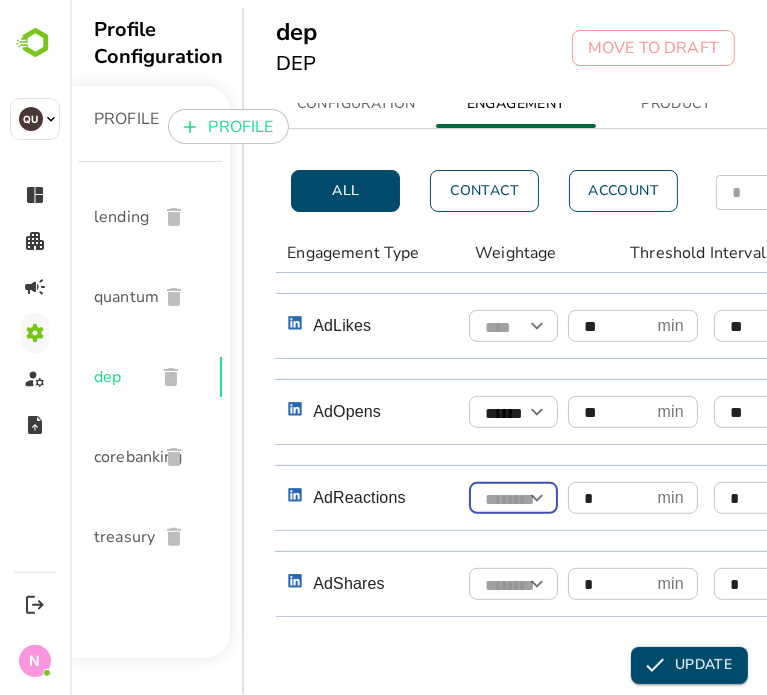 click 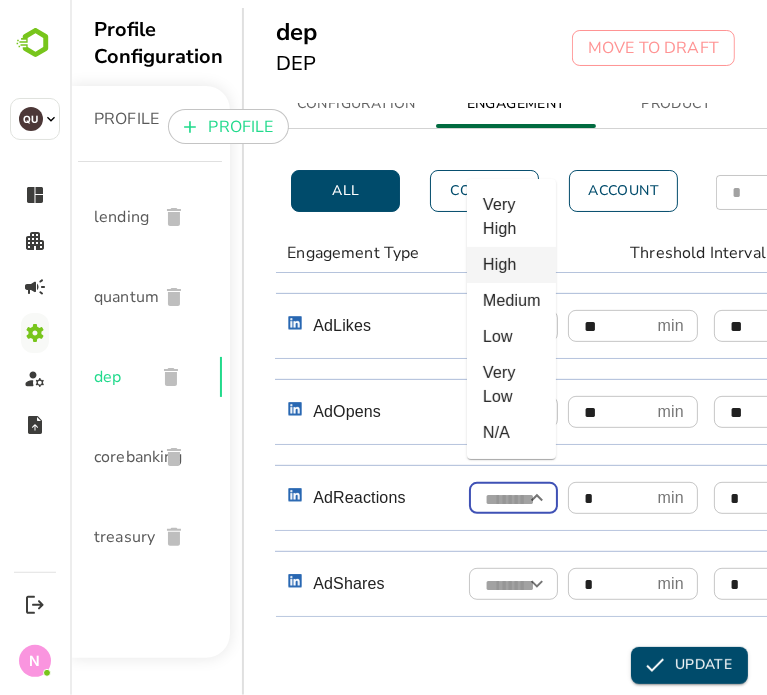 click on "High" at bounding box center (510, 265) 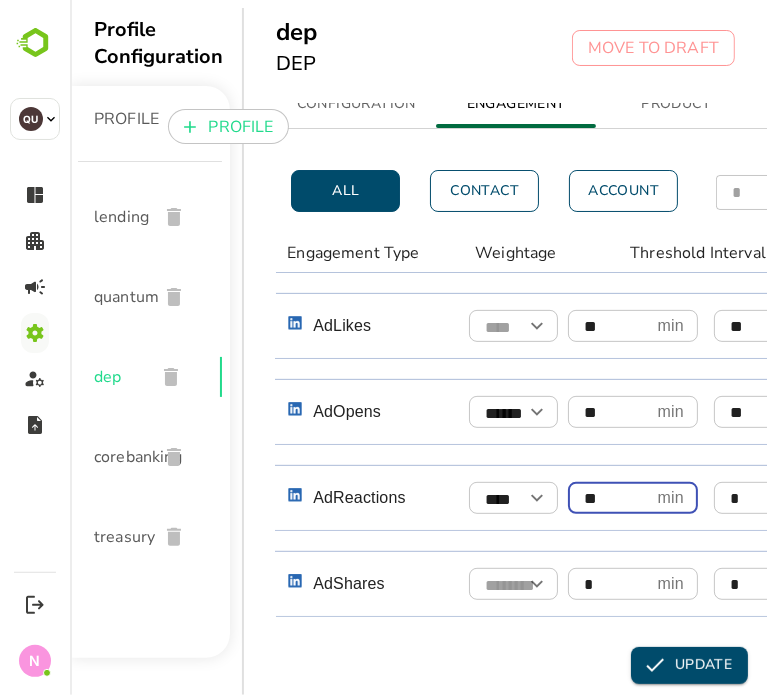 type on "**" 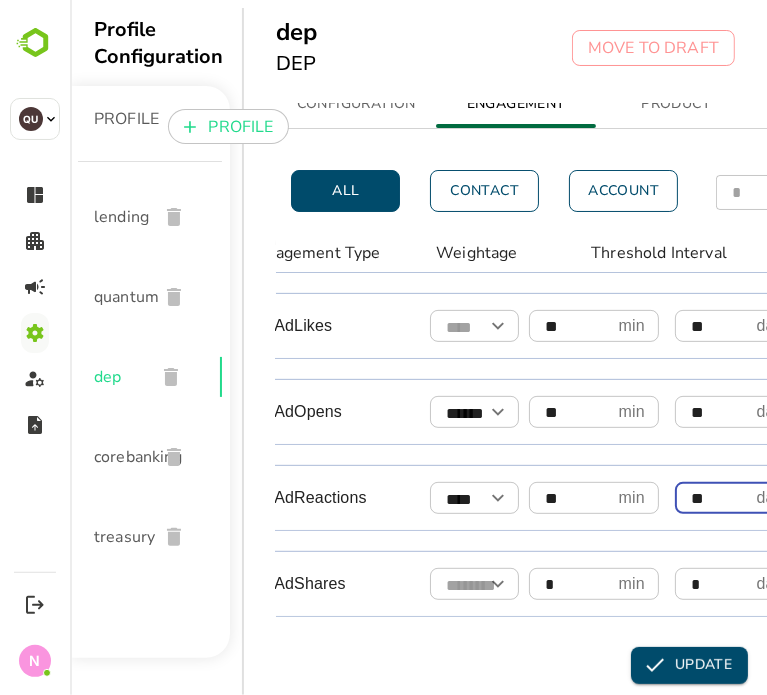 type on "**" 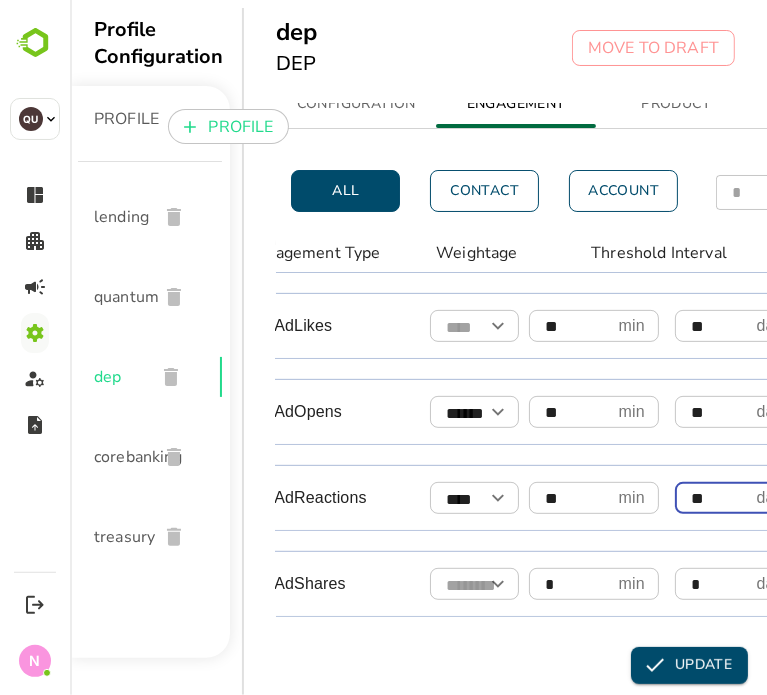 scroll, scrollTop: 422, scrollLeft: 413, axis: both 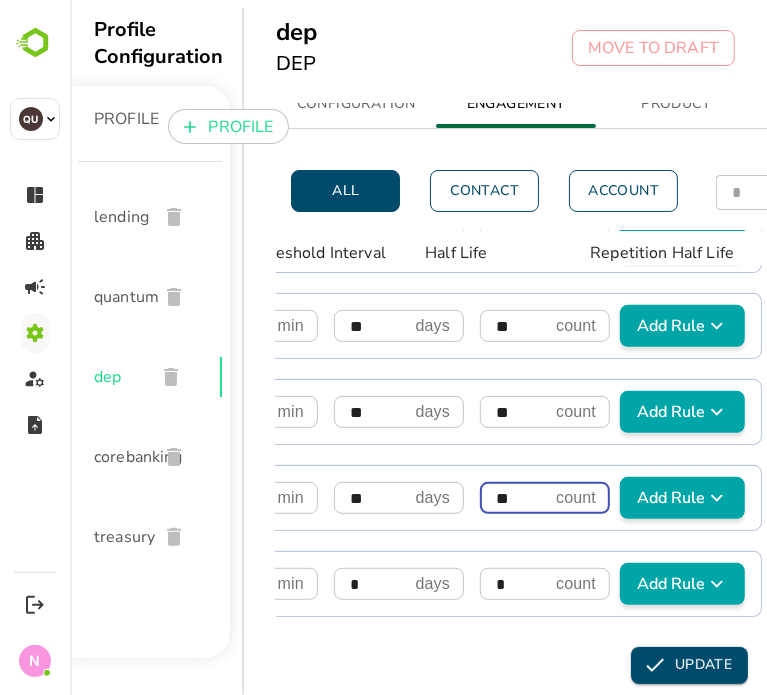 type on "**" 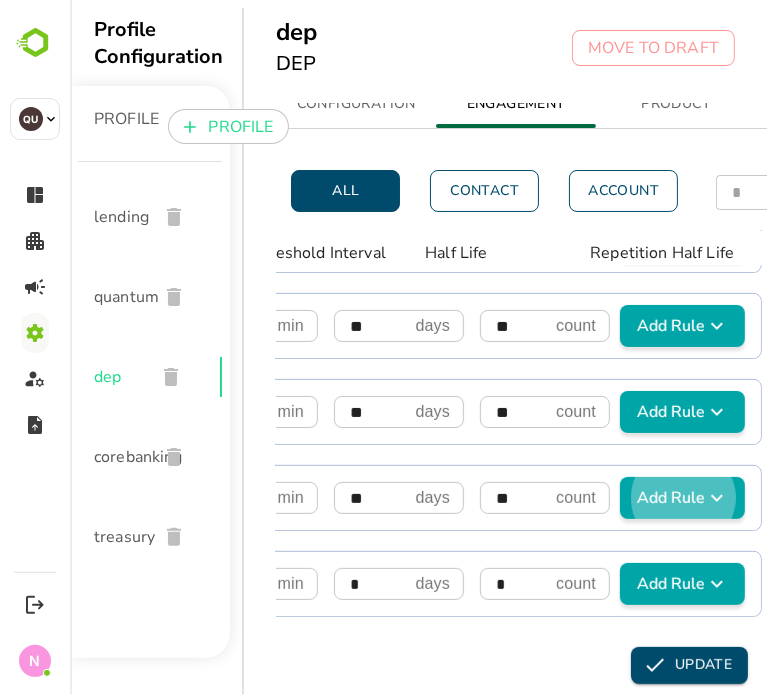 type 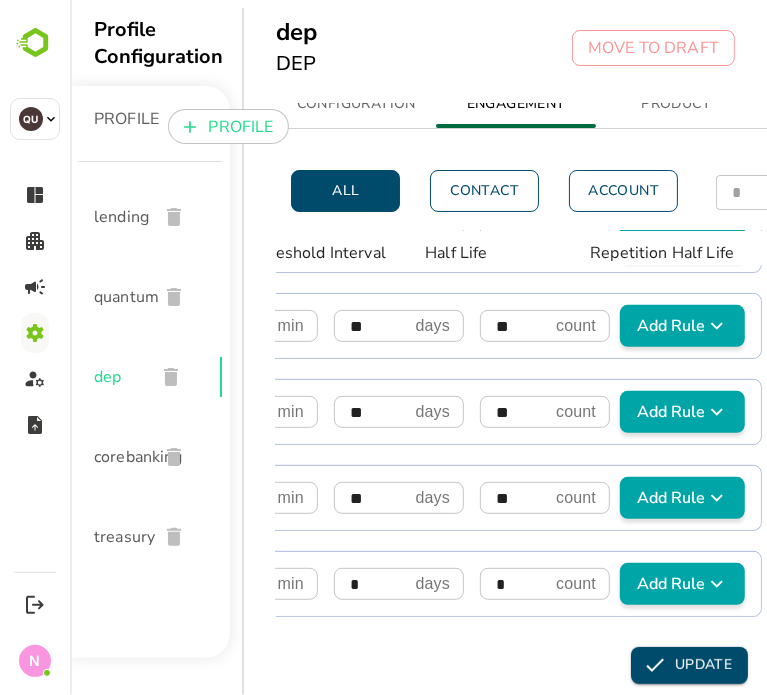 scroll, scrollTop: 422, scrollLeft: 32, axis: both 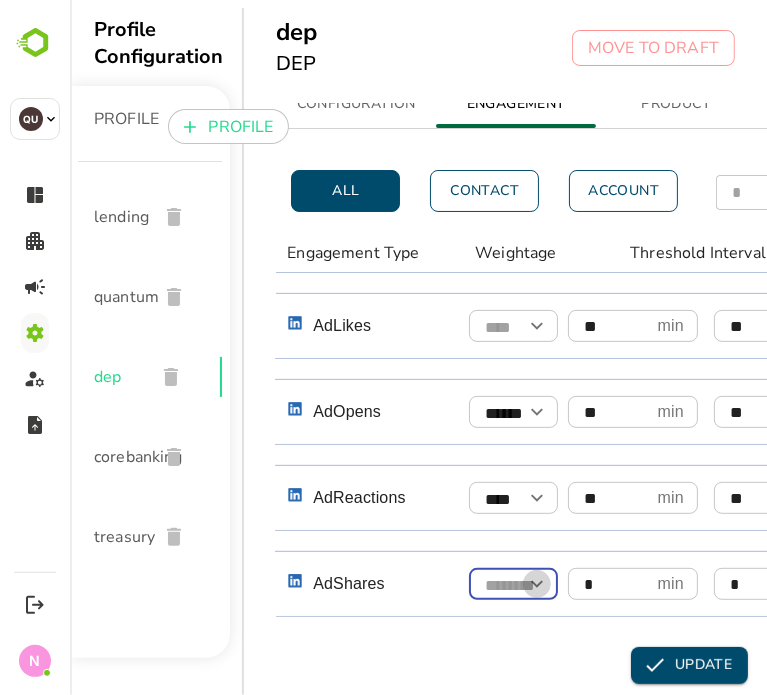 click at bounding box center (536, 584) 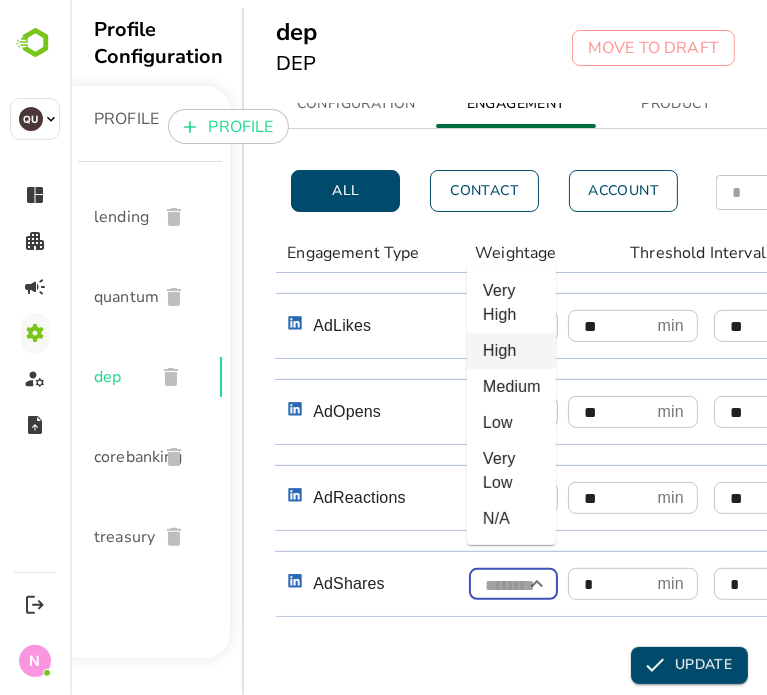 click on "High" at bounding box center [510, 351] 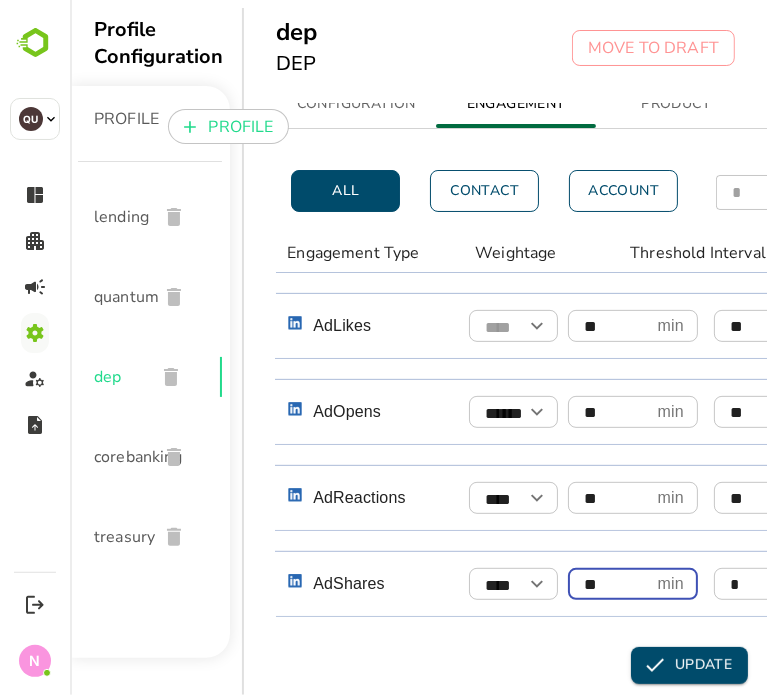 type on "**" 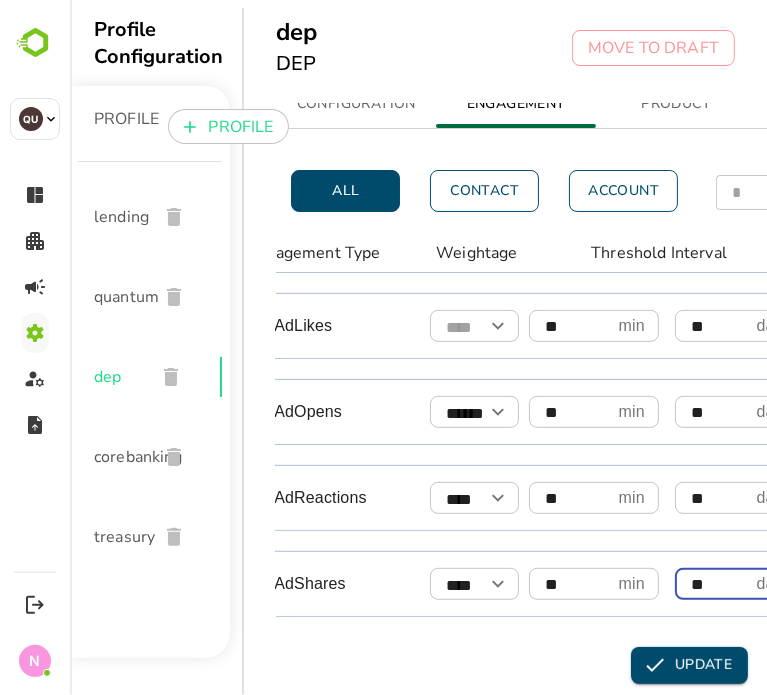 type on "**" 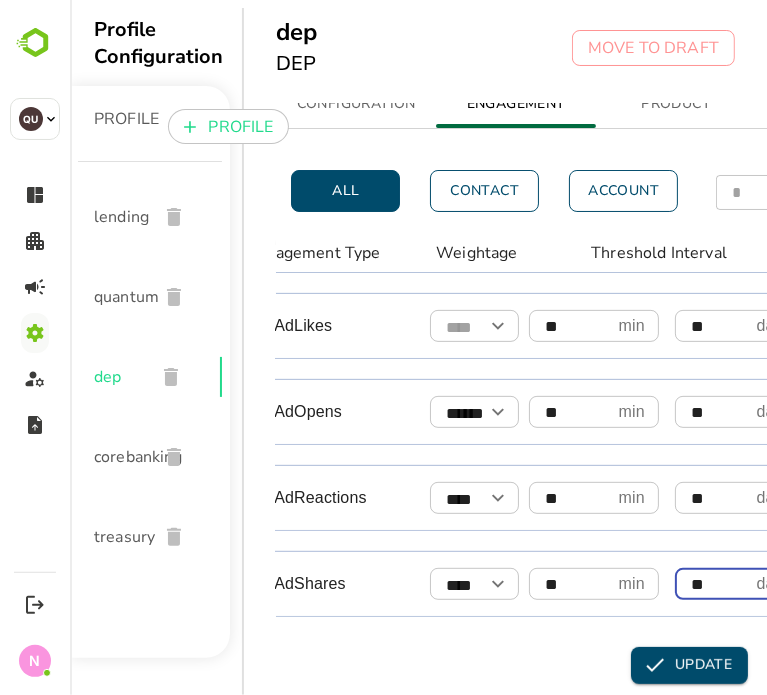 scroll, scrollTop: 422, scrollLeft: 413, axis: both 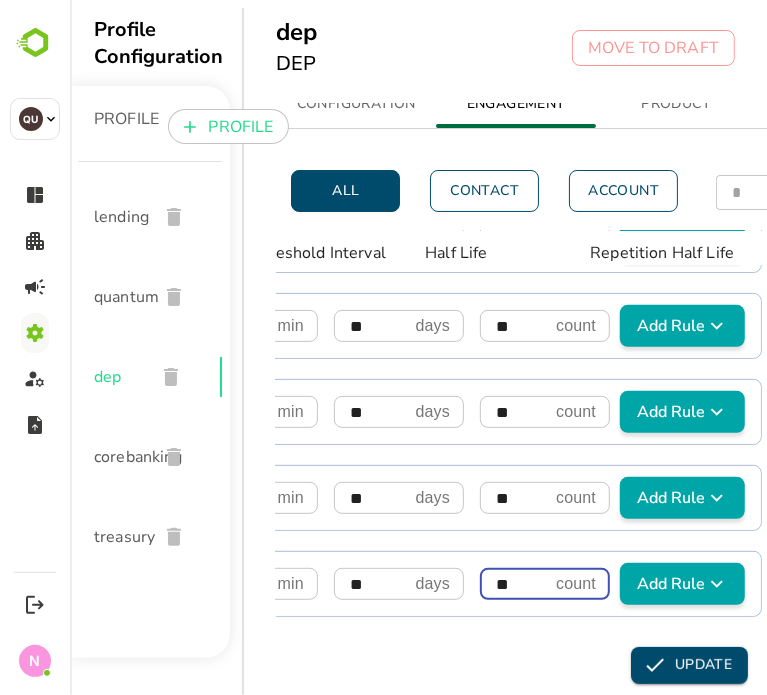 type on "**" 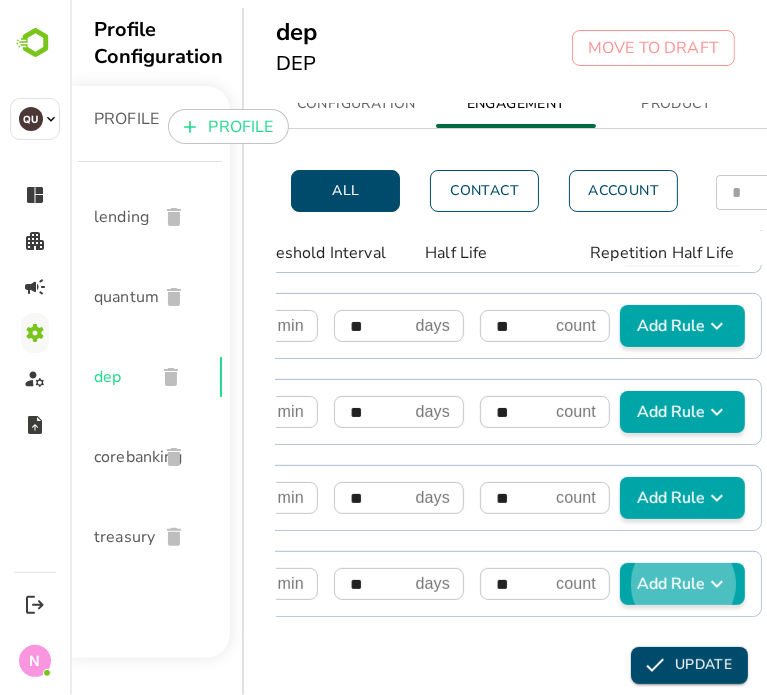 type 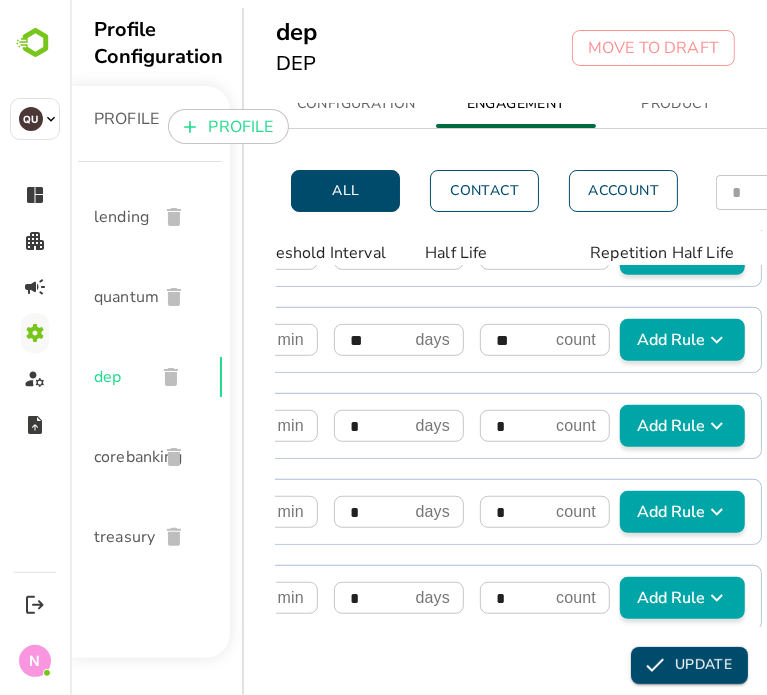 scroll, scrollTop: 666, scrollLeft: 32, axis: both 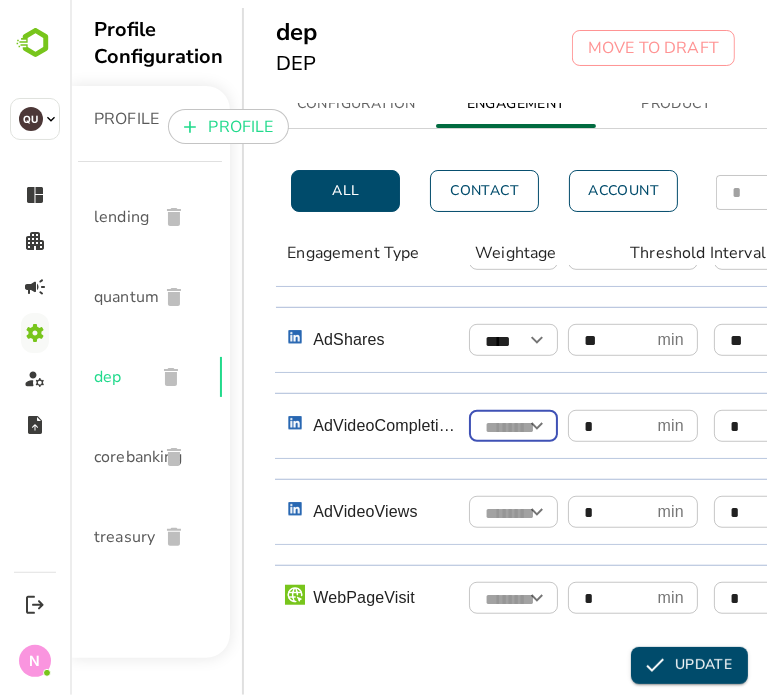 click at bounding box center (512, 427) 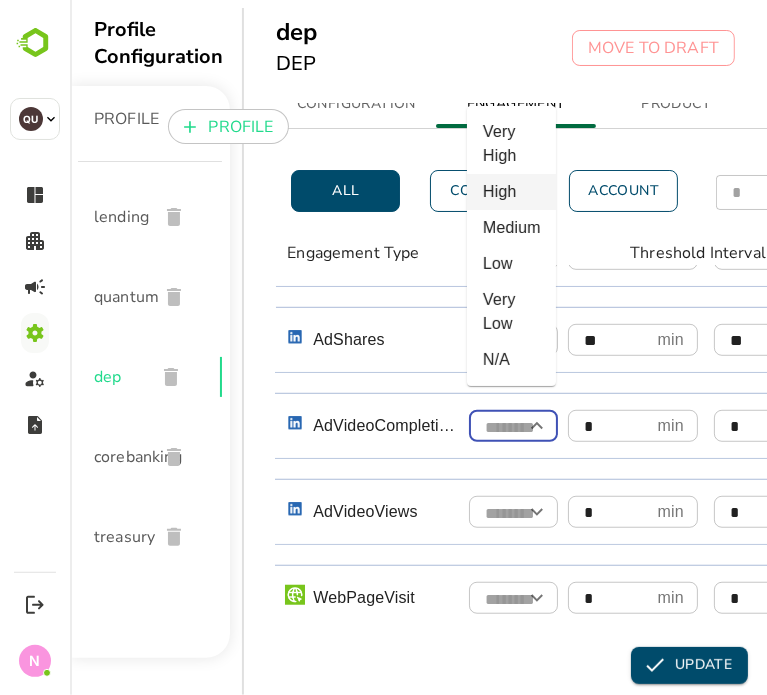 click on "High" at bounding box center [510, 192] 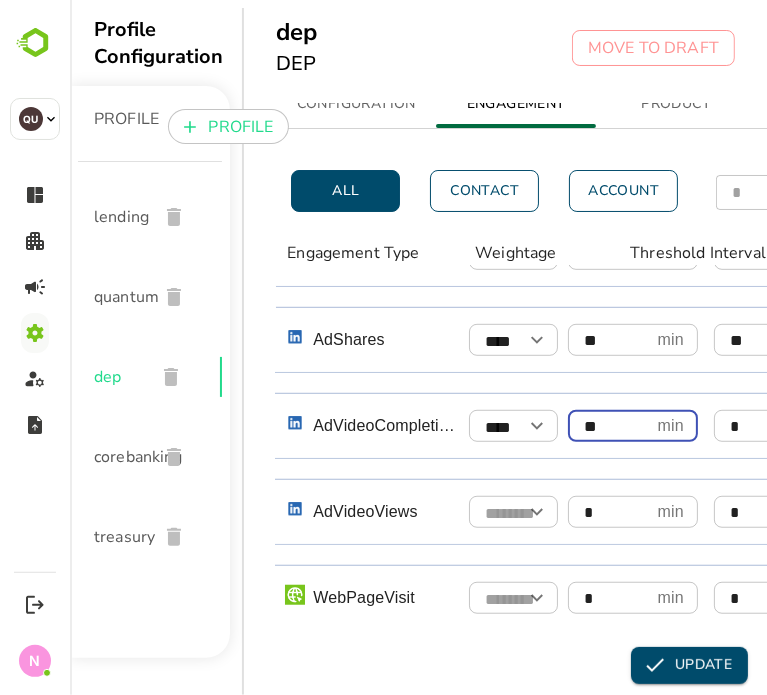 type on "**" 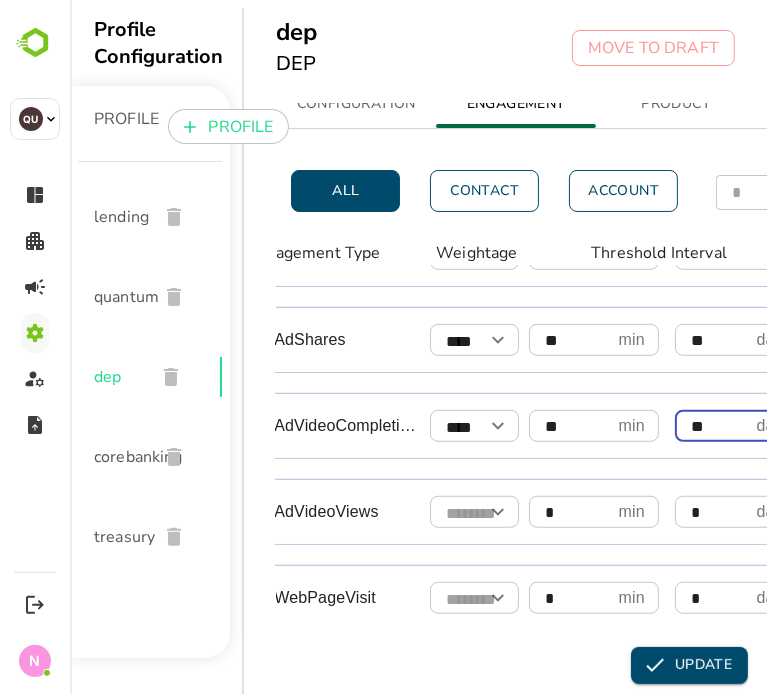 type on "**" 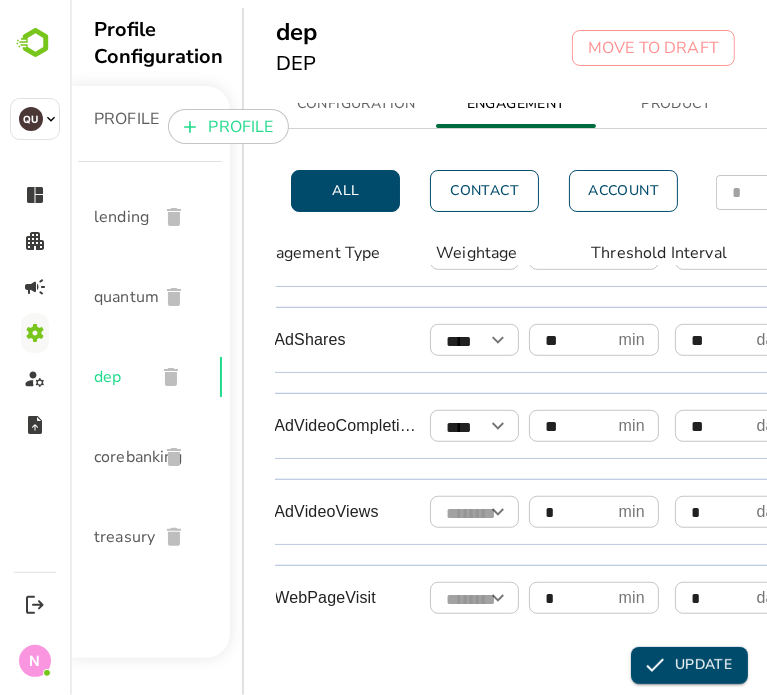 scroll, scrollTop: 666, scrollLeft: 413, axis: both 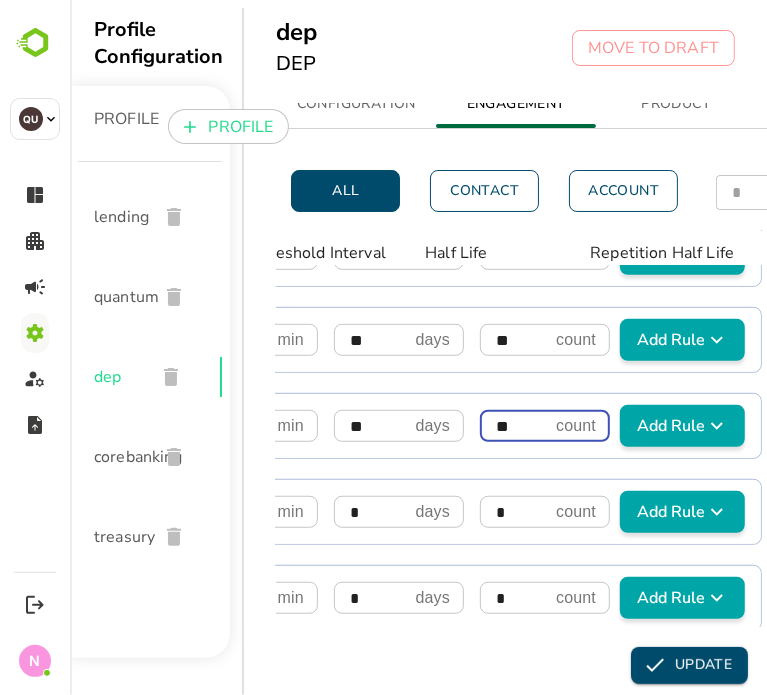 type on "**" 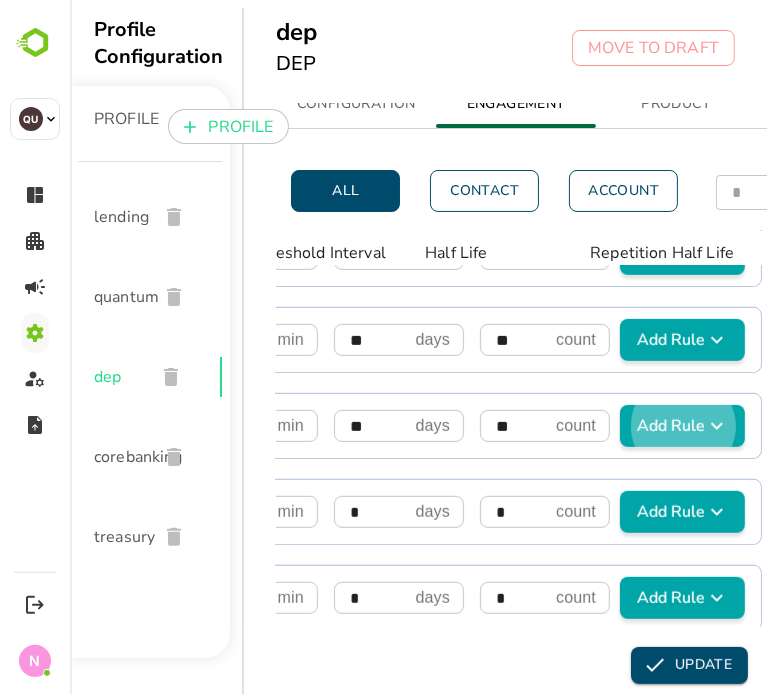 type 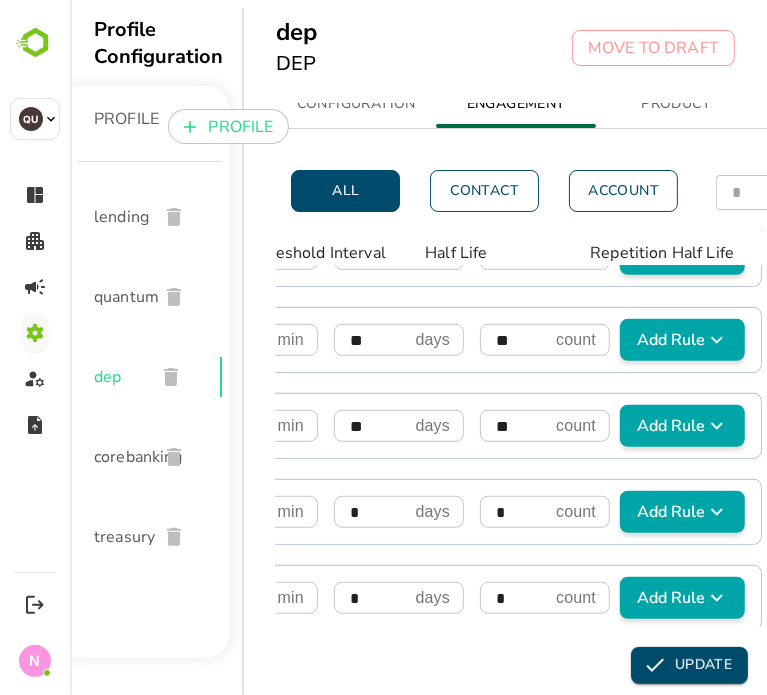 scroll, scrollTop: 666, scrollLeft: 32, axis: both 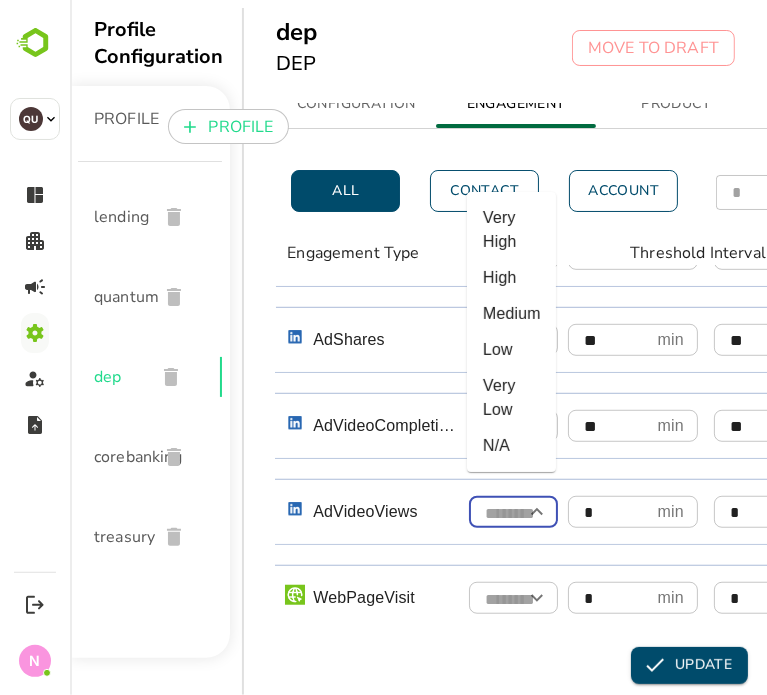 click at bounding box center (512, 513) 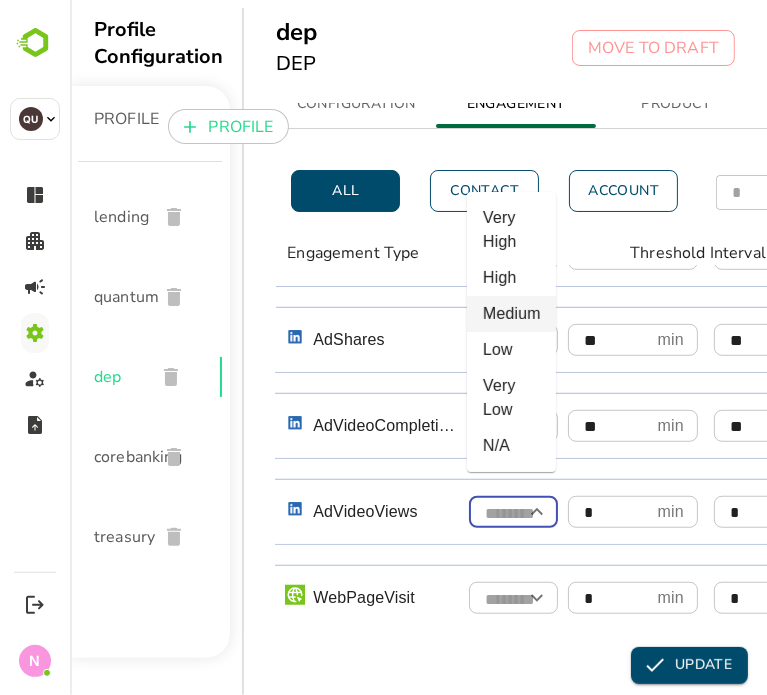 click on "Medium" at bounding box center (510, 314) 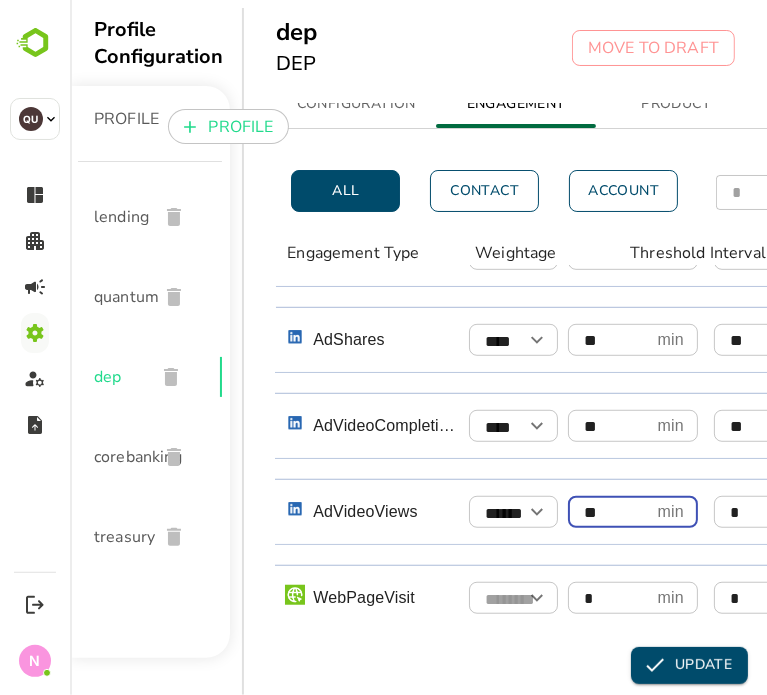 type on "**" 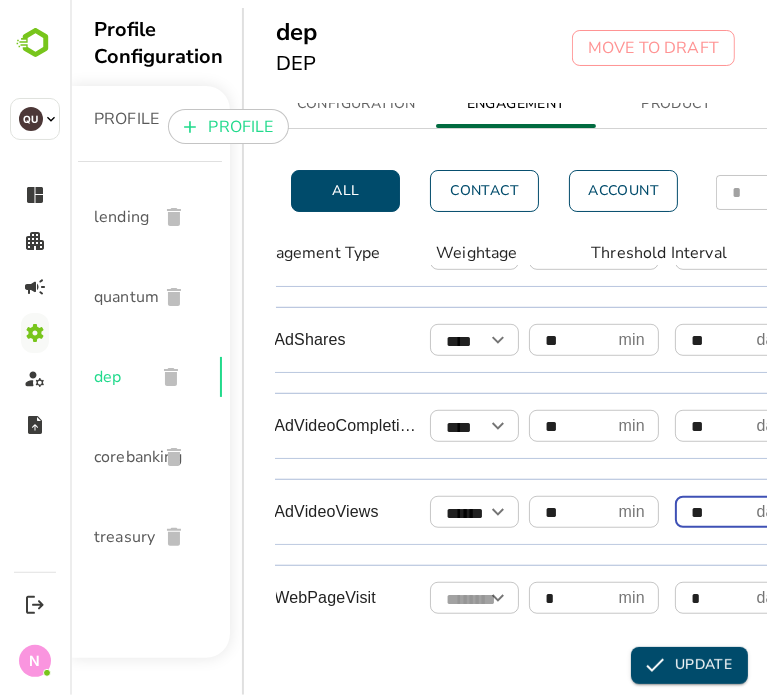 type on "**" 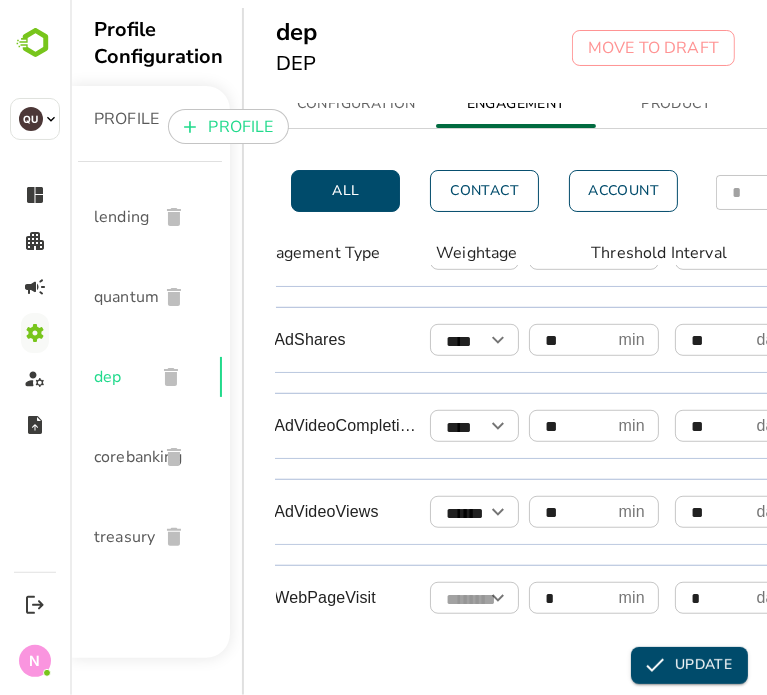 scroll, scrollTop: 666, scrollLeft: 413, axis: both 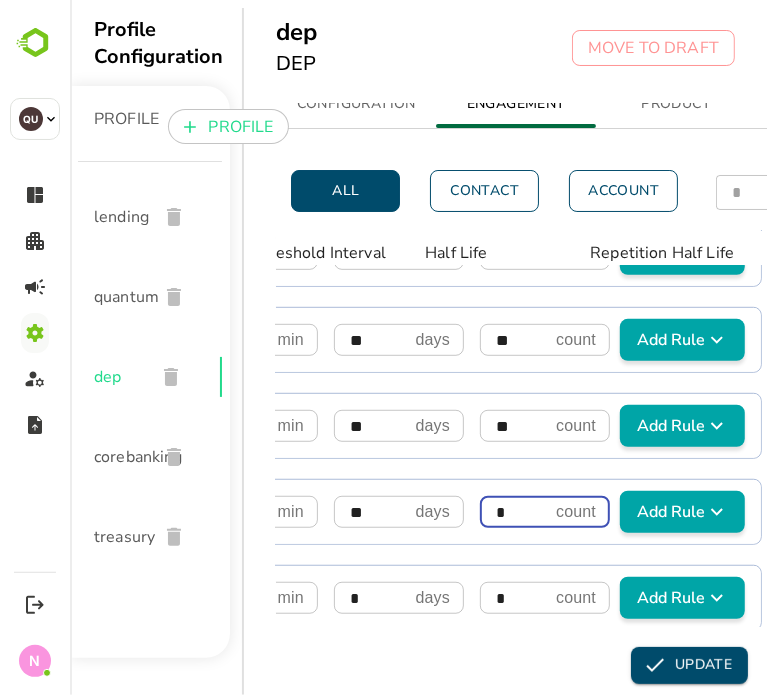 type on "*" 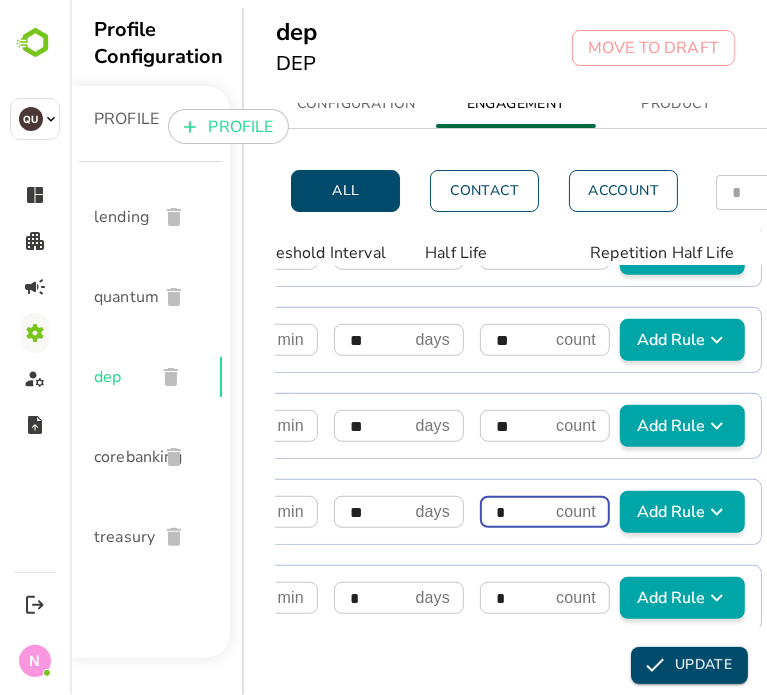 type 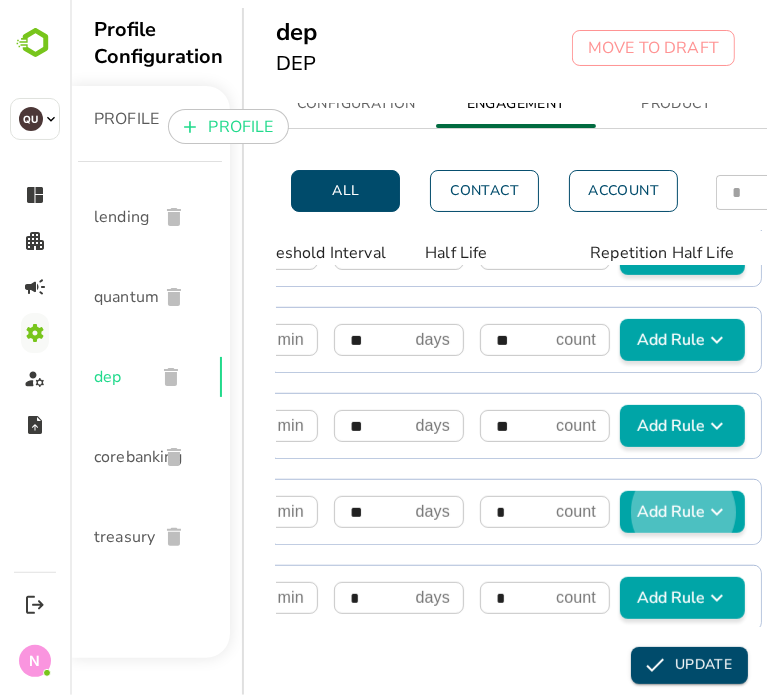 scroll, scrollTop: 666, scrollLeft: 373, axis: both 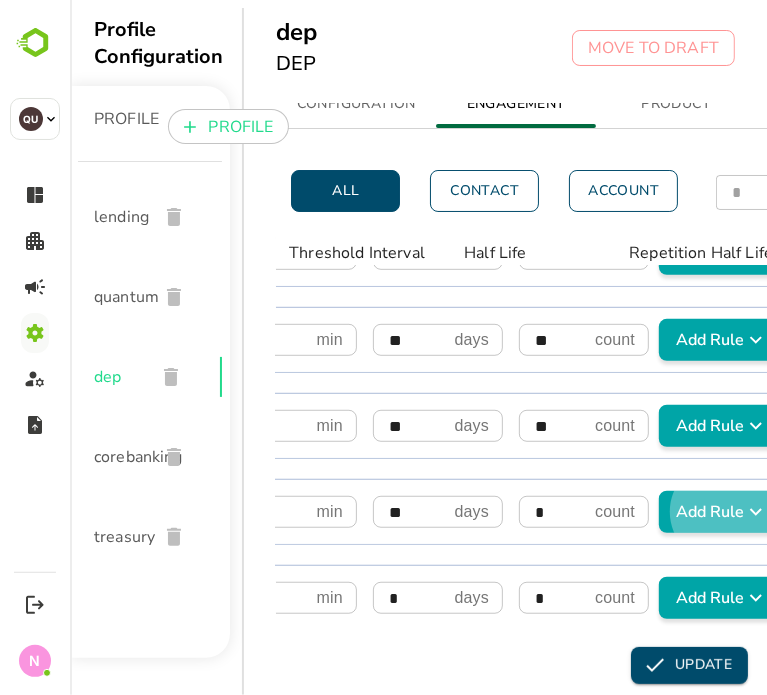 click on "*" at bounding box center (552, 512) 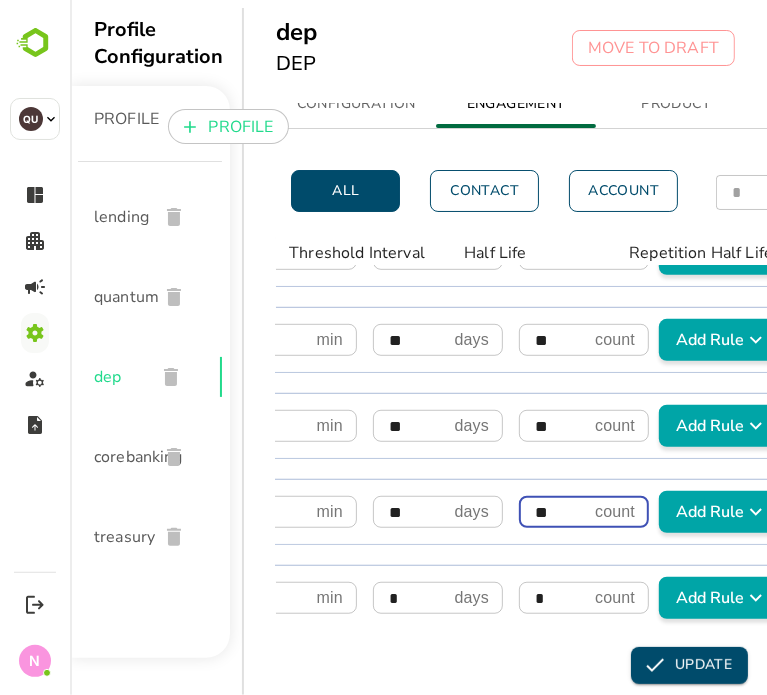 type on "**" 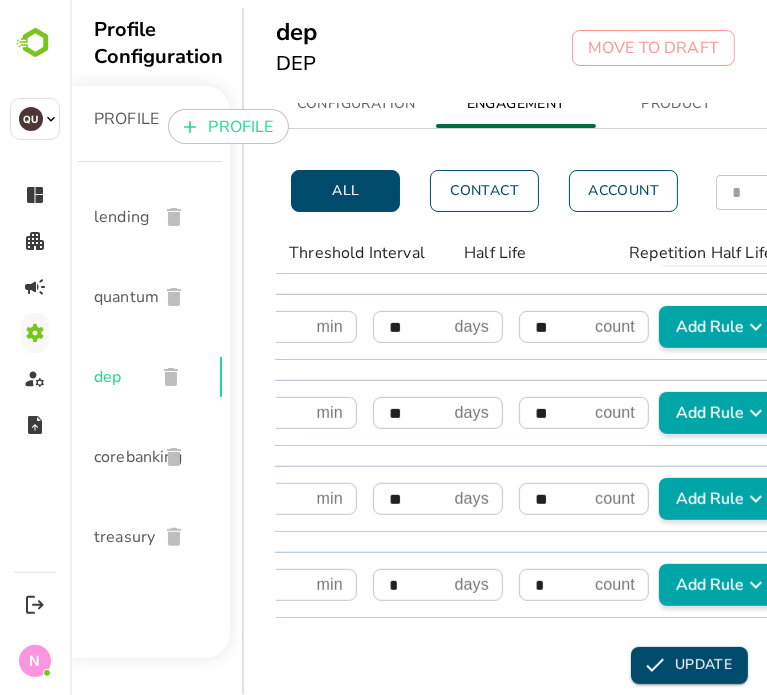 scroll, scrollTop: 679, scrollLeft: 32, axis: both 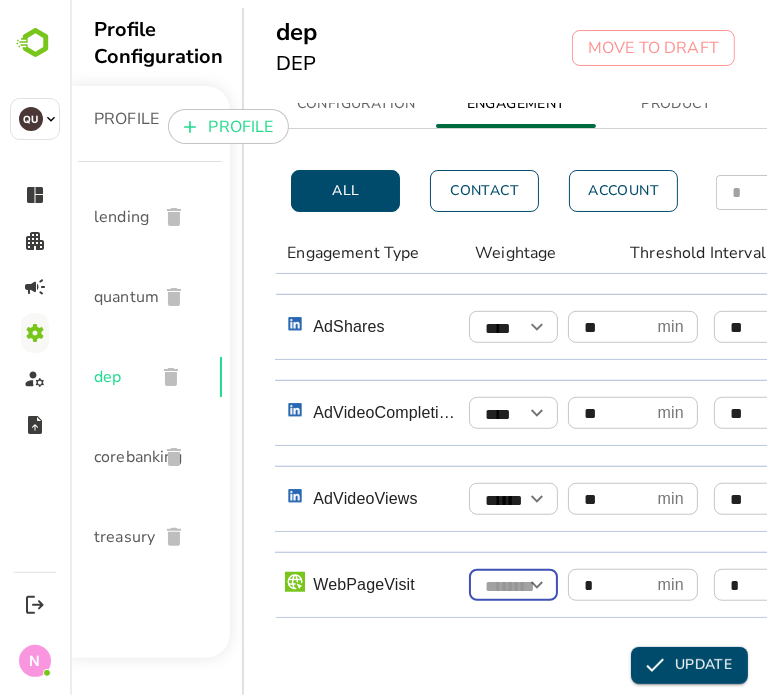 click at bounding box center (536, 585) 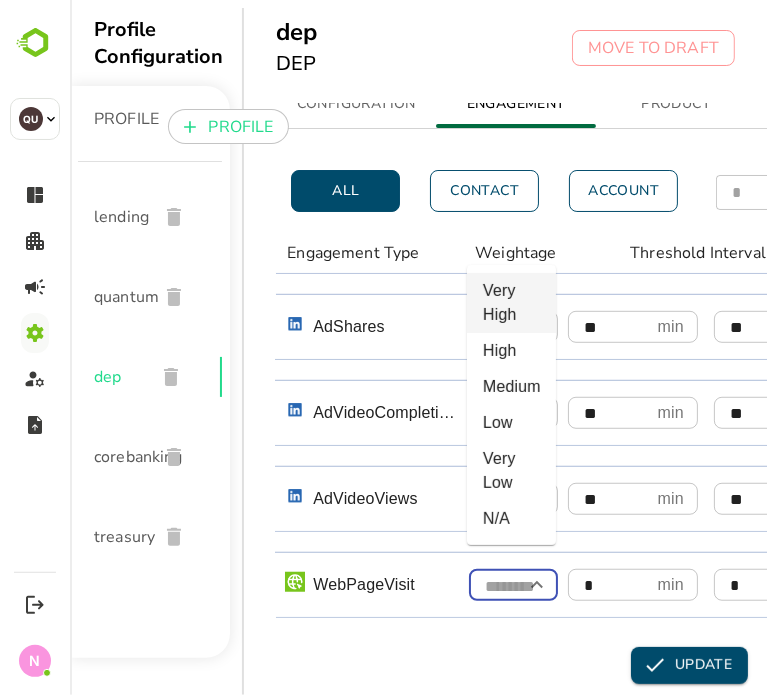 click on "Very High" at bounding box center [510, 303] 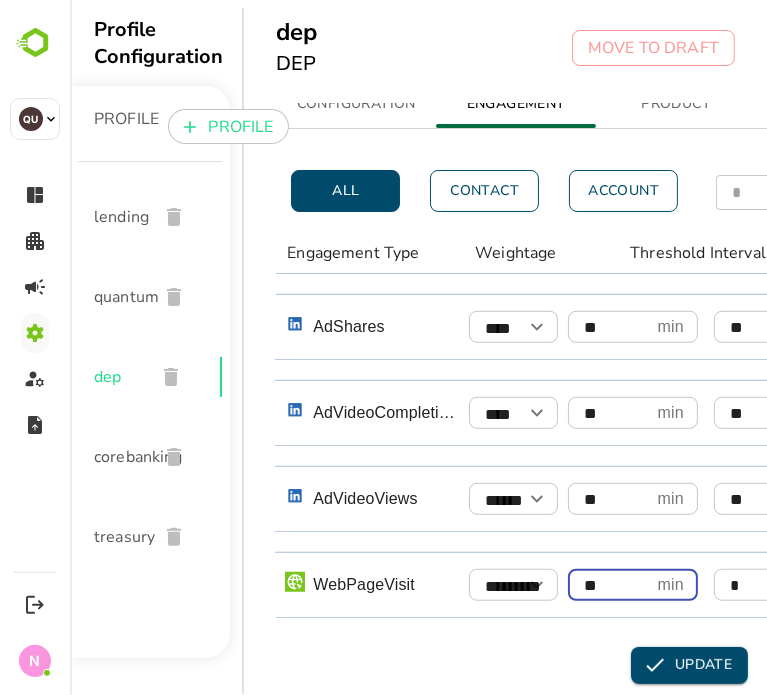 type on "**" 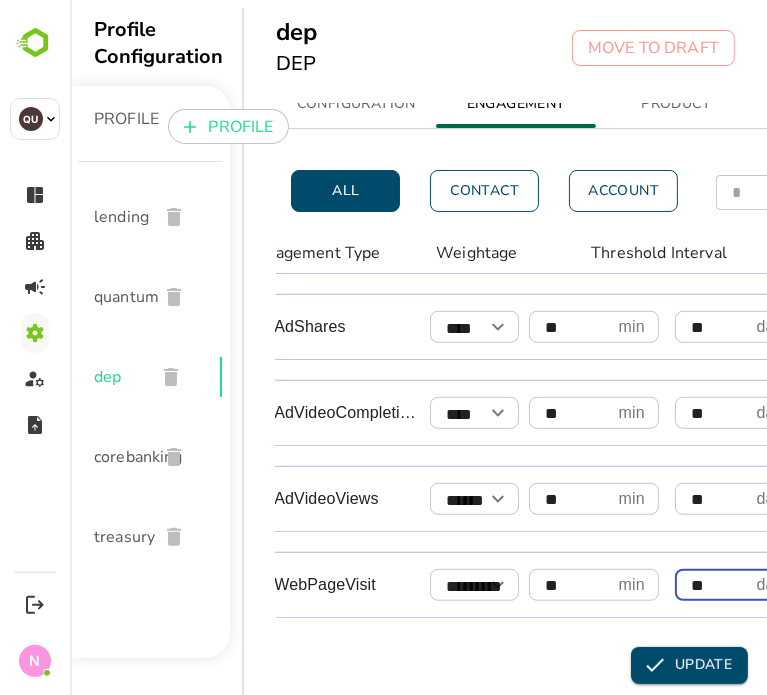 type on "**" 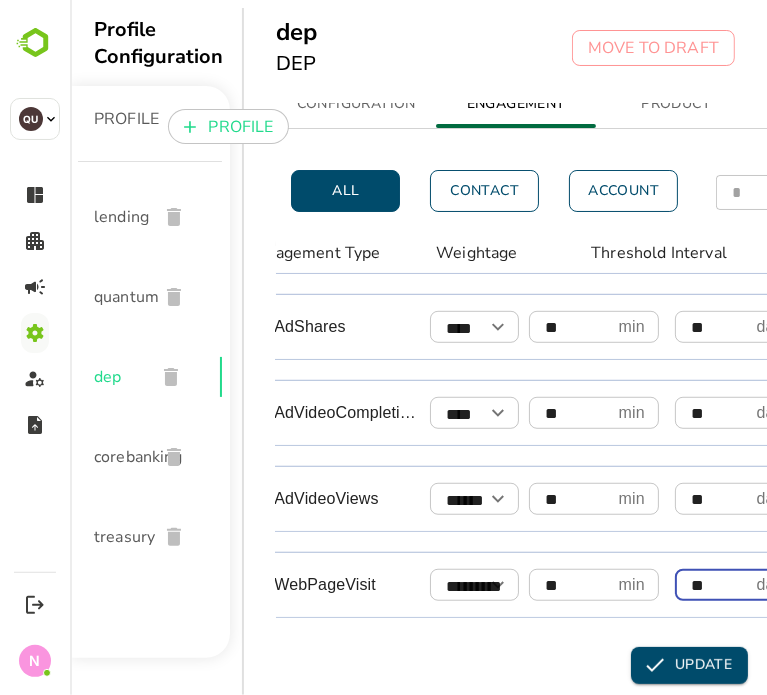 scroll, scrollTop: 679, scrollLeft: 413, axis: both 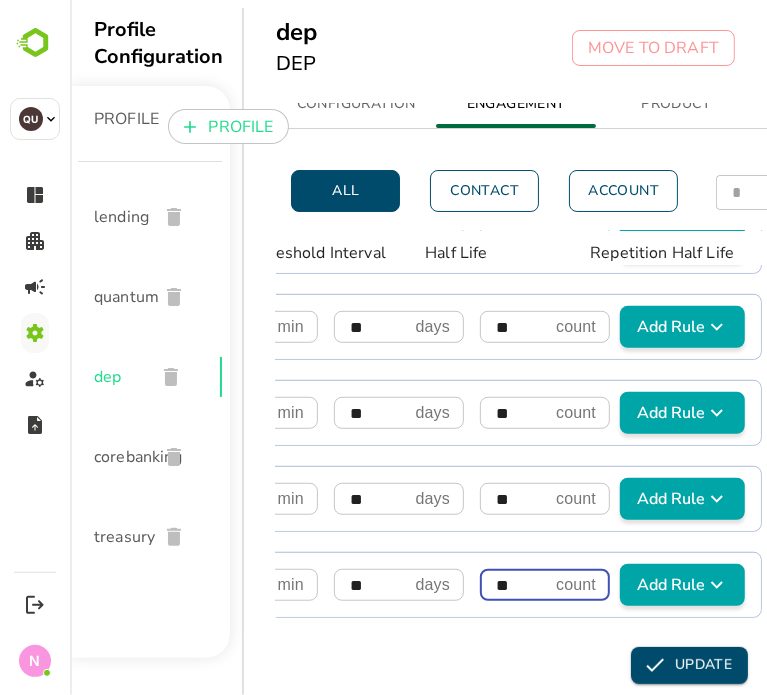 type on "**" 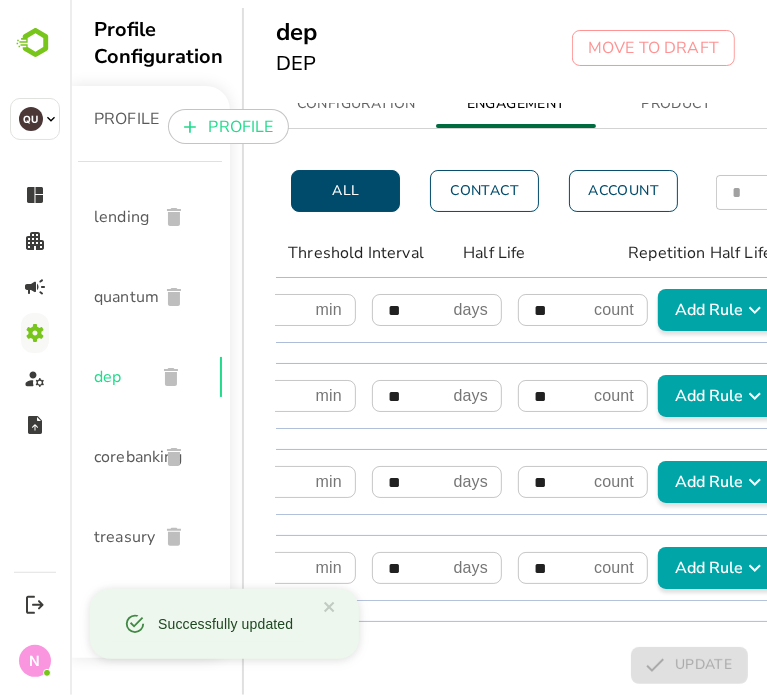 scroll, scrollTop: 8, scrollLeft: 0, axis: vertical 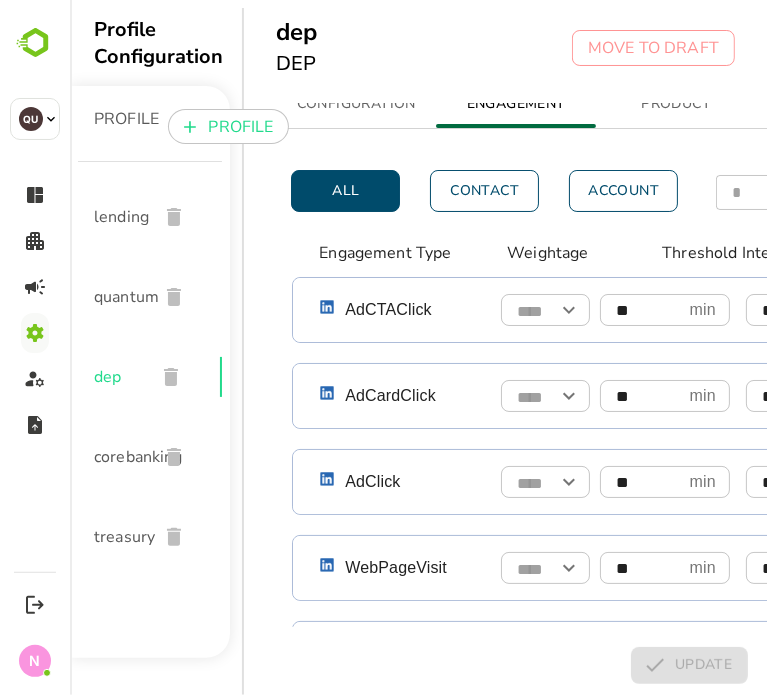 click at bounding box center (173, 457) 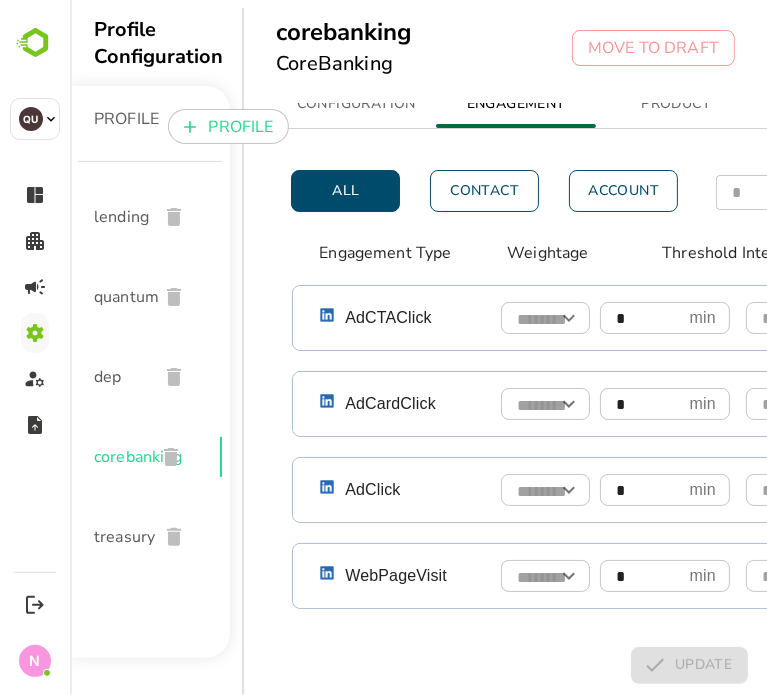 click at bounding box center (170, 457) 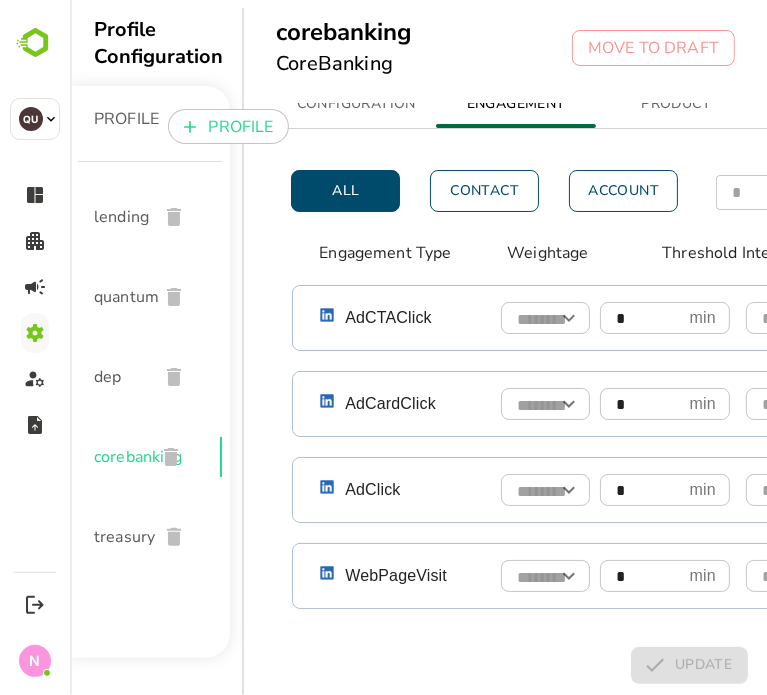 click at bounding box center (544, 319) 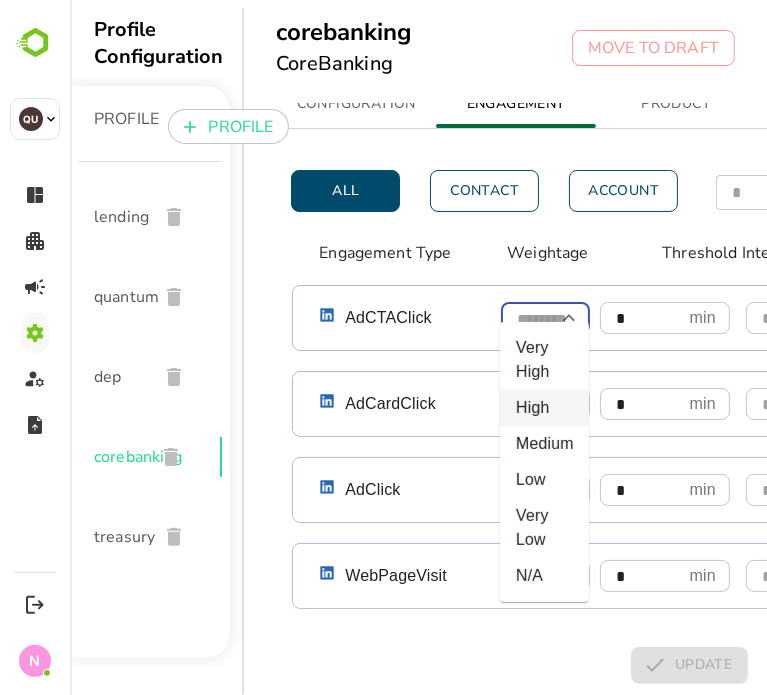 click on "High" at bounding box center [543, 408] 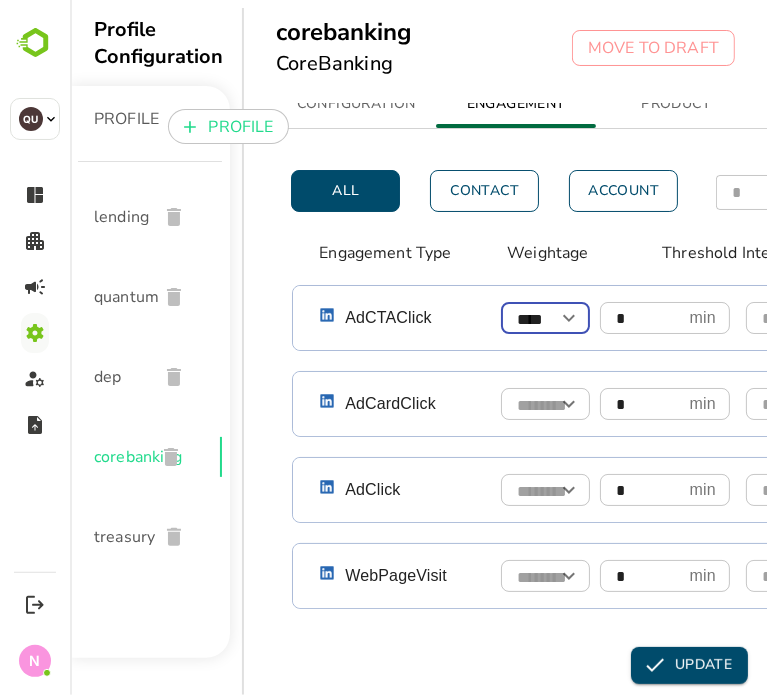click on "*" at bounding box center [640, 318] 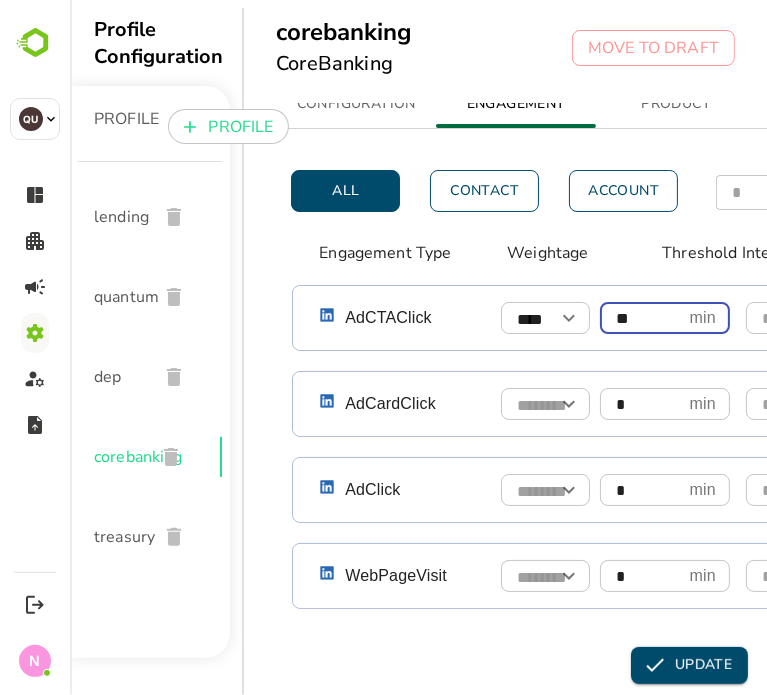 type on "**" 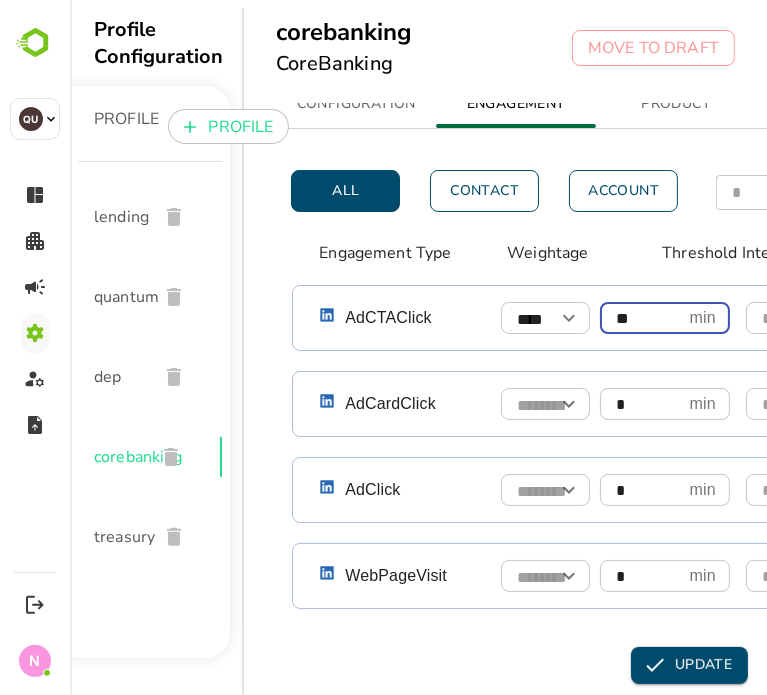 scroll, scrollTop: 0, scrollLeft: 71, axis: horizontal 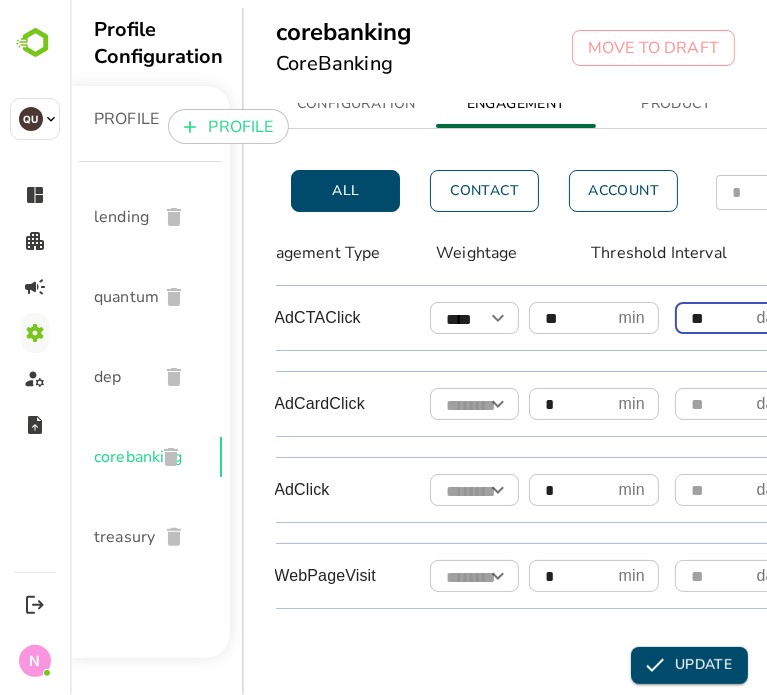 type on "**" 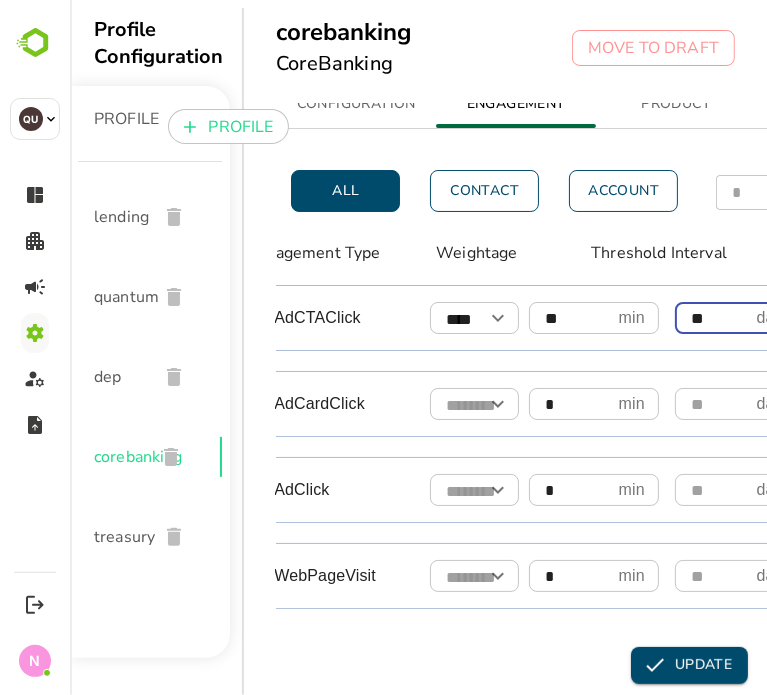 scroll, scrollTop: 0, scrollLeft: 413, axis: horizontal 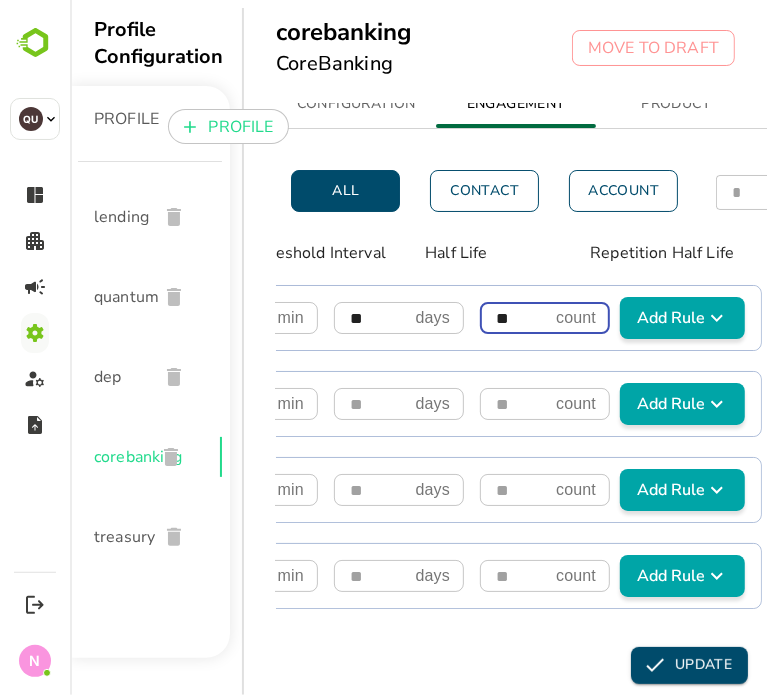 type on "**" 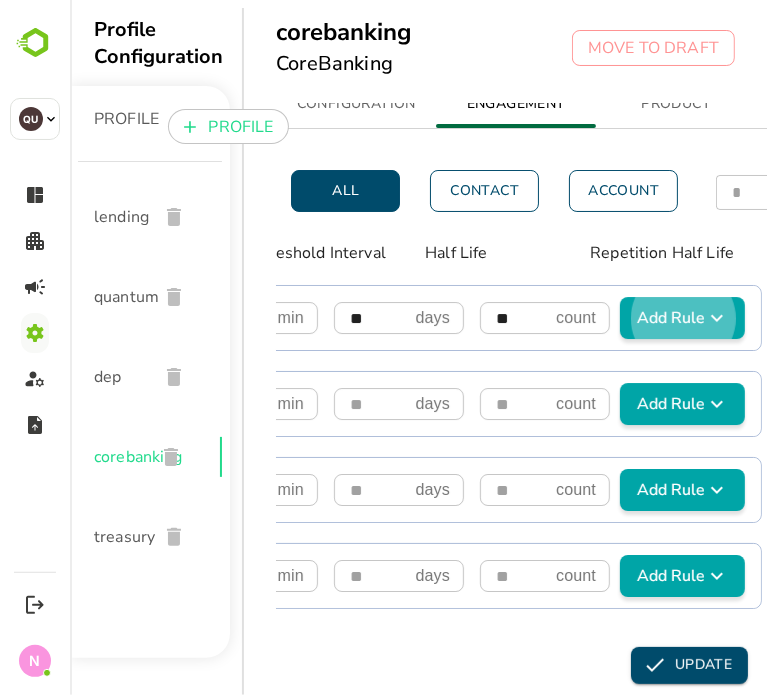 type 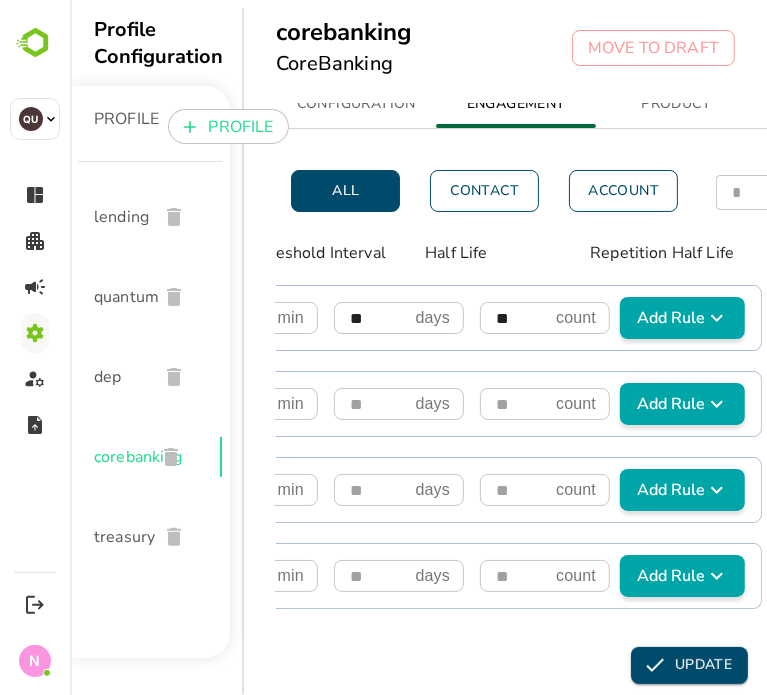 scroll, scrollTop: 0, scrollLeft: 32, axis: horizontal 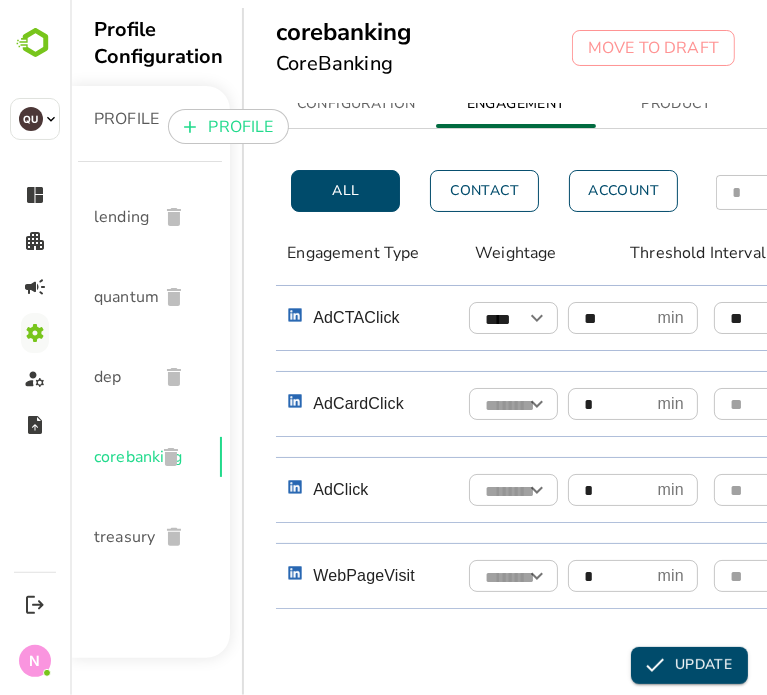 click on "​" at bounding box center (514, 404) 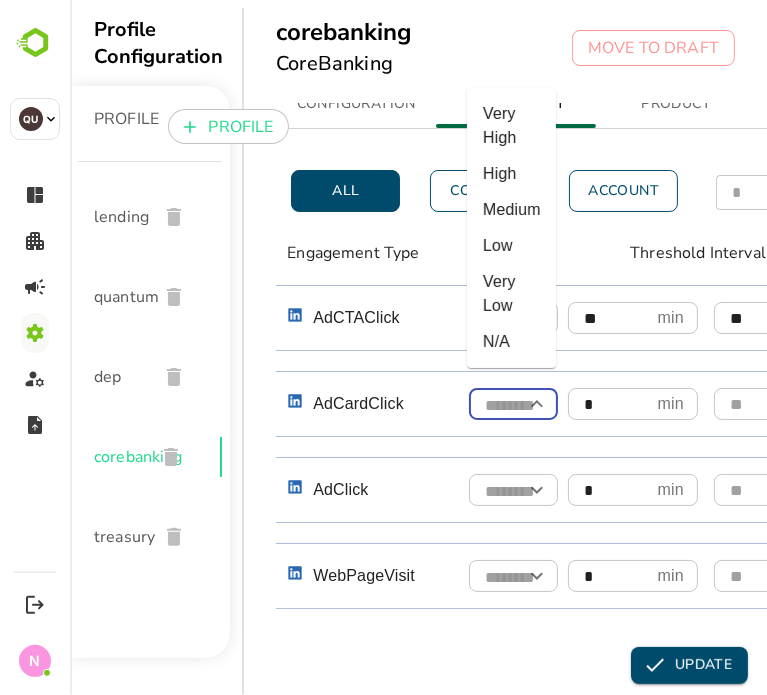click at bounding box center (512, 405) 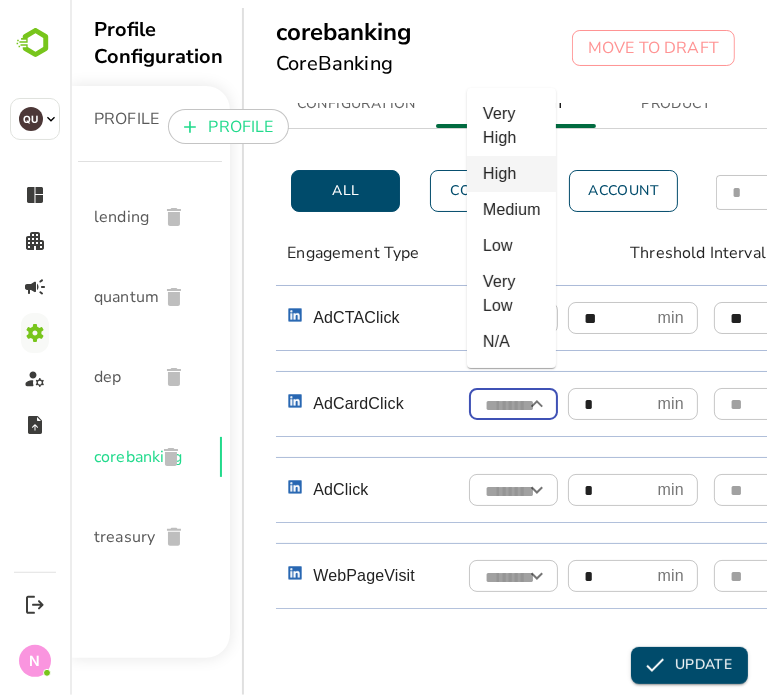 type on "****" 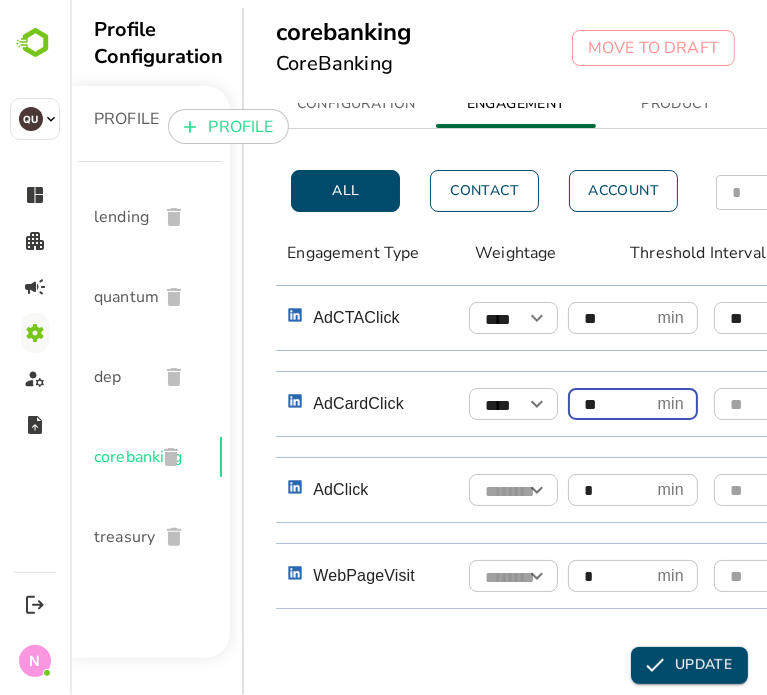 type on "**" 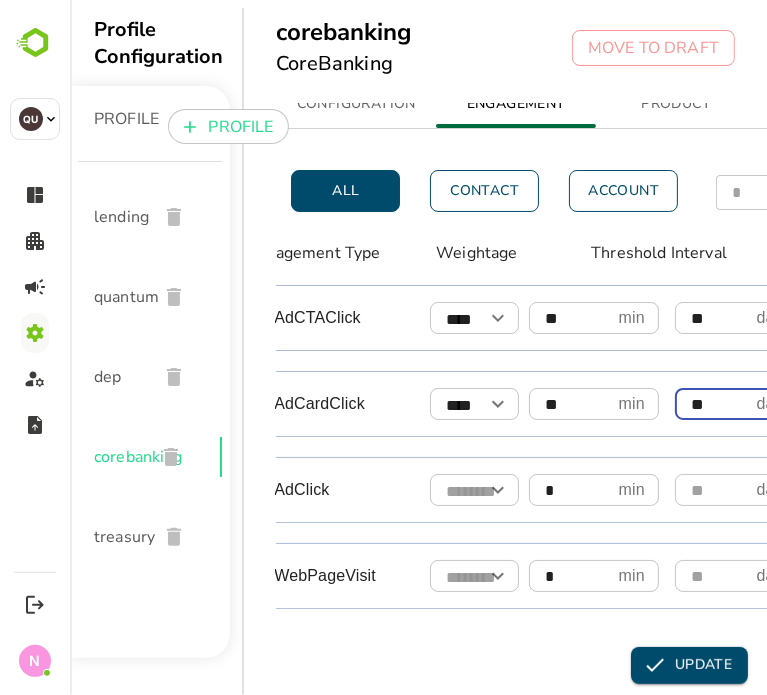 type on "**" 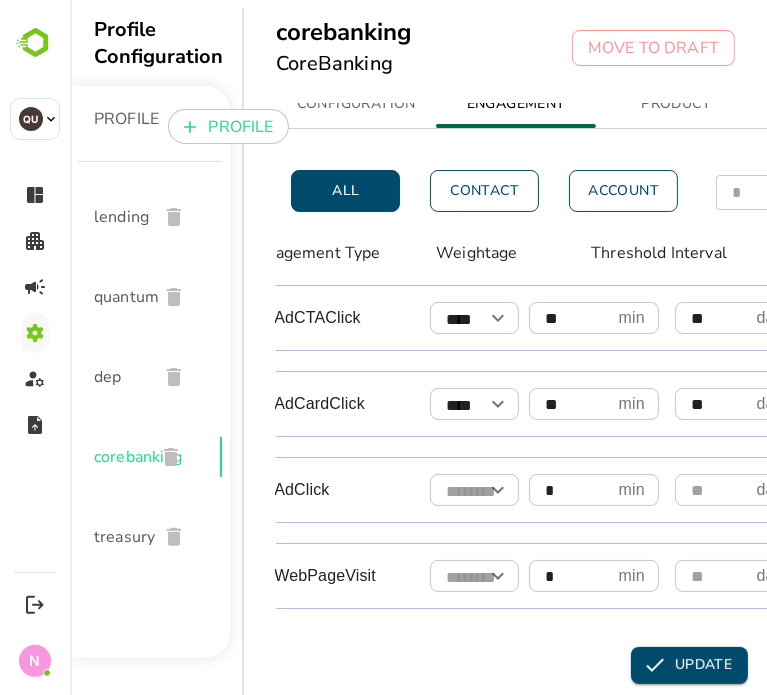 scroll, scrollTop: 0, scrollLeft: 413, axis: horizontal 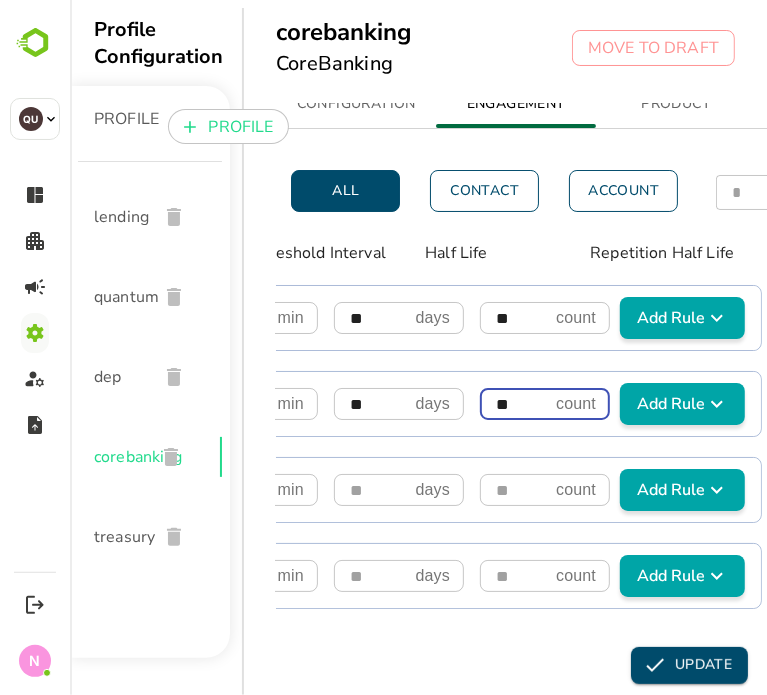 type on "**" 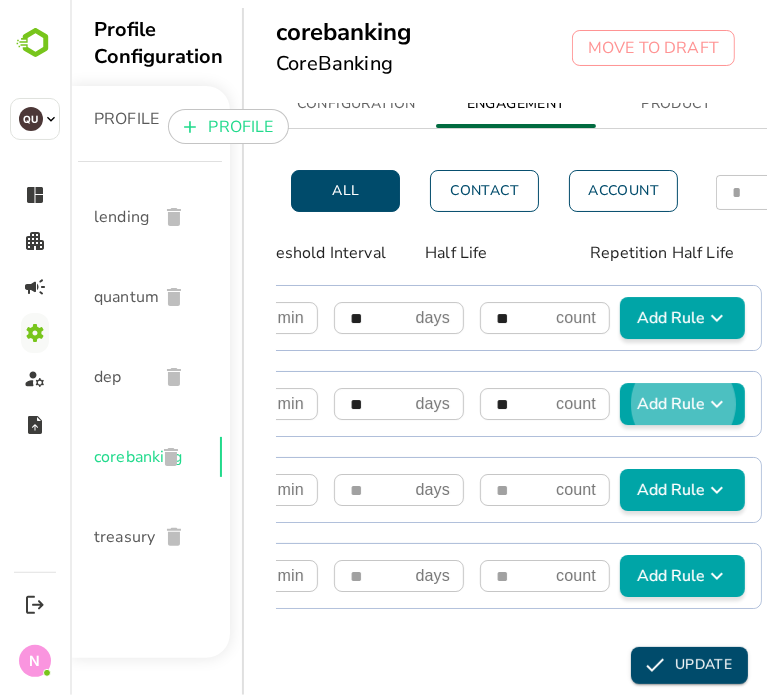 type 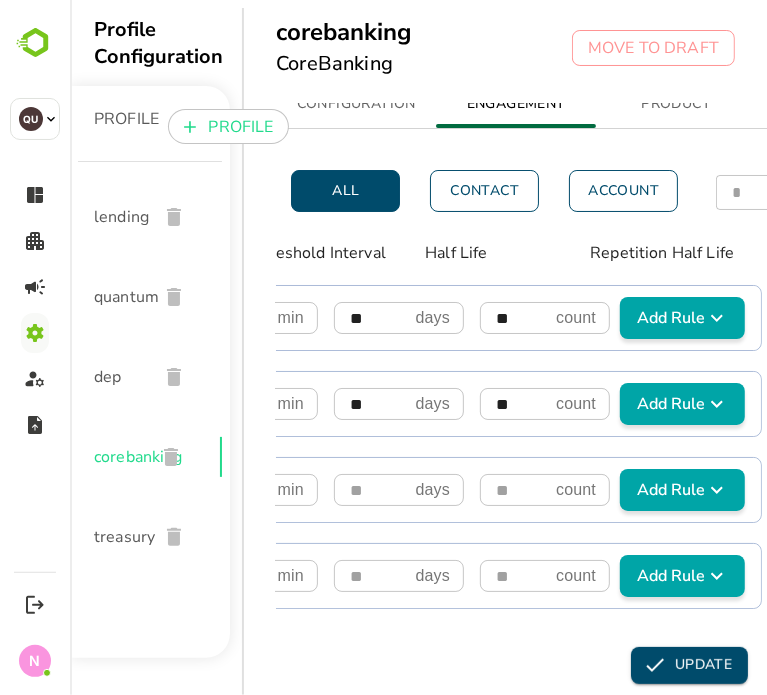 scroll, scrollTop: 0, scrollLeft: 32, axis: horizontal 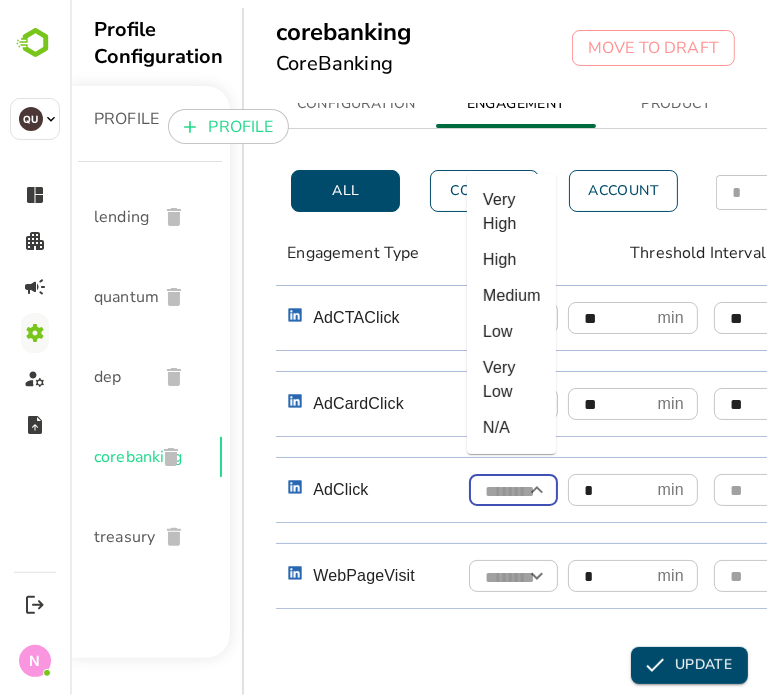 click at bounding box center [512, 491] 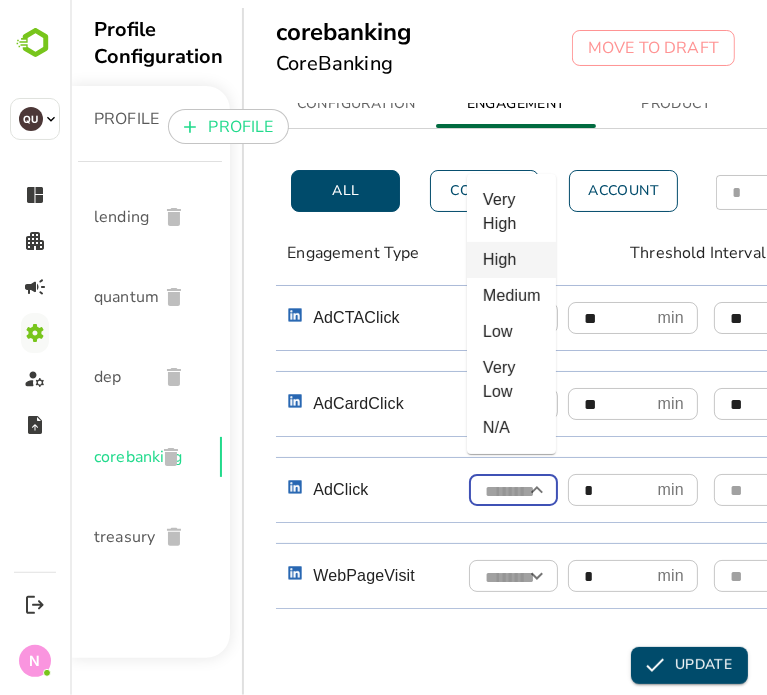 click on "High" at bounding box center (510, 260) 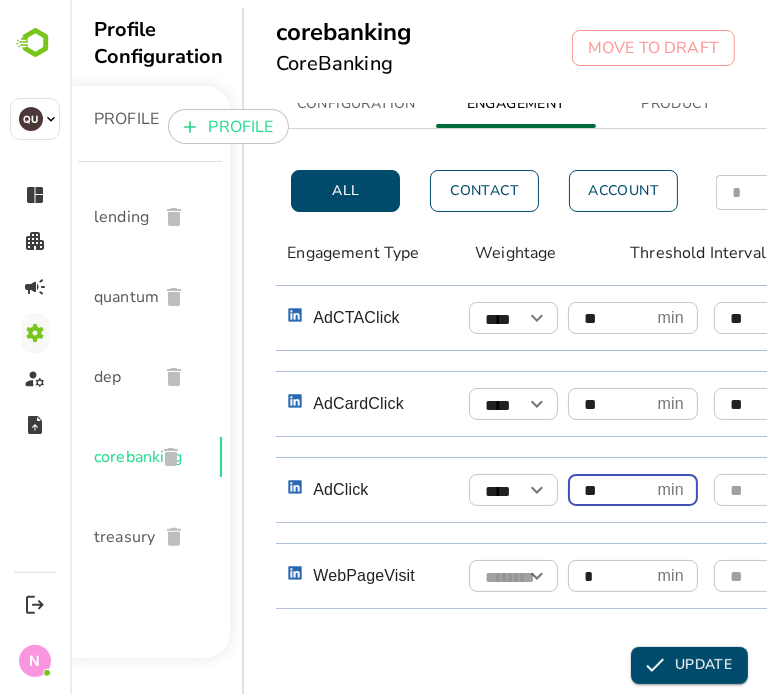type on "**" 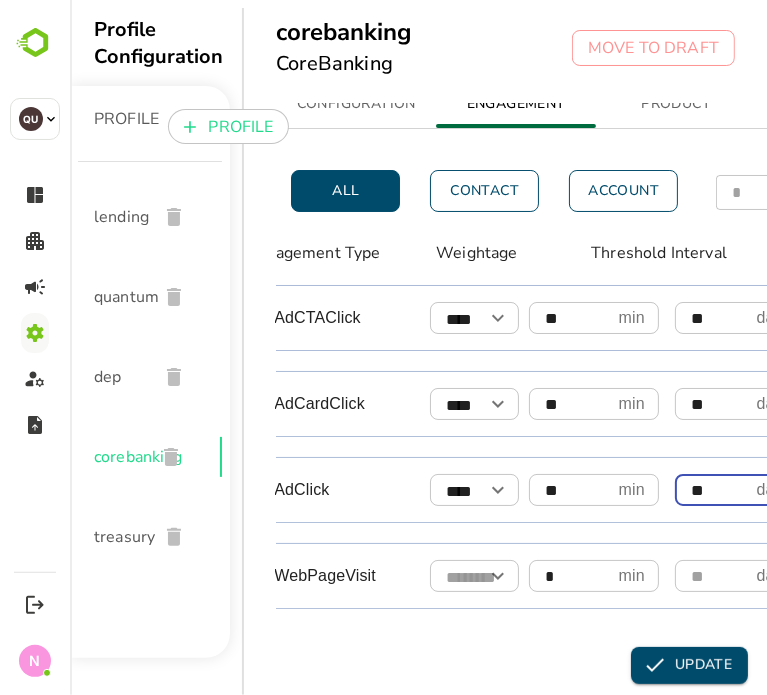 type on "**" 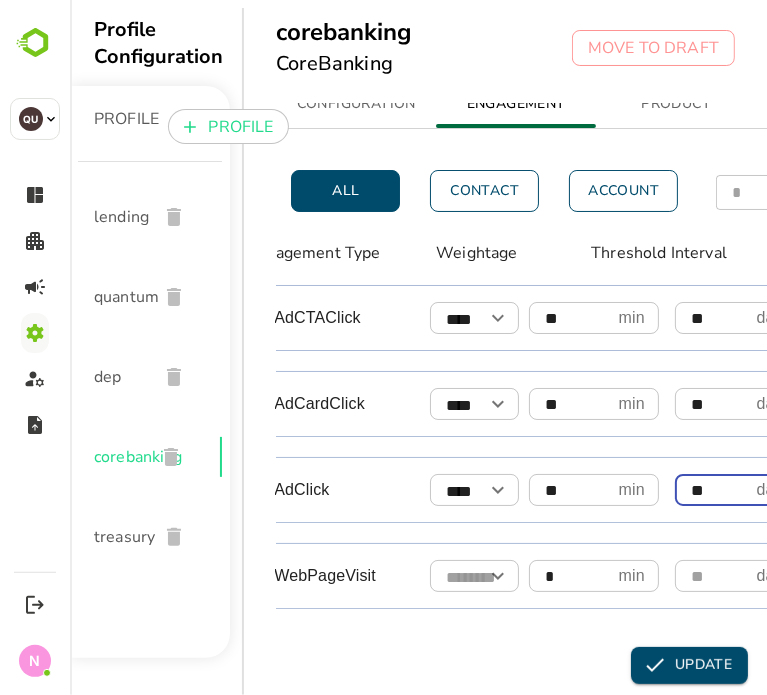 scroll, scrollTop: 0, scrollLeft: 413, axis: horizontal 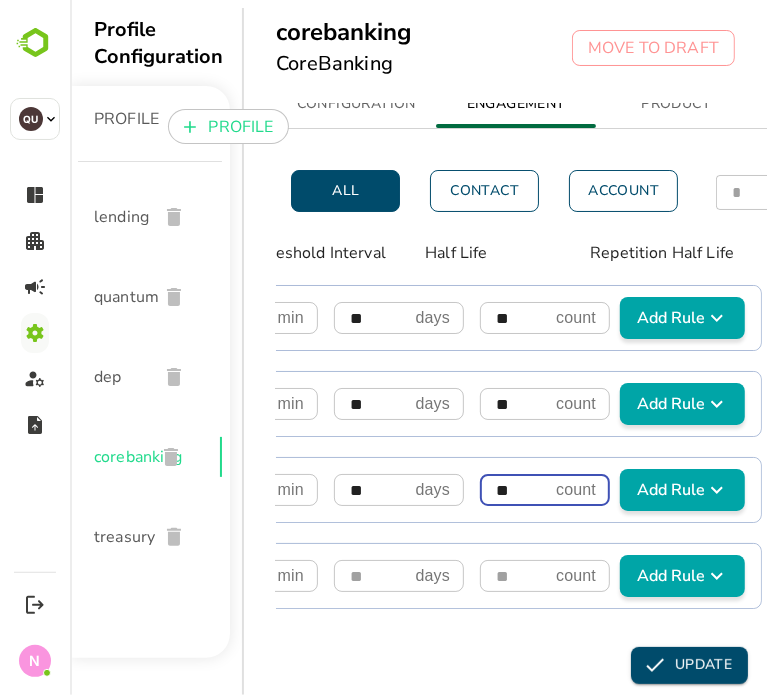 type on "**" 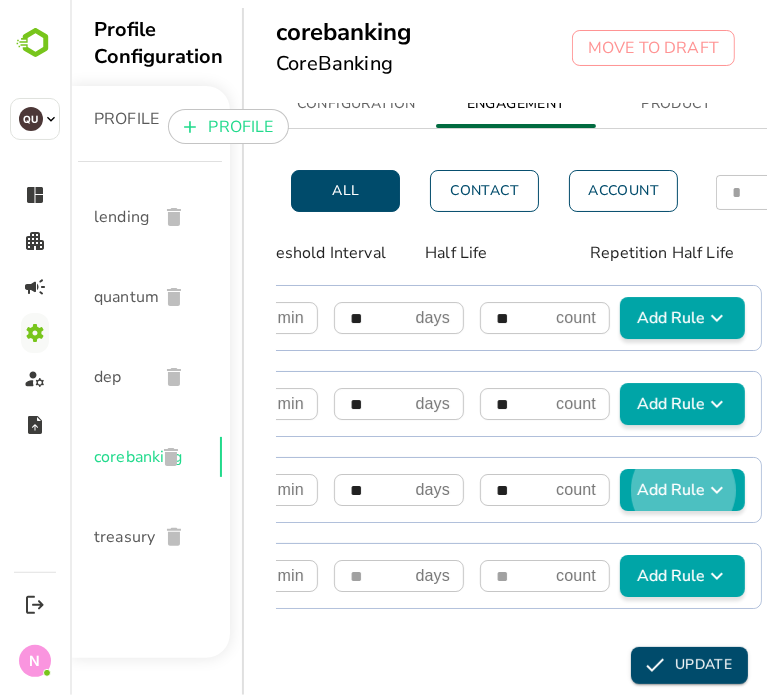 type 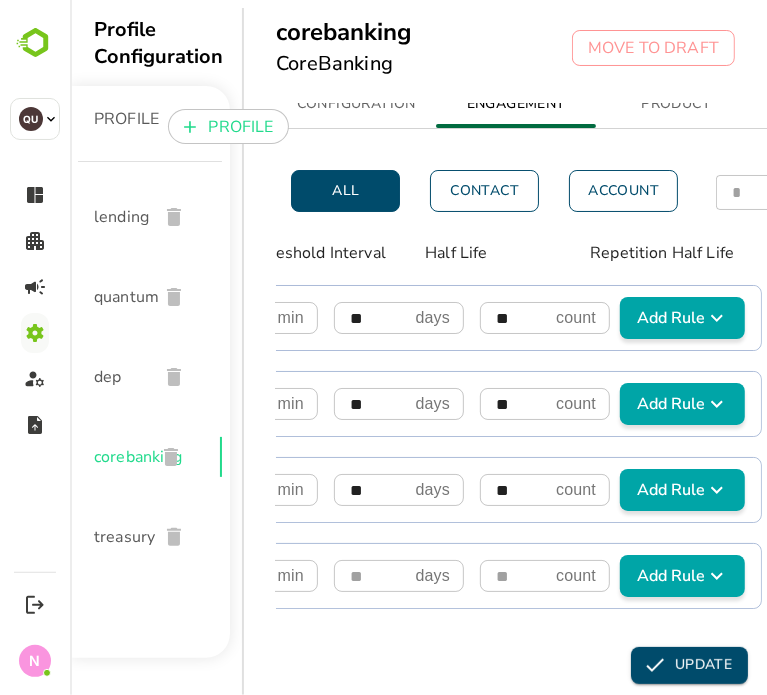 scroll, scrollTop: 0, scrollLeft: 32, axis: horizontal 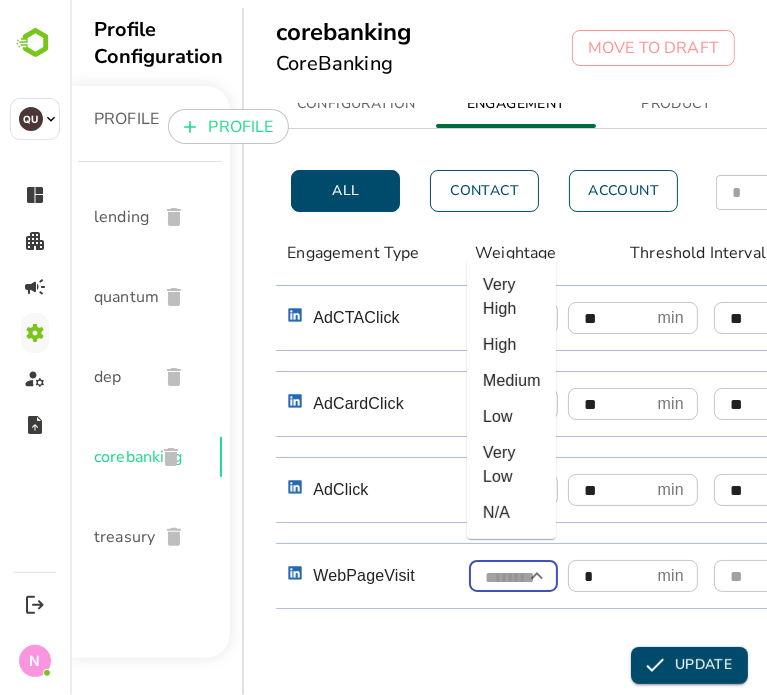 click at bounding box center [512, 577] 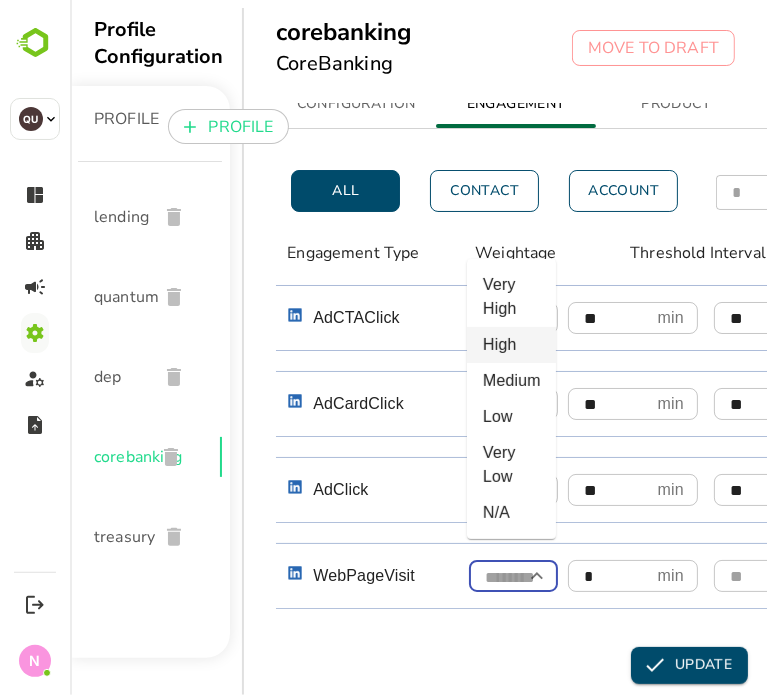 click on "High" at bounding box center [510, 345] 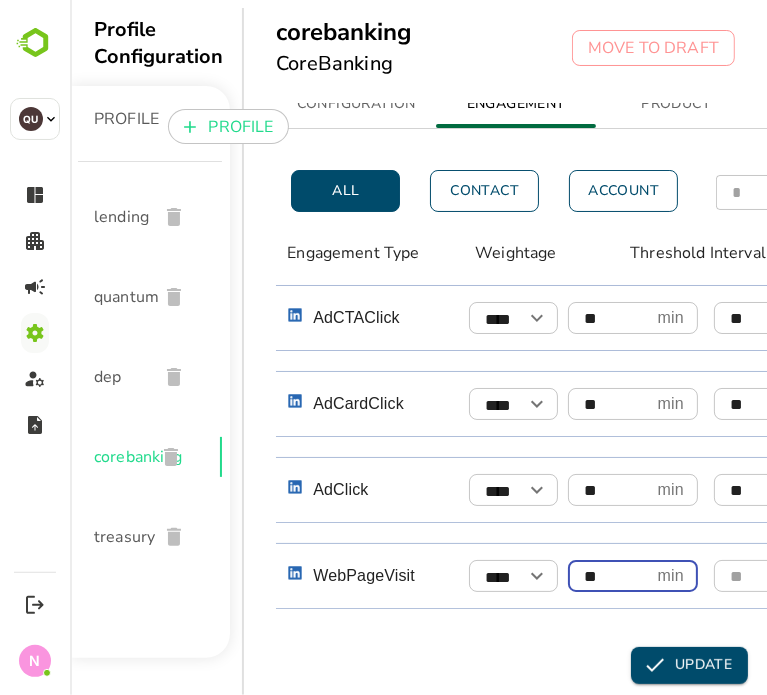 type on "**" 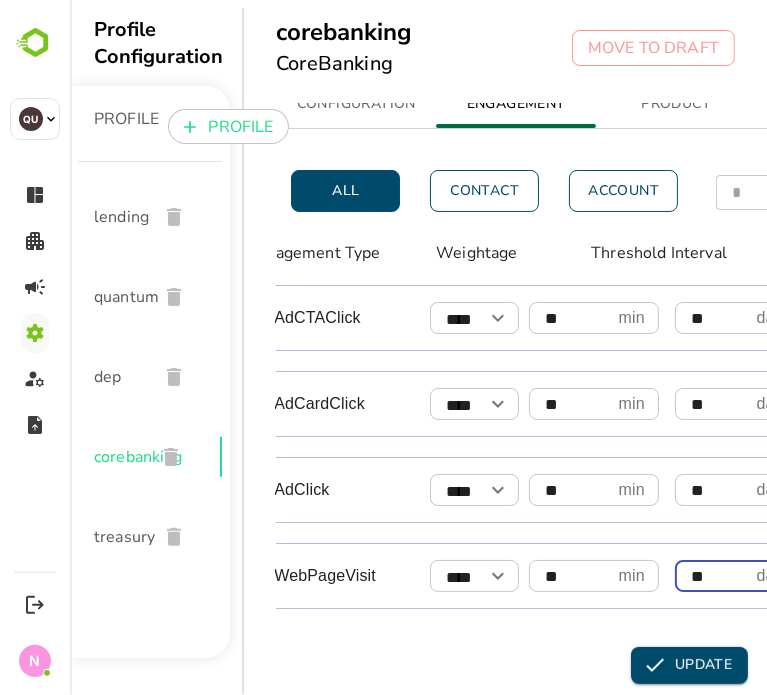 type on "**" 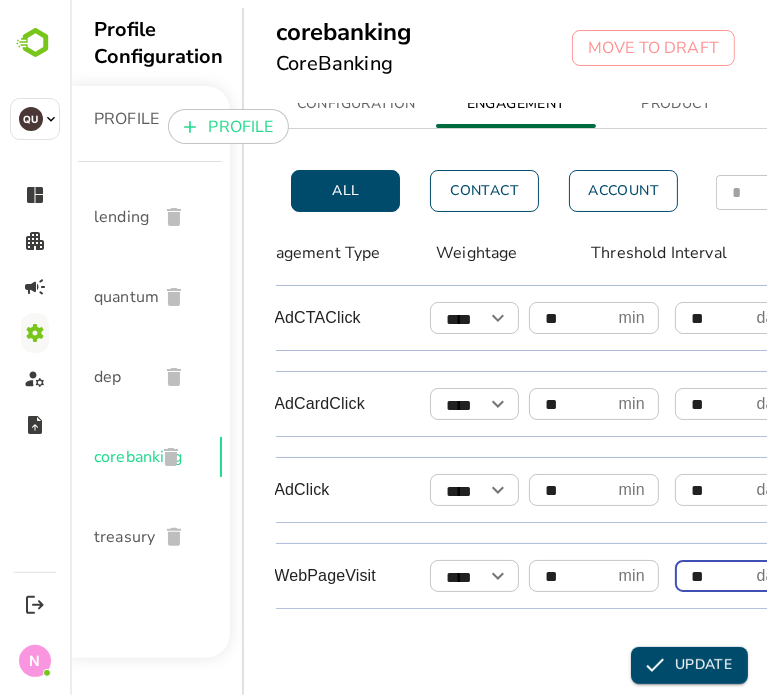 scroll, scrollTop: 0, scrollLeft: 413, axis: horizontal 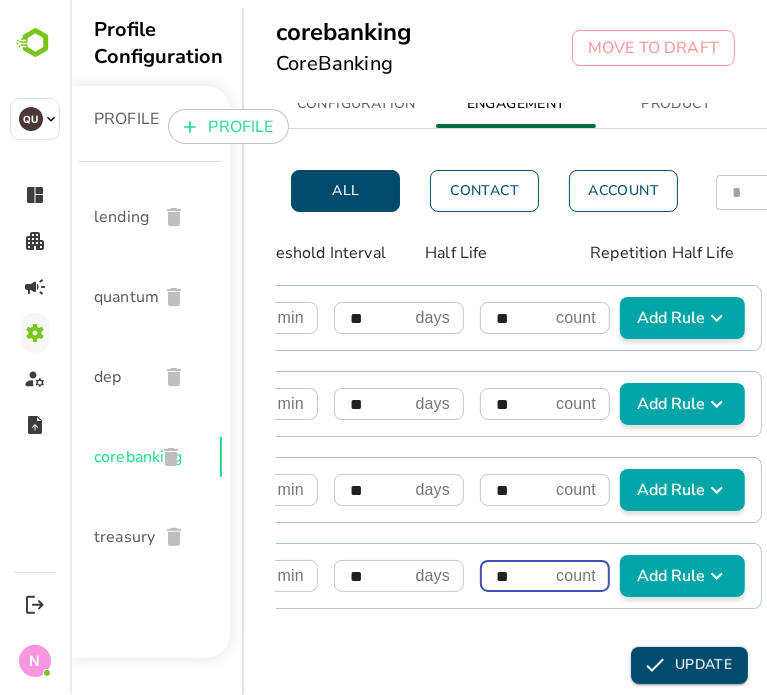 type on "**" 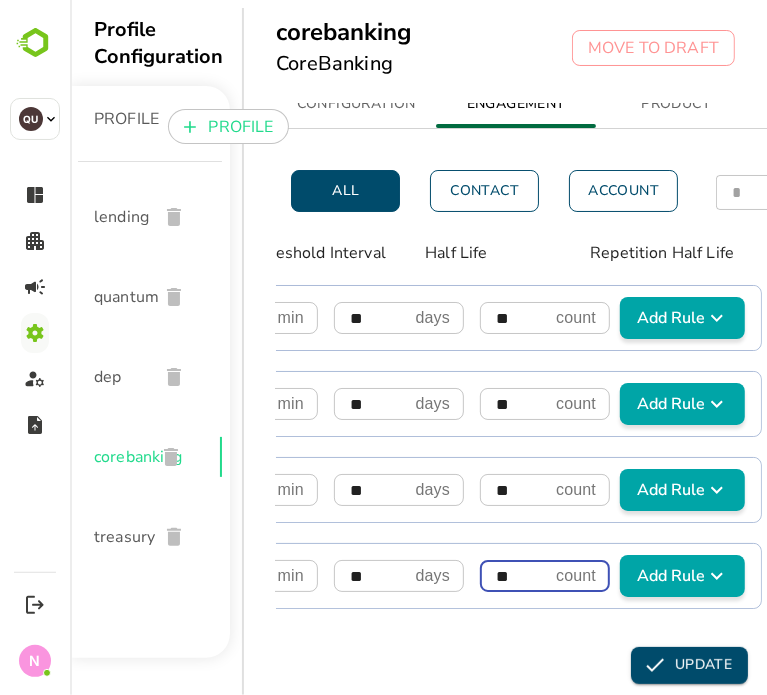 type 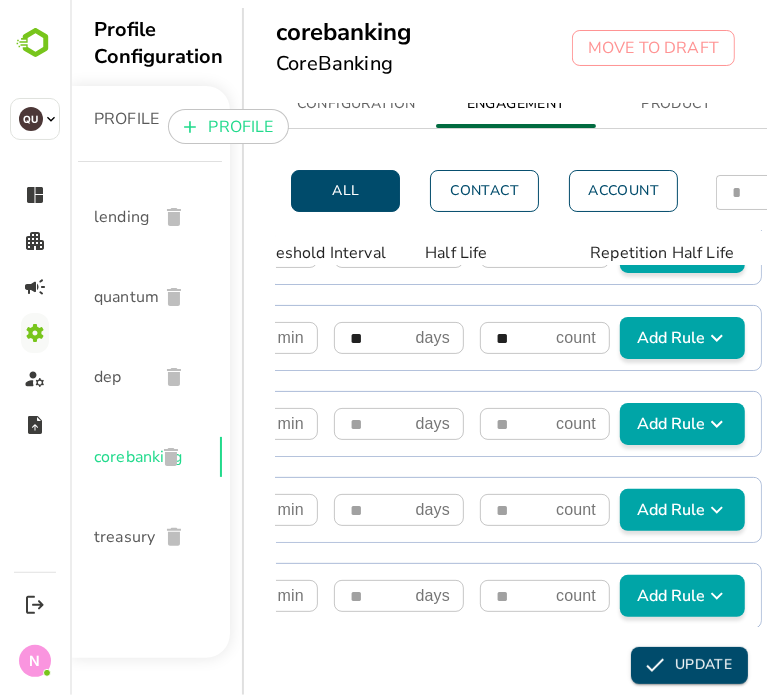 scroll, scrollTop: 238, scrollLeft: 32, axis: both 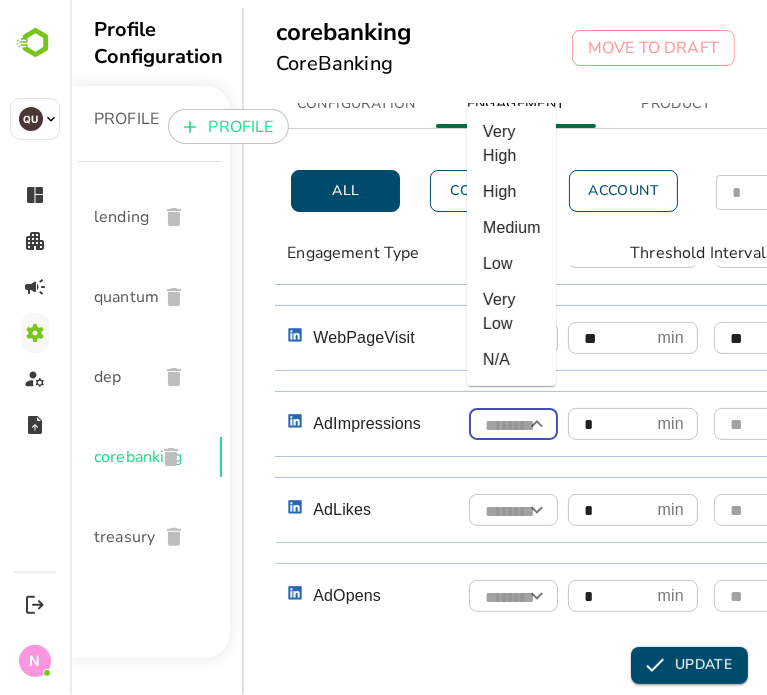 click at bounding box center [512, 425] 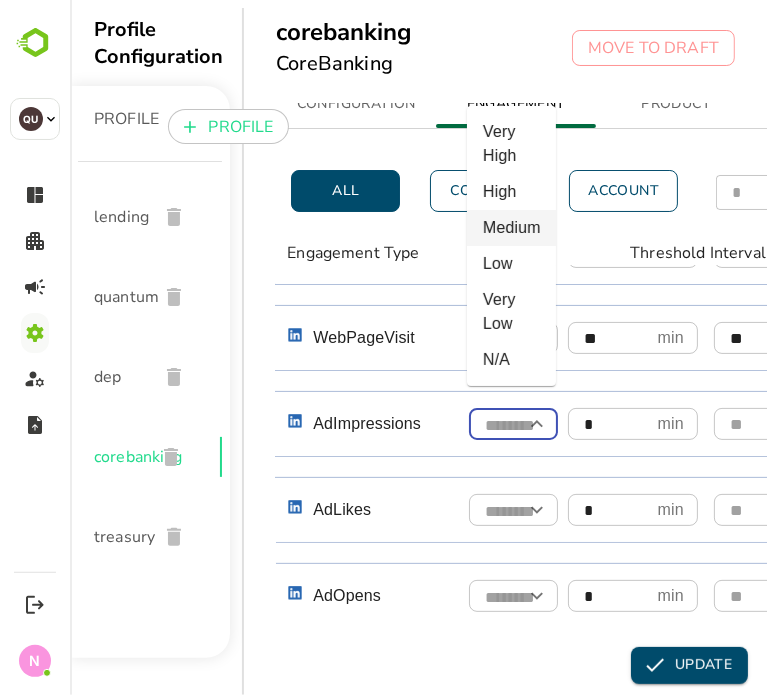 type on "******" 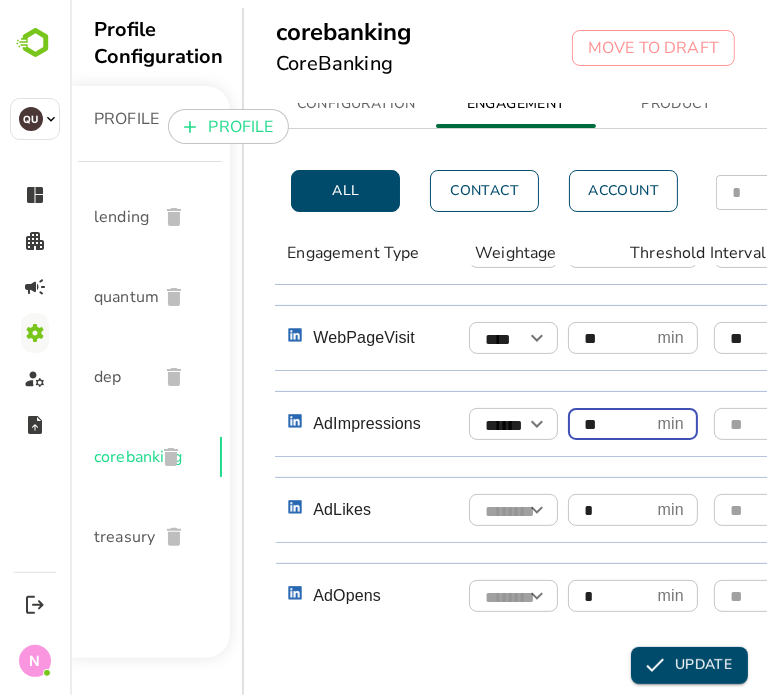 type on "**" 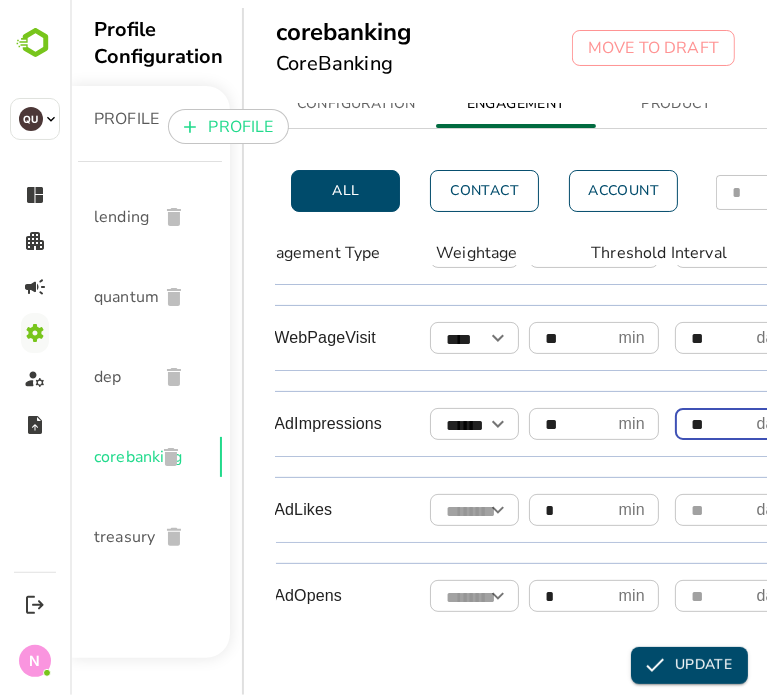 type on "**" 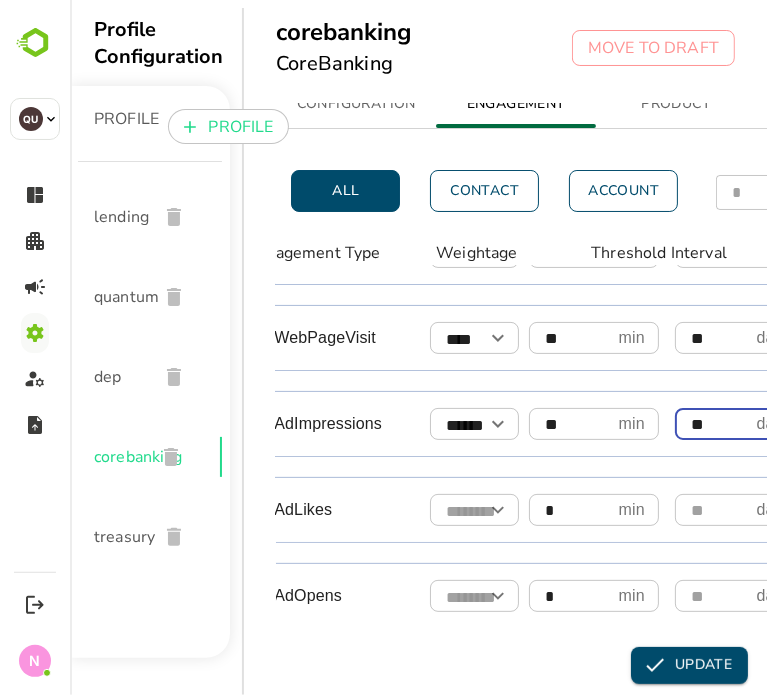 scroll, scrollTop: 238, scrollLeft: 413, axis: both 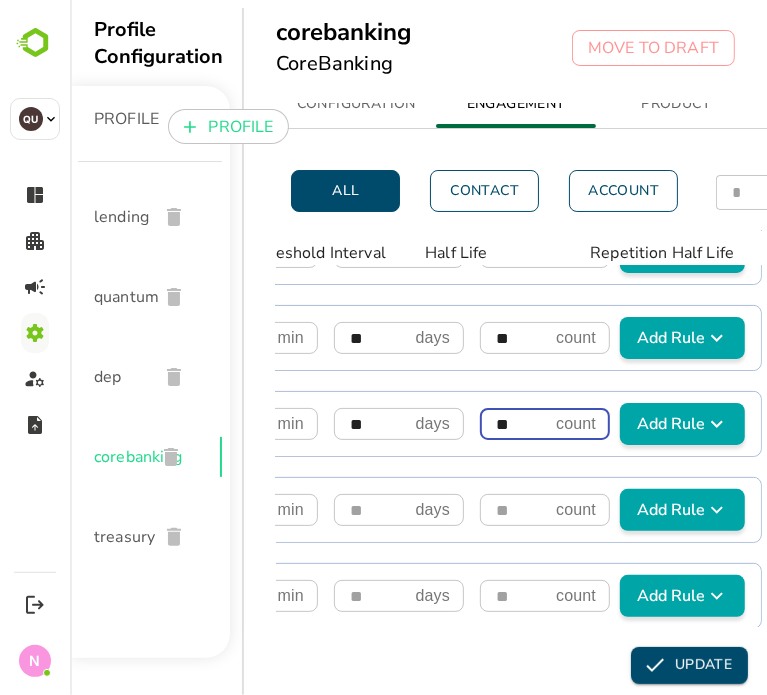 type on "**" 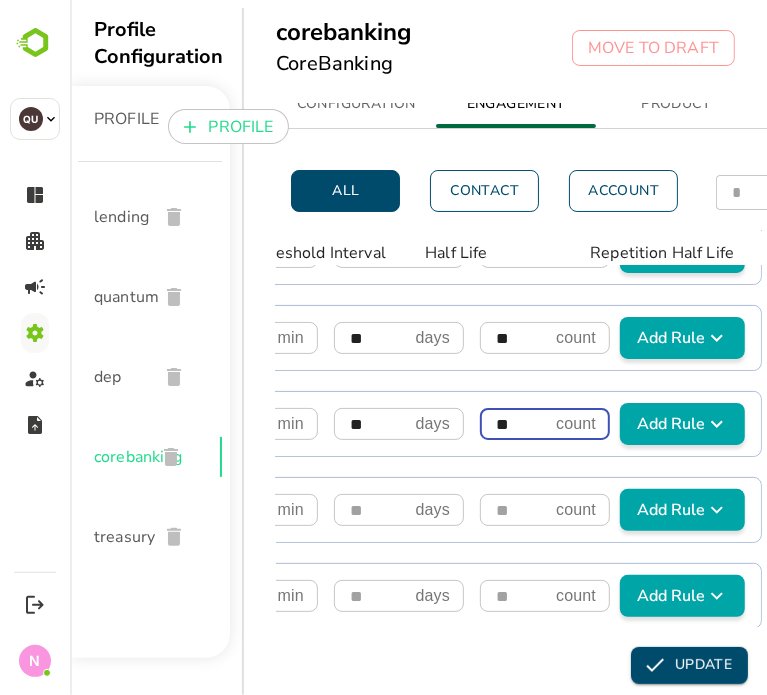 type 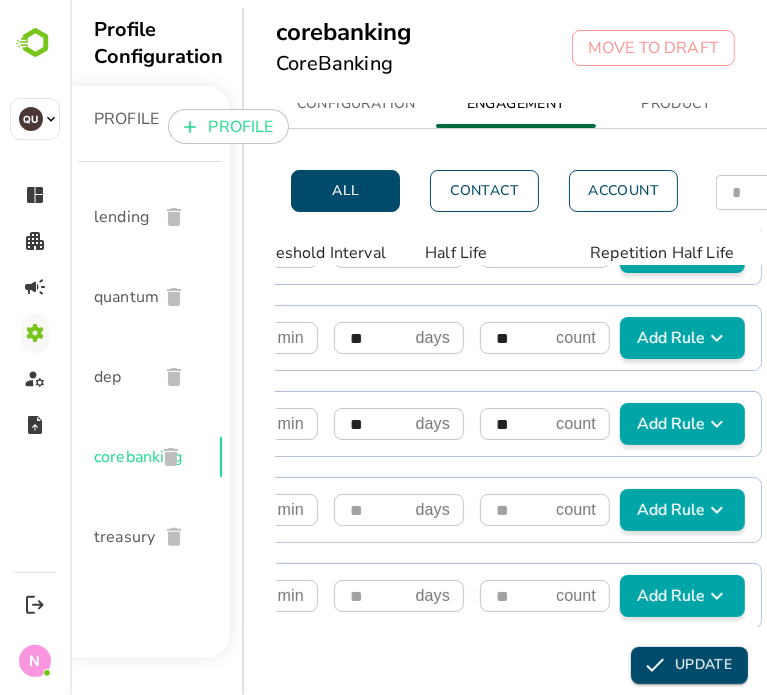 scroll, scrollTop: 238, scrollLeft: 32, axis: both 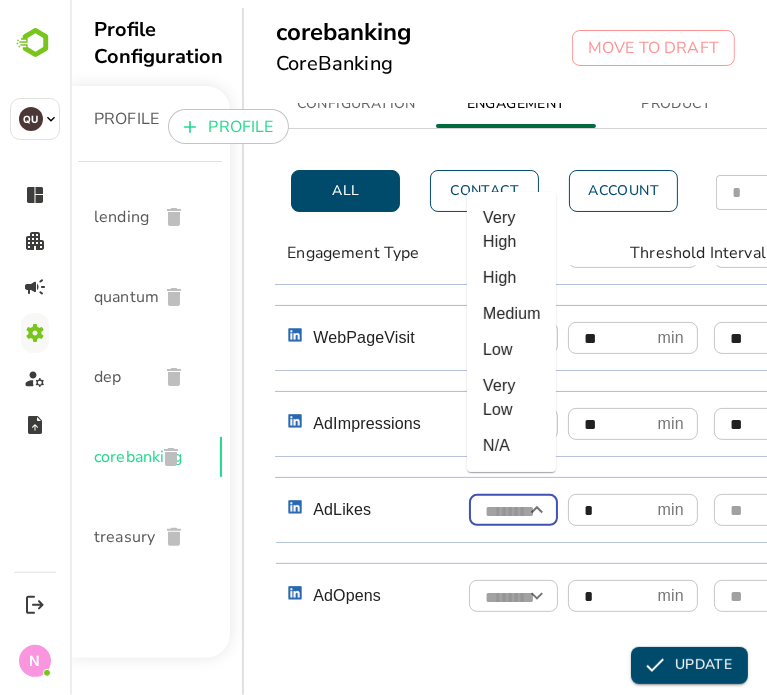 click at bounding box center (512, 511) 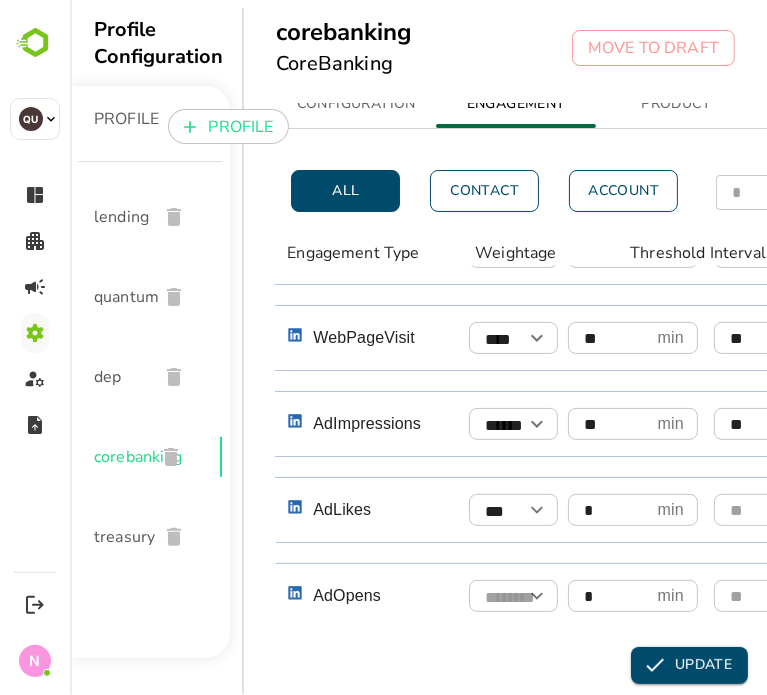 click on "AdCTAClick **** ​ ** min ​ ** days ​ ** count ​ Add Rule Engagement Where ​ Set New Rule AdCardClick **** ​ ** min ​ ** days ​ ** count ​ Add Rule Engagement Where ​ Set New Rule AdClick **** ​ ** min ​ ** days ​ ** count ​ Add Rule Engagement Where ​ Set New Rule WebPageVisit **** ​ ** min ​ ** days ​ ** count ​ Add Rule Engagement Where ​ Set New Rule AdImpressions ****** ​ ** min ​ ** days ​ ** count ​ Add Rule Engagement Where ​ Set New Rule AdLikes *** ​ * min ​ days ​ count ​ Add Rule Engagement Where ​ Set New Rule AdOpens ​ * min ​ days ​ count ​ Add Rule Engagement Where ​ Set New Rule AdReactions ​ * min ​ days ​ count ​ Add Rule Engagement Where ​ Set New Rule AdShares ​ * min ​ days ​ count ​ Add Rule Engagement Where ​ Set New Rule AdVideoCompletions ​ * min ​ days ​ count ​ Add Rule Engagement Where ​ Set New Rule AdVideoViews ​ * min ​ days ​ count ​ Add Rule Engagement Where ​ ​ *" at bounding box center (700, 553) 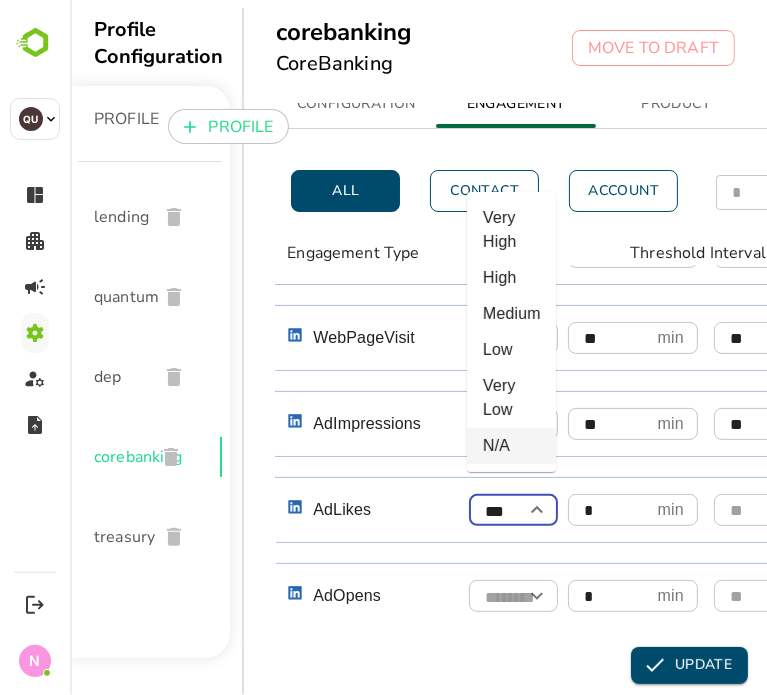 click on "***" at bounding box center (512, 511) 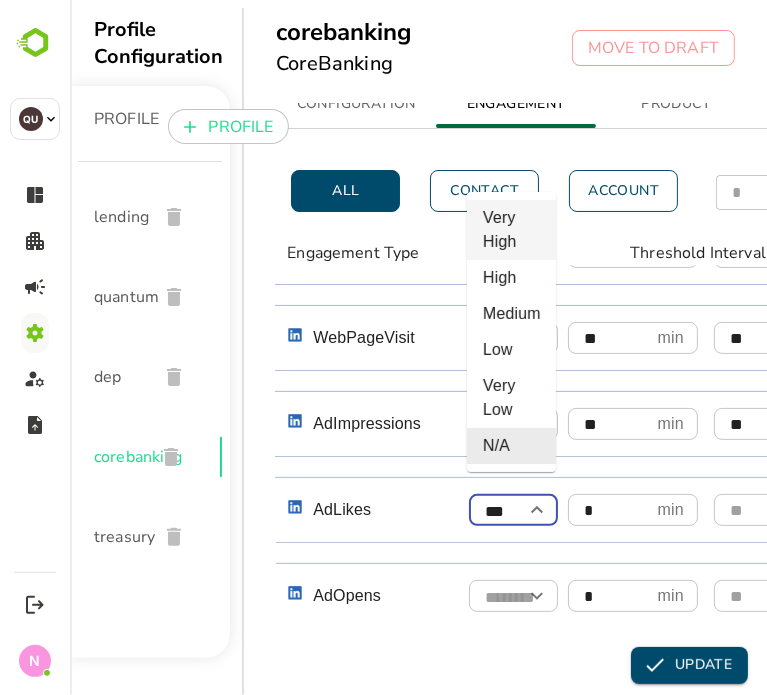 click on "Very High" at bounding box center [510, 230] 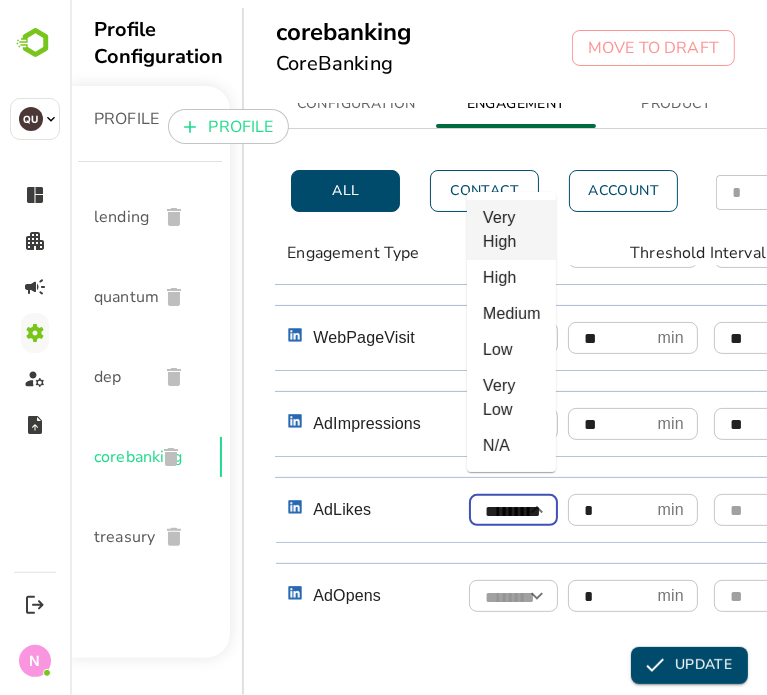 click on "*********" at bounding box center [512, 511] 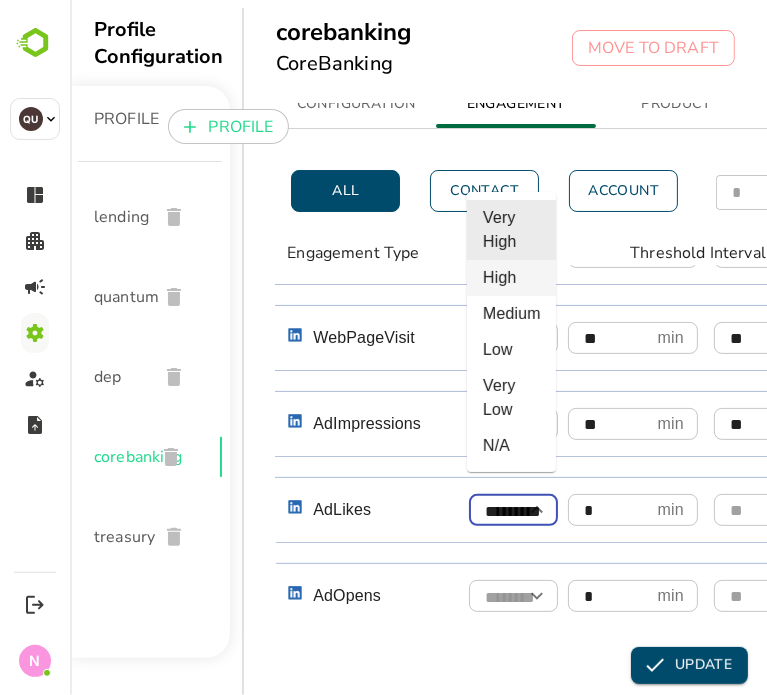 click on "High" at bounding box center (510, 278) 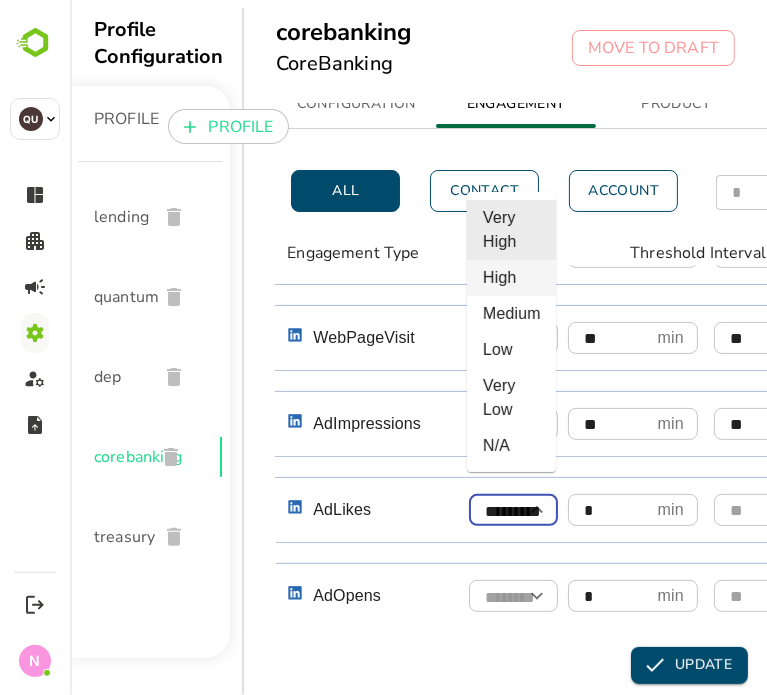 type on "****" 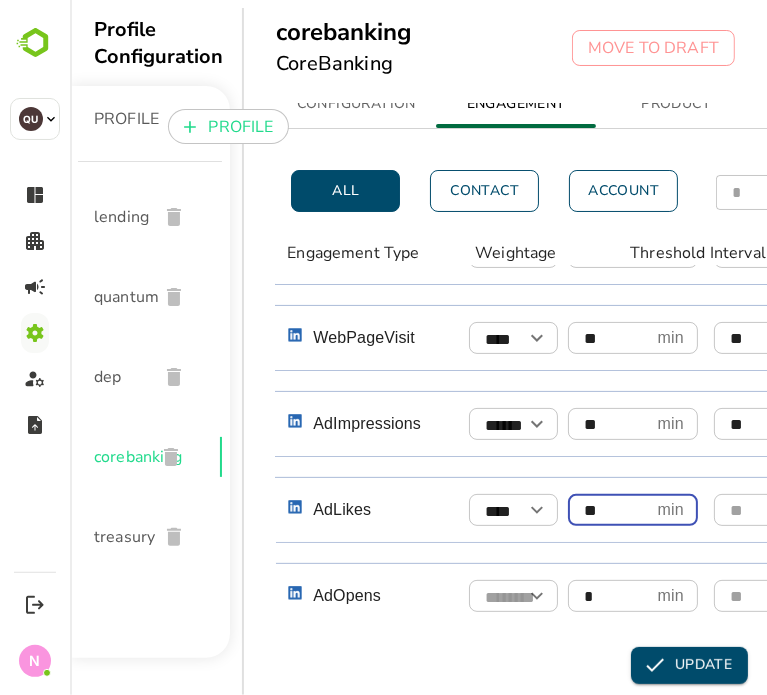type on "**" 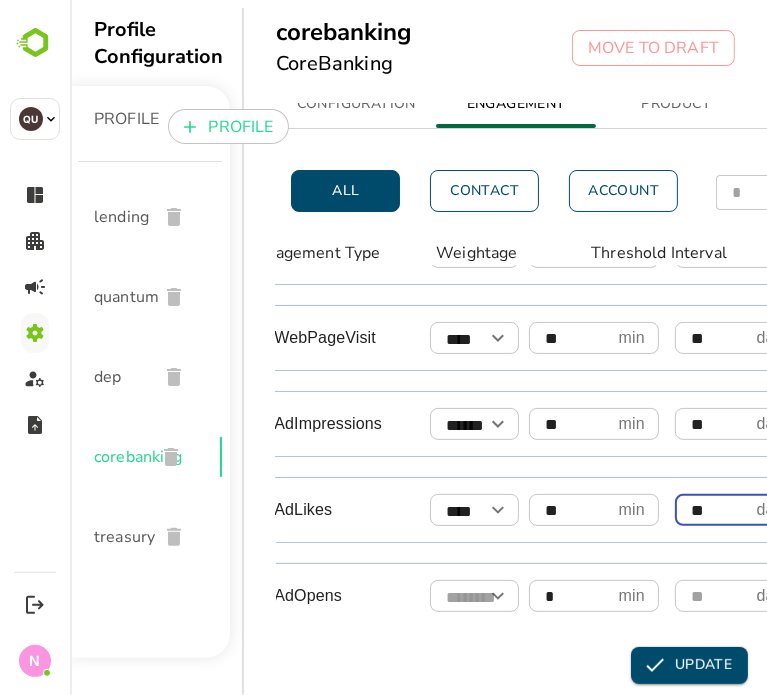 type on "**" 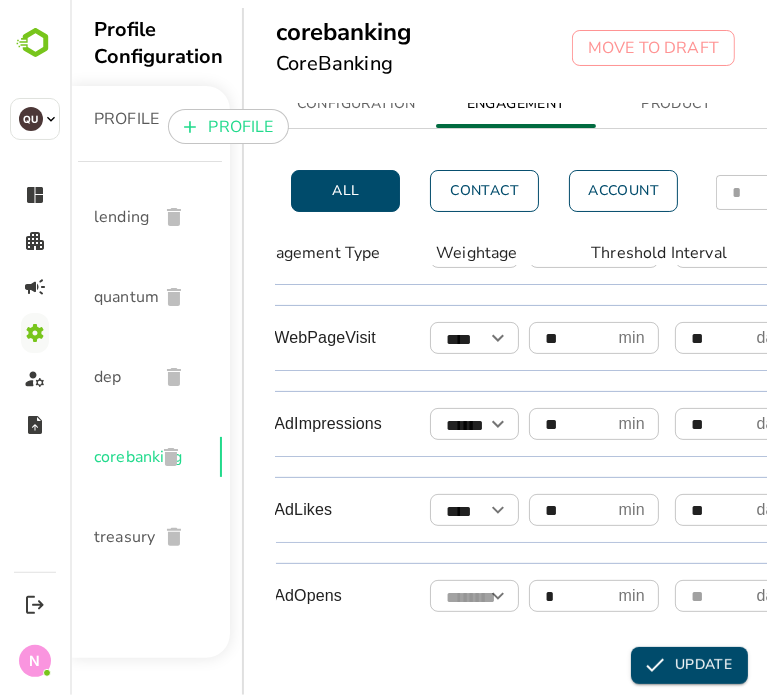scroll, scrollTop: 238, scrollLeft: 413, axis: both 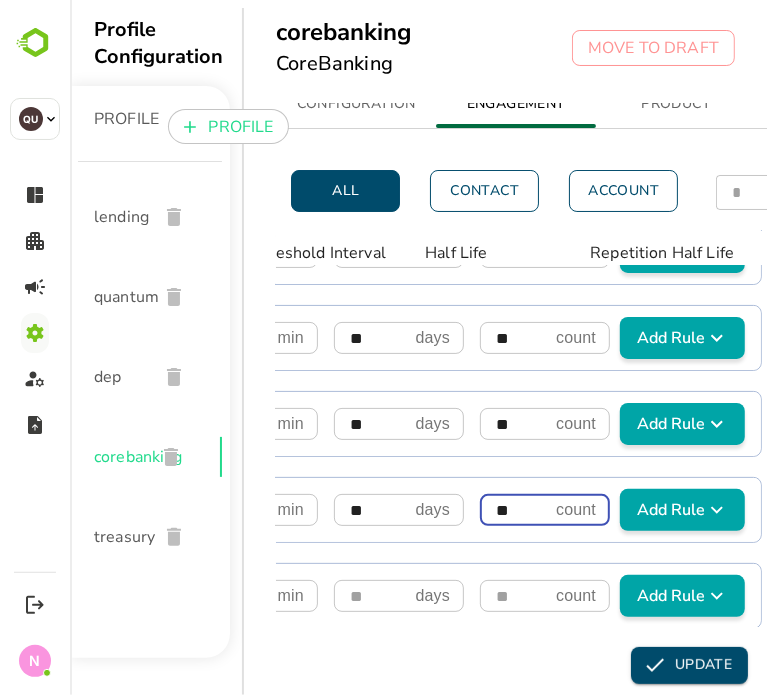 type on "**" 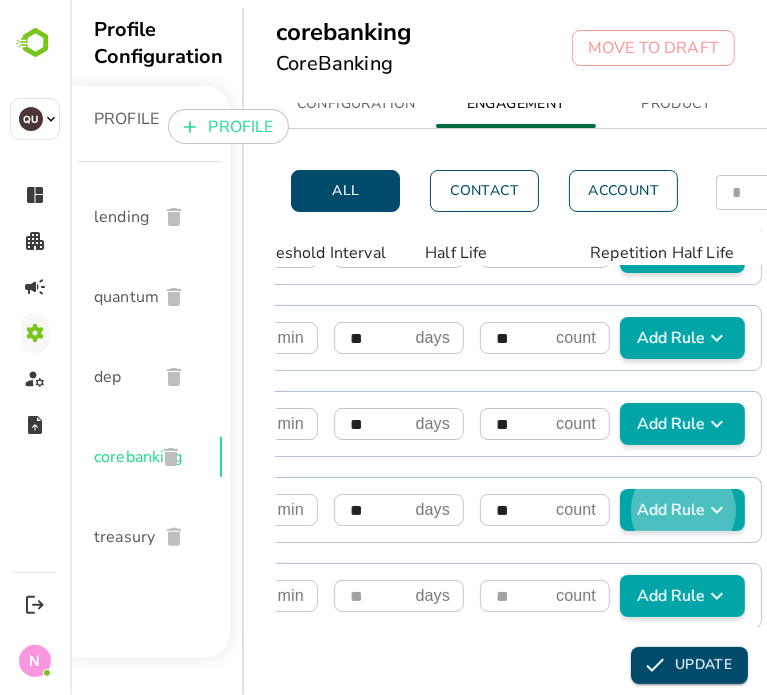 type 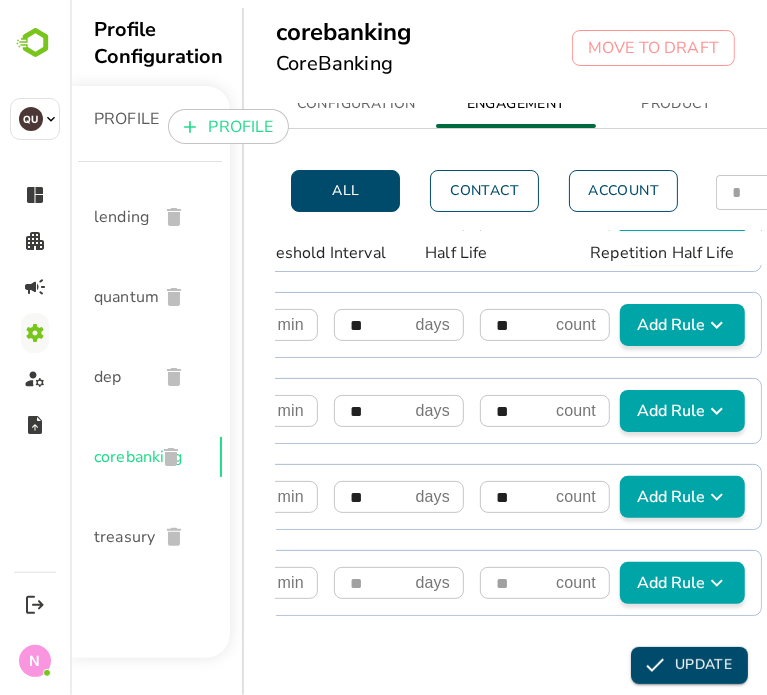 scroll, scrollTop: 251, scrollLeft: 32, axis: both 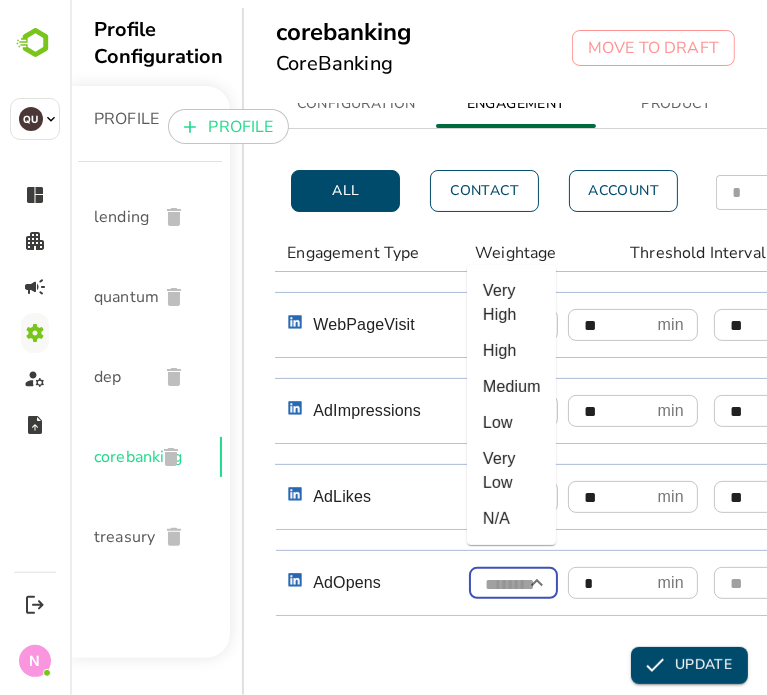 click at bounding box center [512, 584] 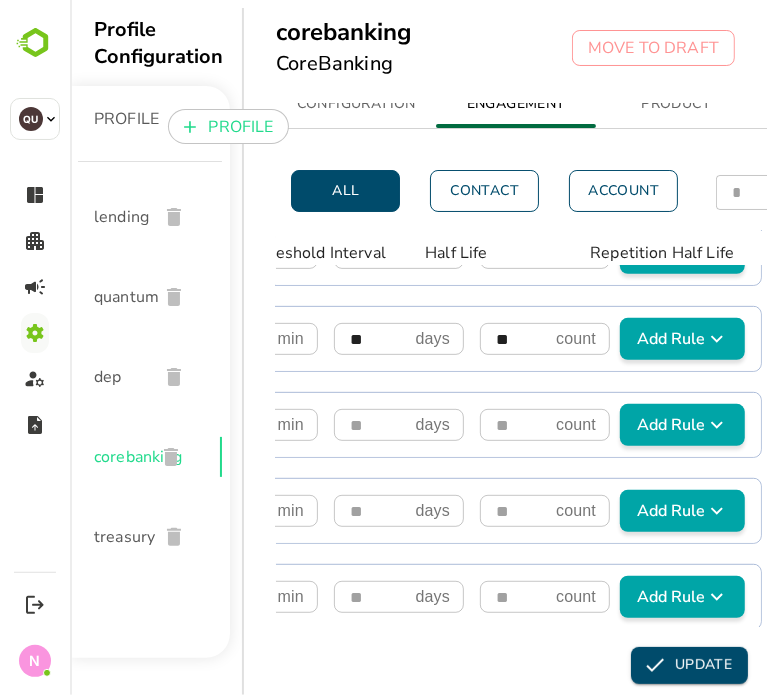 scroll, scrollTop: 495, scrollLeft: 0, axis: vertical 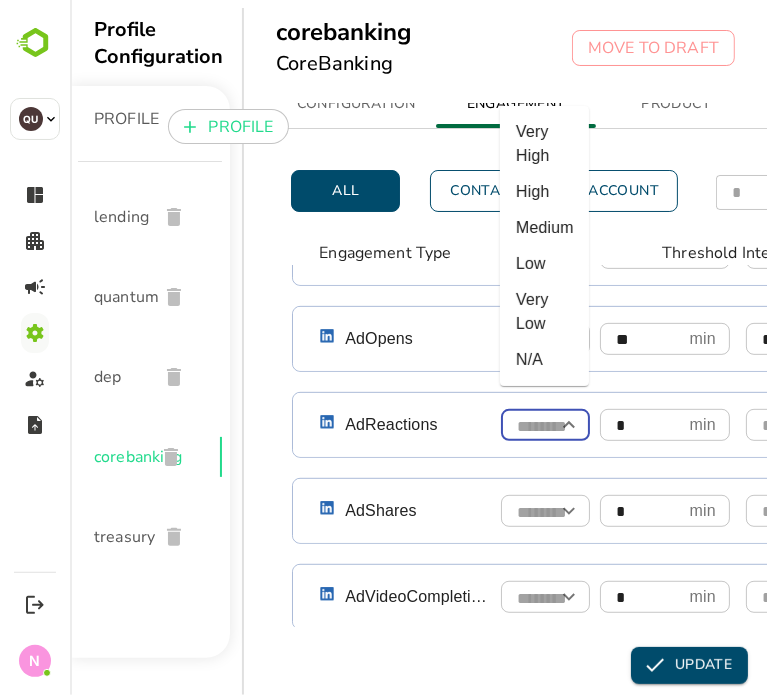click at bounding box center (544, 426) 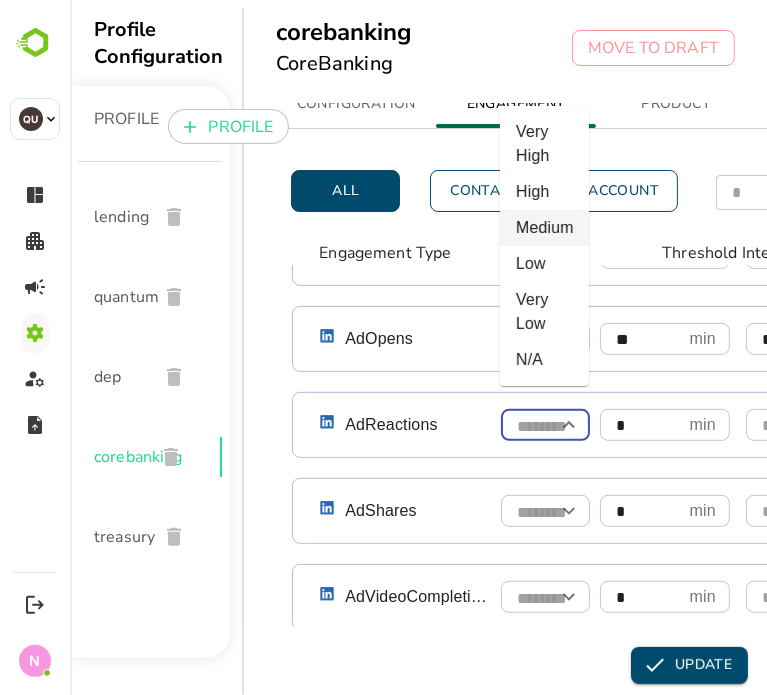 click on "Medium" at bounding box center (543, 228) 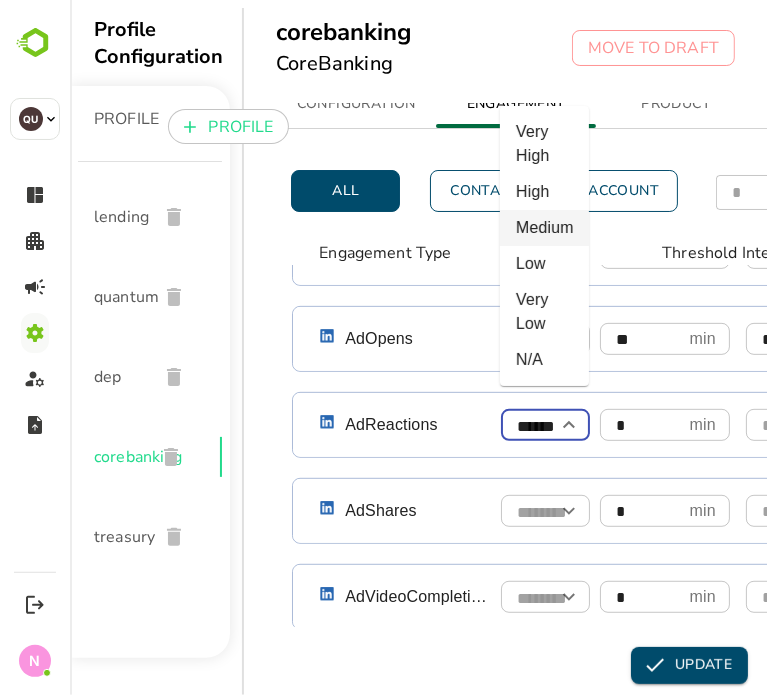 click on "******" at bounding box center [544, 426] 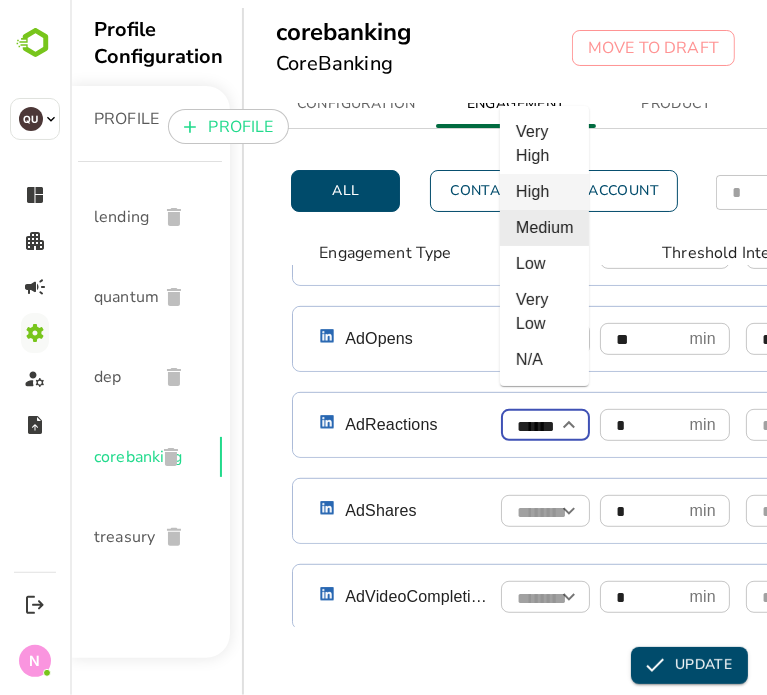 click on "High" at bounding box center (543, 192) 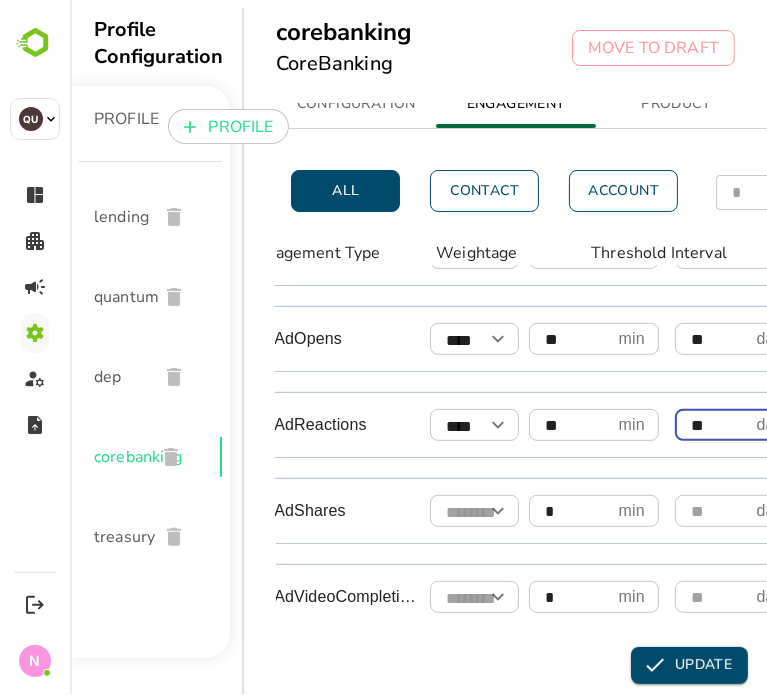 scroll, scrollTop: 495, scrollLeft: 413, axis: both 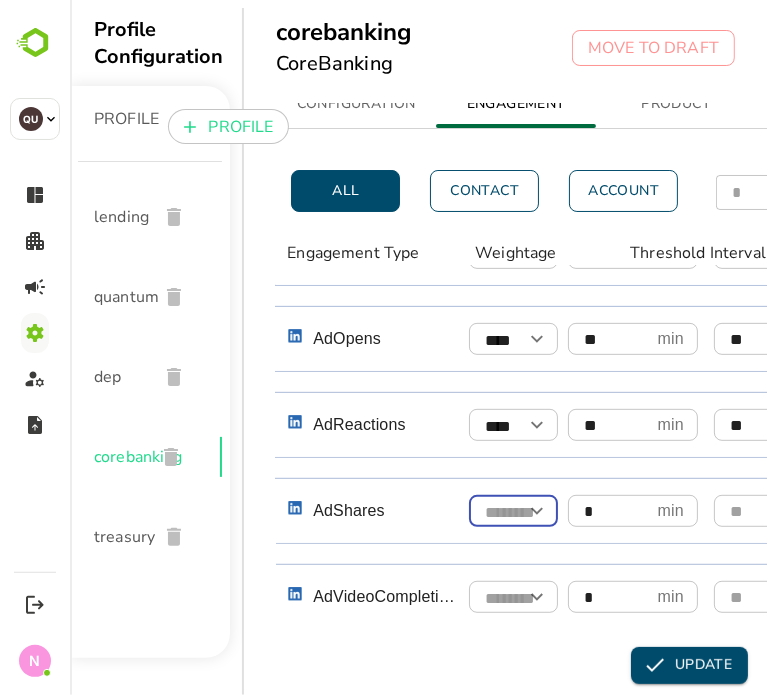click at bounding box center [512, 512] 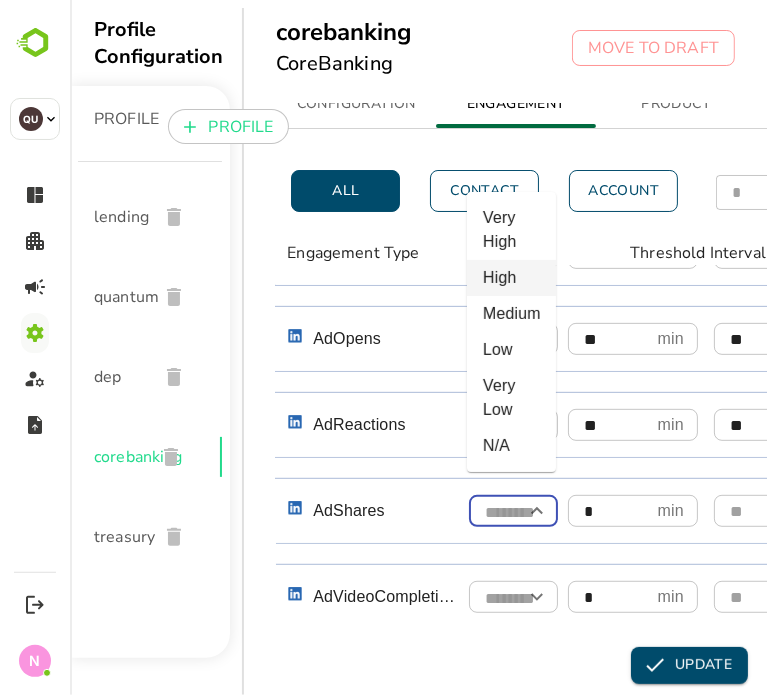 click on "High" at bounding box center (510, 278) 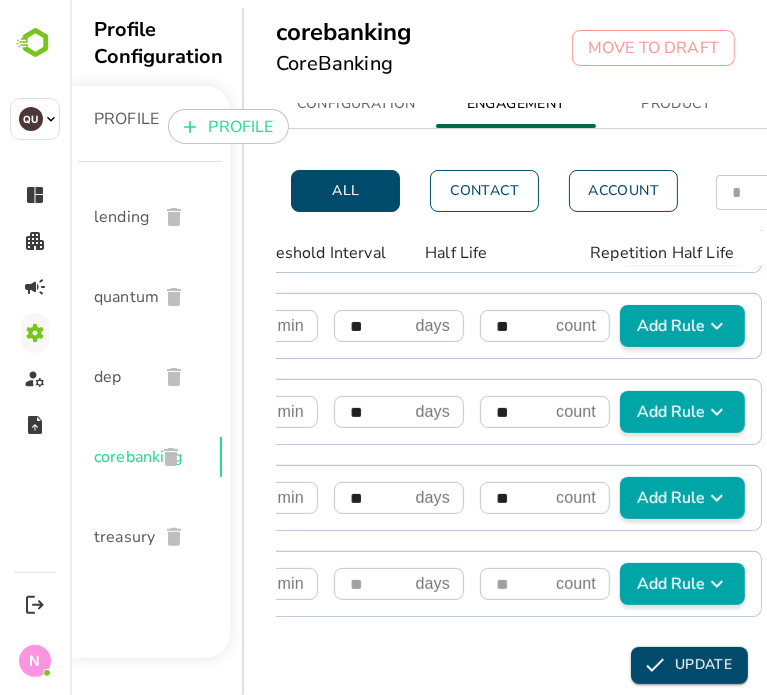 scroll, scrollTop: 508, scrollLeft: 32, axis: both 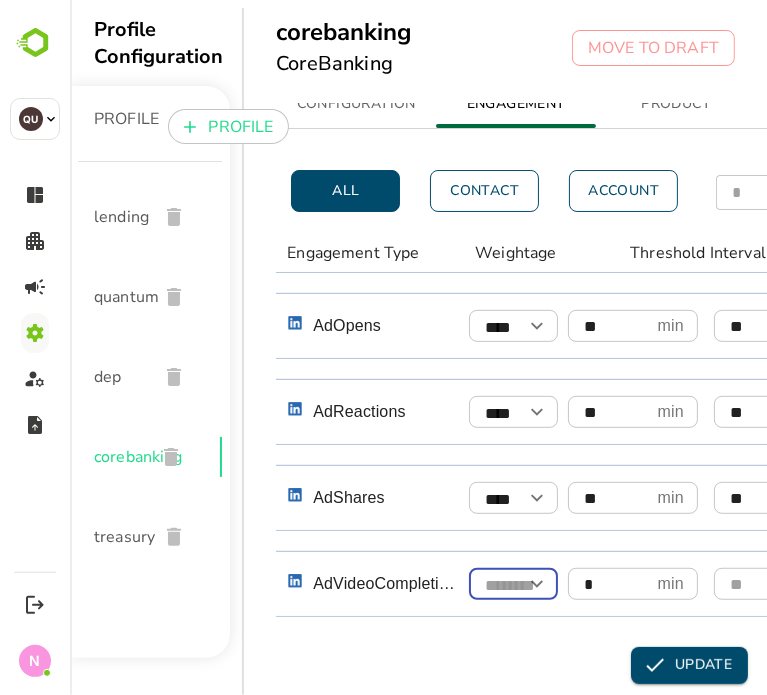 click 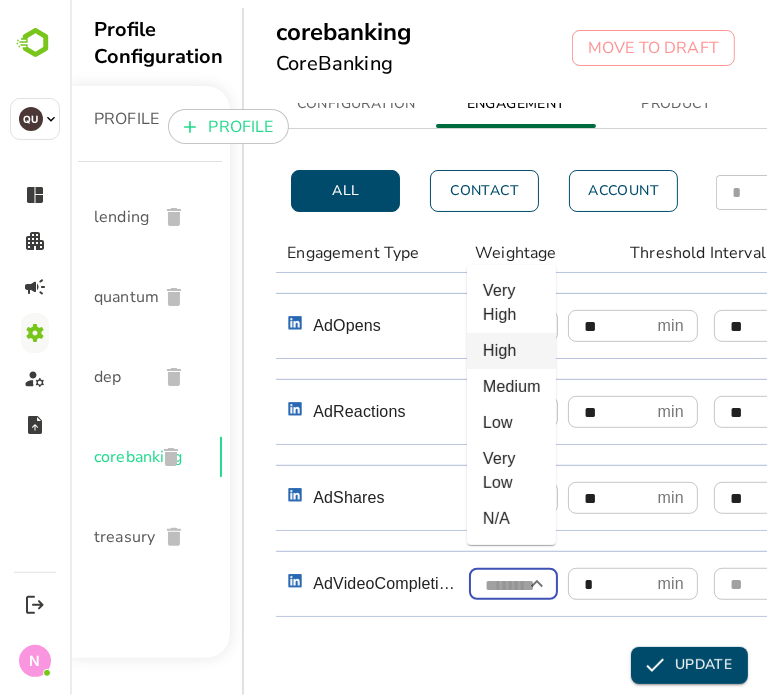 click on "High" at bounding box center [510, 351] 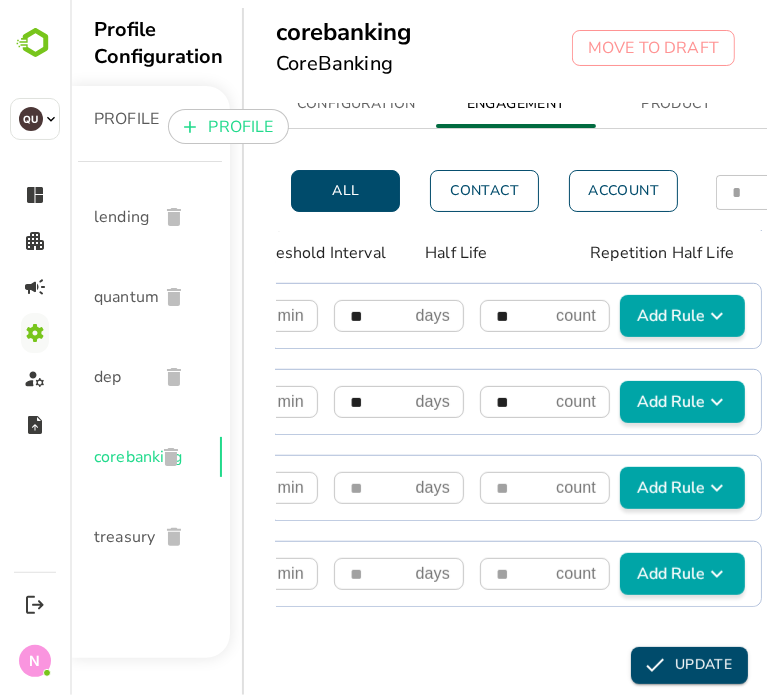 scroll, scrollTop: 700, scrollLeft: 32, axis: both 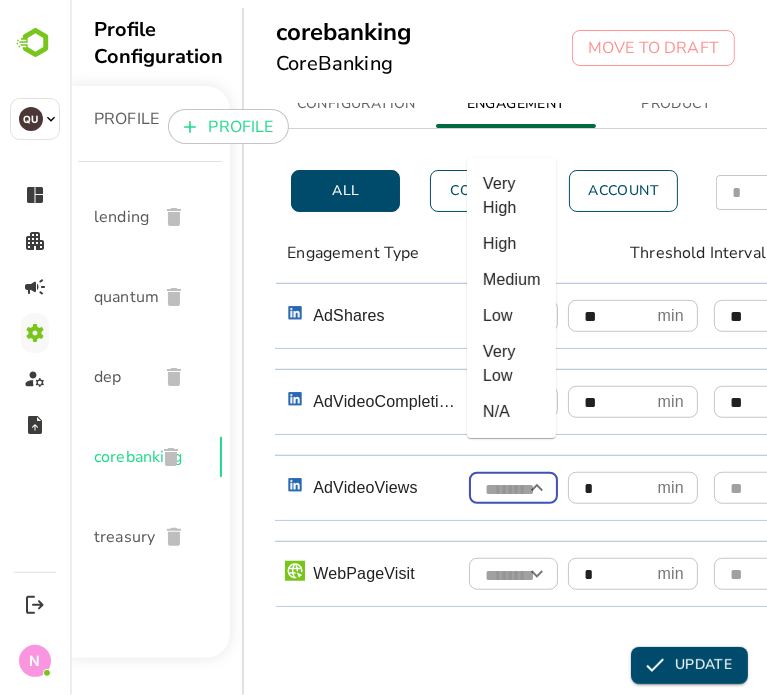 click at bounding box center [512, 489] 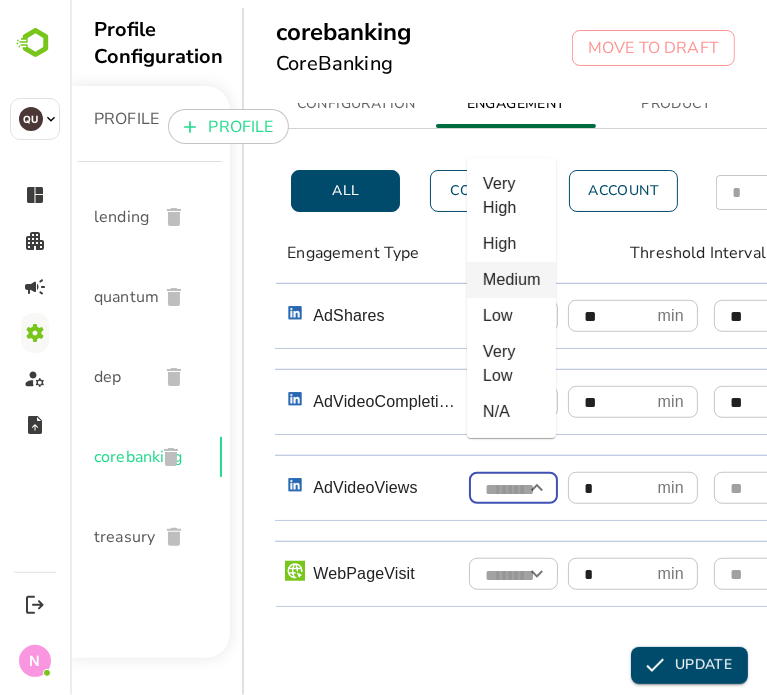 click on "Medium" at bounding box center [510, 280] 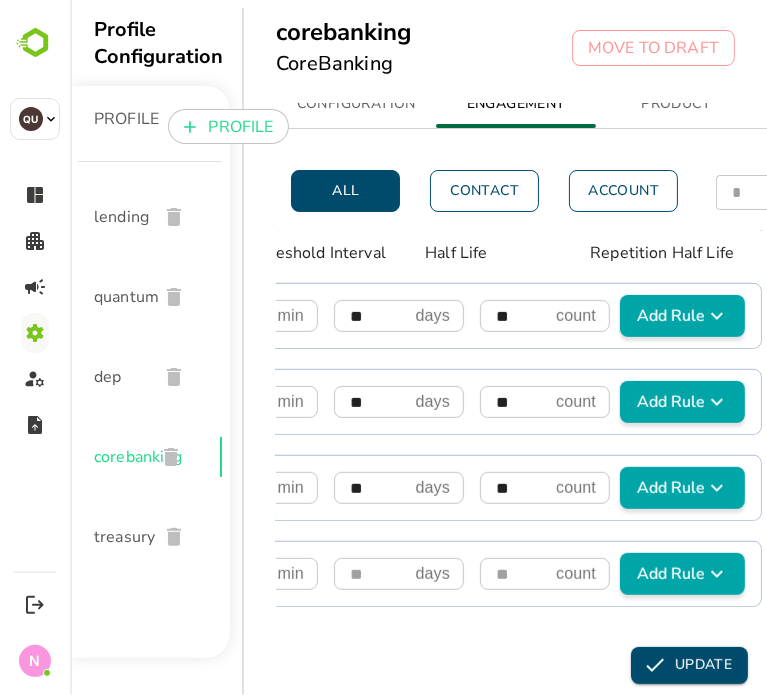 scroll, scrollTop: 700, scrollLeft: 32, axis: both 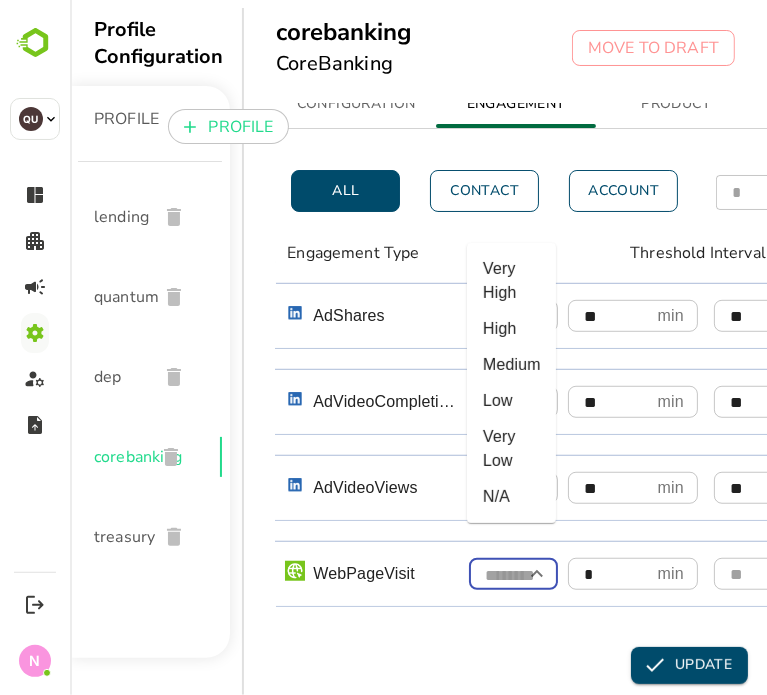 click at bounding box center (512, 575) 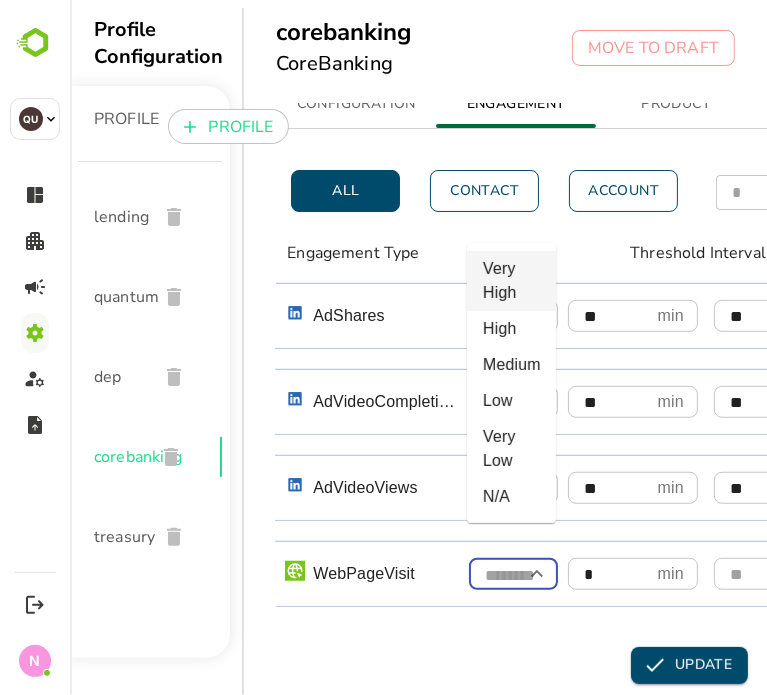 click on "Very High" at bounding box center (510, 281) 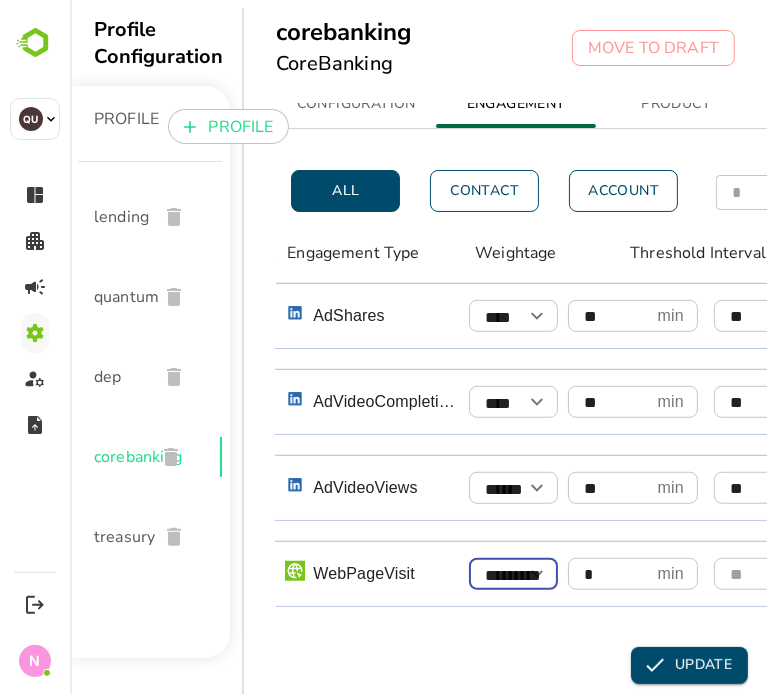 click on "*" at bounding box center (608, 574) 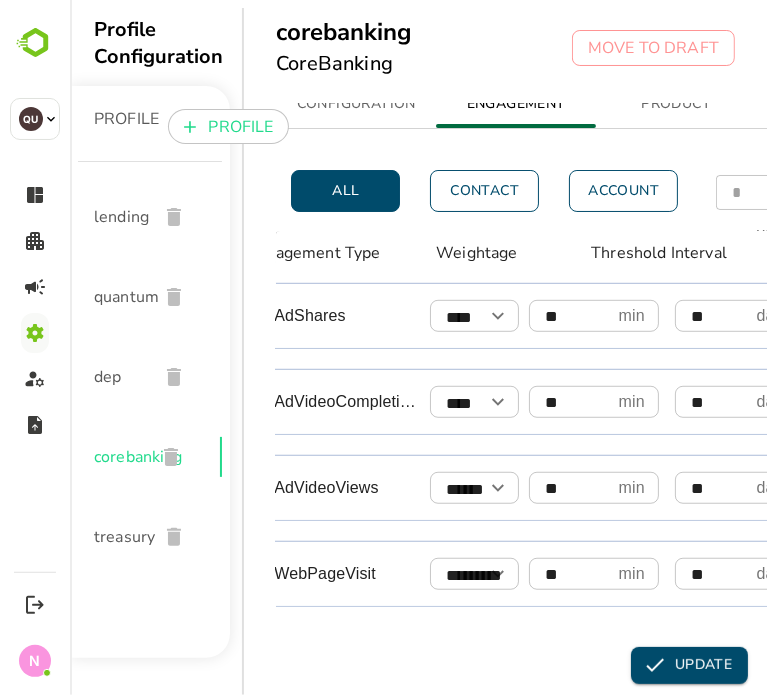 scroll, scrollTop: 700, scrollLeft: 413, axis: both 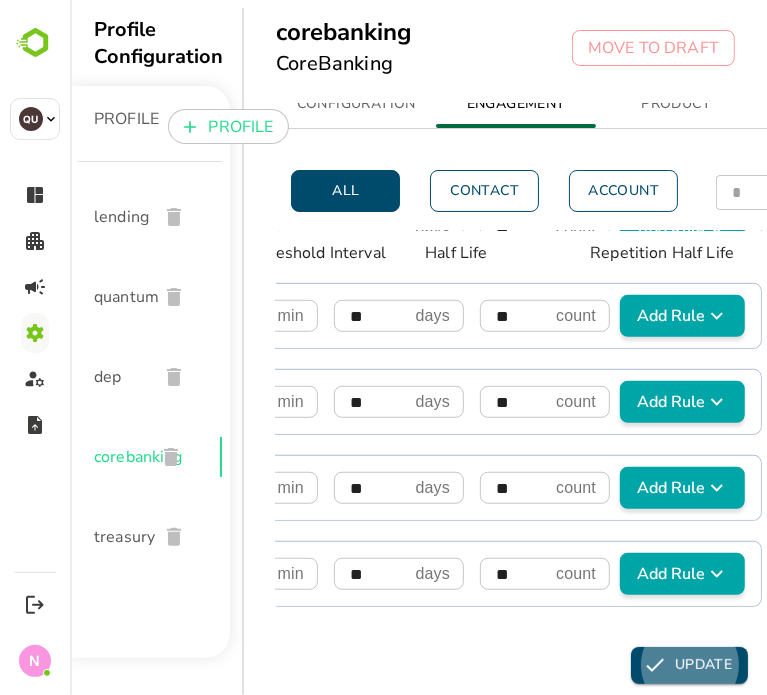 click on "UPDATE" at bounding box center (688, 665) 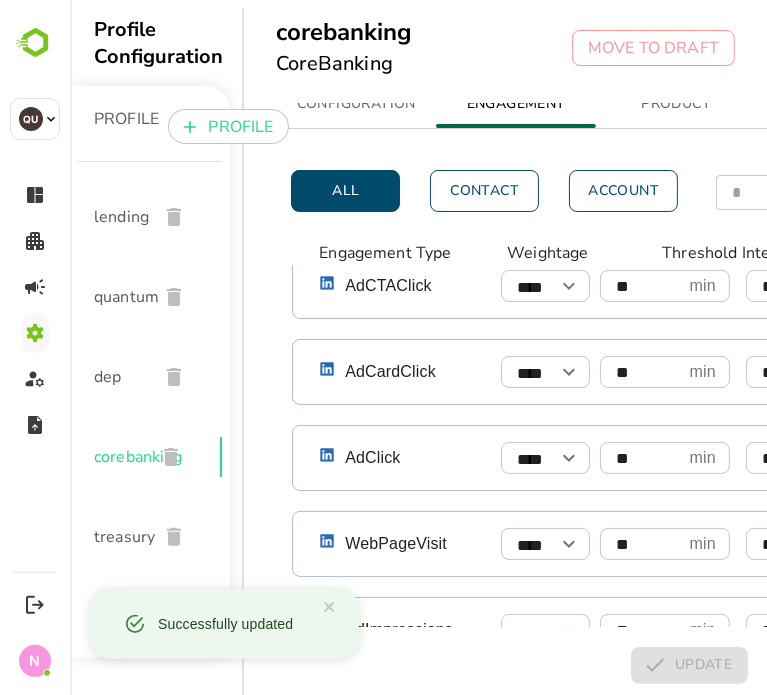 scroll, scrollTop: 0, scrollLeft: 0, axis: both 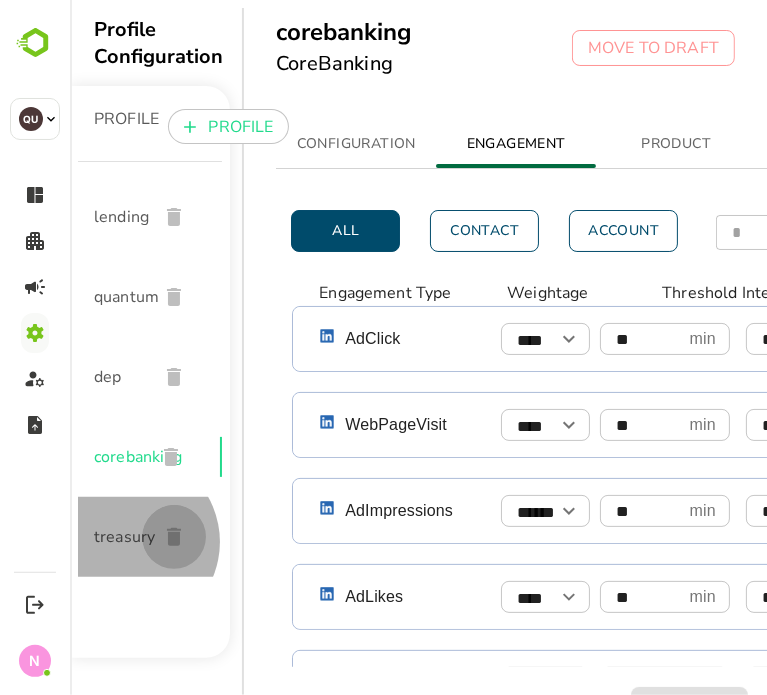 click at bounding box center (173, 537) 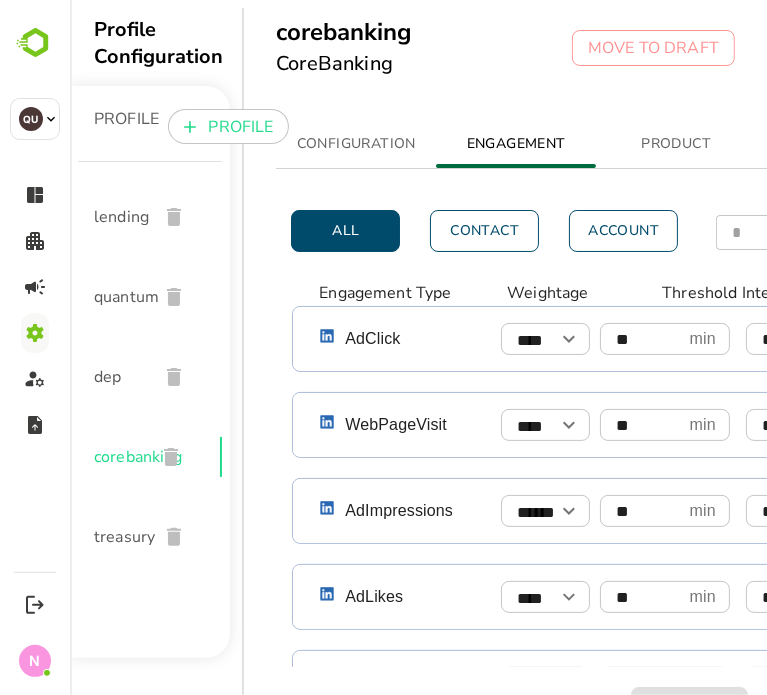 click on "treasury" at bounding box center [117, 537] 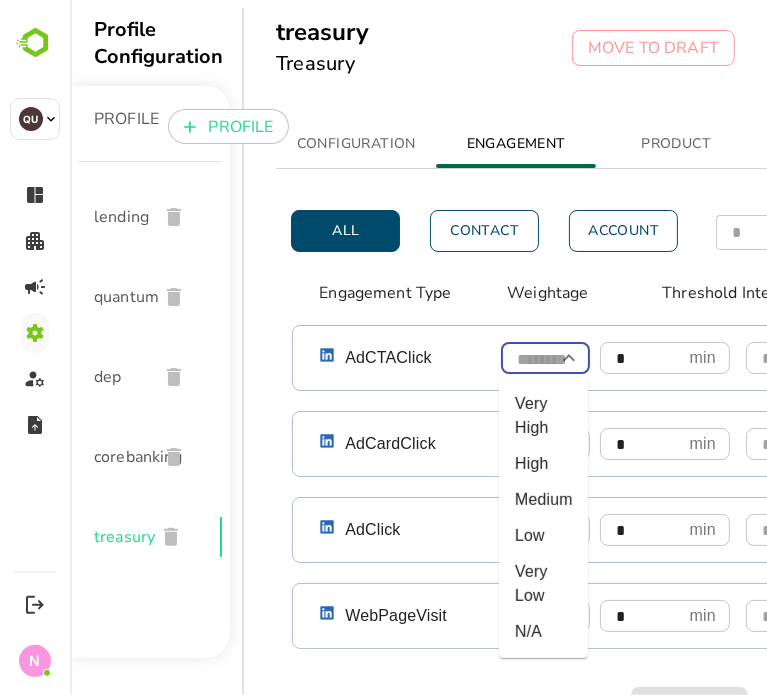 click at bounding box center (544, 359) 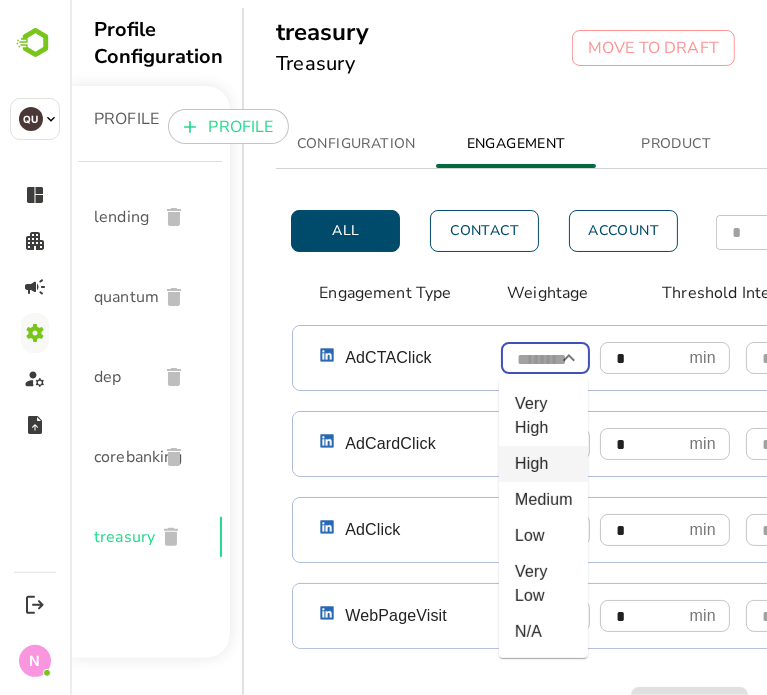 click on "High" at bounding box center [542, 464] 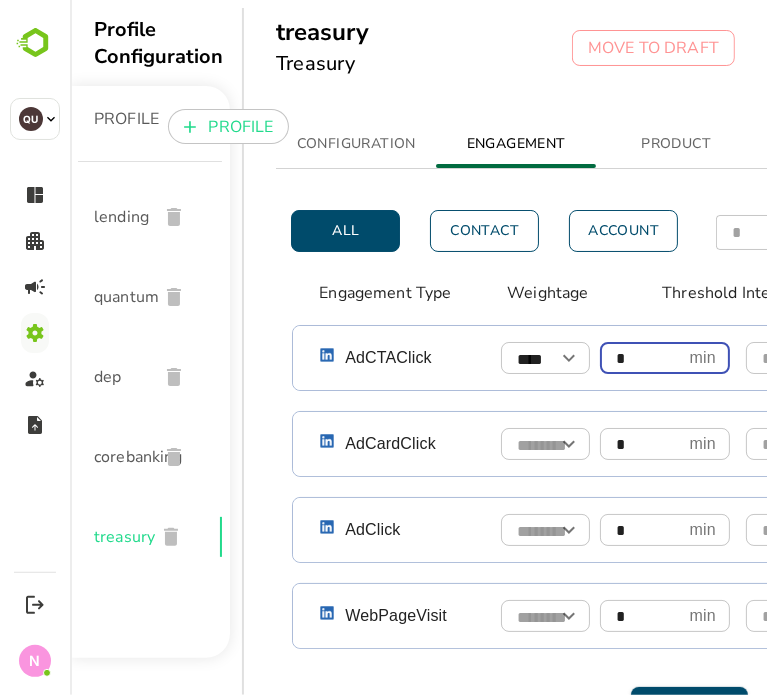 click on "*" at bounding box center [640, 358] 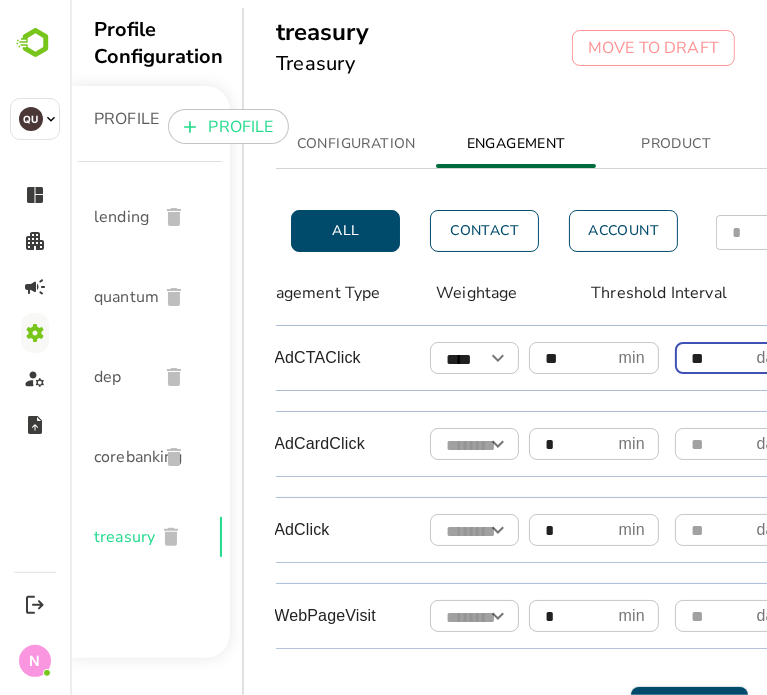 scroll, scrollTop: 0, scrollLeft: 413, axis: horizontal 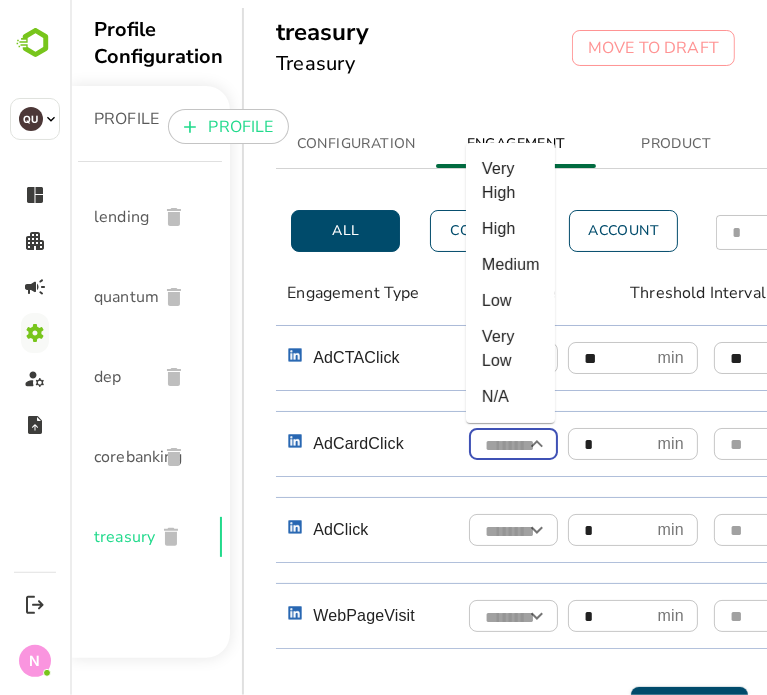 click at bounding box center [512, 445] 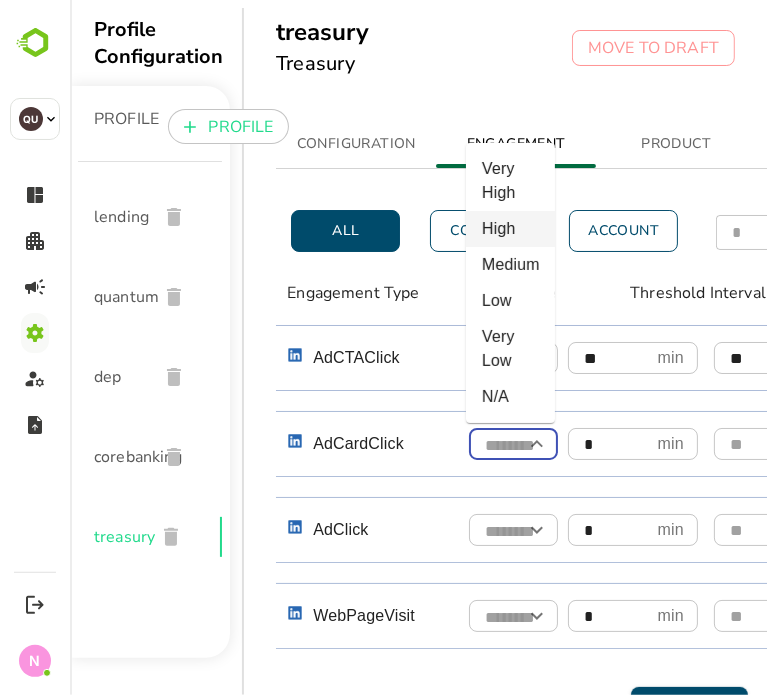 click on "High" at bounding box center [509, 229] 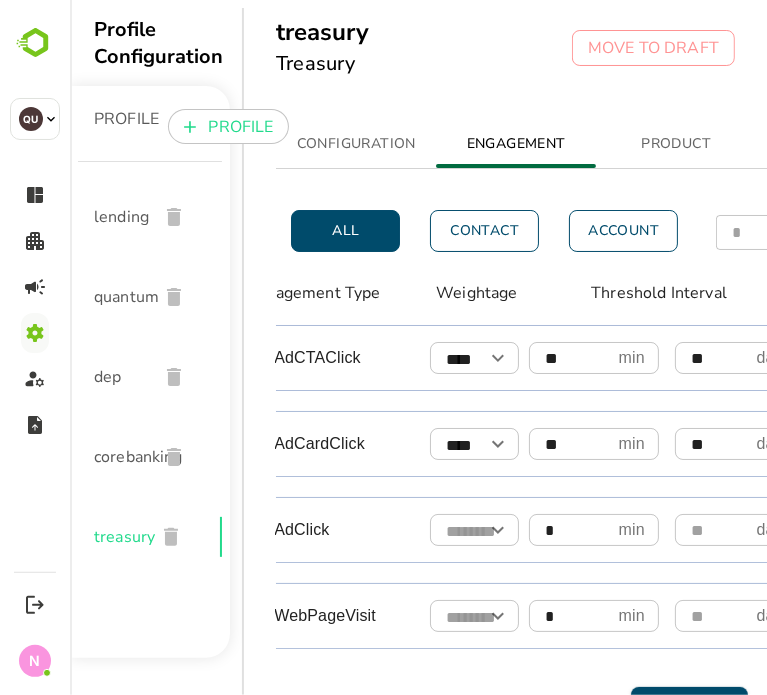 scroll, scrollTop: 0, scrollLeft: 413, axis: horizontal 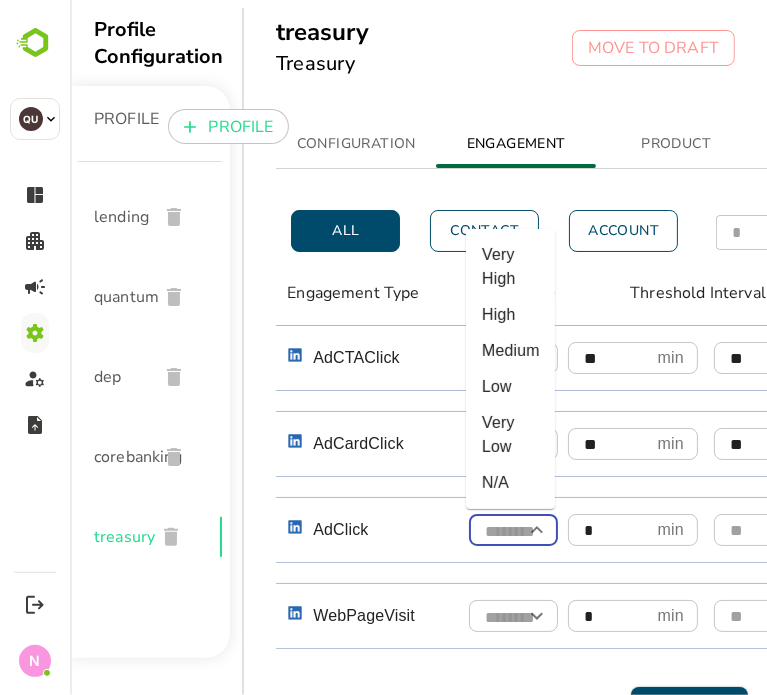 click at bounding box center [512, 531] 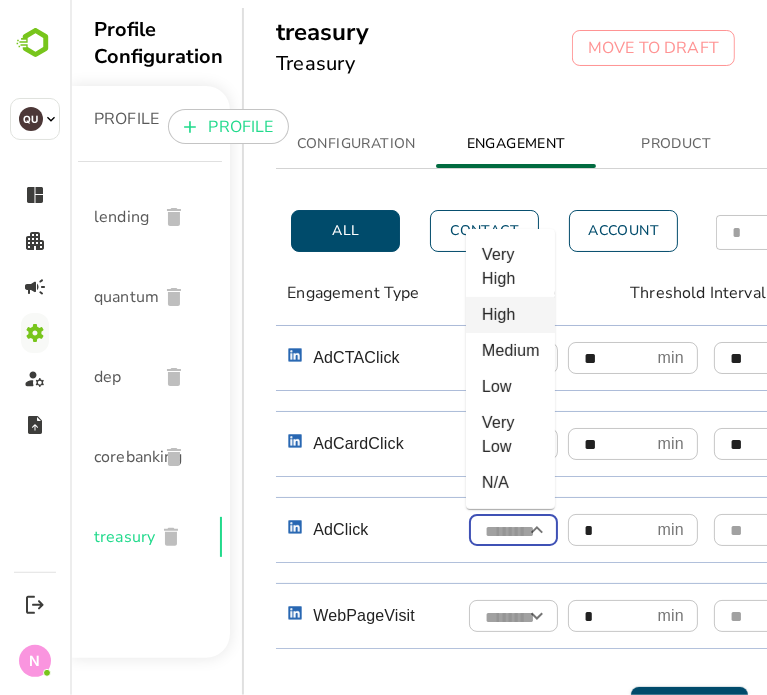 click on "High" at bounding box center [509, 315] 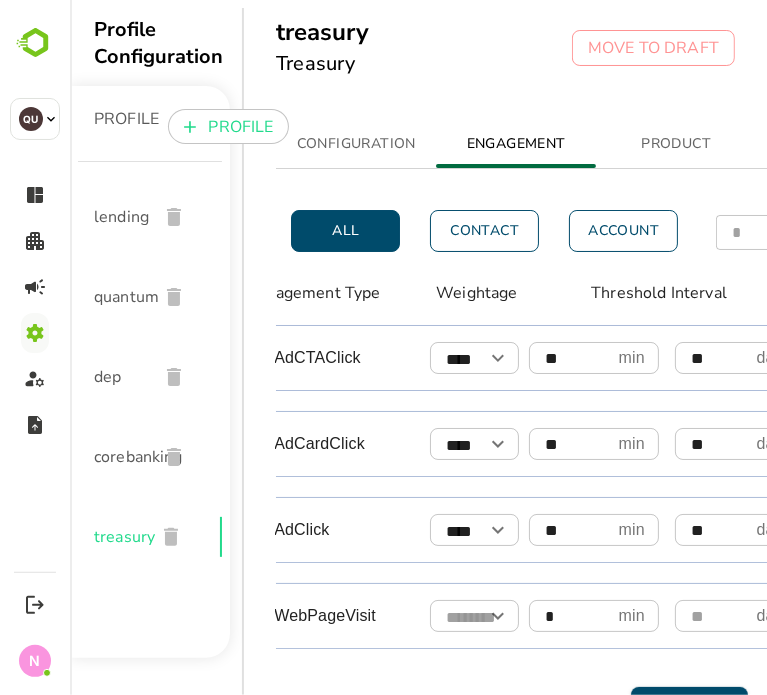 scroll, scrollTop: 0, scrollLeft: 413, axis: horizontal 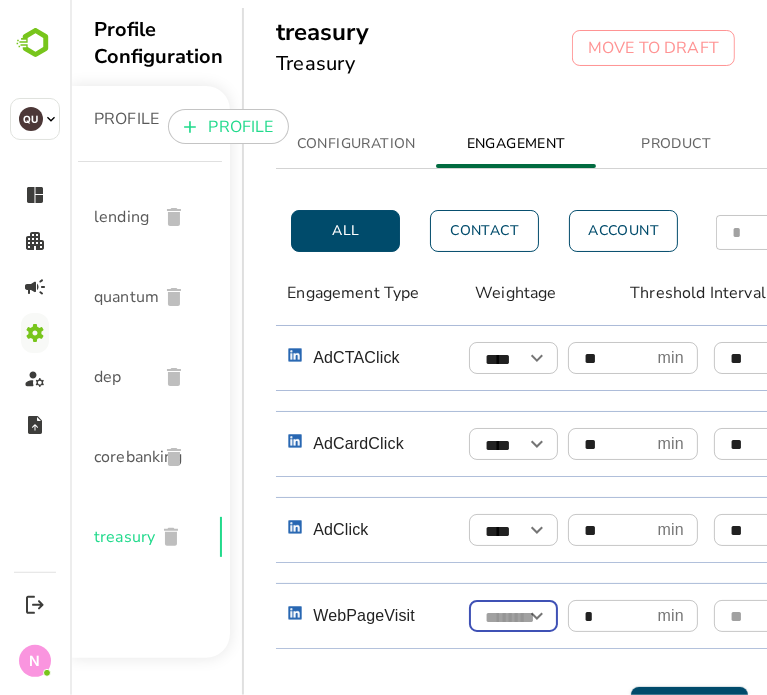 click at bounding box center (512, 617) 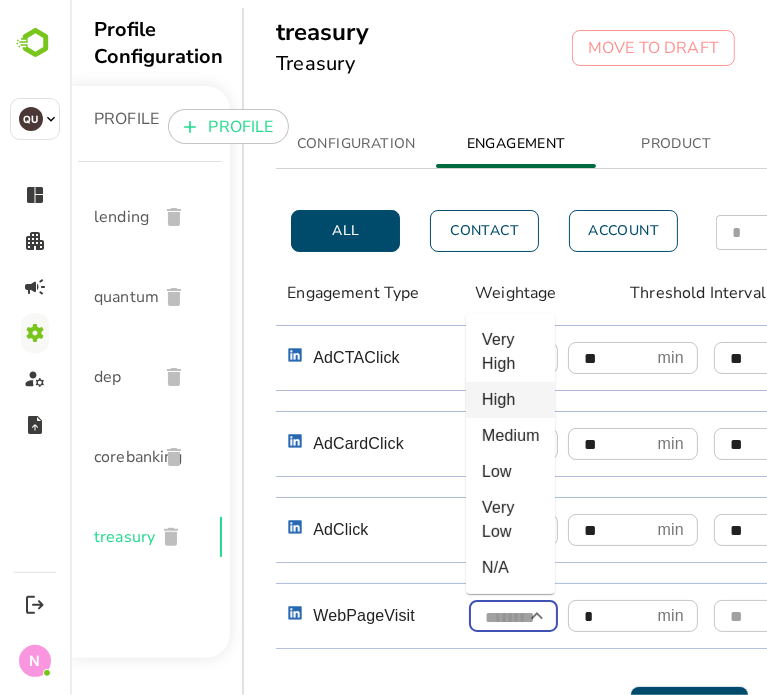 click on "High" at bounding box center (509, 400) 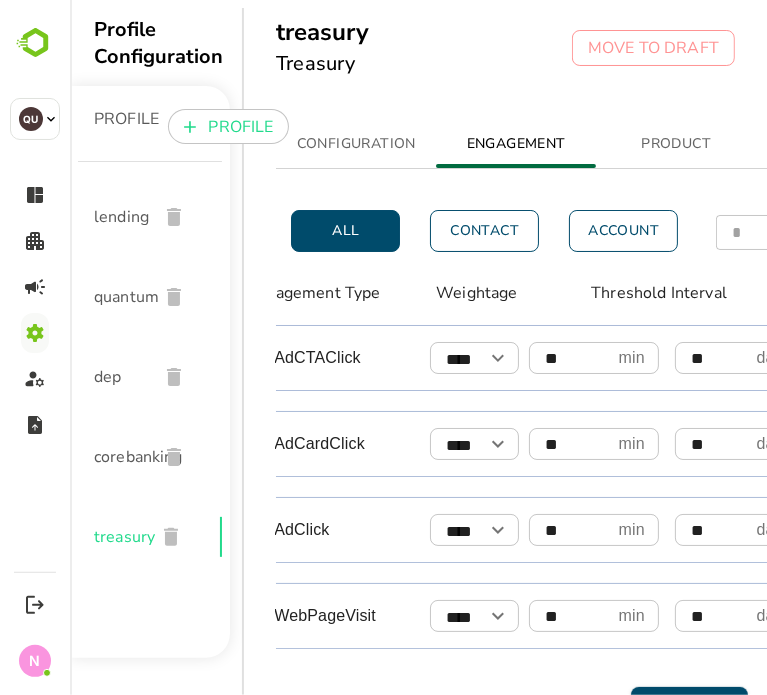 scroll, scrollTop: 0, scrollLeft: 413, axis: horizontal 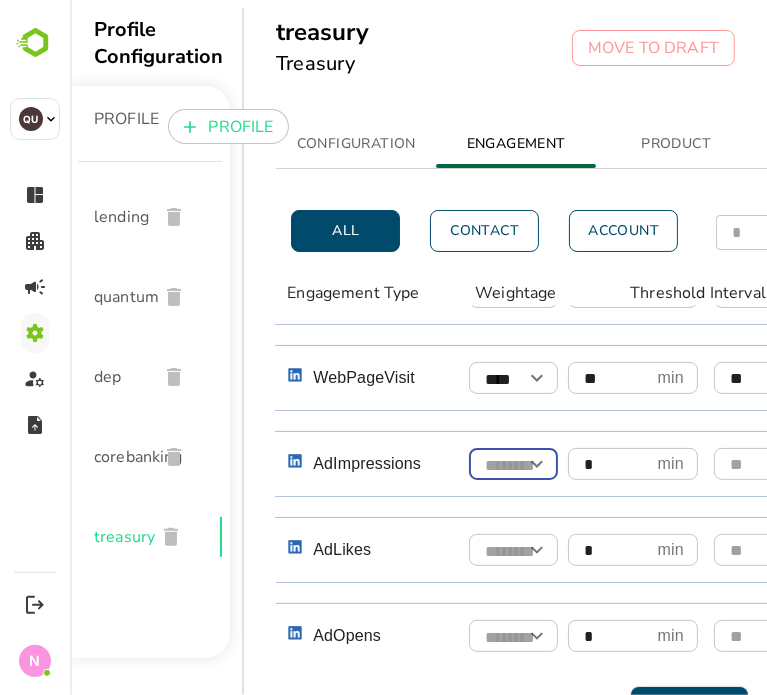 click at bounding box center (512, 465) 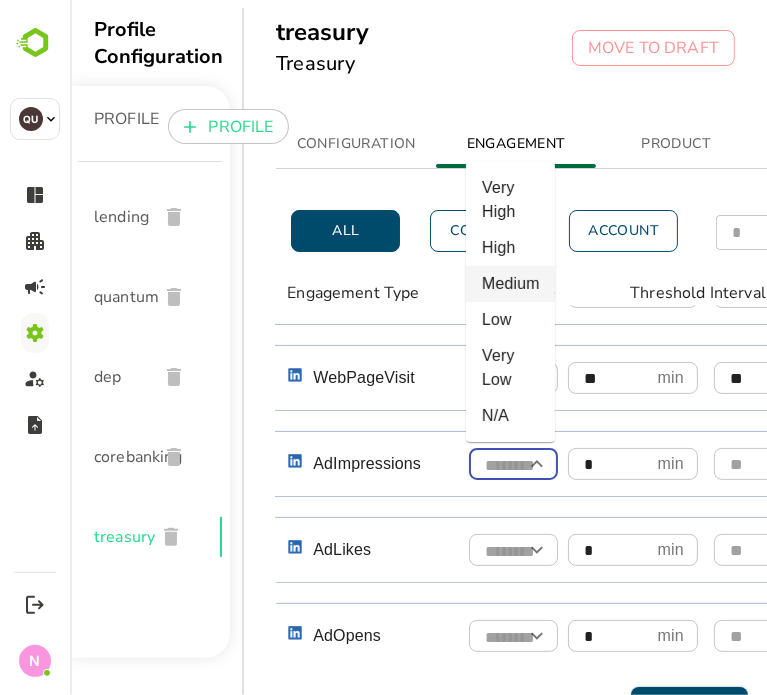 click on "Medium" at bounding box center [509, 284] 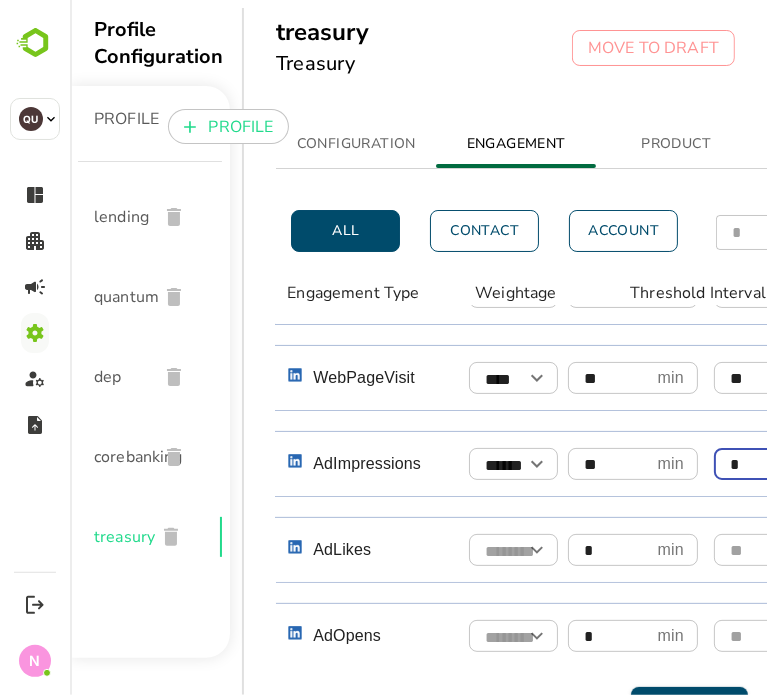 scroll, scrollTop: 238, scrollLeft: 71, axis: both 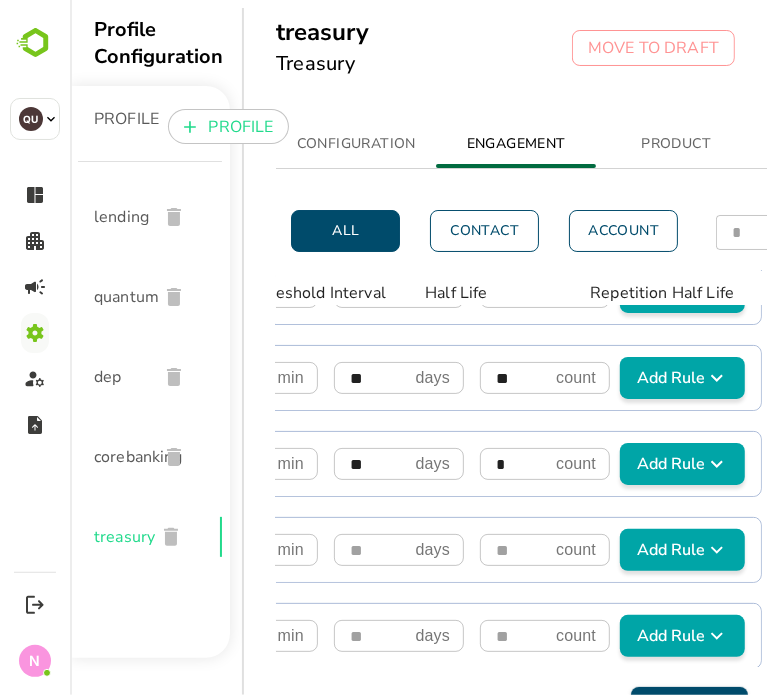 click on "count" at bounding box center (575, 464) 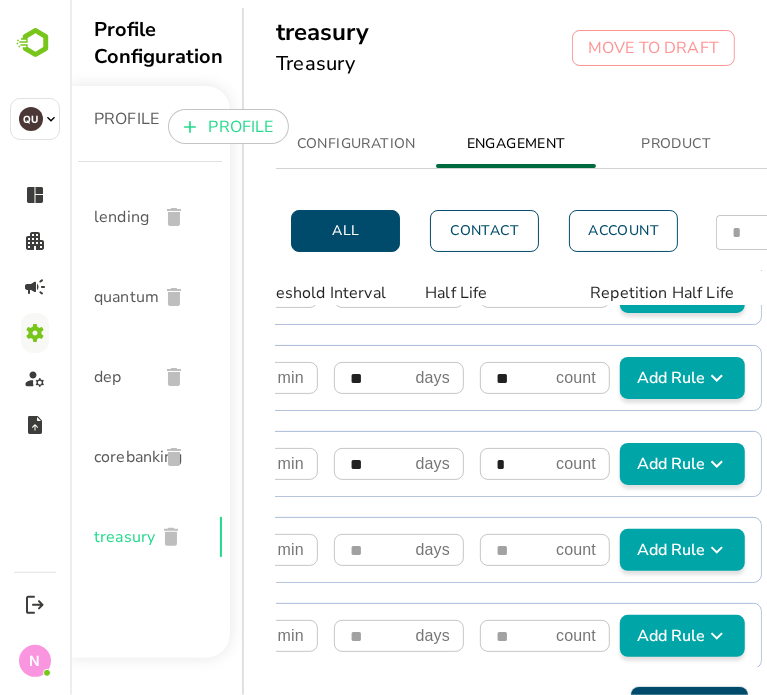 click on "count" at bounding box center [575, 464] 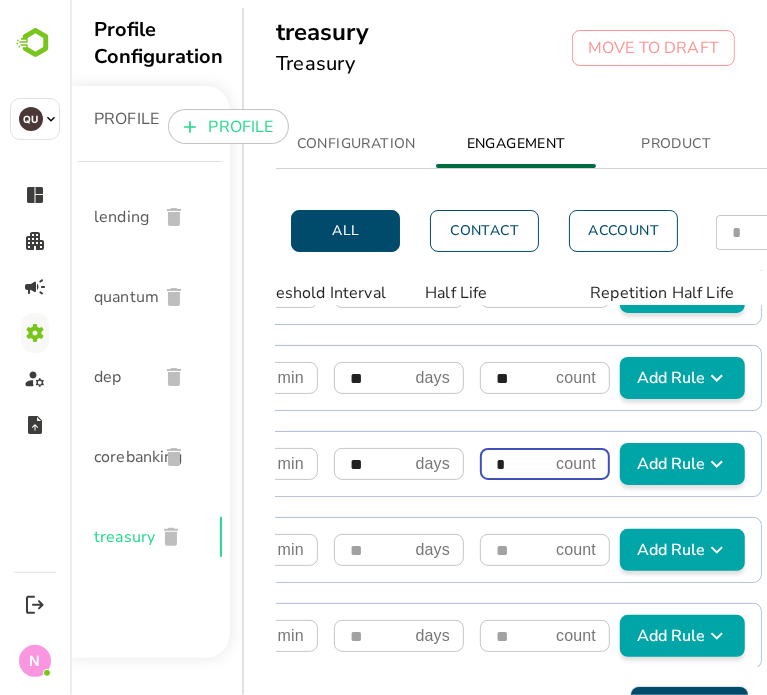 click on "*" at bounding box center [513, 464] 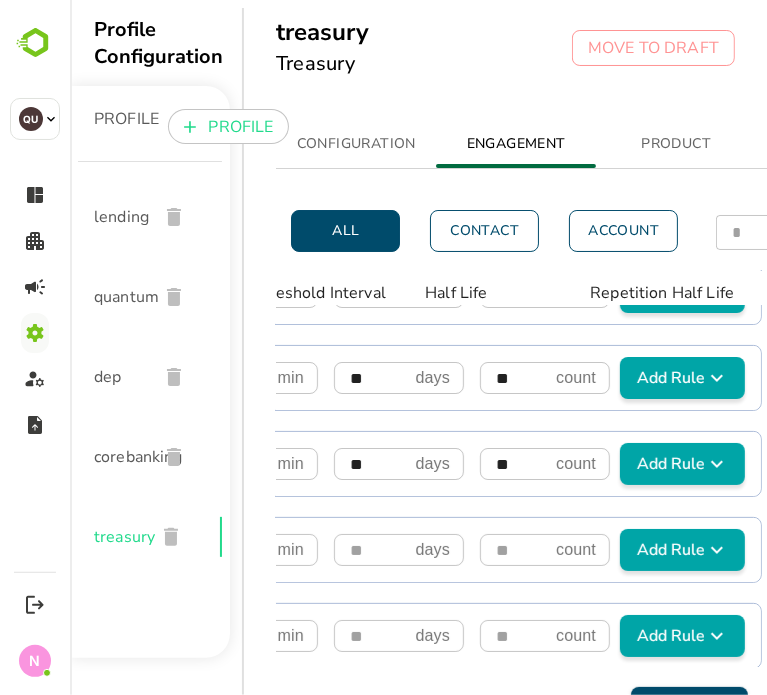 scroll, scrollTop: 238, scrollLeft: 32, axis: both 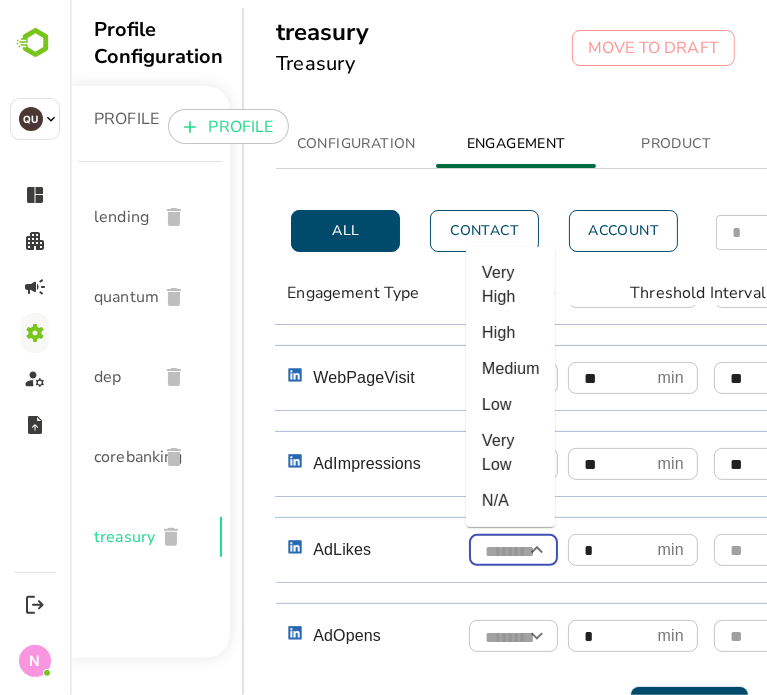 click at bounding box center (512, 551) 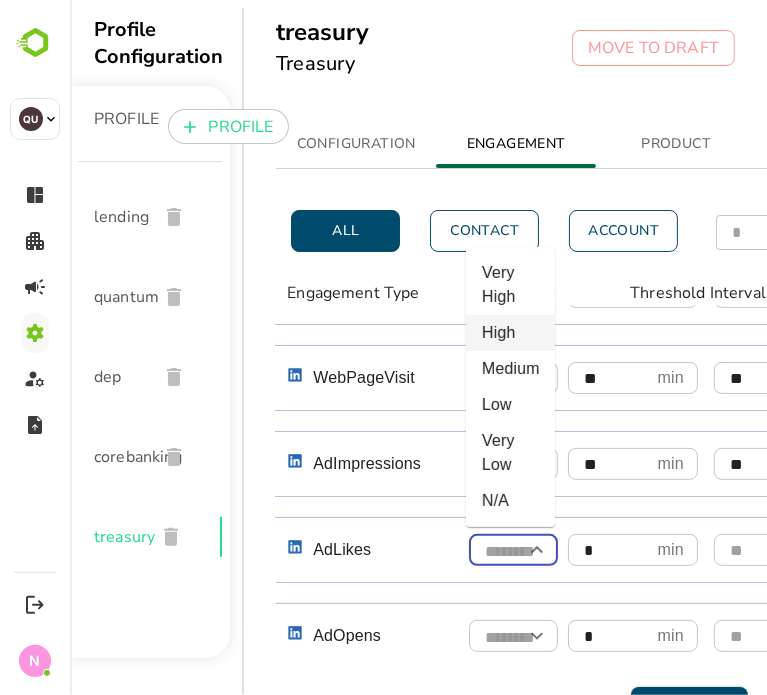 click on "High" at bounding box center (509, 333) 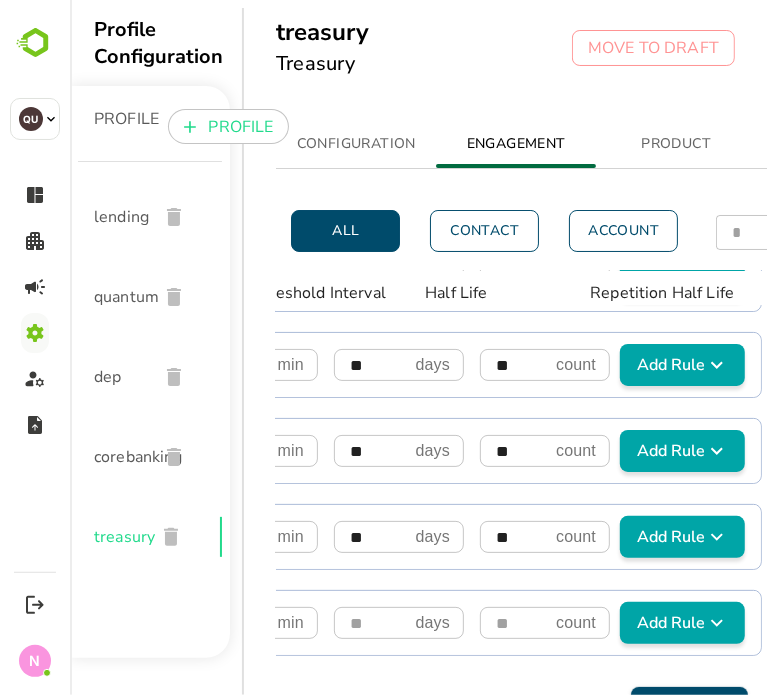 scroll, scrollTop: 251, scrollLeft: 32, axis: both 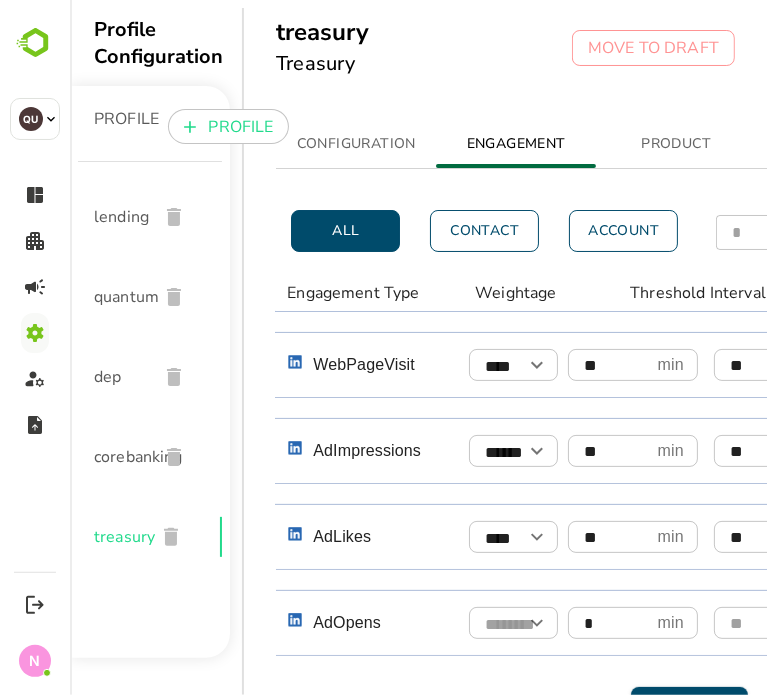 click on "AdOpens ​ * min ​ days ​ count ​ Add Rule" at bounding box center [700, 623] 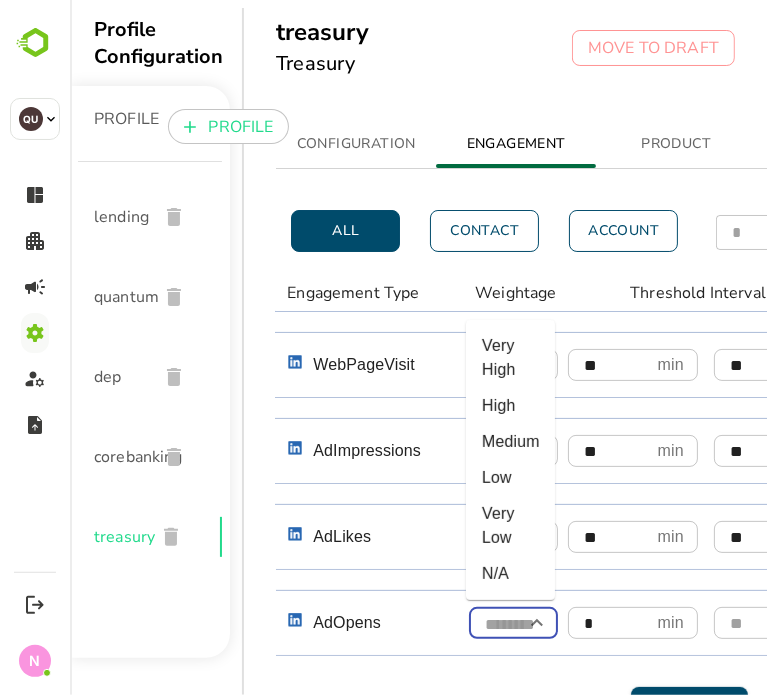 click at bounding box center [512, 624] 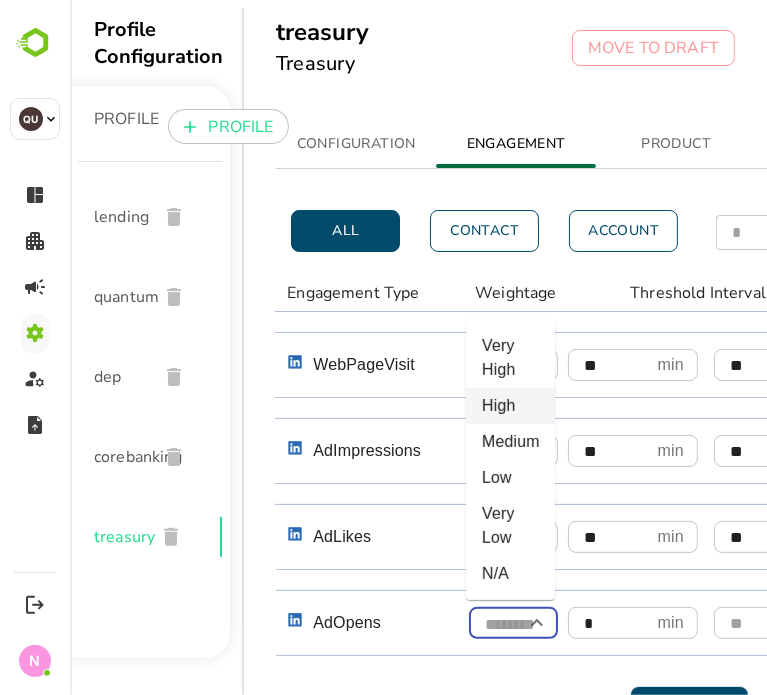 click on "High" at bounding box center (509, 406) 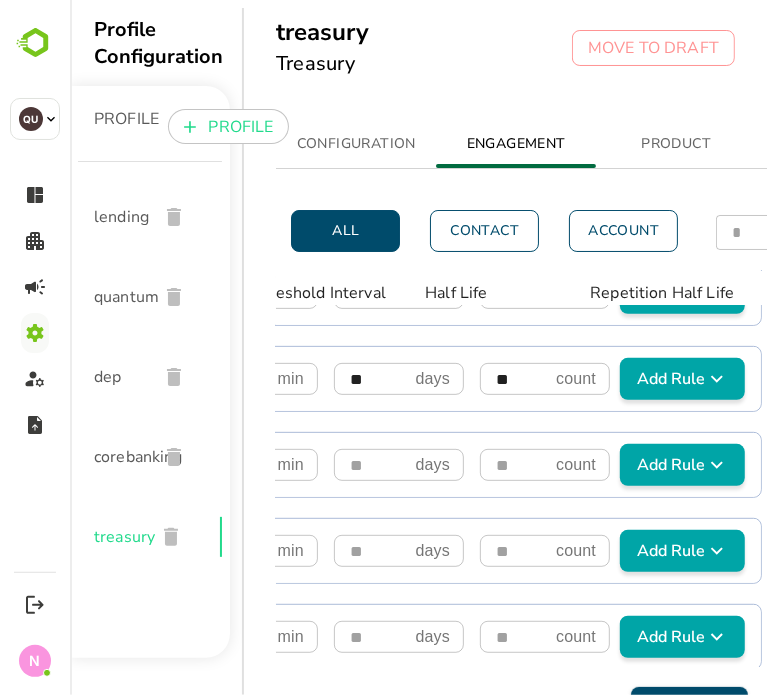 scroll, scrollTop: 495, scrollLeft: 32, axis: both 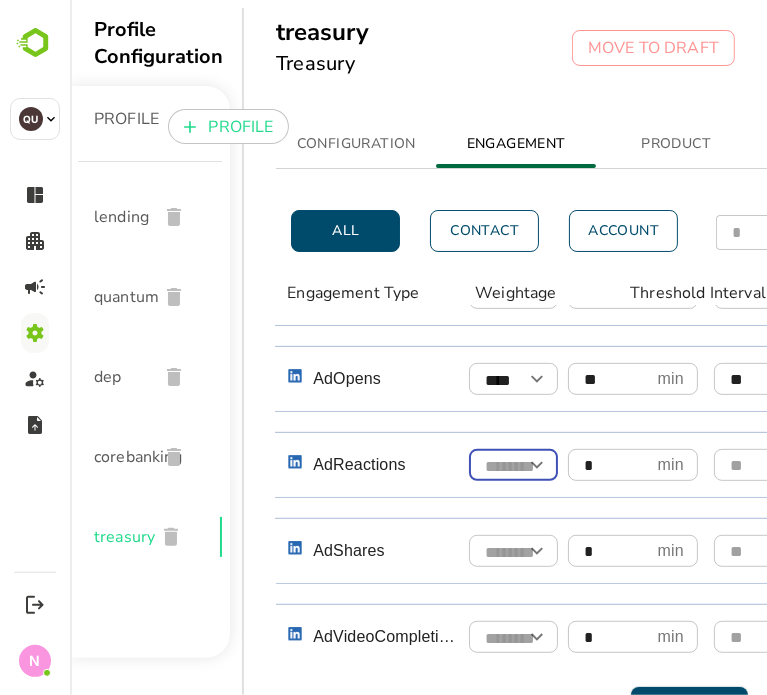 click at bounding box center (512, 466) 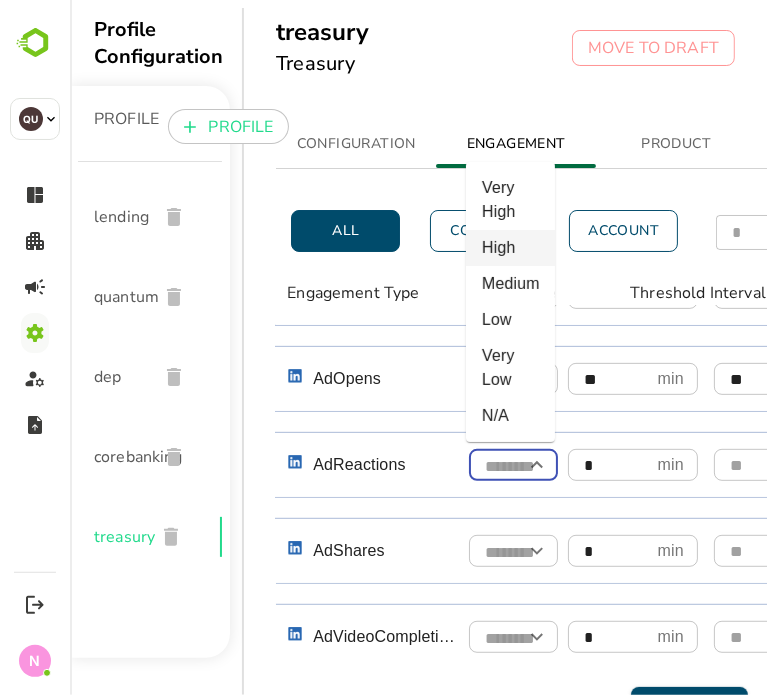 click on "High" at bounding box center [509, 248] 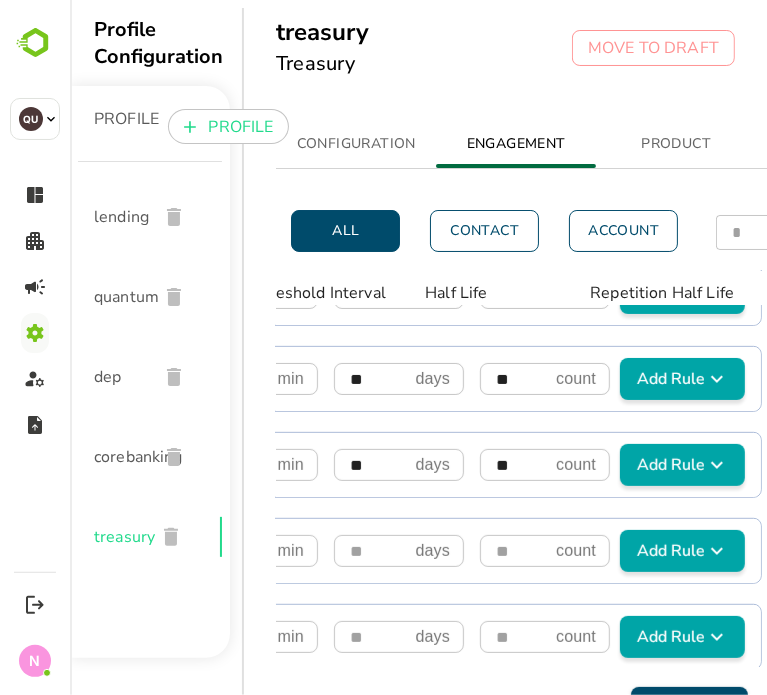 scroll, scrollTop: 495, scrollLeft: 32, axis: both 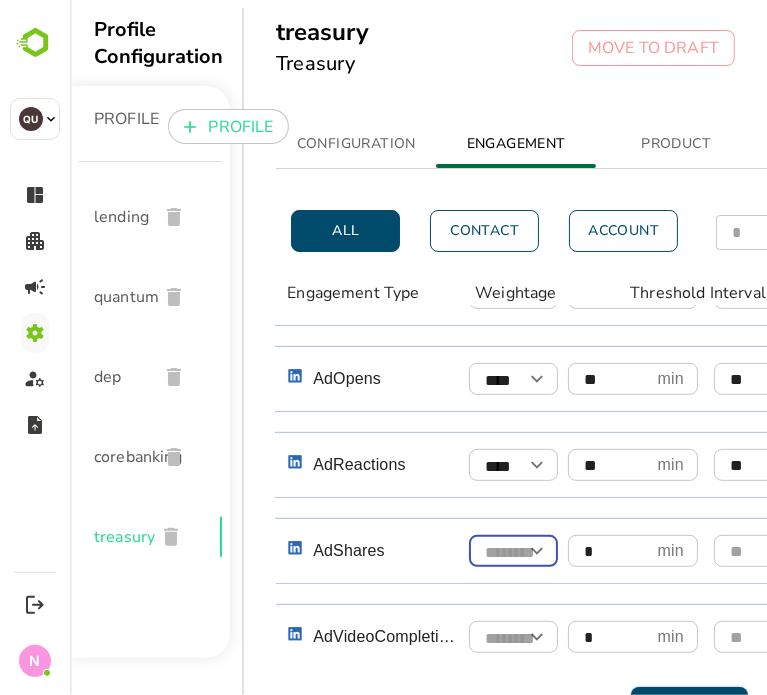 click at bounding box center [512, 552] 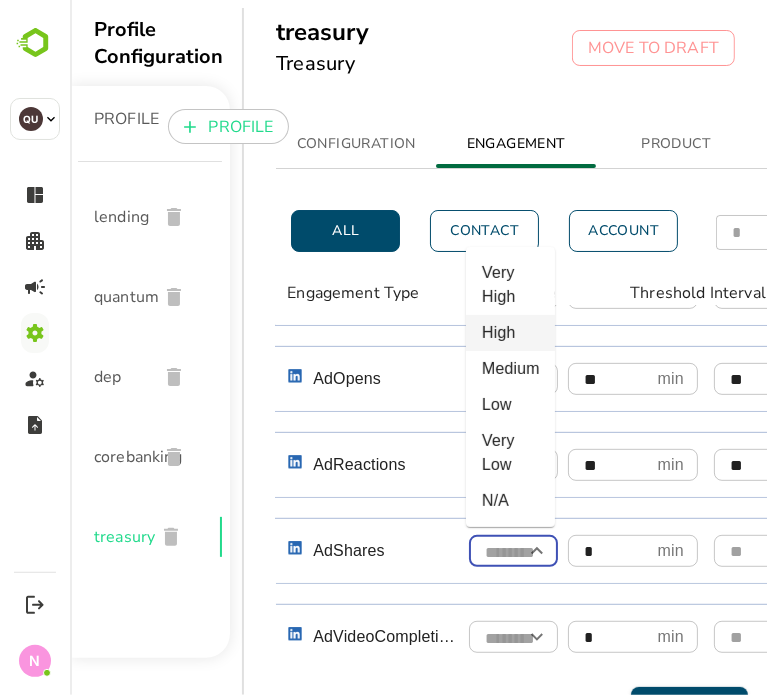 click on "High" at bounding box center (509, 333) 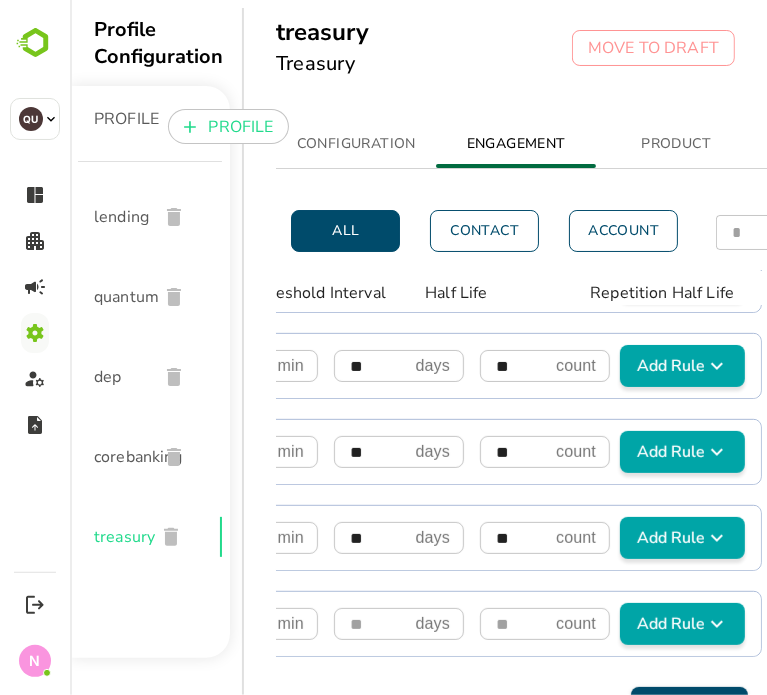 scroll, scrollTop: 508, scrollLeft: 32, axis: both 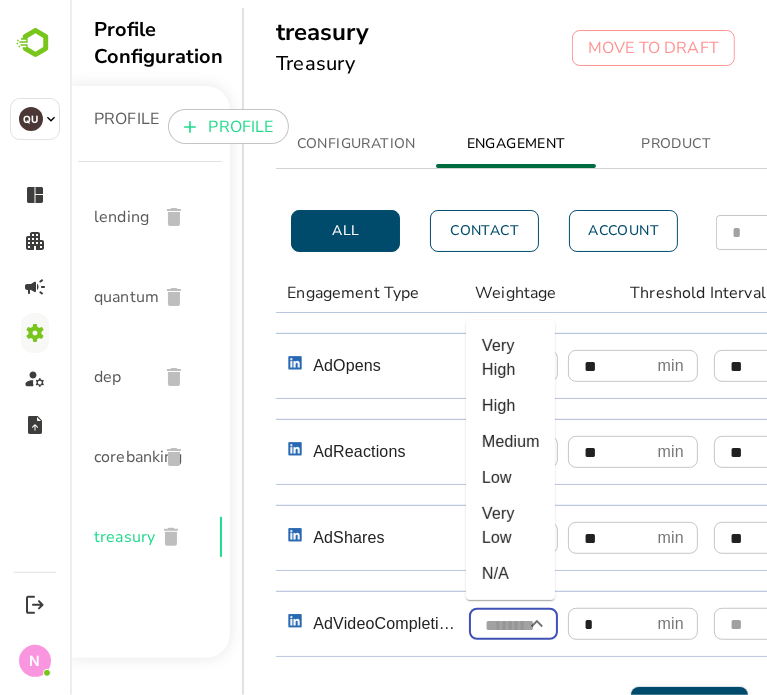 click at bounding box center [512, 625] 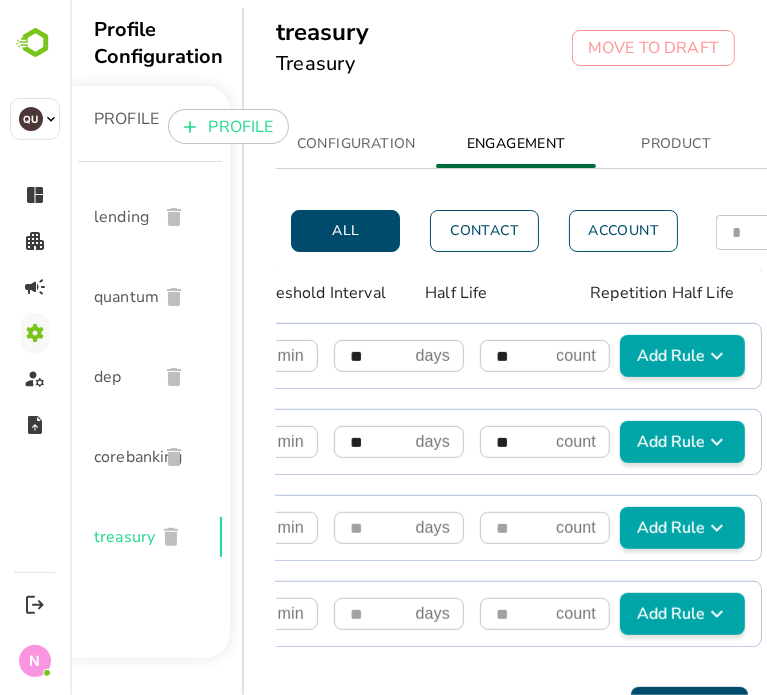 scroll, scrollTop: 700, scrollLeft: 32, axis: both 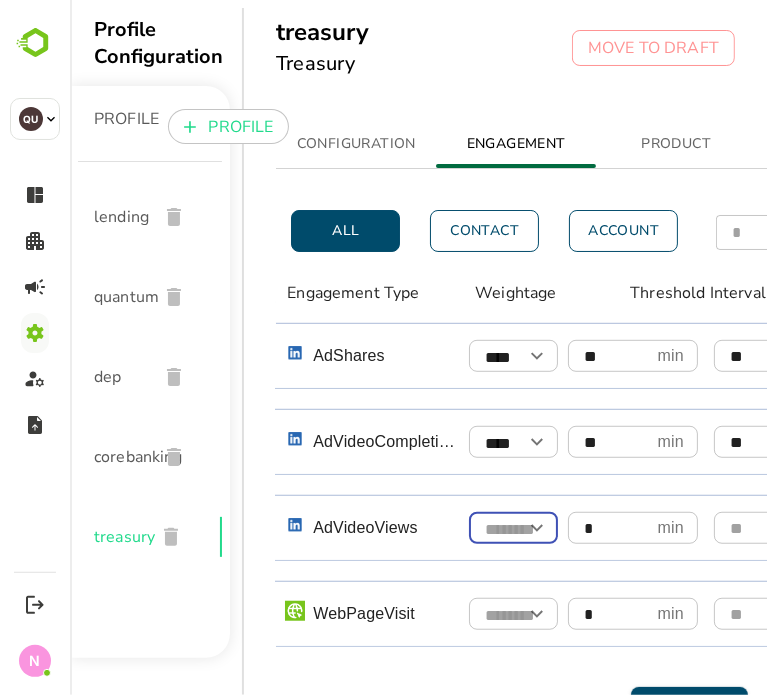 click at bounding box center (512, 529) 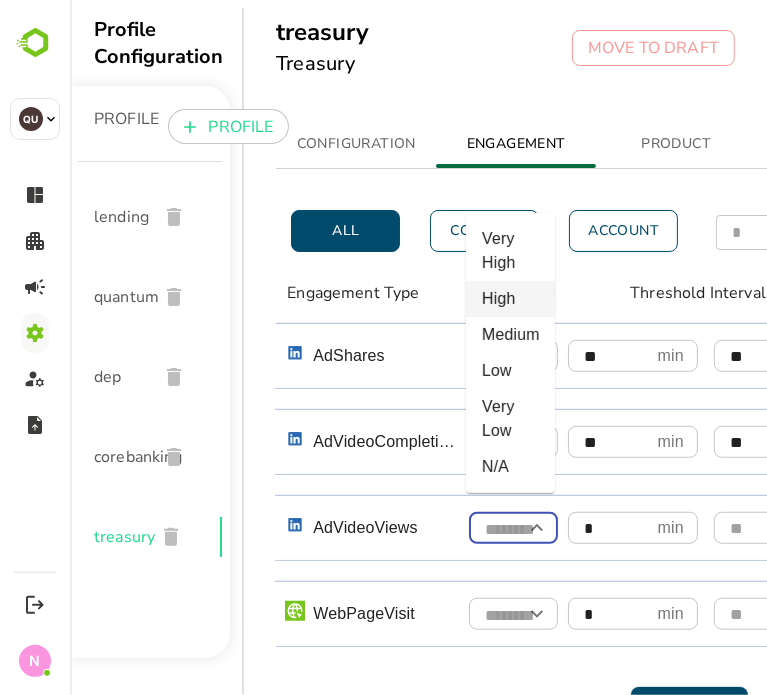 click on "High" at bounding box center (509, 299) 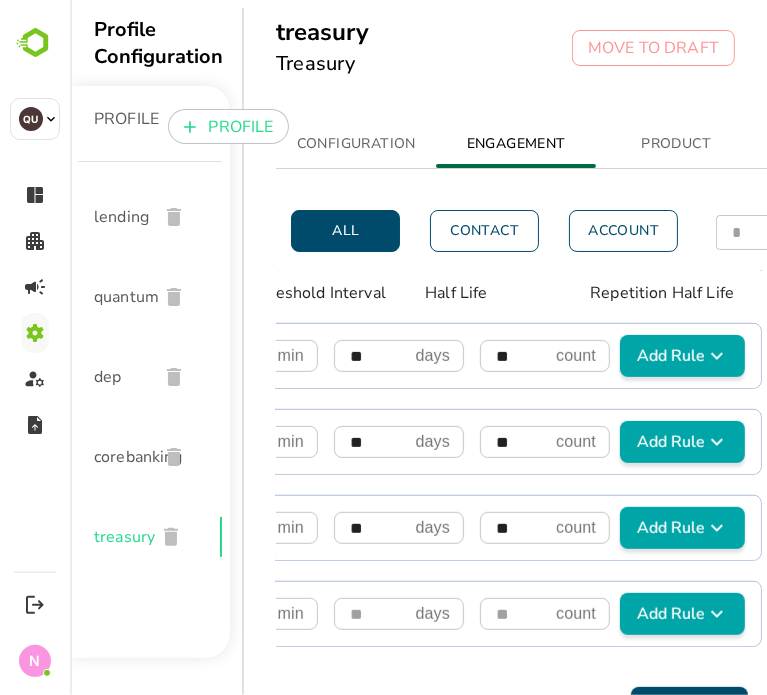 scroll, scrollTop: 700, scrollLeft: 32, axis: both 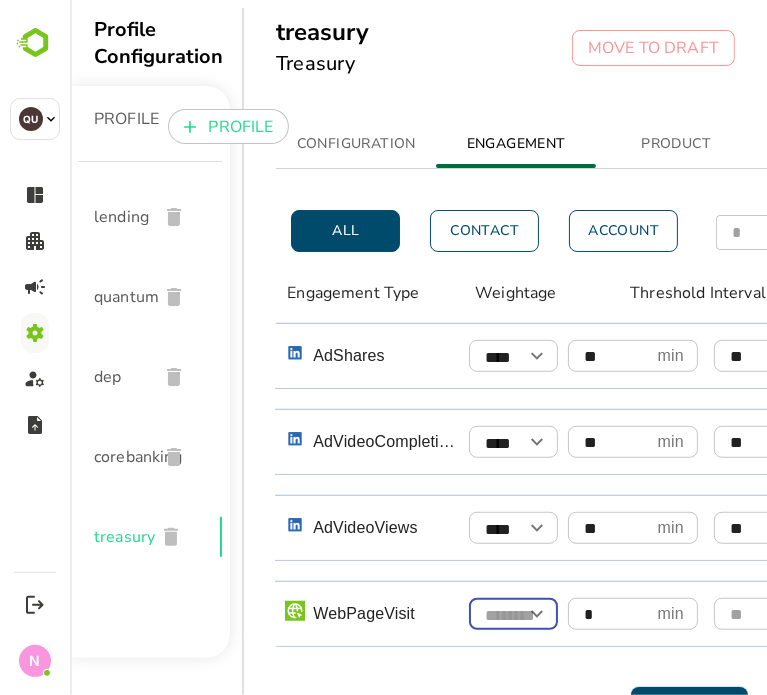 click at bounding box center (512, 615) 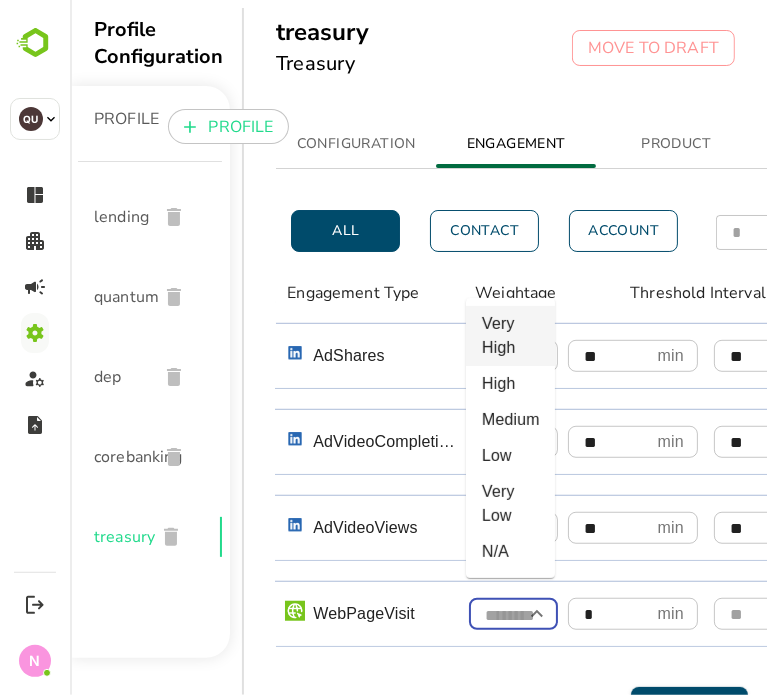 click on "Very High" at bounding box center (509, 336) 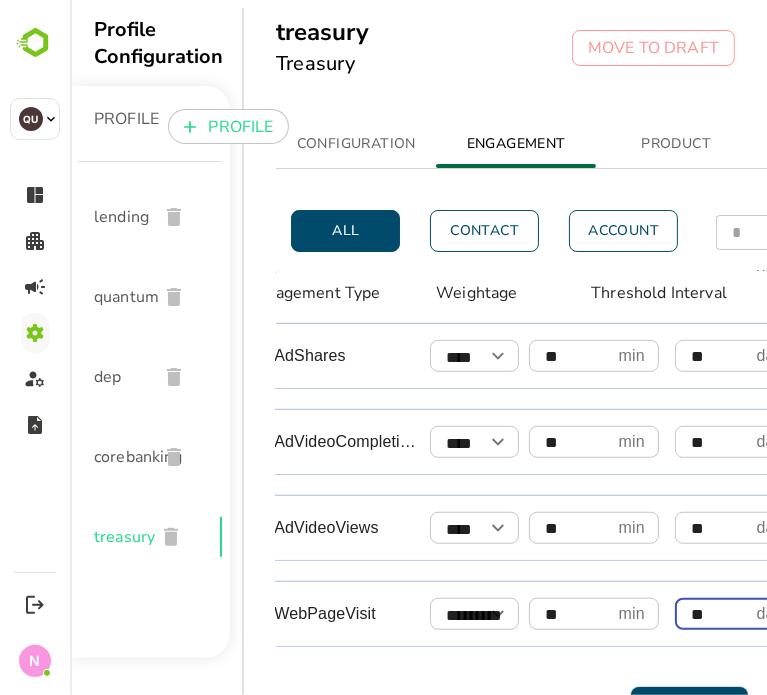 scroll, scrollTop: 700, scrollLeft: 413, axis: both 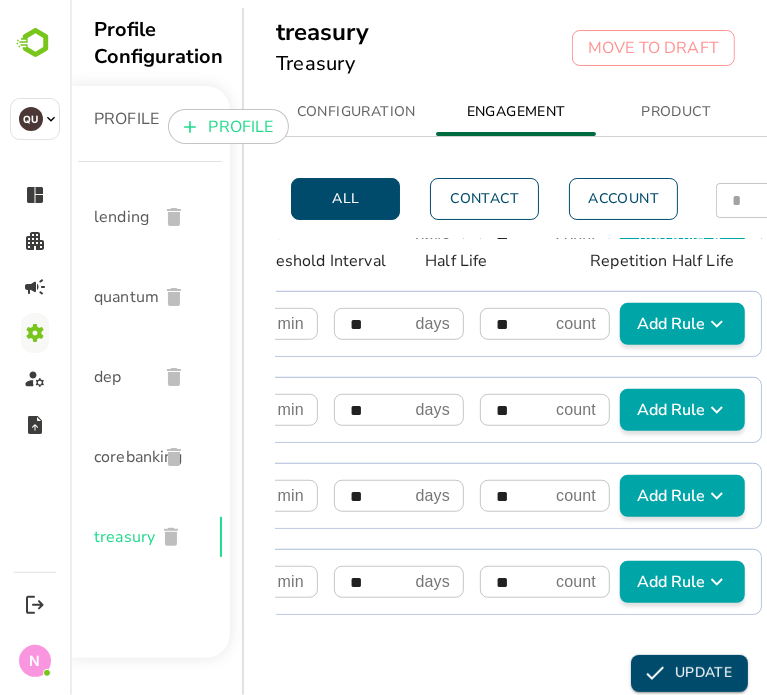 click on "UPDATE" at bounding box center (688, 673) 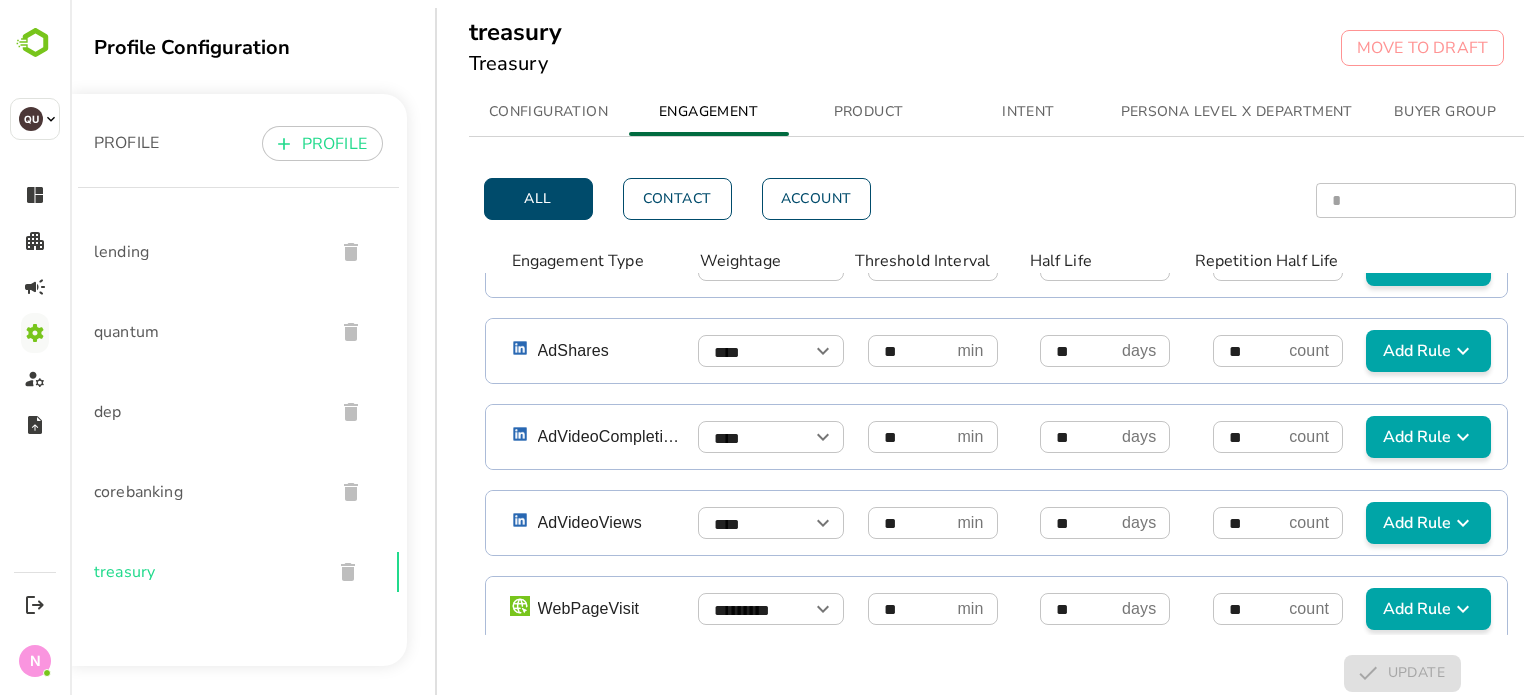 scroll, scrollTop: 325, scrollLeft: 0, axis: vertical 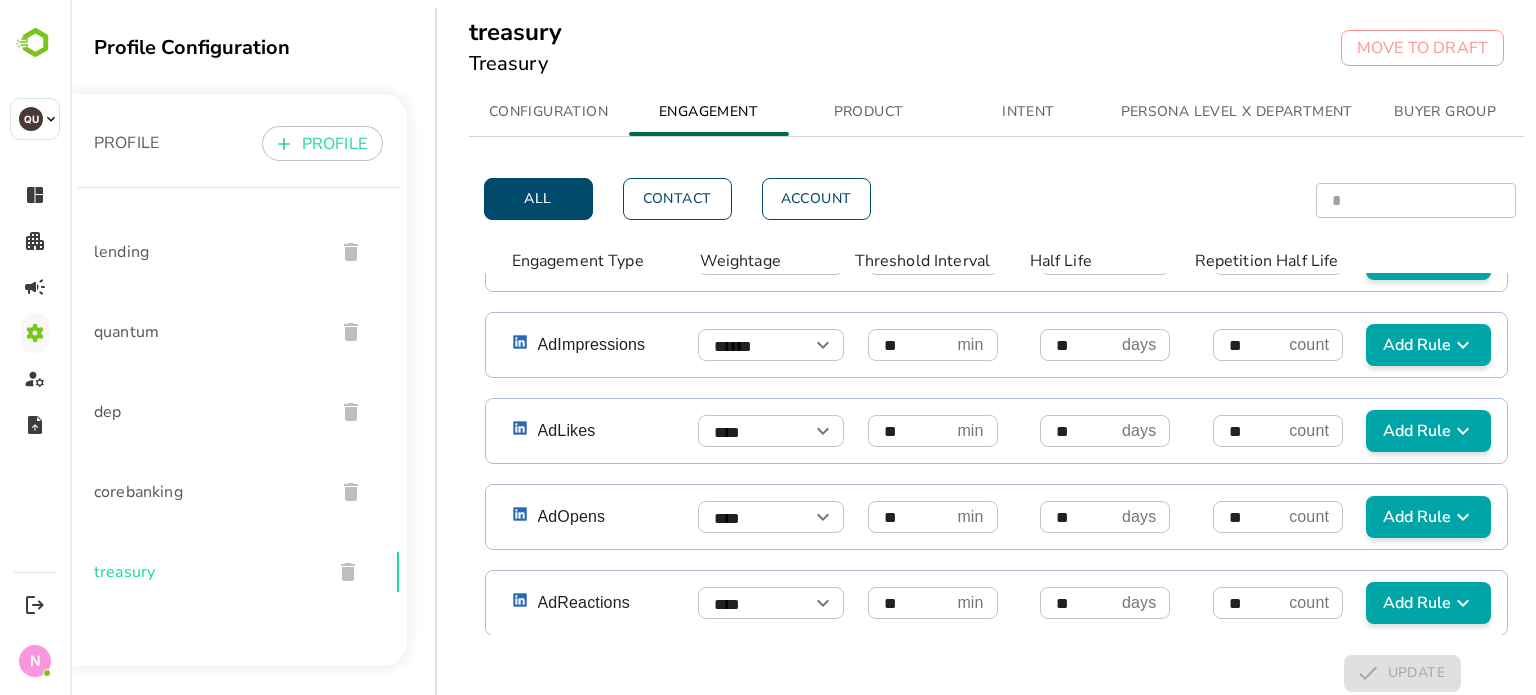 click on "lending" at bounding box center [206, 252] 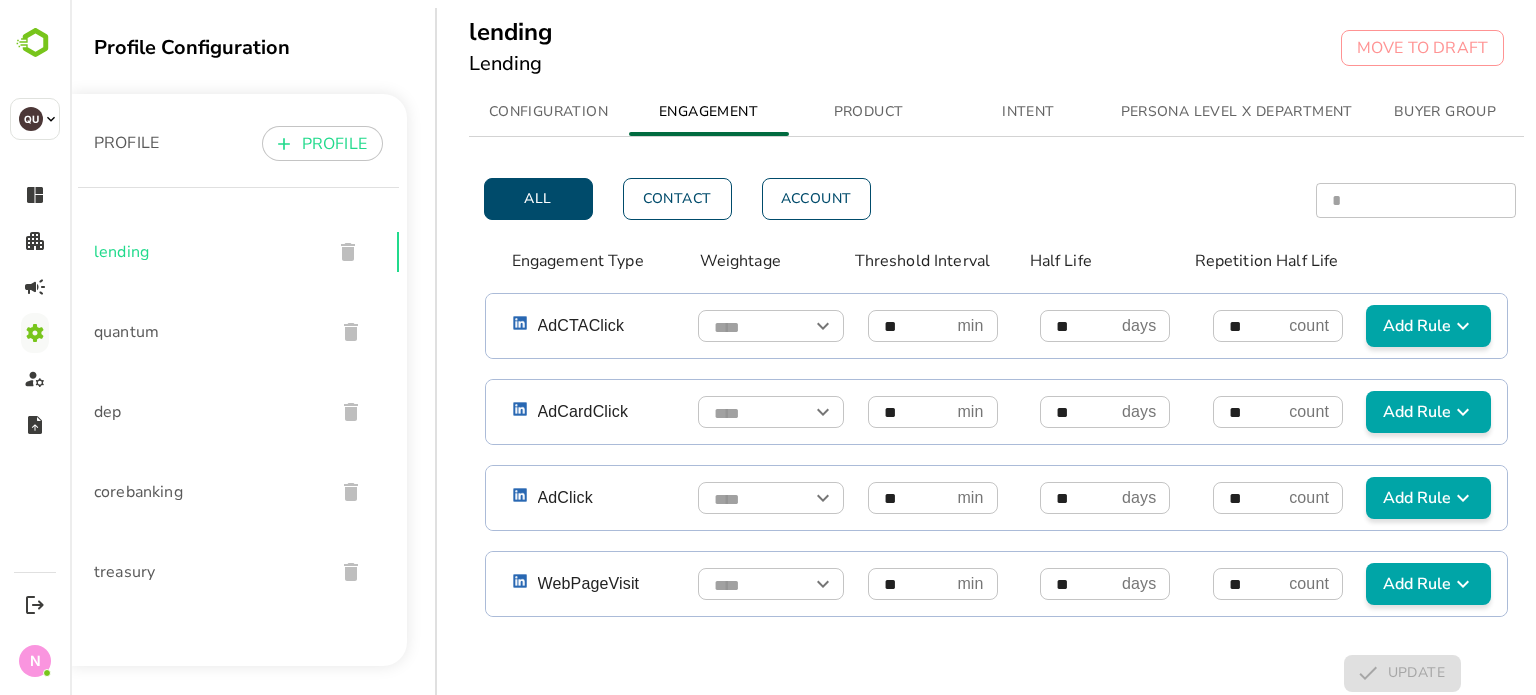 click on "quantum" at bounding box center (206, 332) 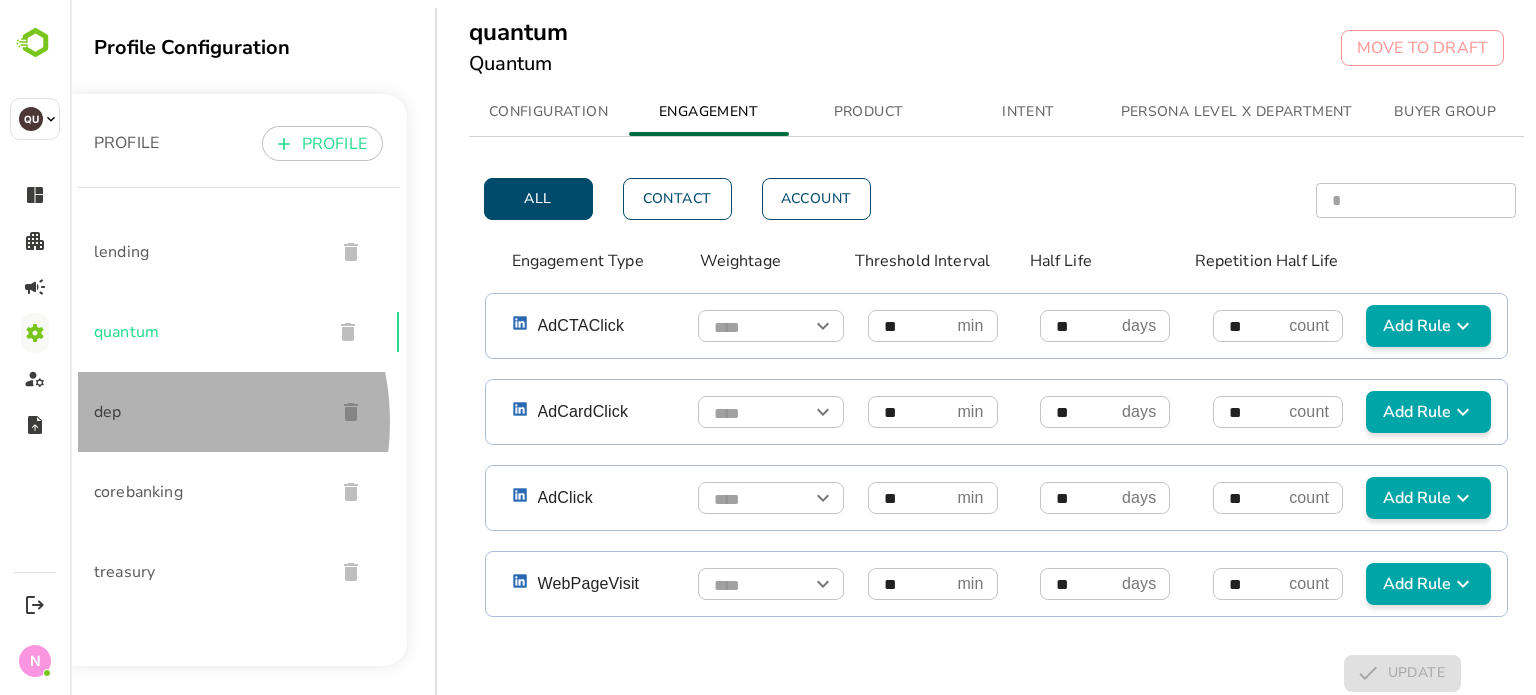 click on "dep" at bounding box center [206, 412] 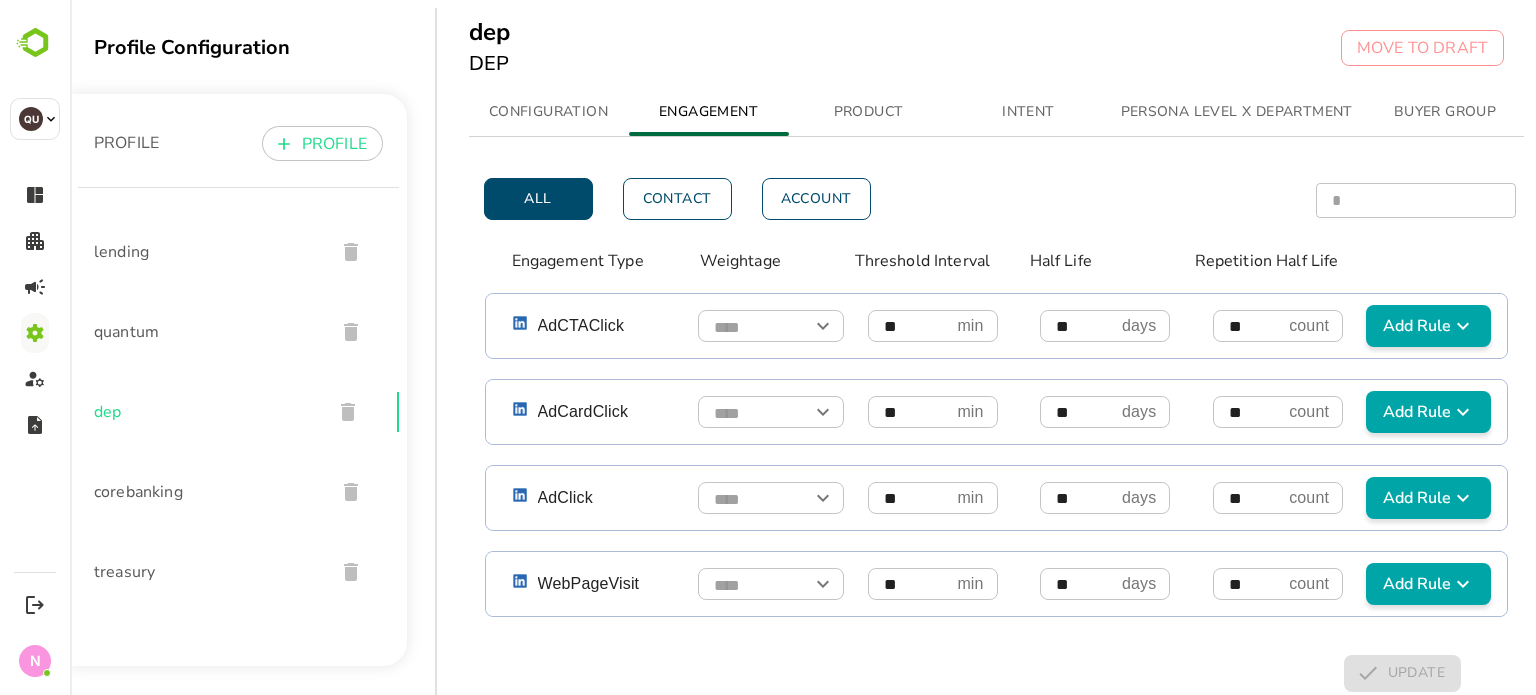 click on "corebanking" at bounding box center (238, 492) 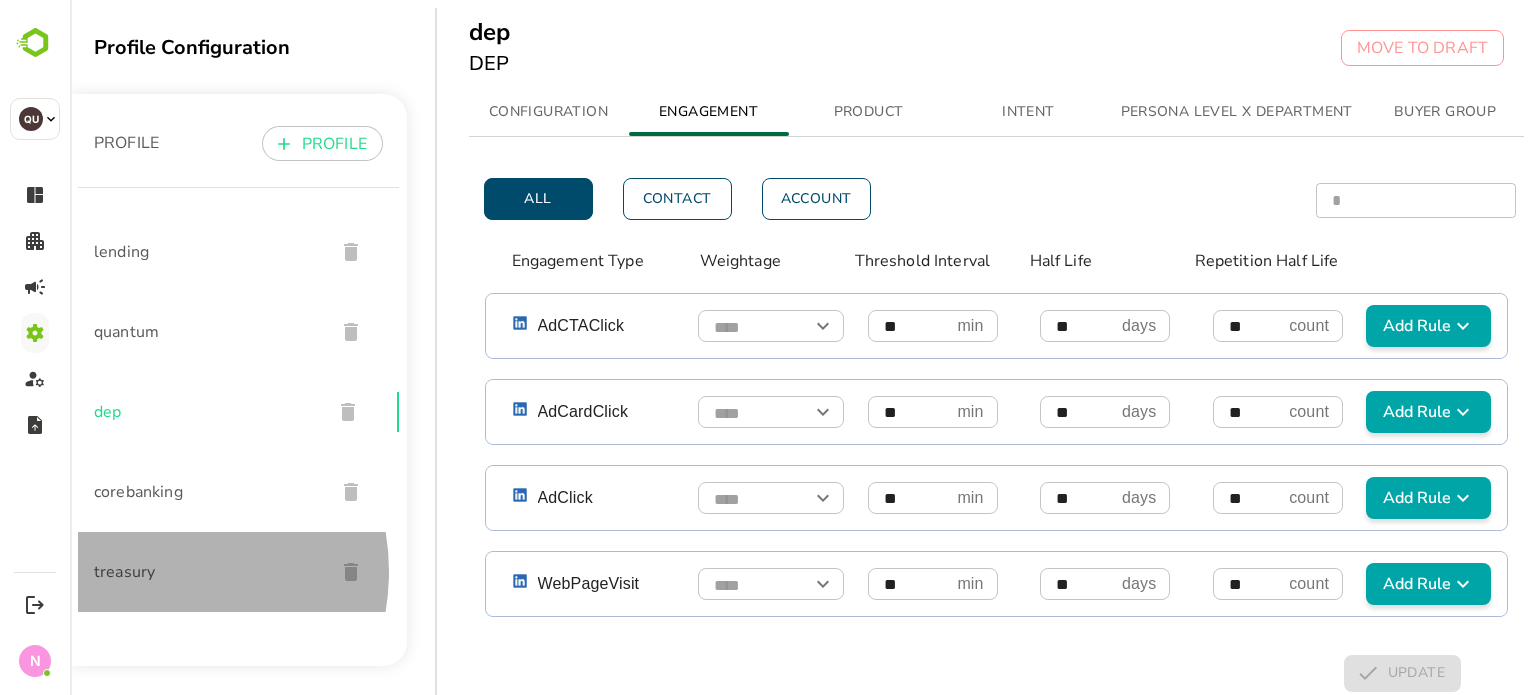 click on "treasury" at bounding box center [206, 572] 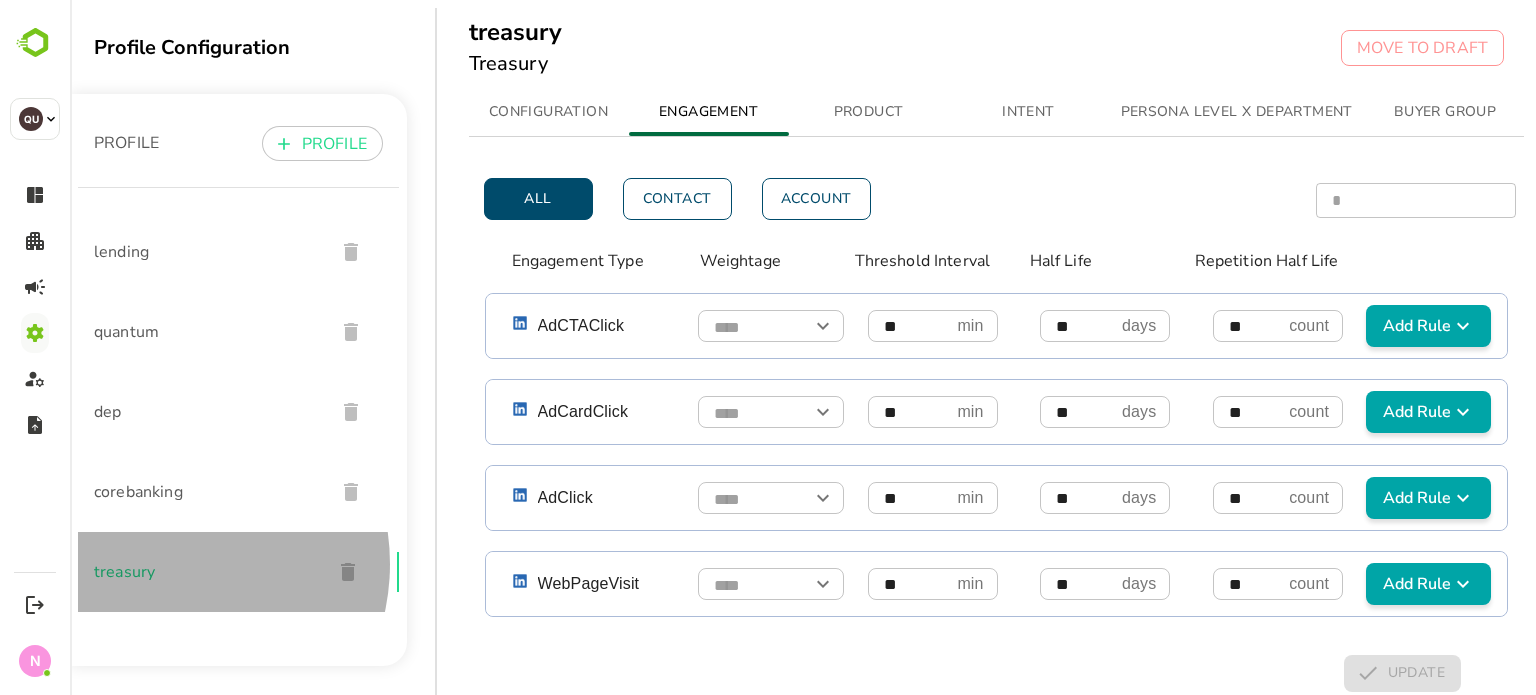click on "treasury" at bounding box center (205, 572) 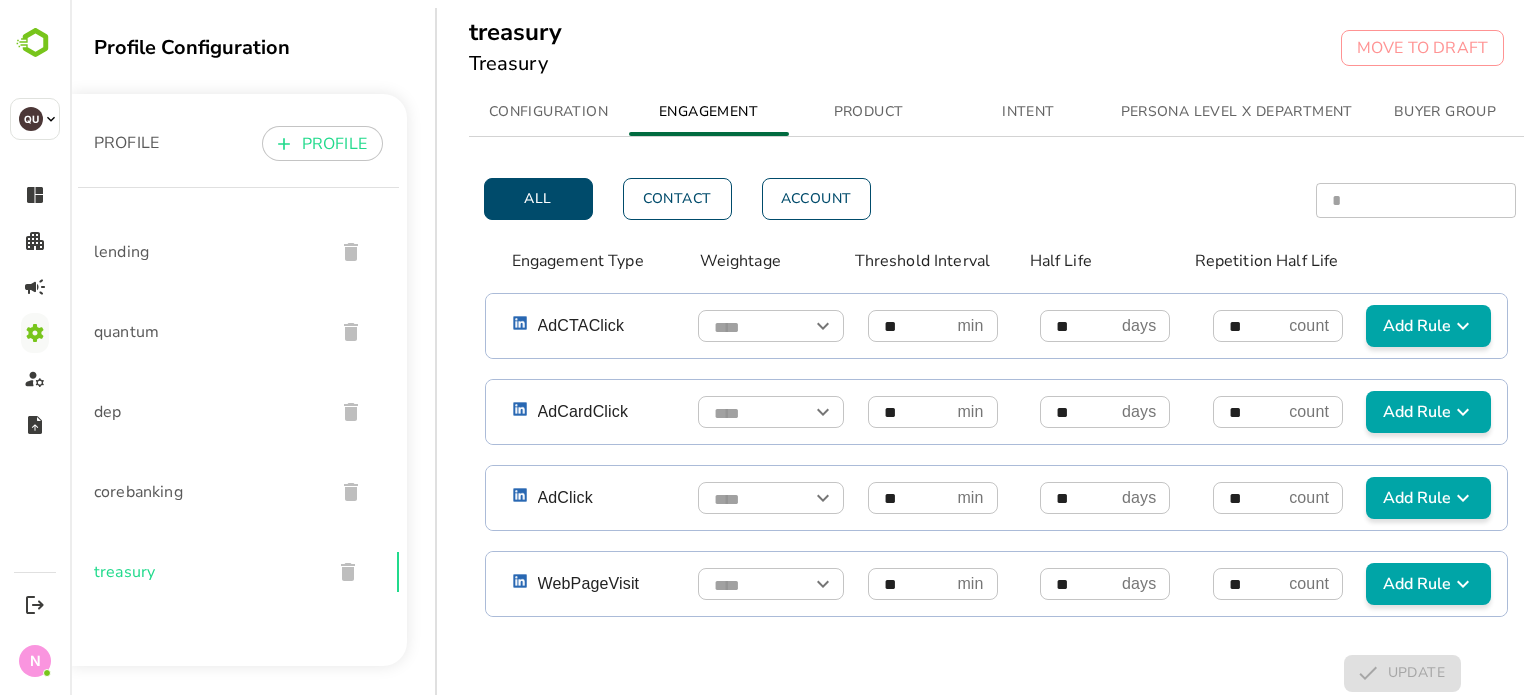 click on "lending" at bounding box center (206, 252) 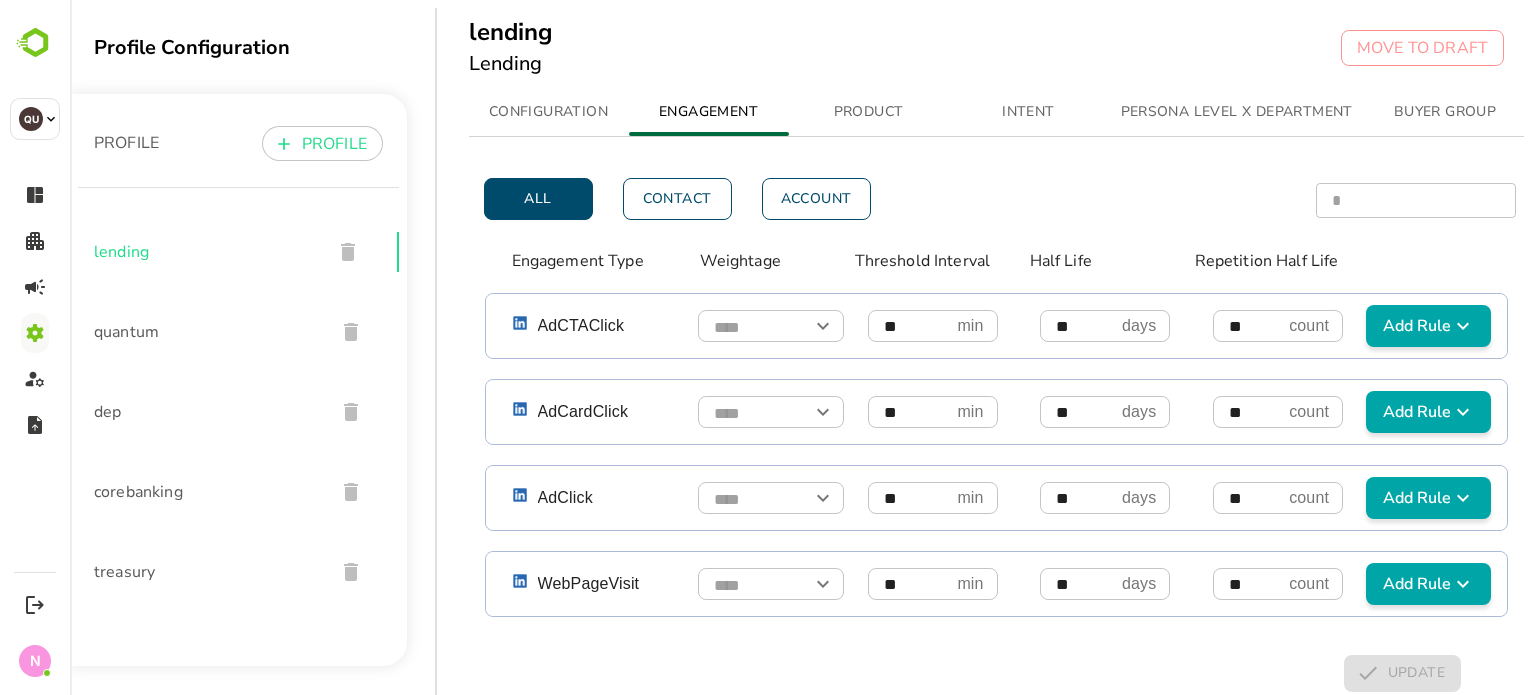 click on "lending Lending MOVE TO DRAFT" at bounding box center (987, 52) 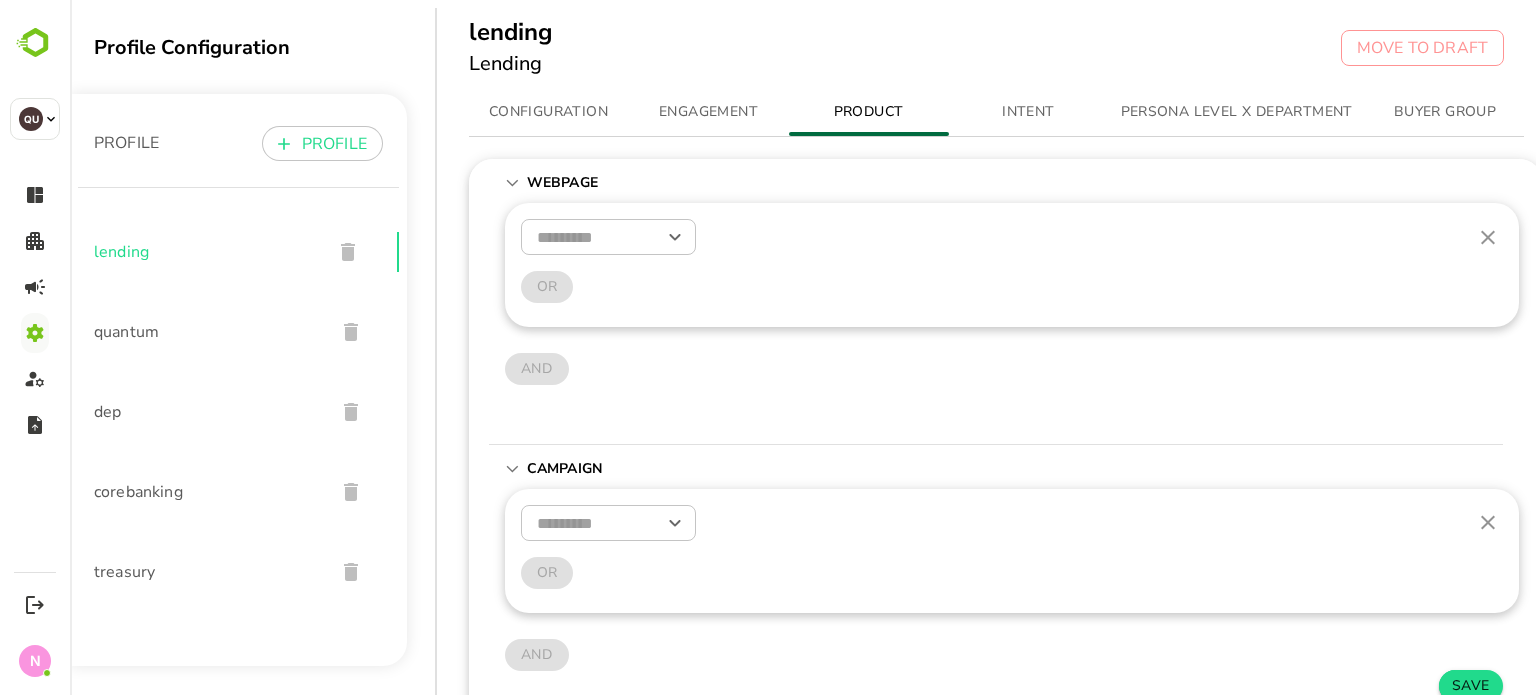 click on "lending" at bounding box center [238, 252] 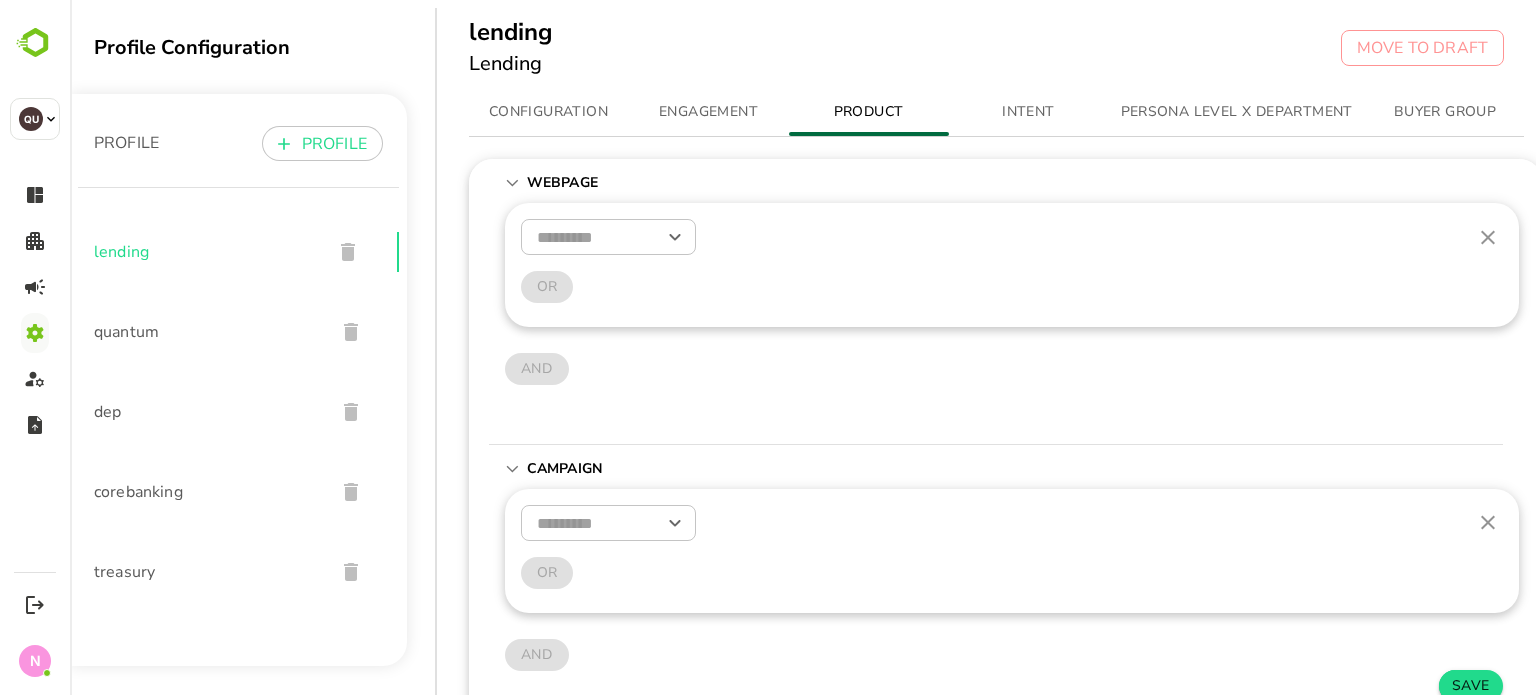 click on "INTENT" at bounding box center (1029, 112) 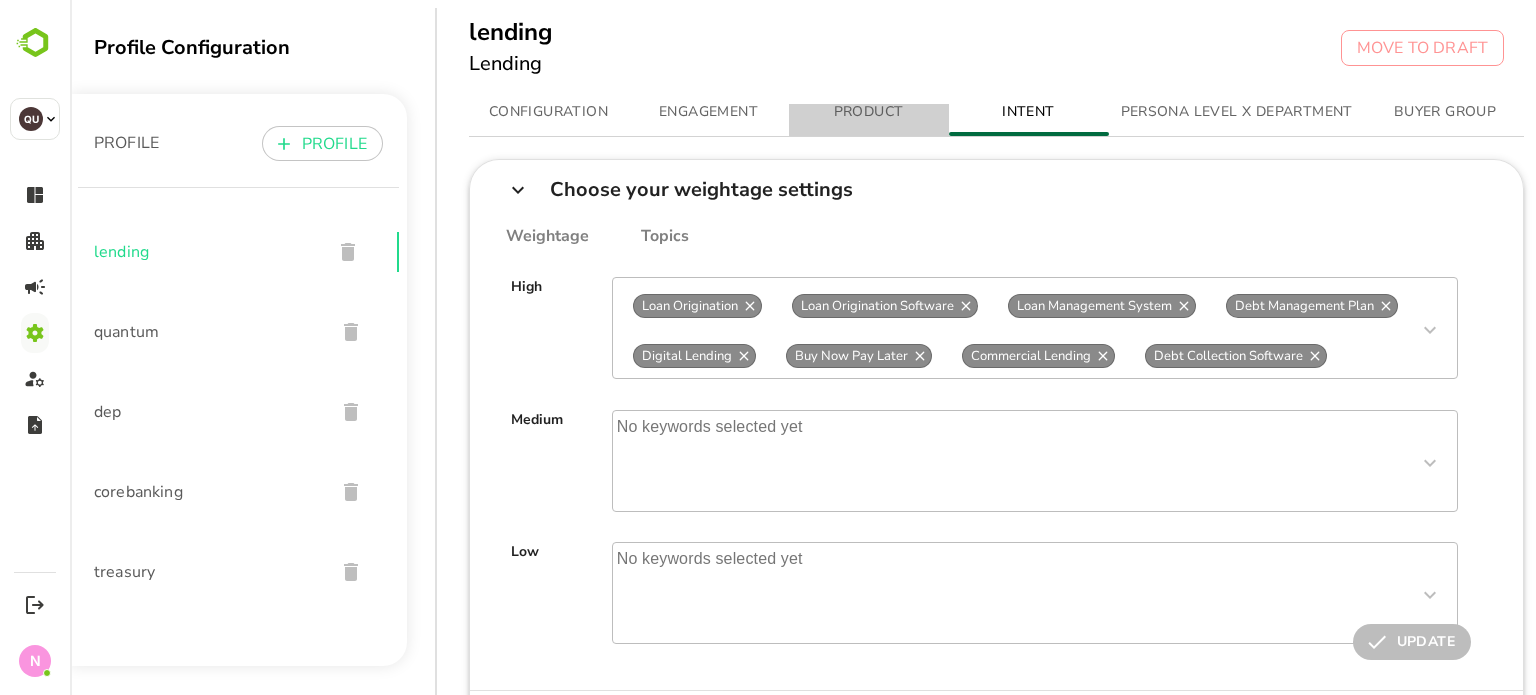 click on "PRODUCT" at bounding box center [869, 112] 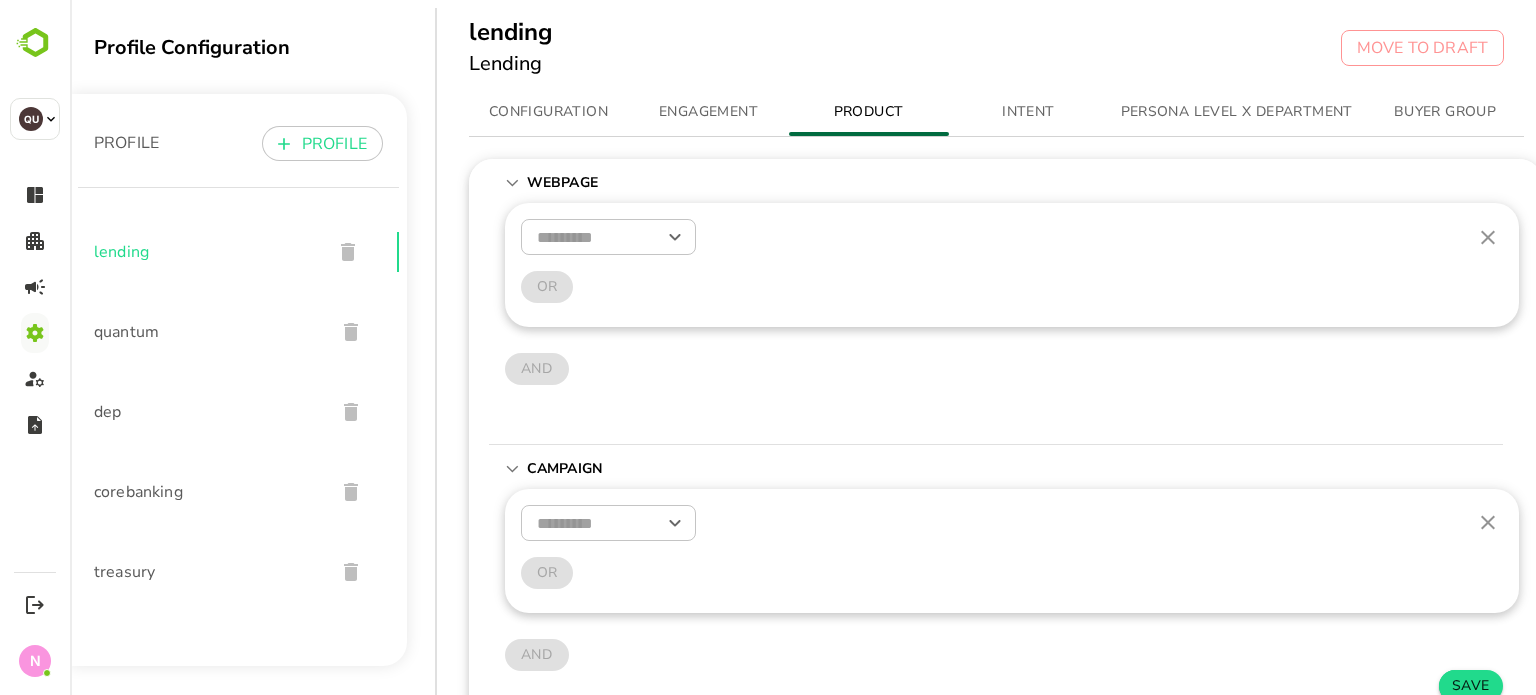 click on "​" at bounding box center (608, 237) 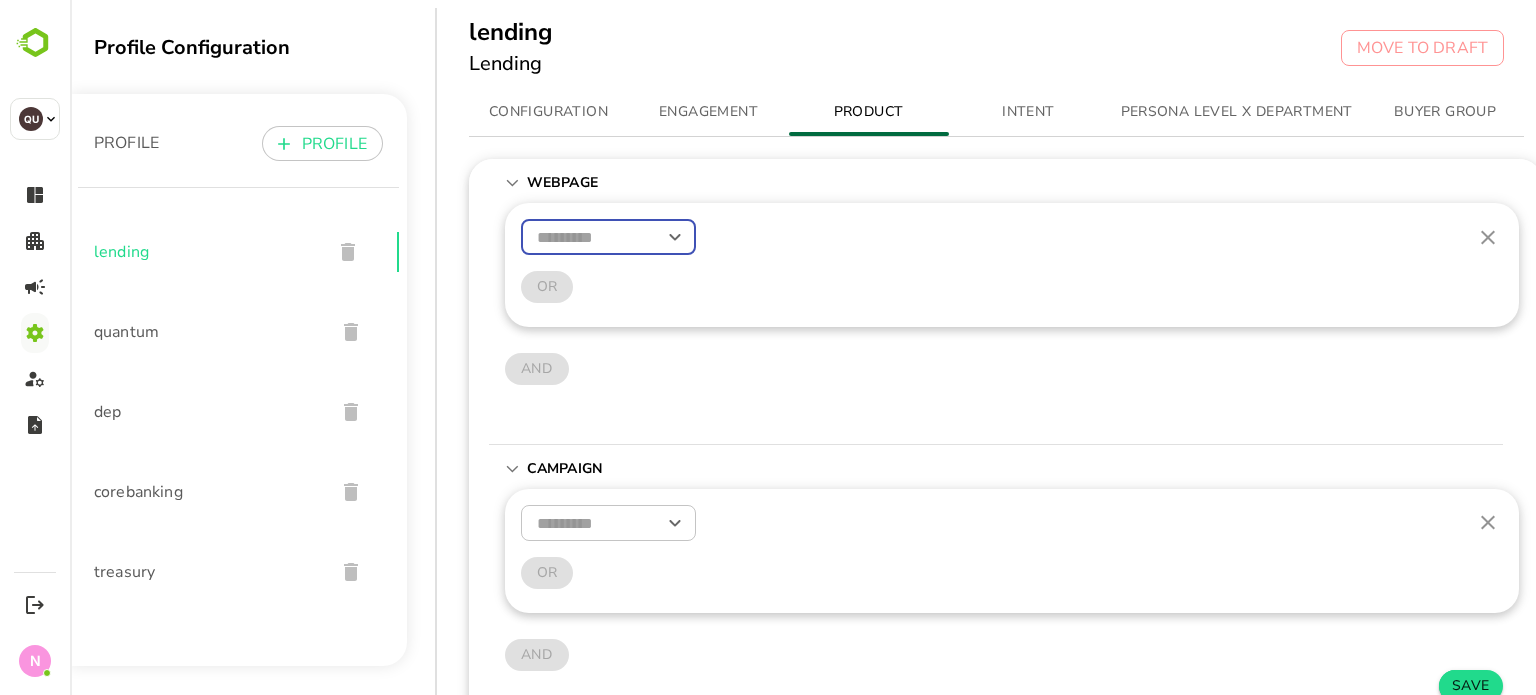 click at bounding box center [608, 237] 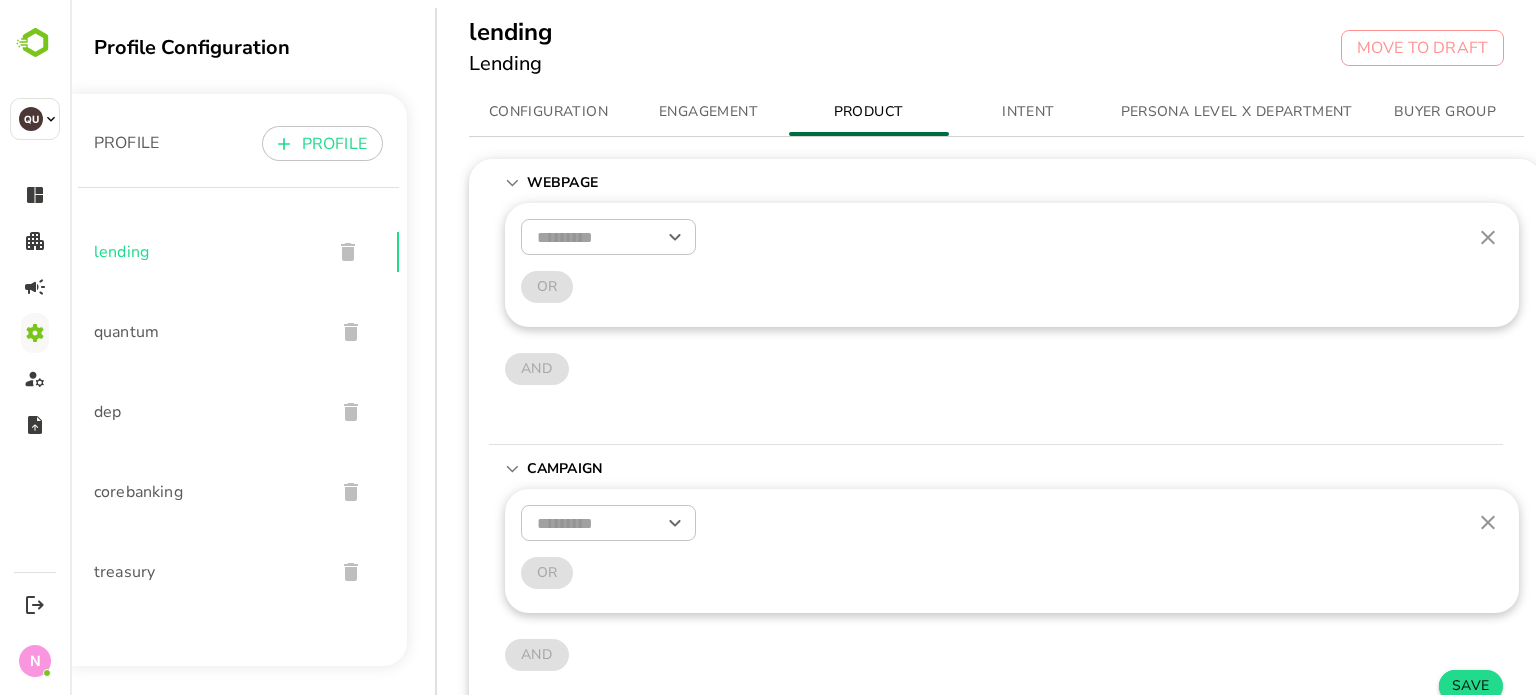 drag, startPoint x: 1046, startPoint y: 111, endPoint x: 1015, endPoint y: 119, distance: 32.01562 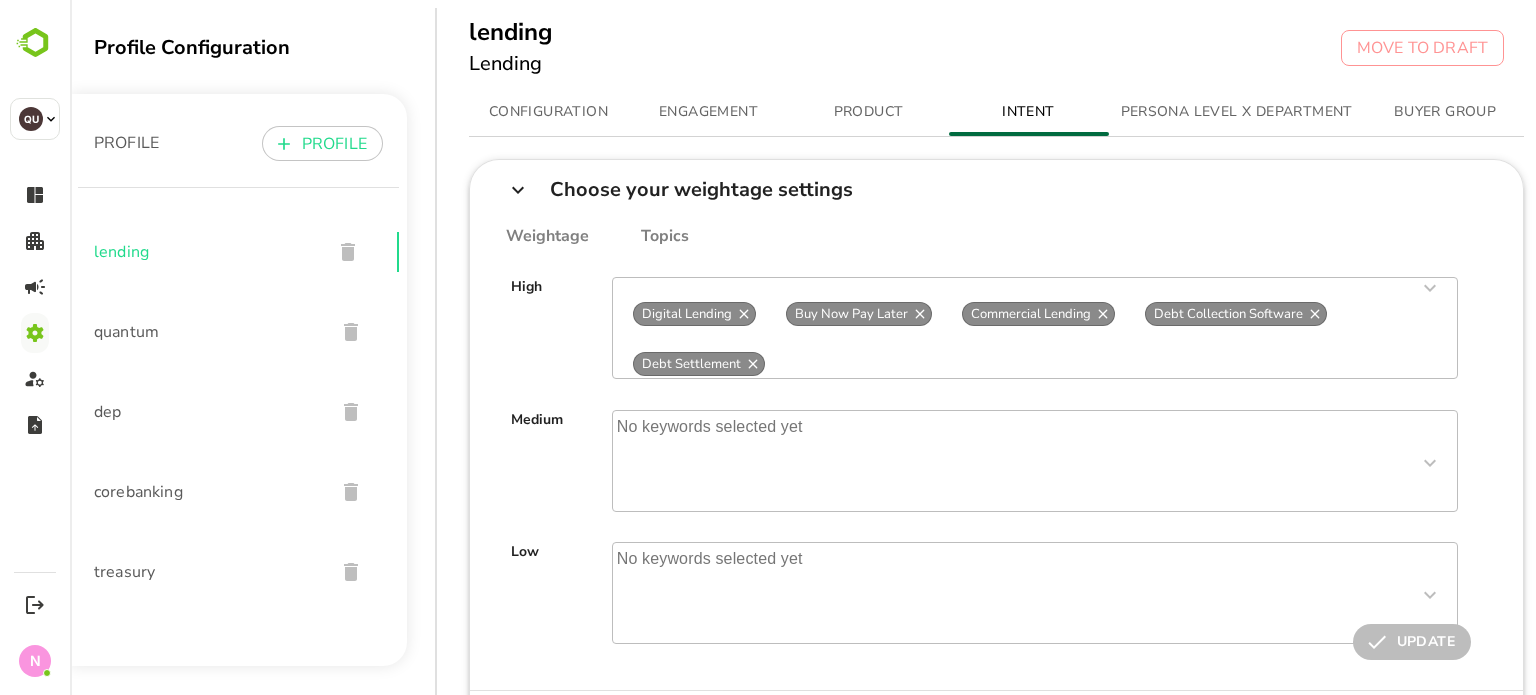 scroll, scrollTop: 0, scrollLeft: 0, axis: both 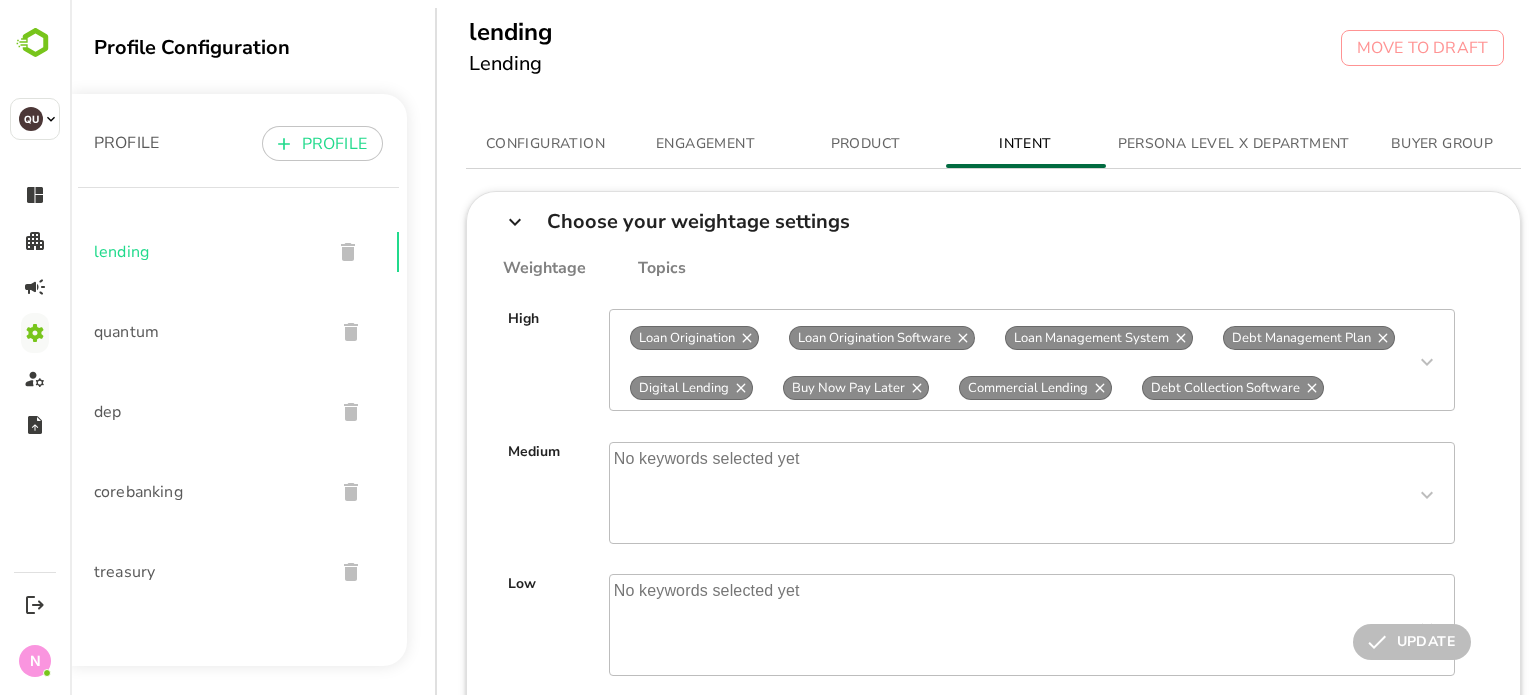 click on "PERSONA LEVEL X DEPARTMENT" at bounding box center [1234, 144] 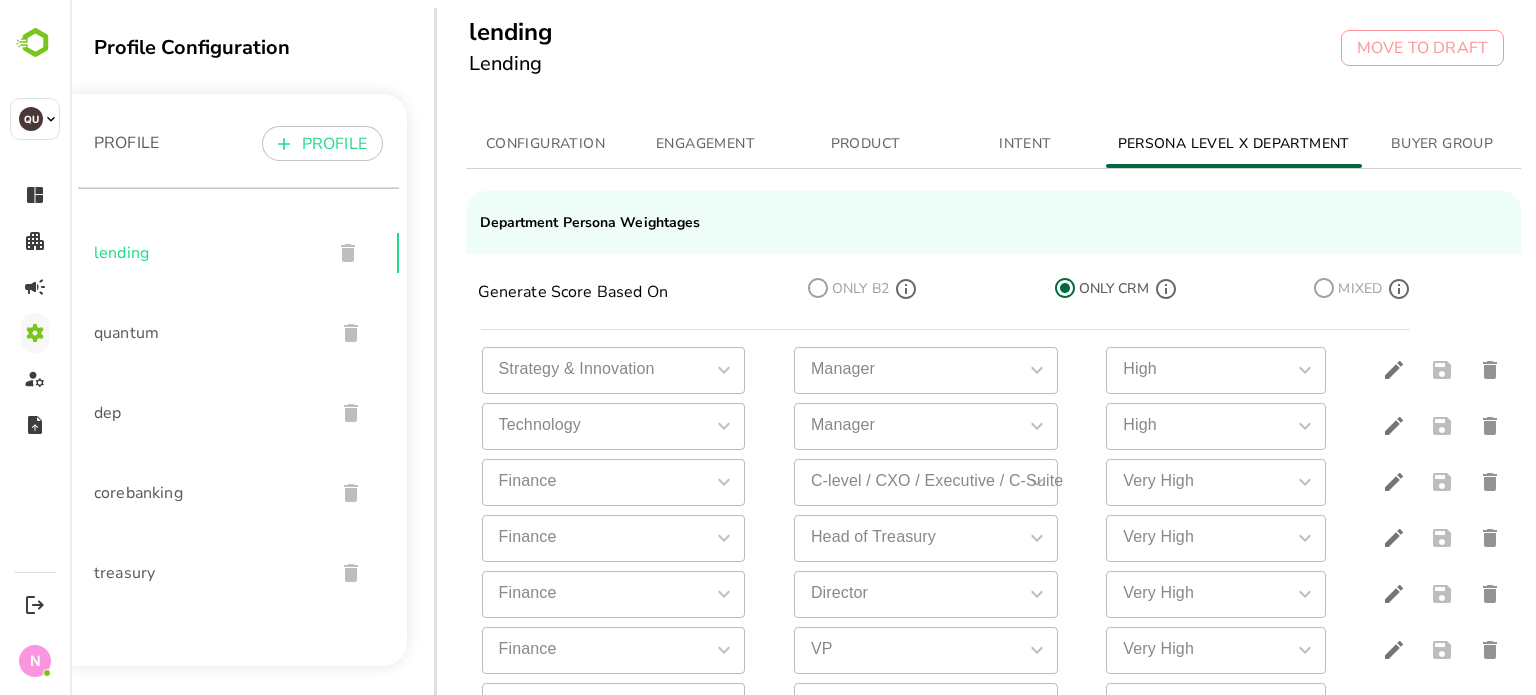 scroll, scrollTop: 837, scrollLeft: 0, axis: vertical 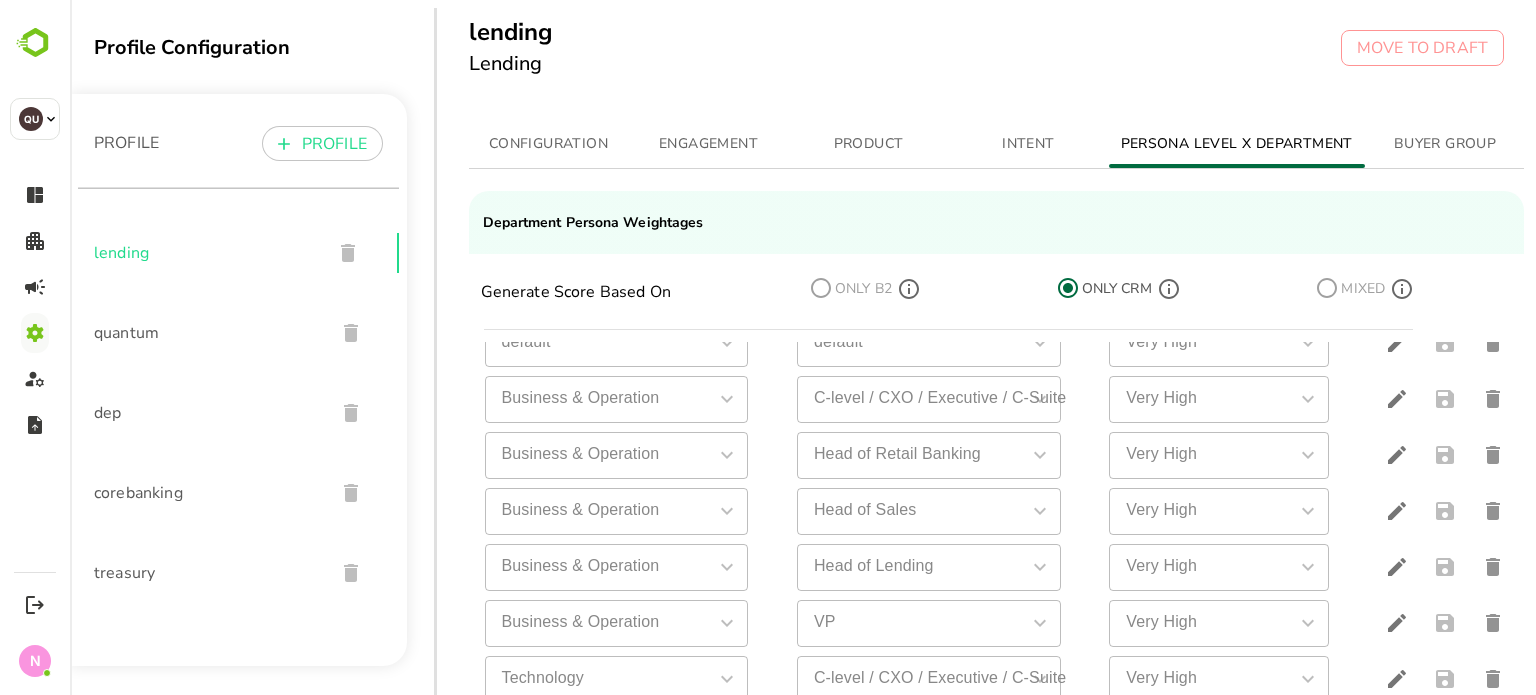 click on "lending Lending MOVE TO DRAFT" at bounding box center (987, 52) 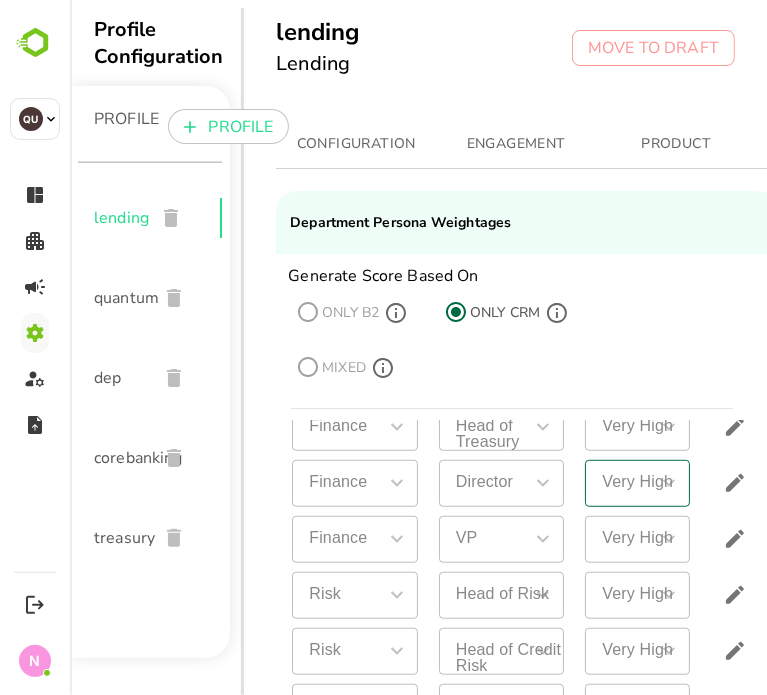 scroll, scrollTop: 852, scrollLeft: 0, axis: vertical 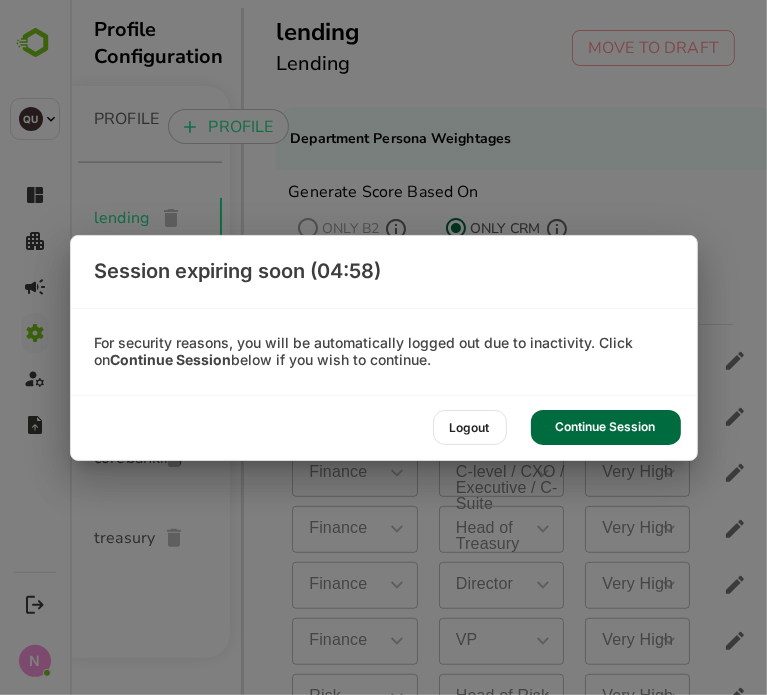 click on "Continue Session" at bounding box center (606, 427) 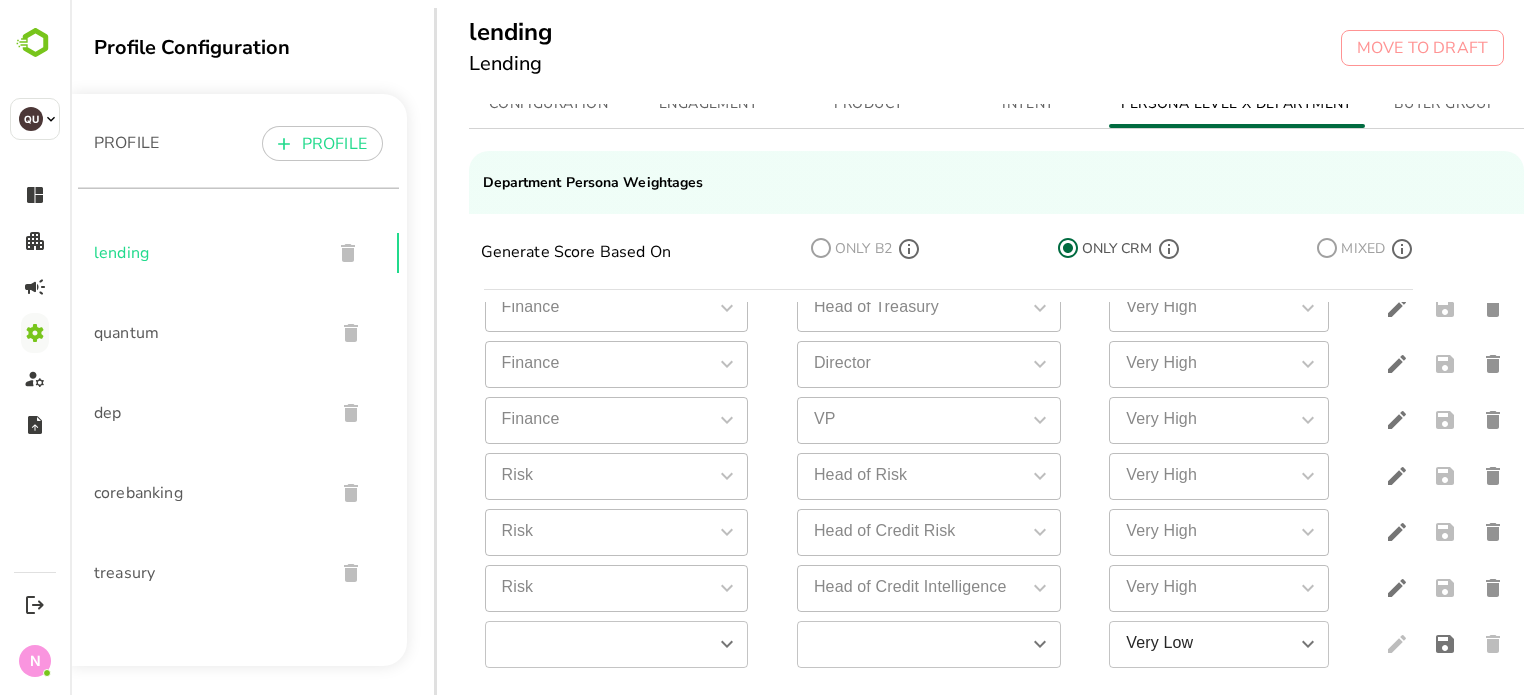scroll, scrollTop: 837, scrollLeft: 0, axis: vertical 